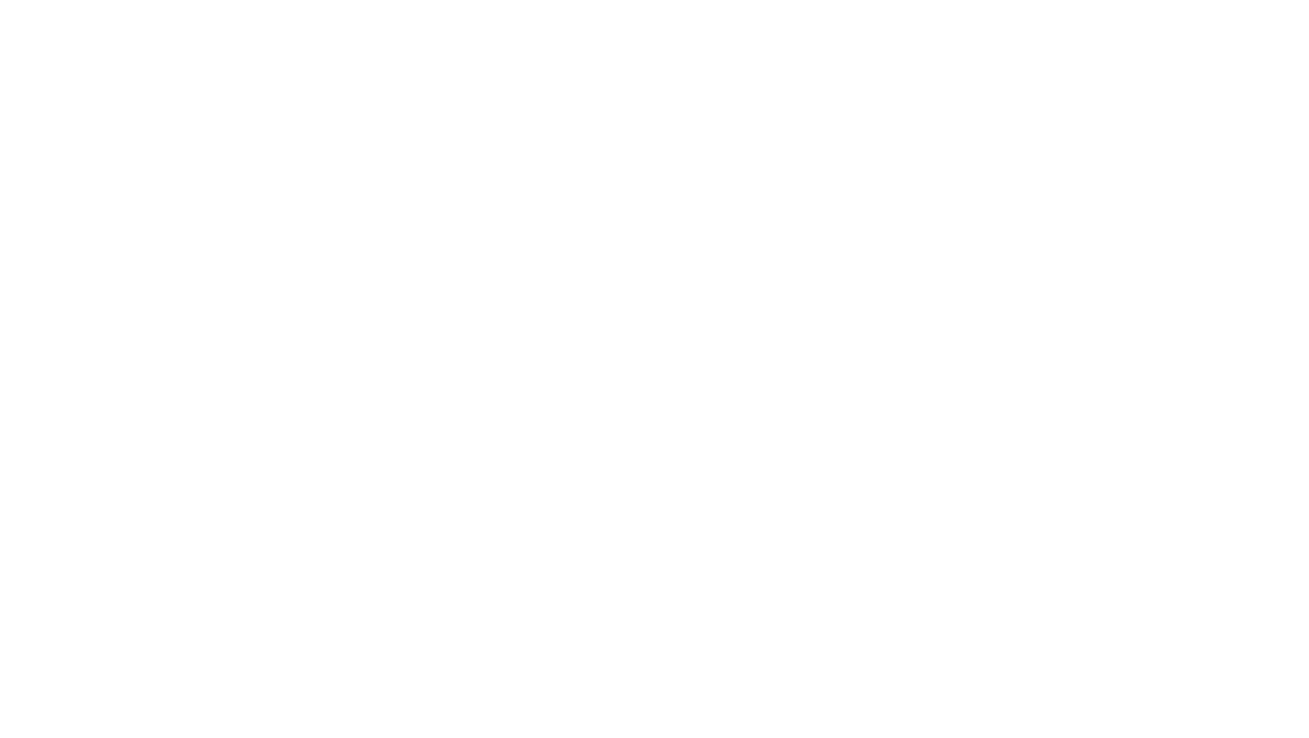 scroll, scrollTop: 0, scrollLeft: 0, axis: both 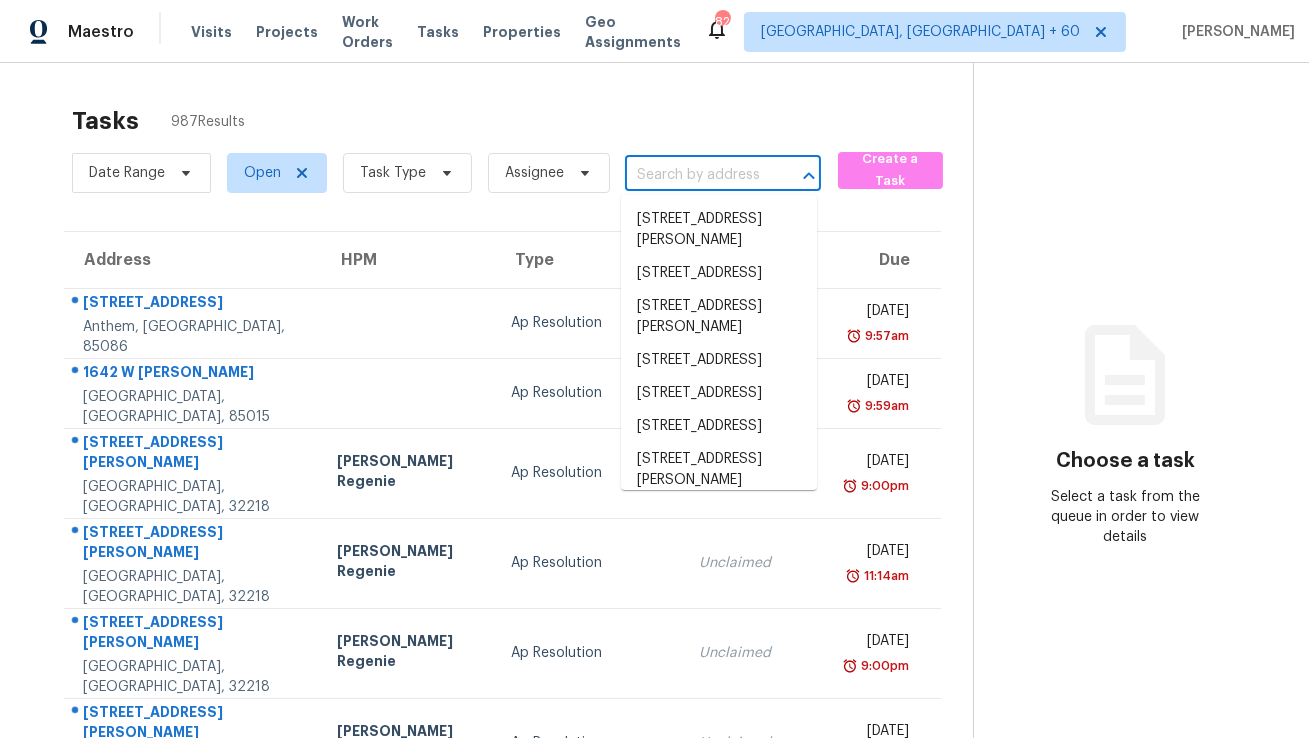 click at bounding box center (695, 175) 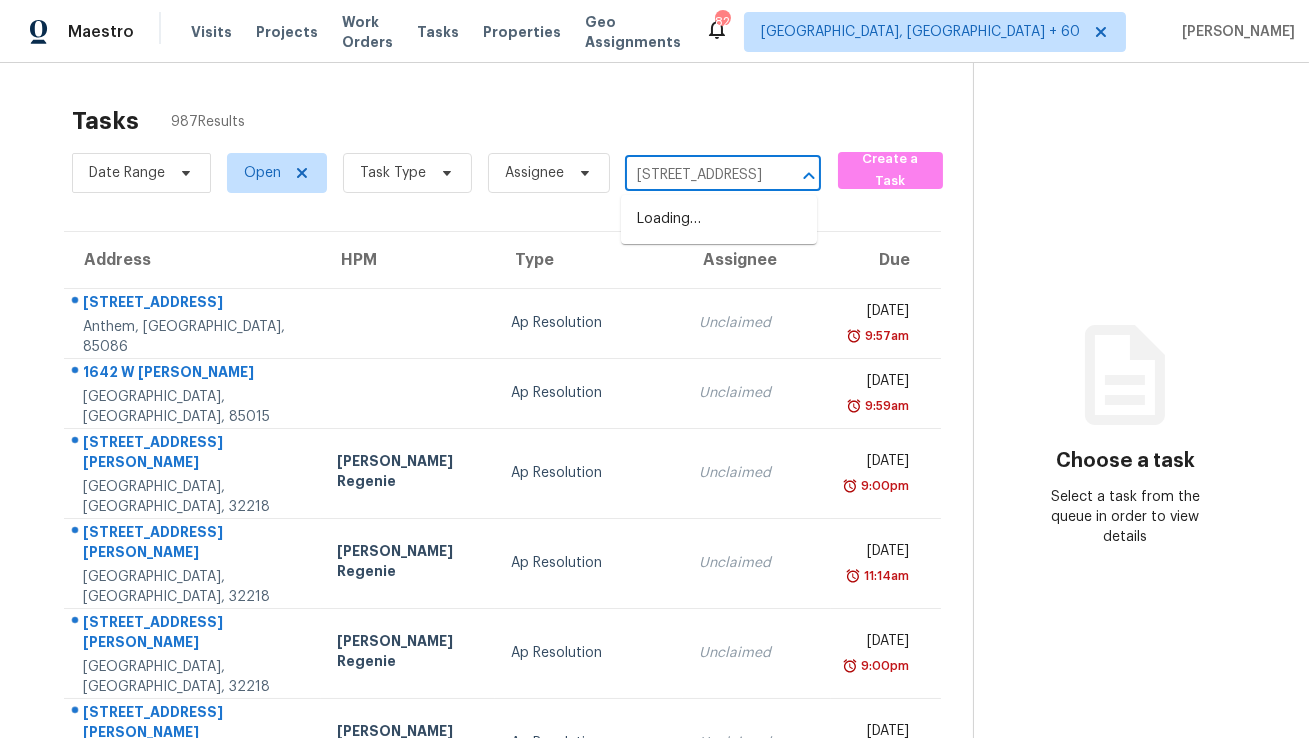 scroll, scrollTop: 0, scrollLeft: 148, axis: horizontal 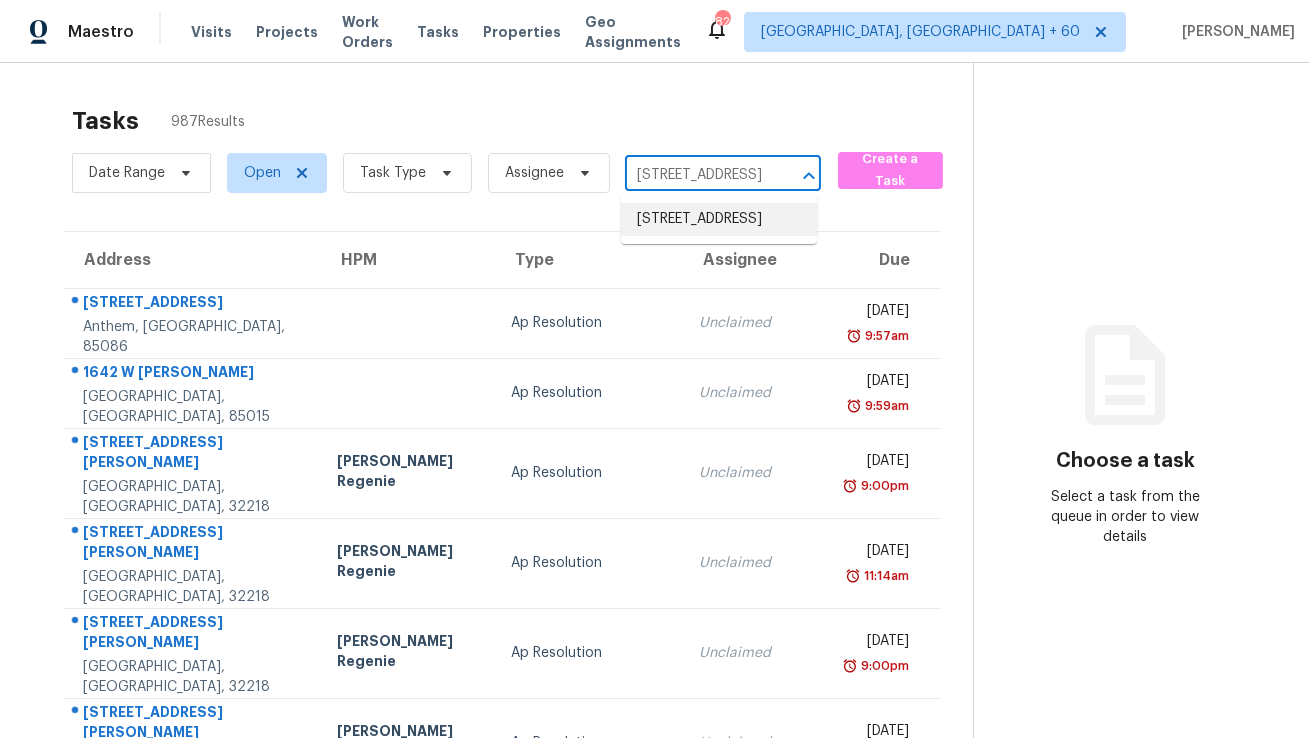 click on "5020 Mulberry Way, Loganville, GA 30052" at bounding box center [719, 219] 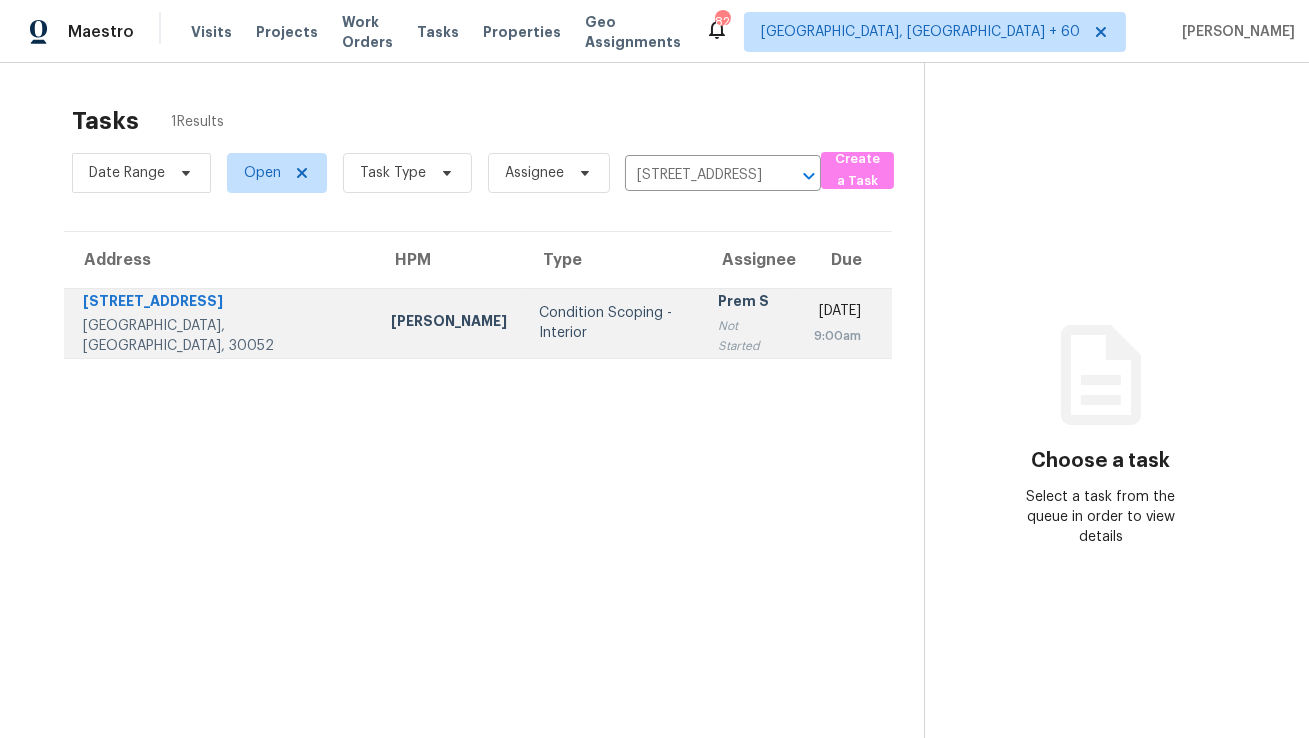 click on "9:00am" at bounding box center (837, 336) 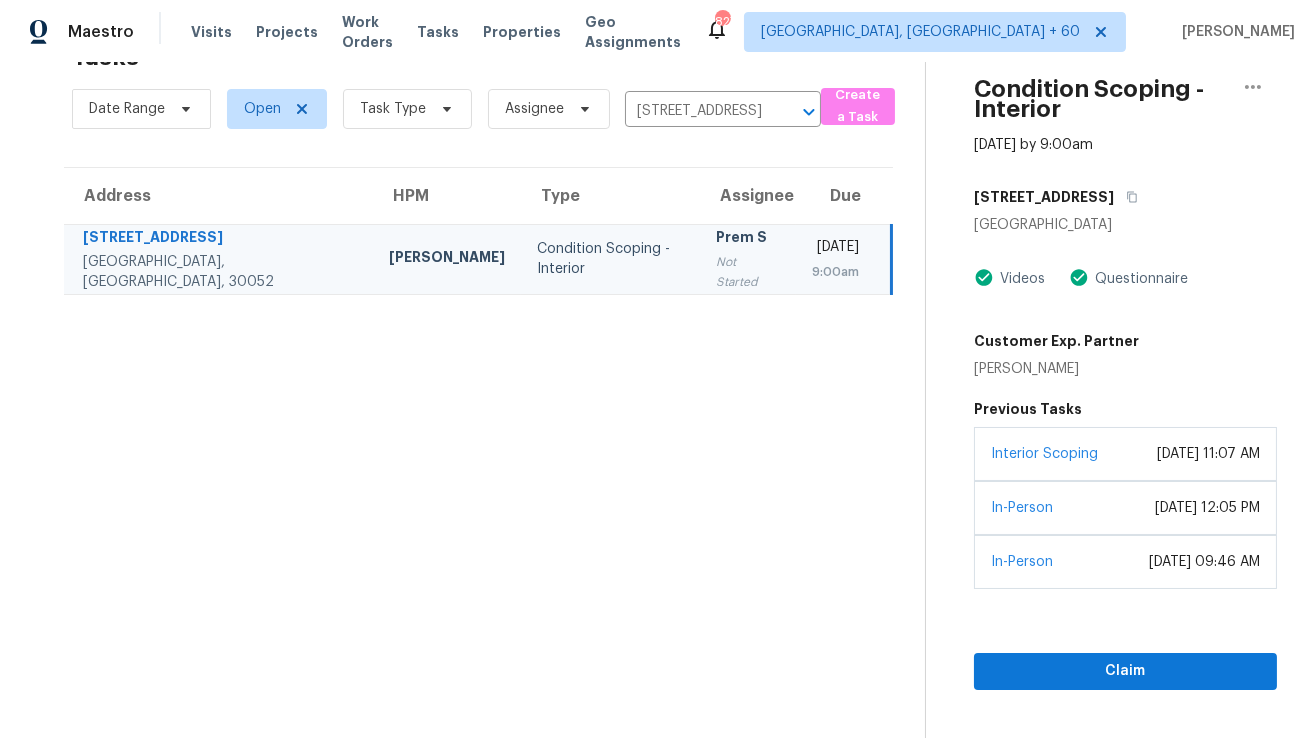 scroll, scrollTop: 63, scrollLeft: 0, axis: vertical 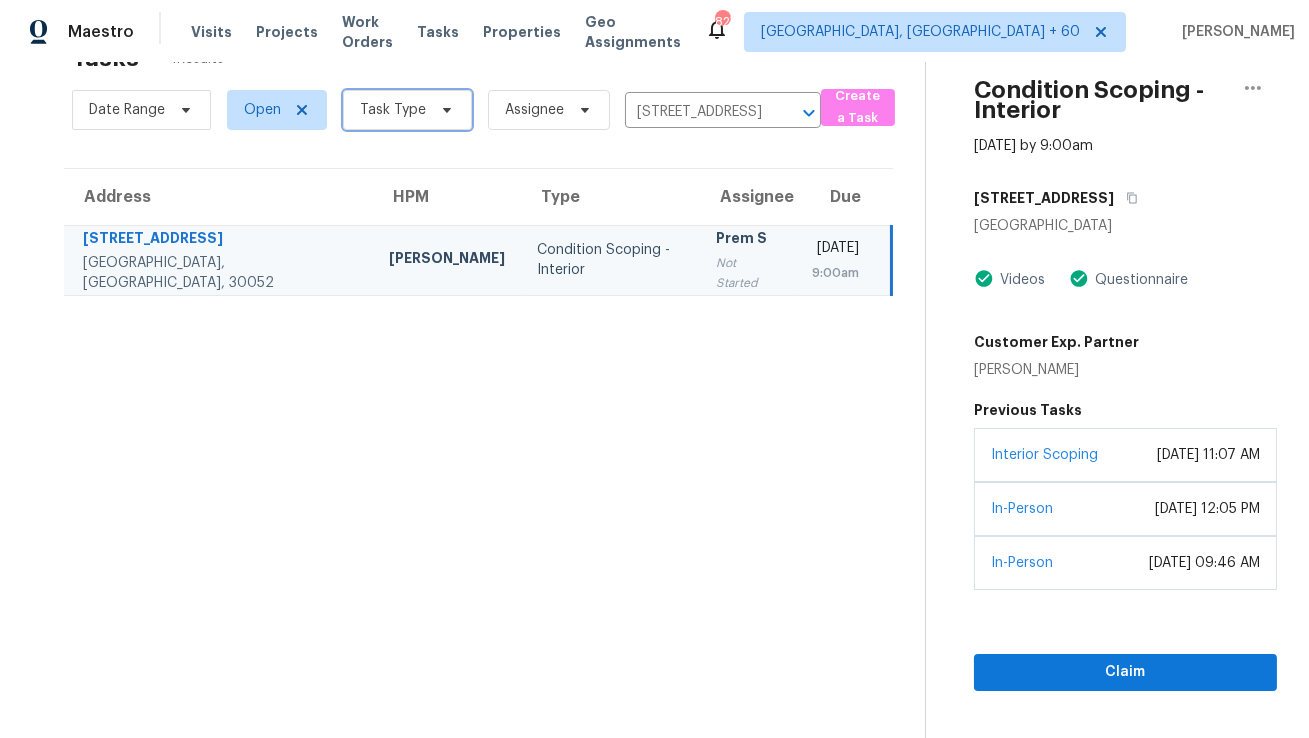 click on "Task Type" at bounding box center [407, 110] 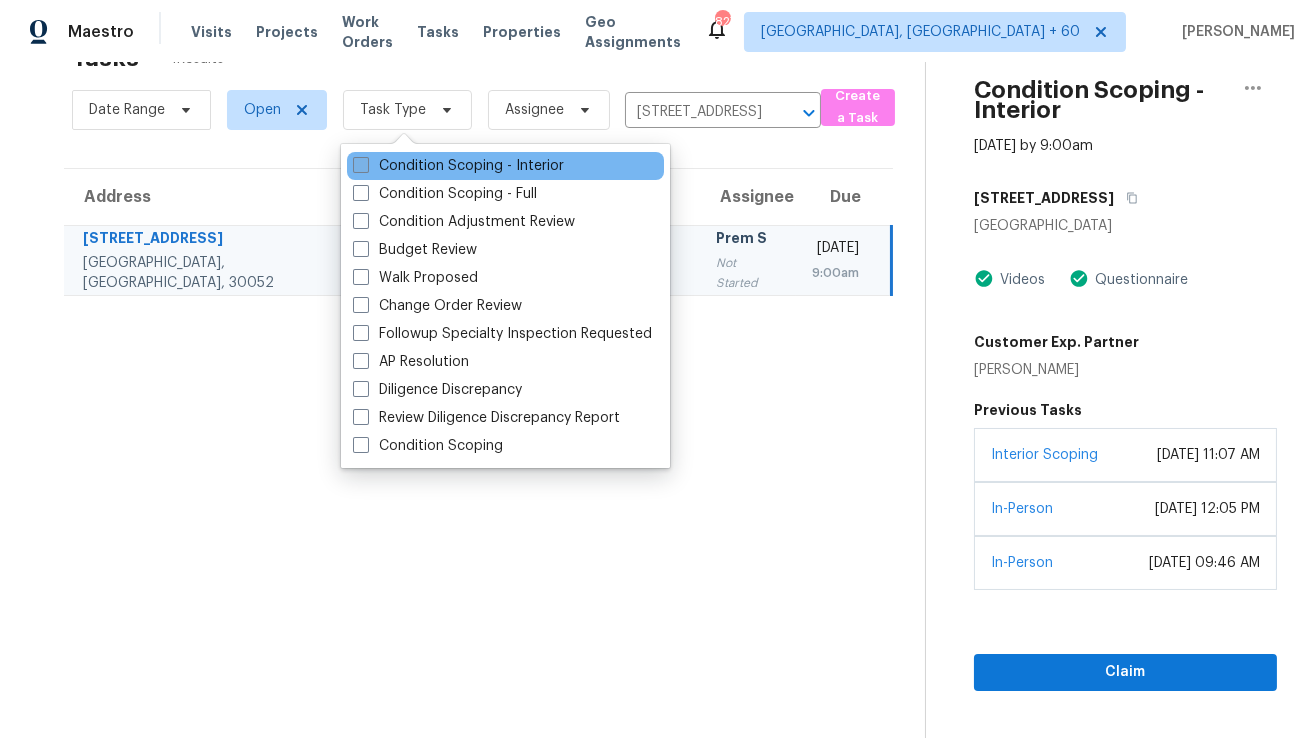 click on "Condition Scoping - Interior" at bounding box center (458, 166) 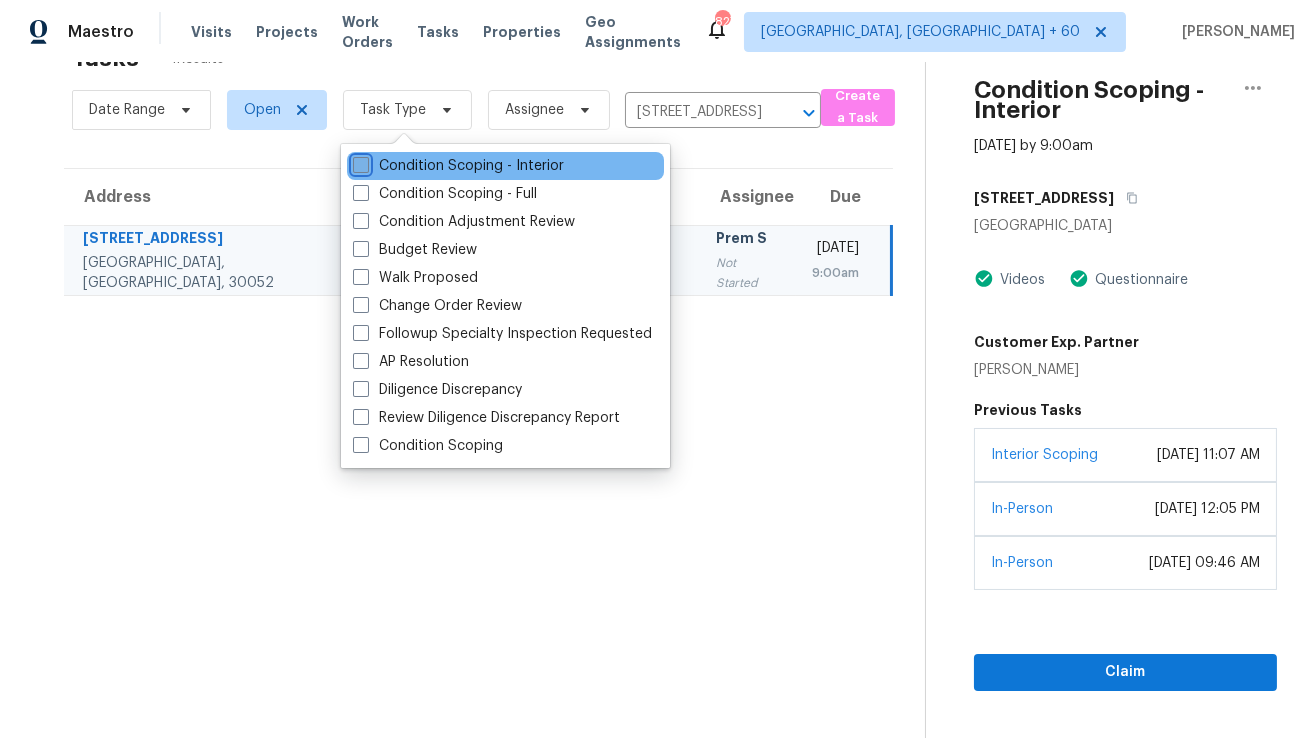 click on "Condition Scoping - Interior" at bounding box center (359, 162) 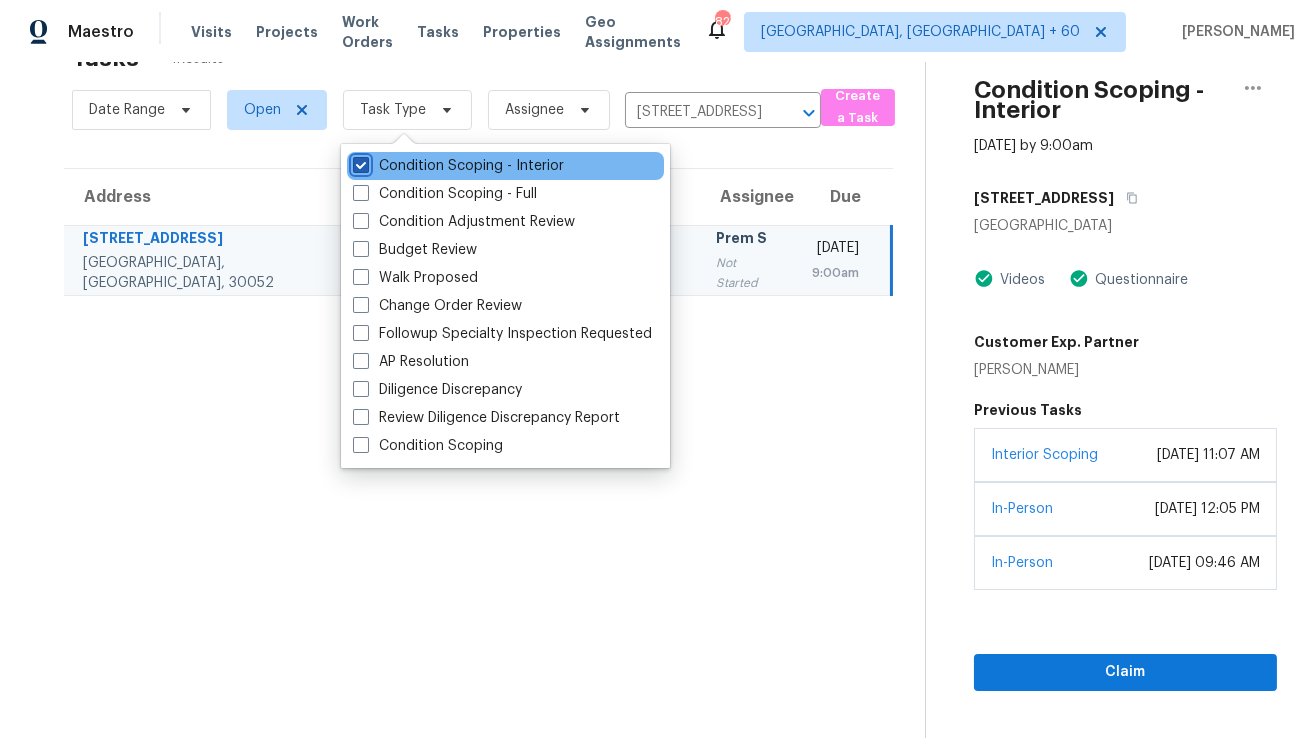 checkbox on "true" 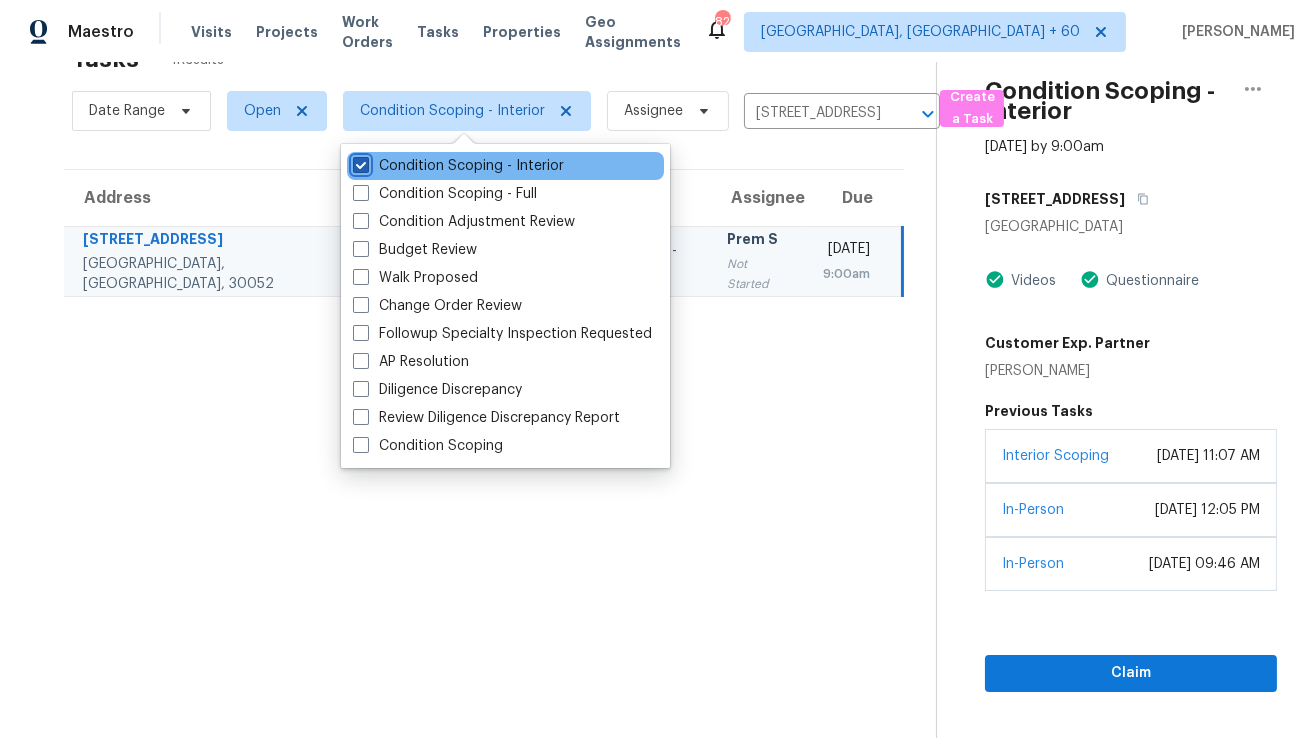 scroll, scrollTop: 63, scrollLeft: 0, axis: vertical 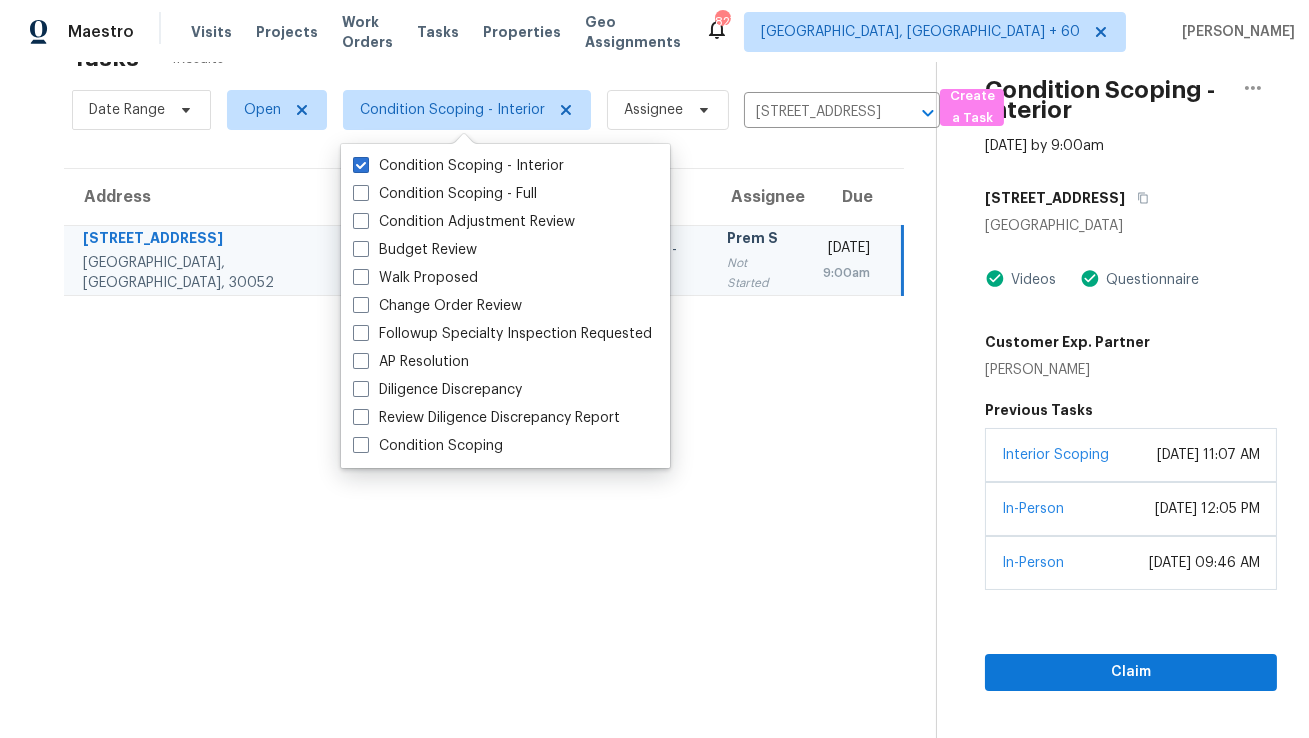 click on "Tasks 1  Results Date Range Open Condition Scoping - Interior Assignee 5020 Mulberry Way, Loganville, GA 30052 ​ Create a Task Address HPM Type Assignee Due 5020 Mulberry Way   Loganville, GA, 30052 Michael Durham Condition Scoping - Interior Prem S Not Started Mon, Jul 21st 2025 9:00am" at bounding box center (484, 411) 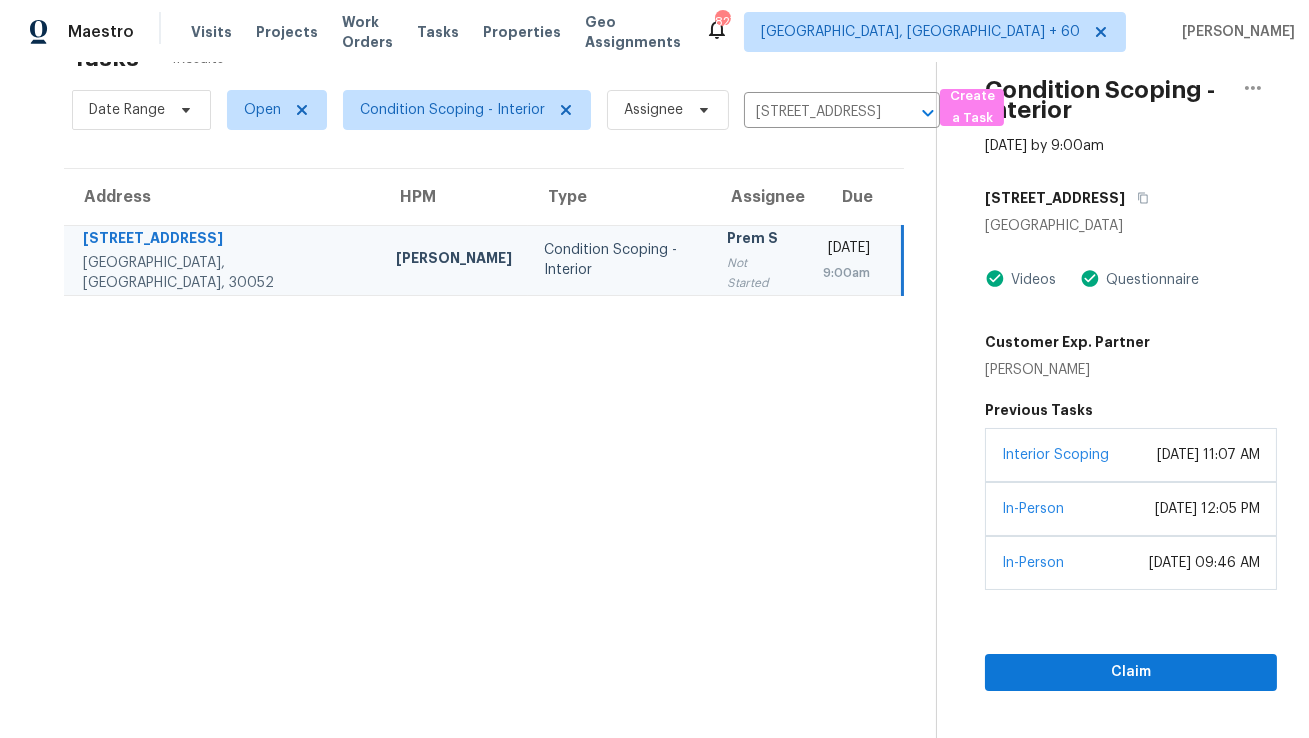 scroll, scrollTop: 0, scrollLeft: 0, axis: both 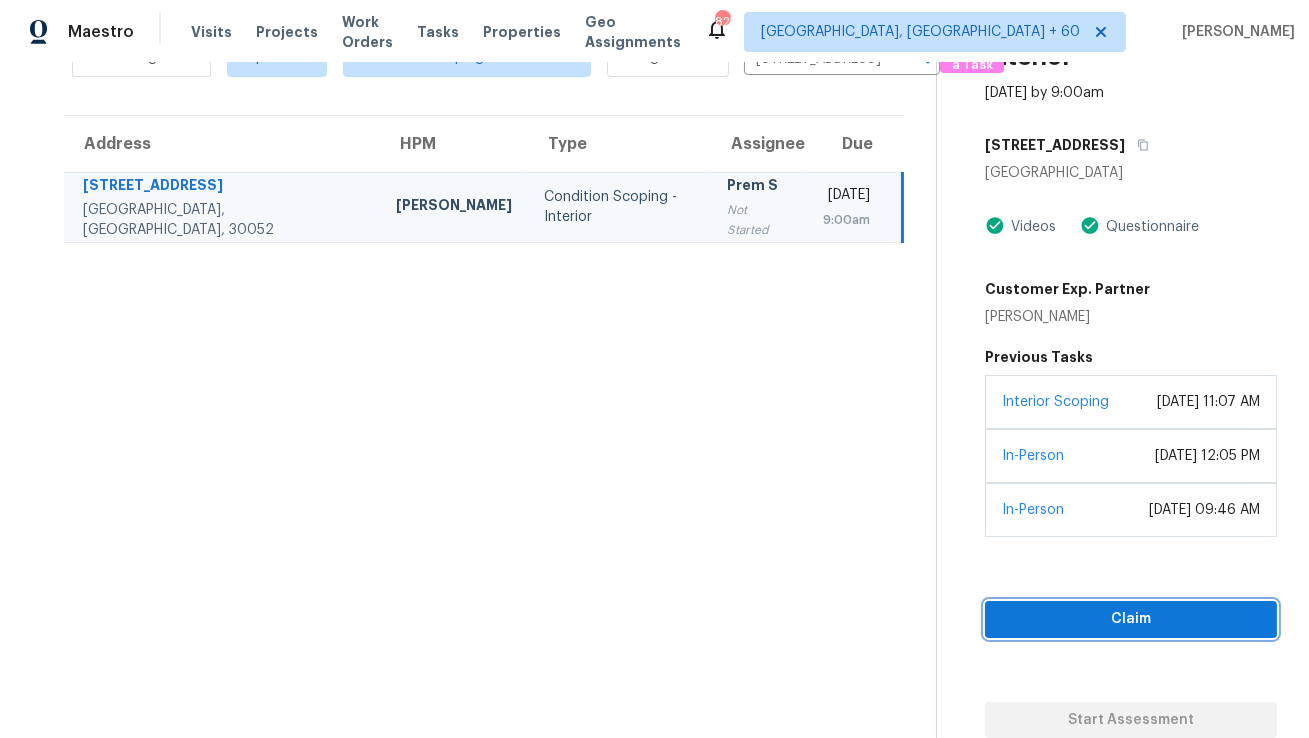 click on "Claim" at bounding box center (1131, 619) 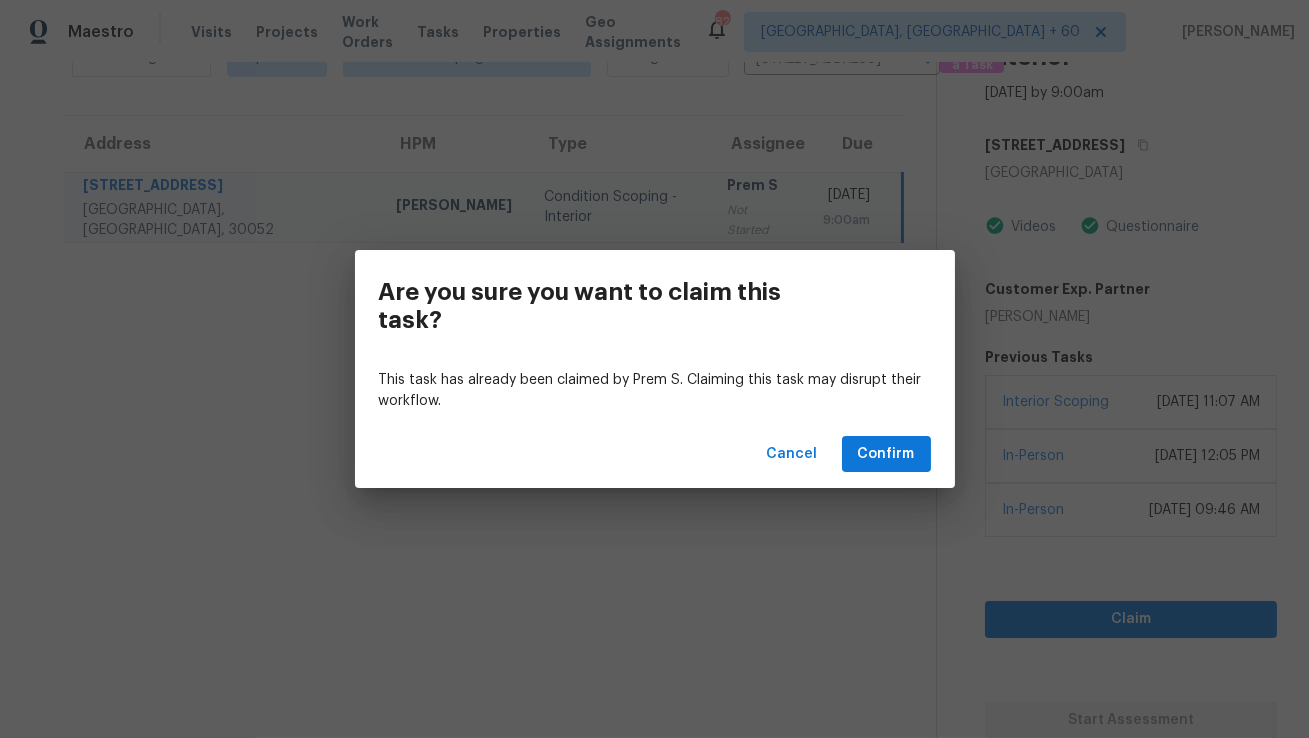scroll, scrollTop: 135, scrollLeft: 0, axis: vertical 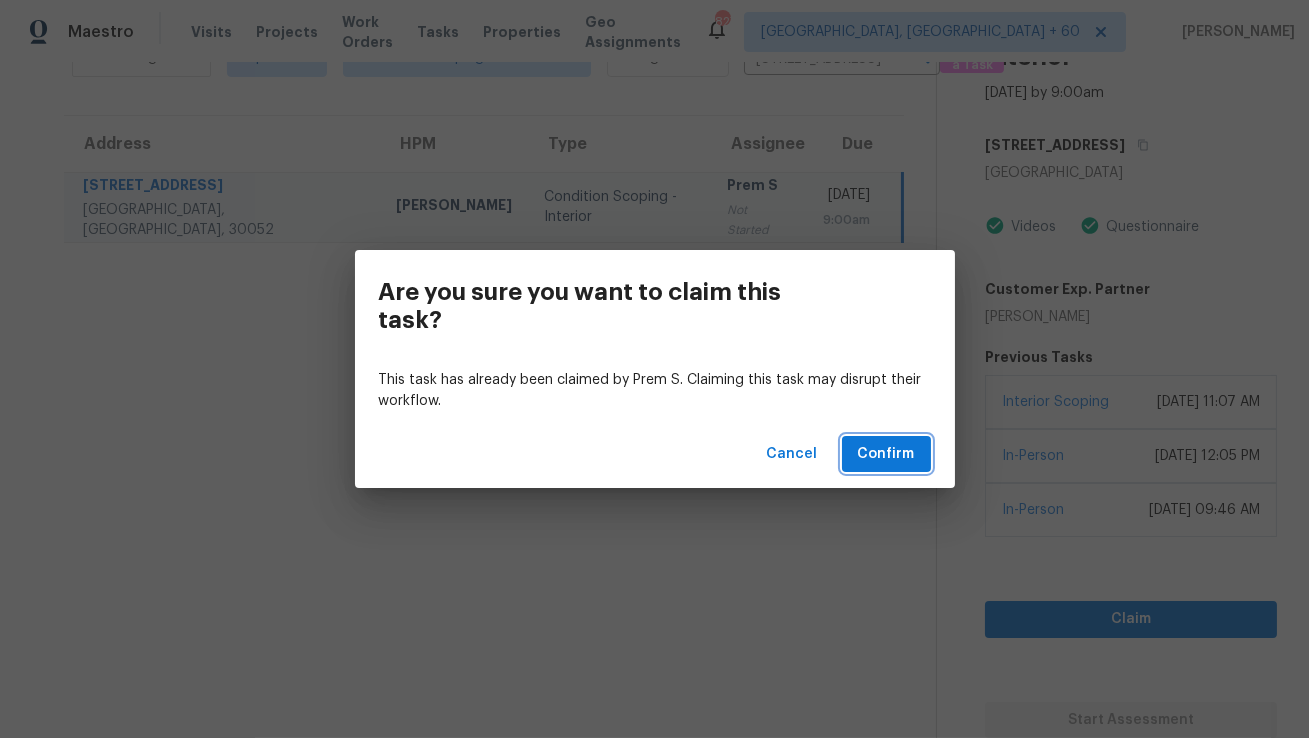 click on "Confirm" at bounding box center [886, 454] 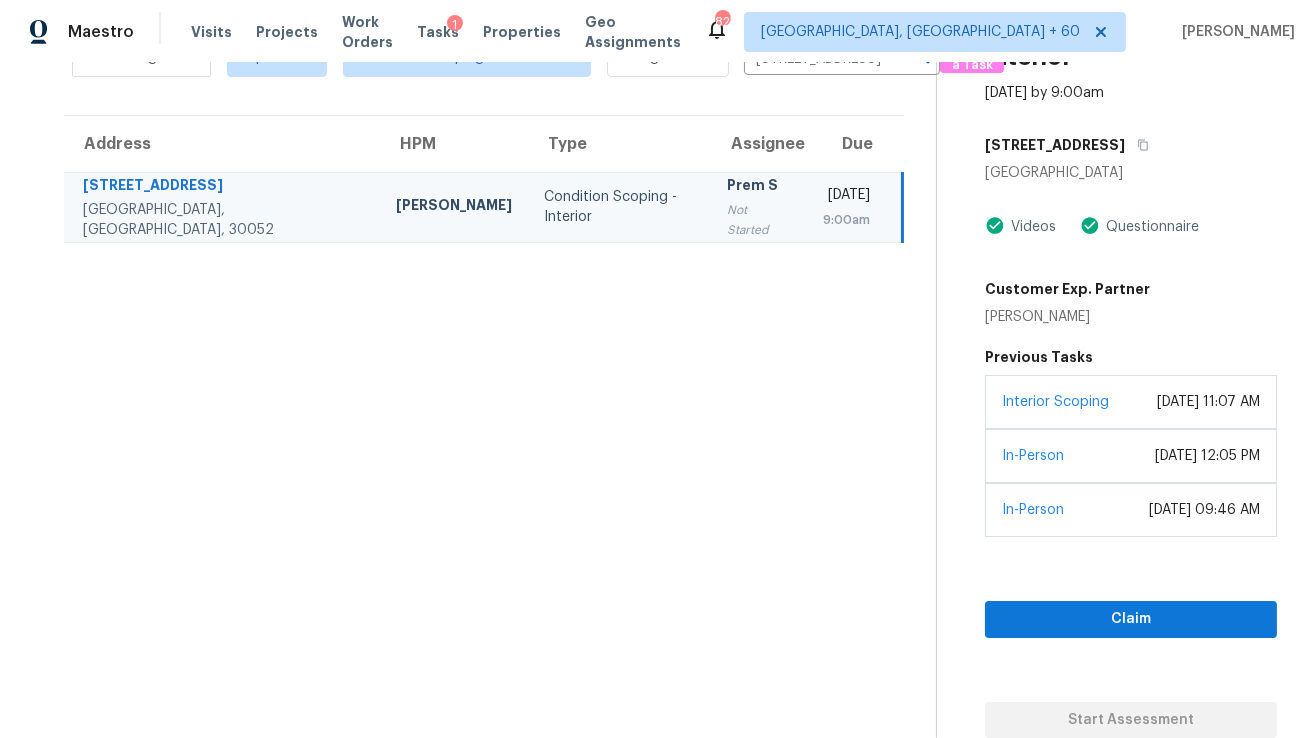 scroll, scrollTop: 62, scrollLeft: 0, axis: vertical 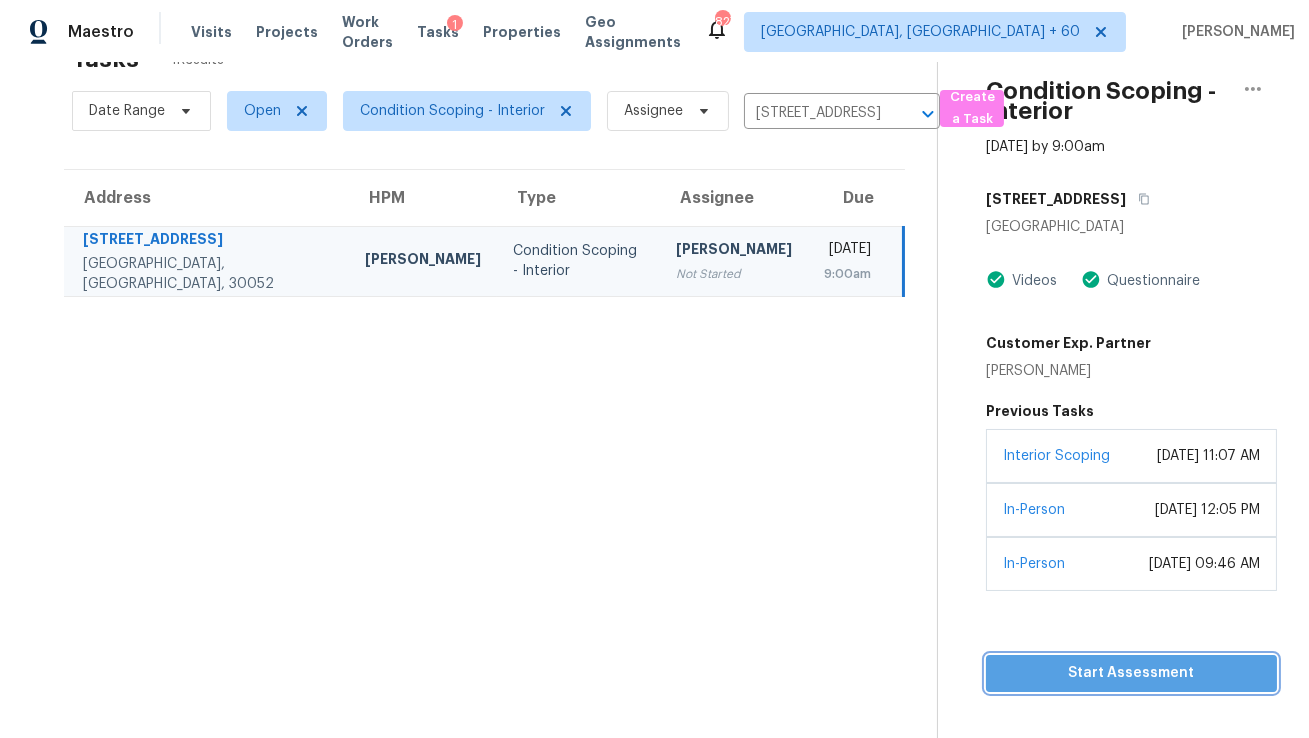 click on "Start Assessment" at bounding box center (1131, 673) 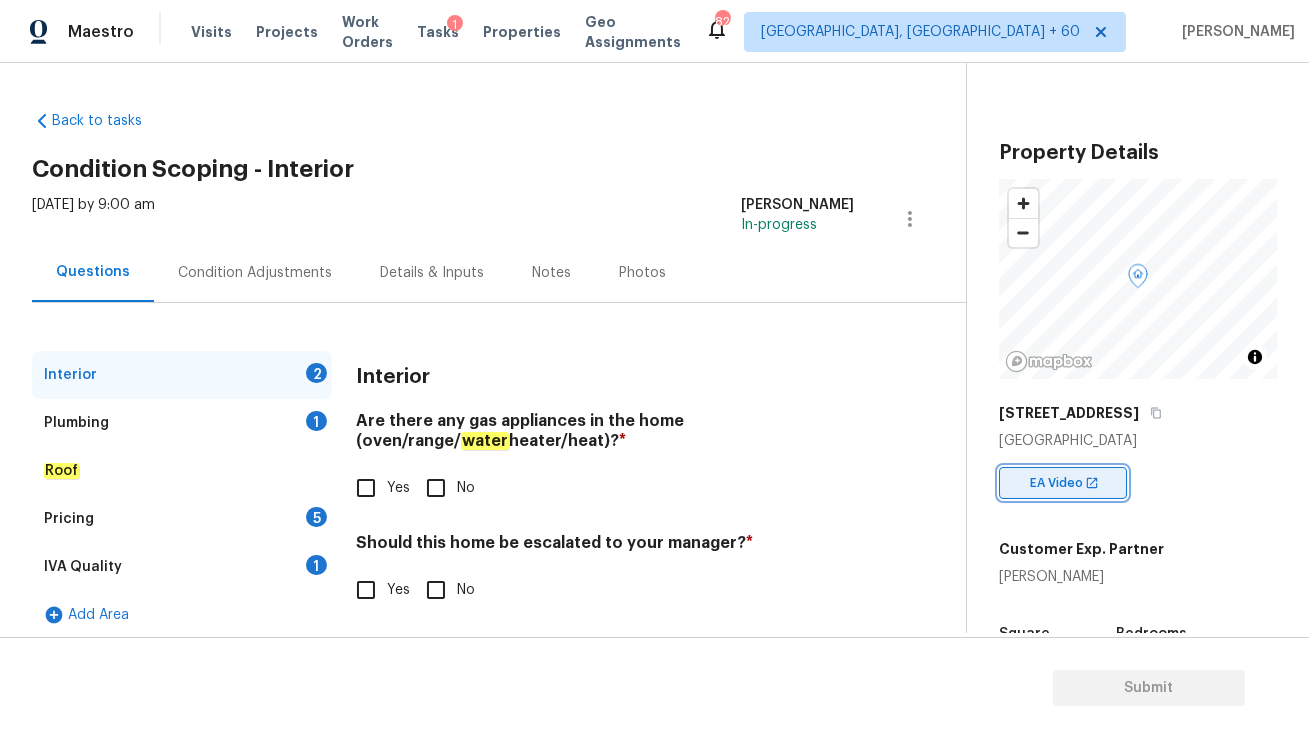 click on "EA Video" at bounding box center [1060, 483] 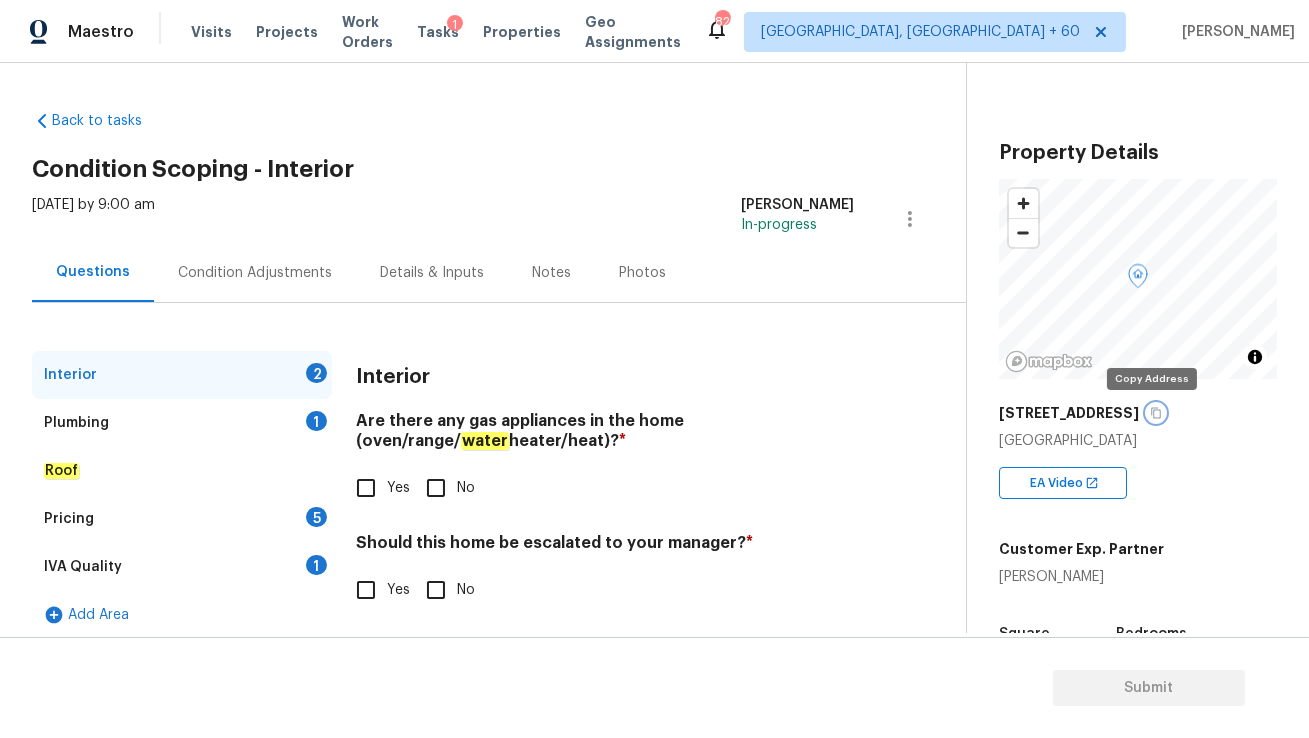 click 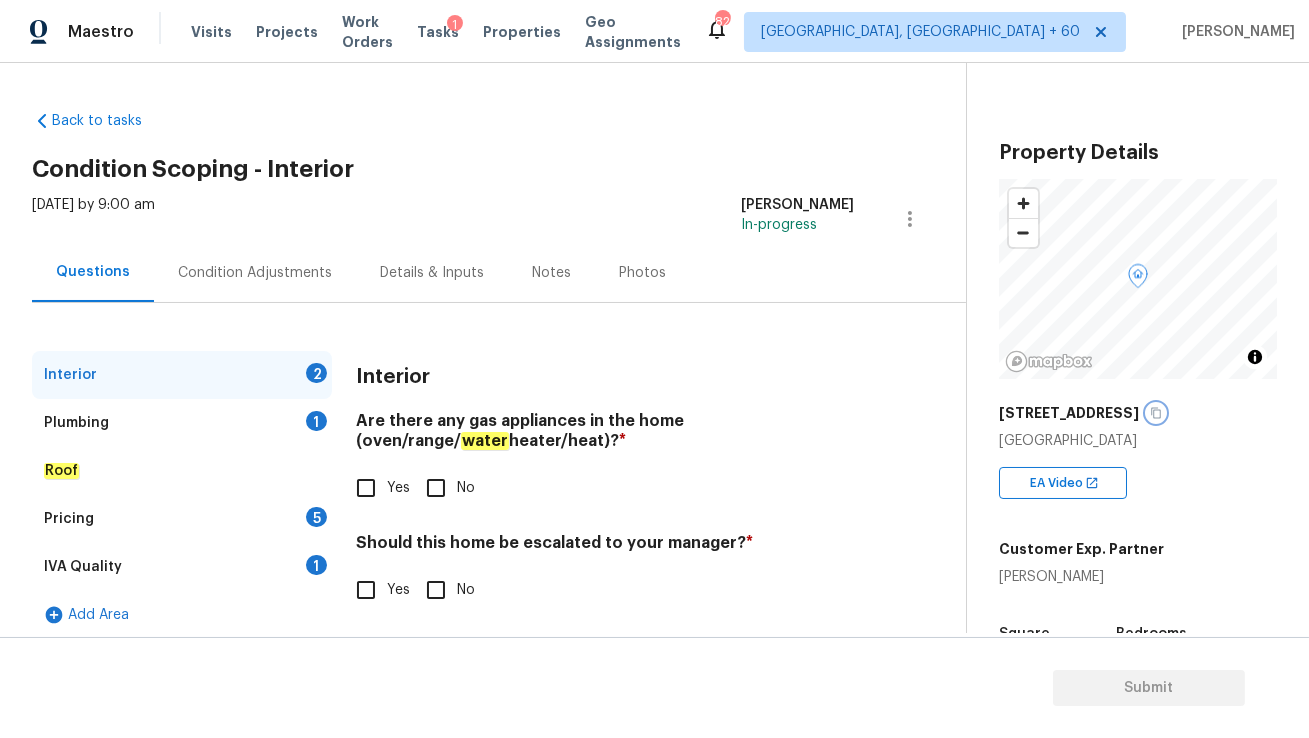 scroll, scrollTop: 11, scrollLeft: 0, axis: vertical 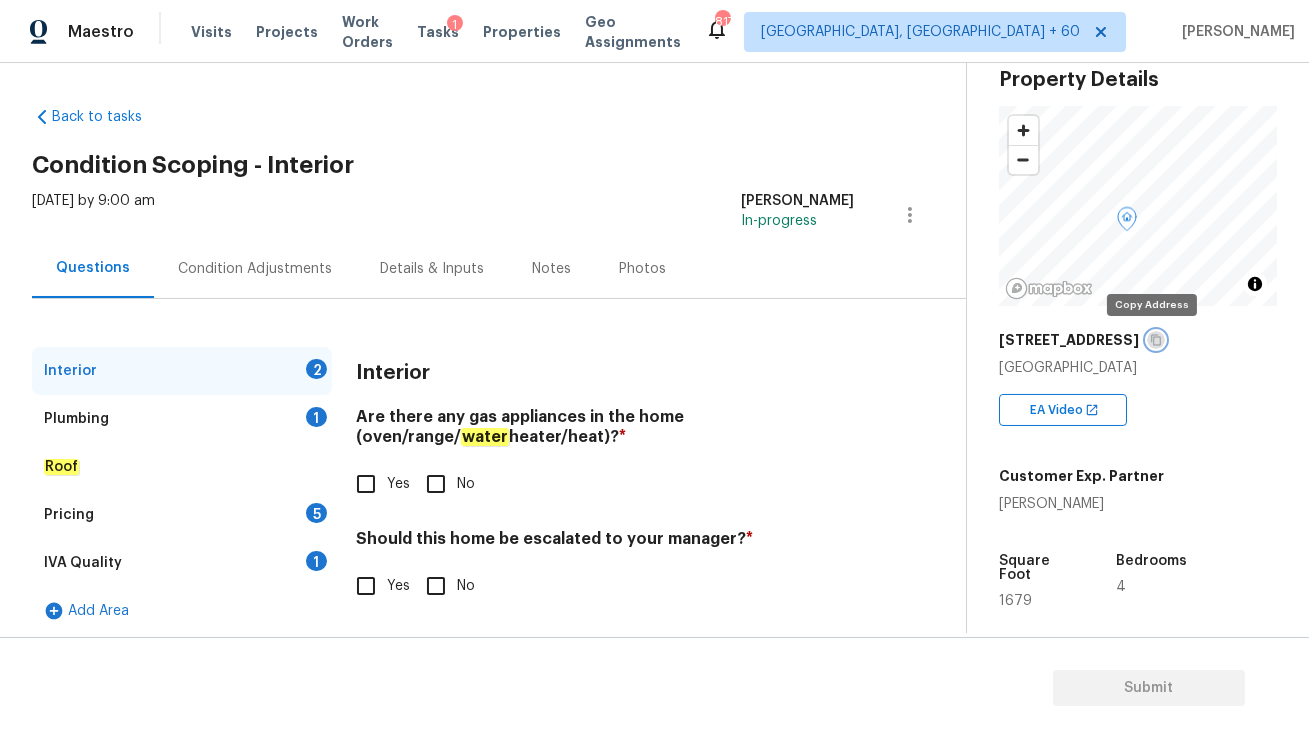 click 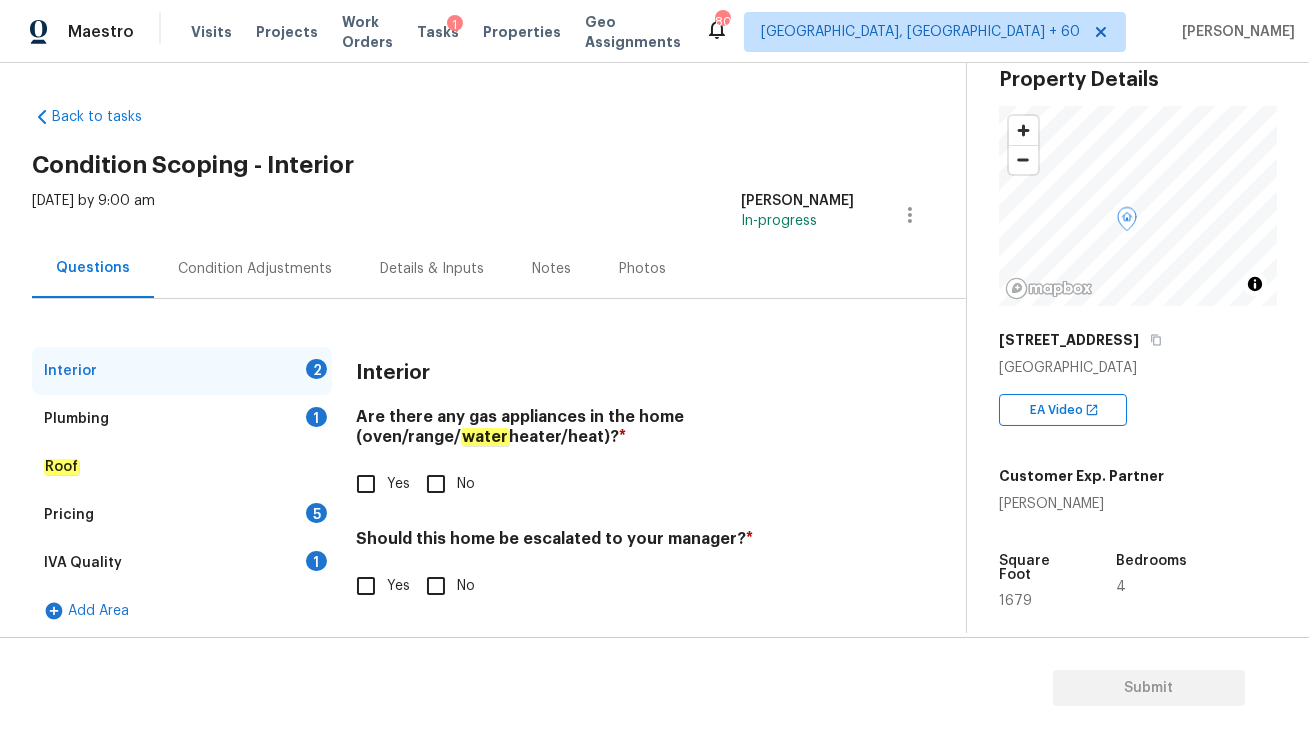 click on "Yes" at bounding box center (366, 484) 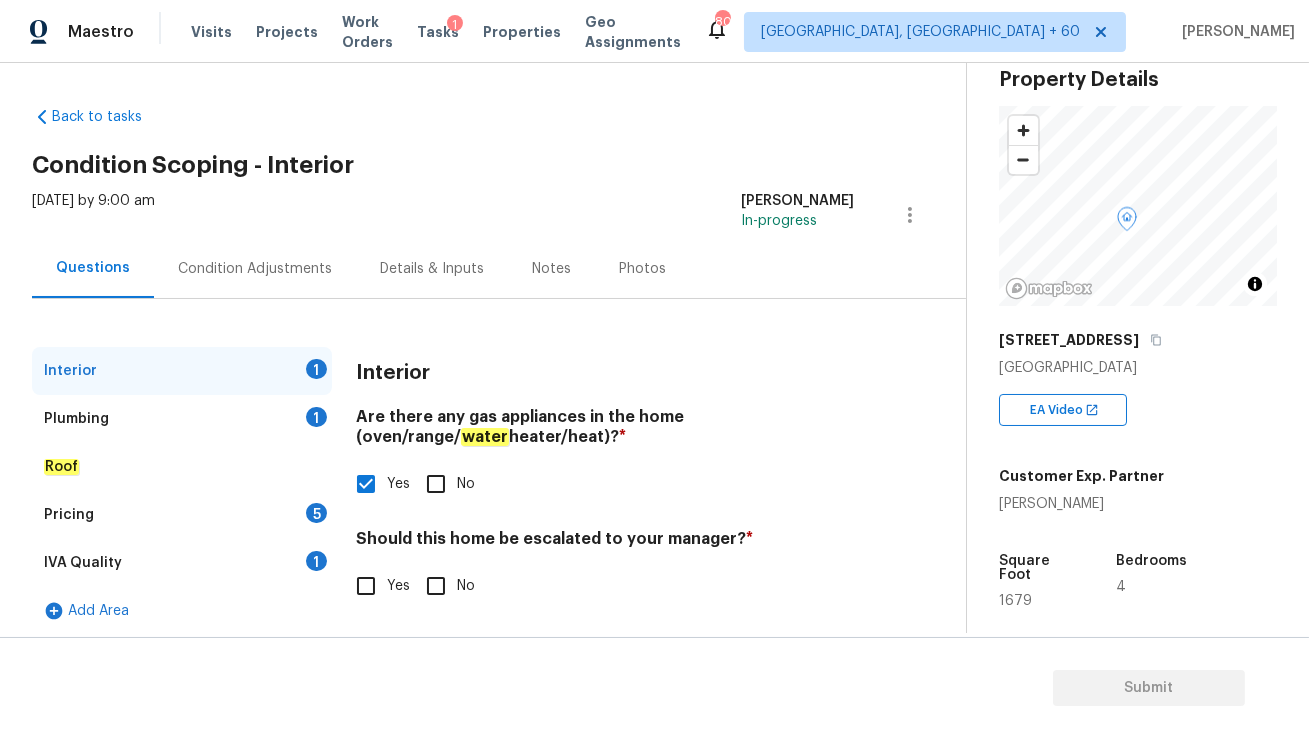 click on "No" at bounding box center (436, 586) 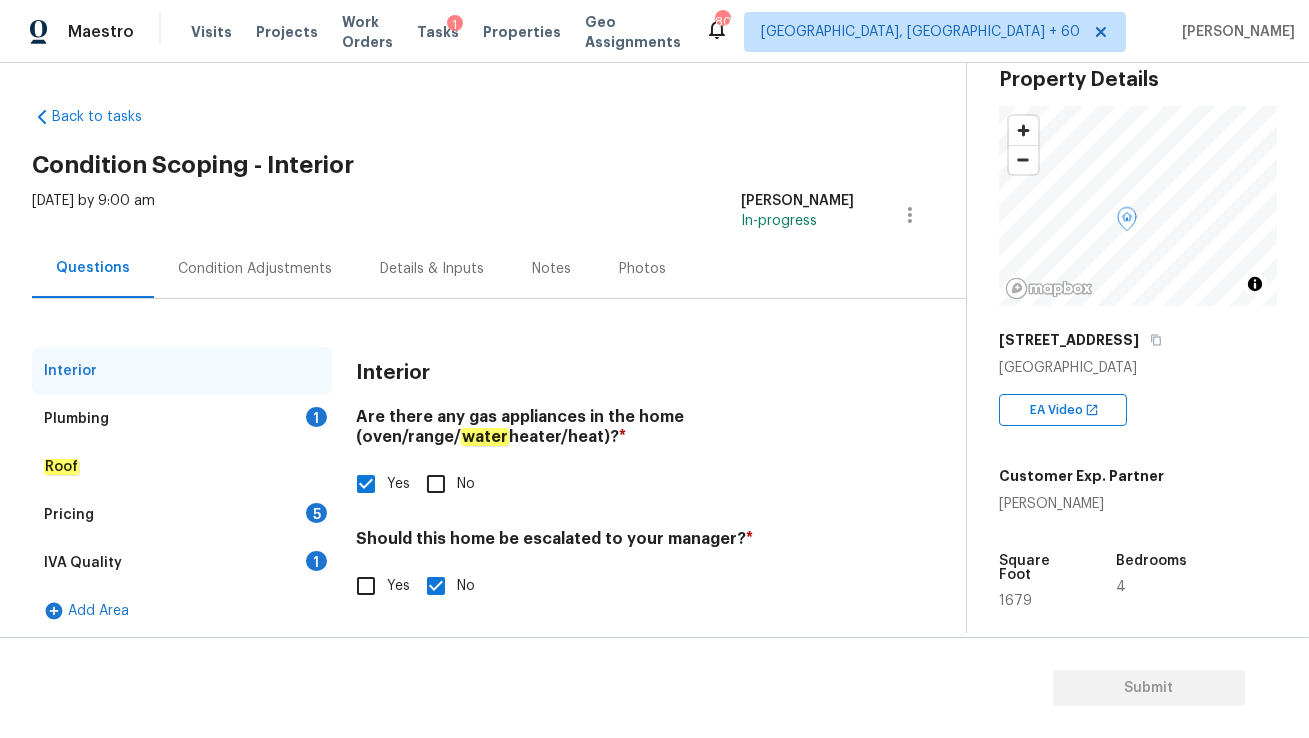 click on "Plumbing 1" at bounding box center [182, 419] 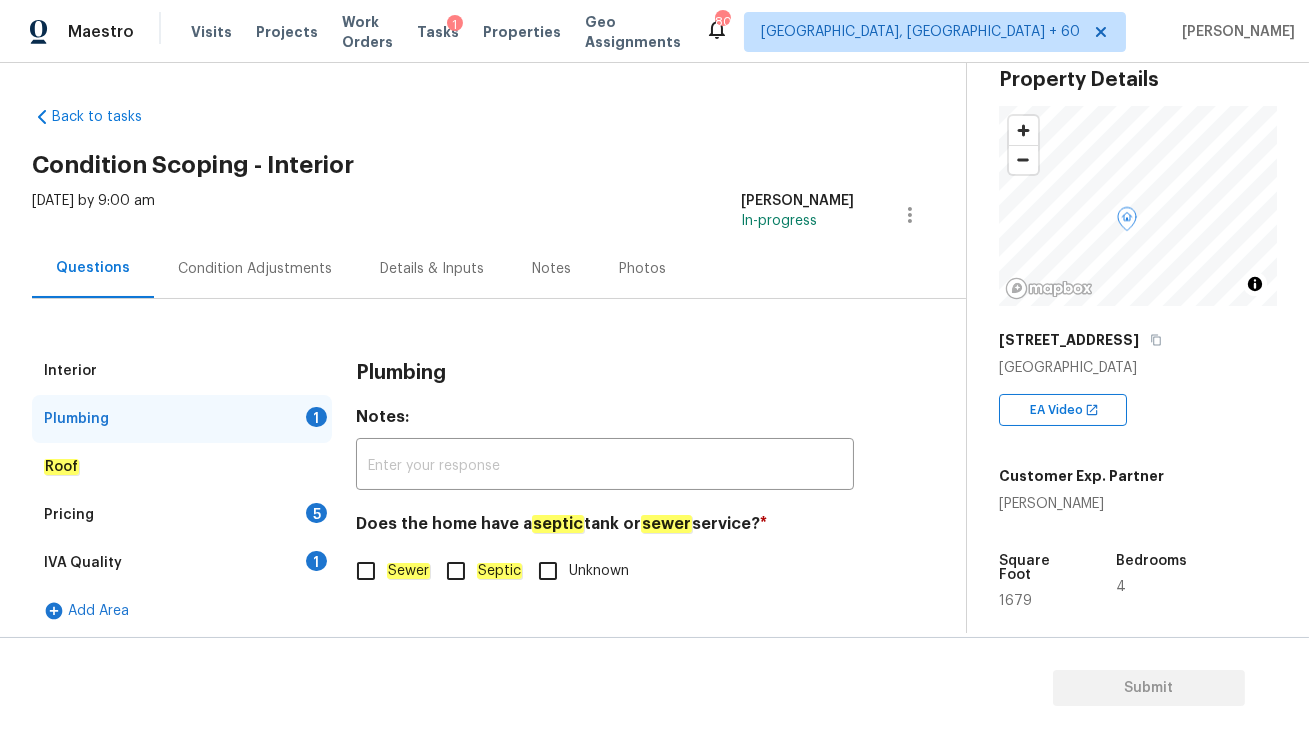 click on "Septic" at bounding box center (456, 571) 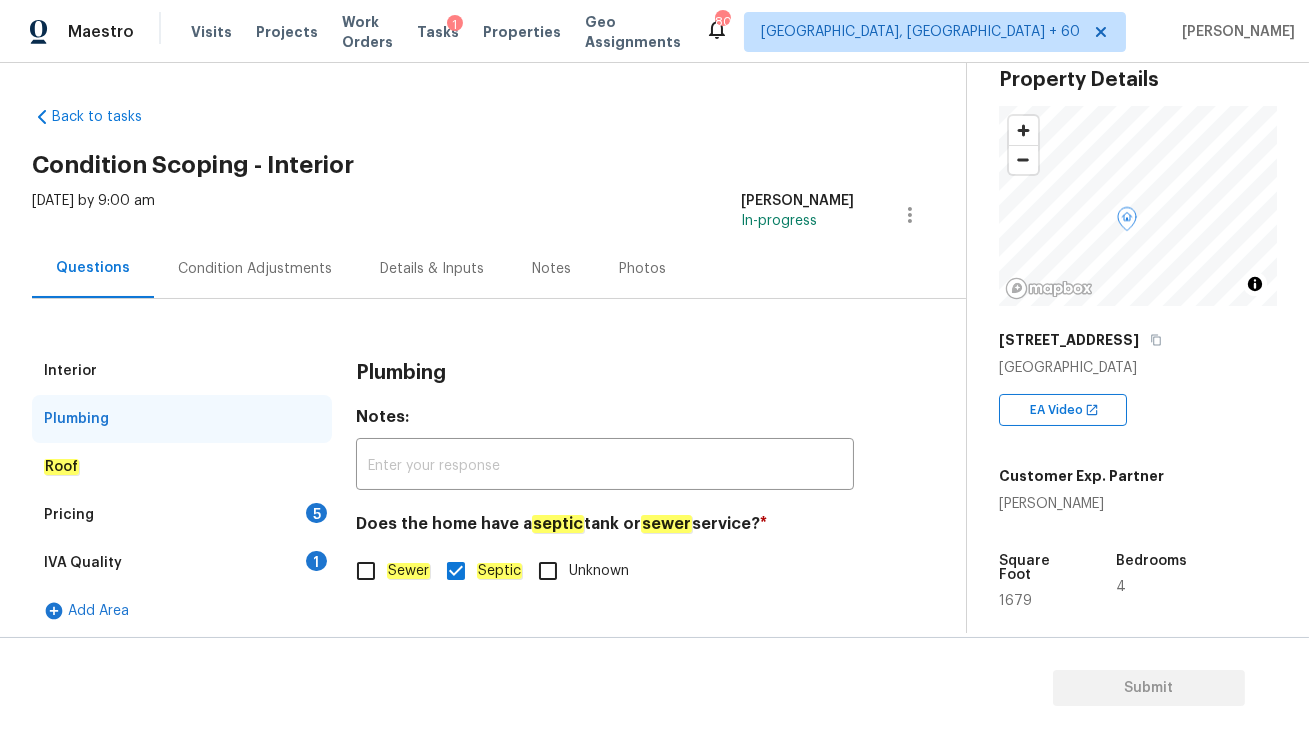 click on "Pricing 5" at bounding box center [182, 515] 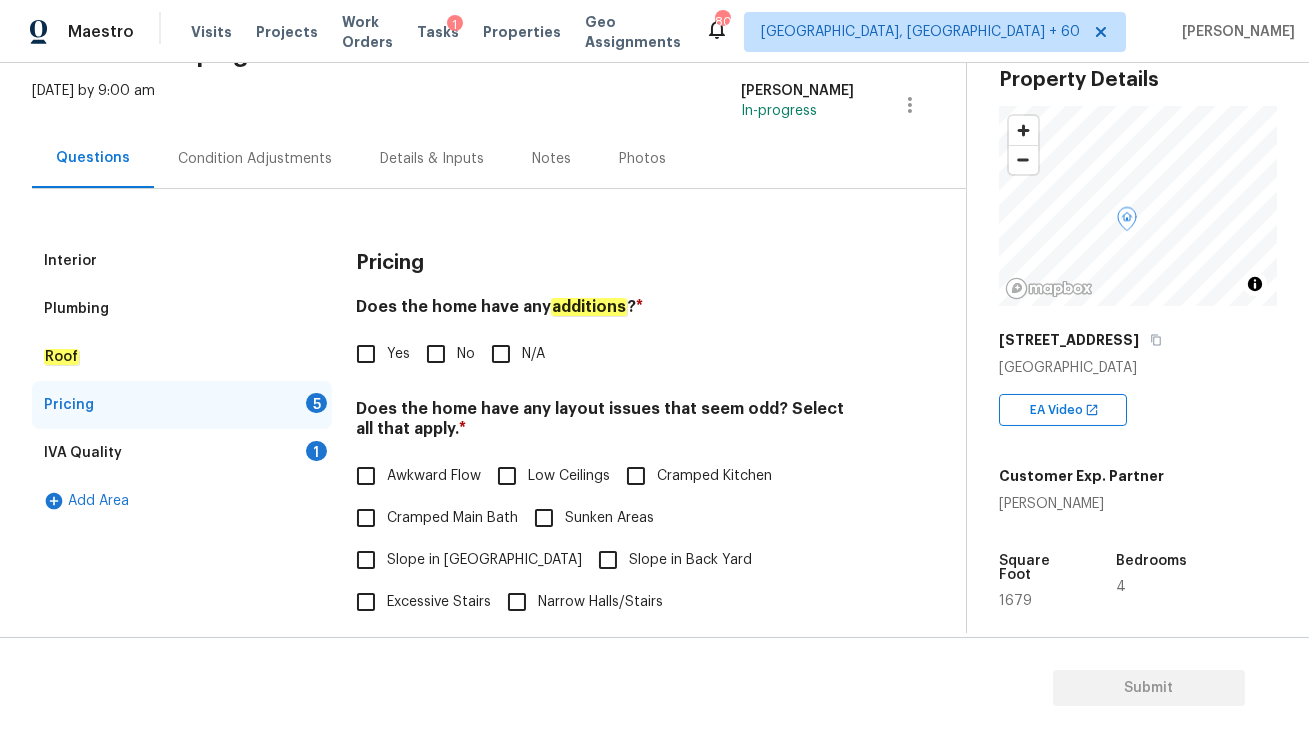 scroll, scrollTop: 115, scrollLeft: 0, axis: vertical 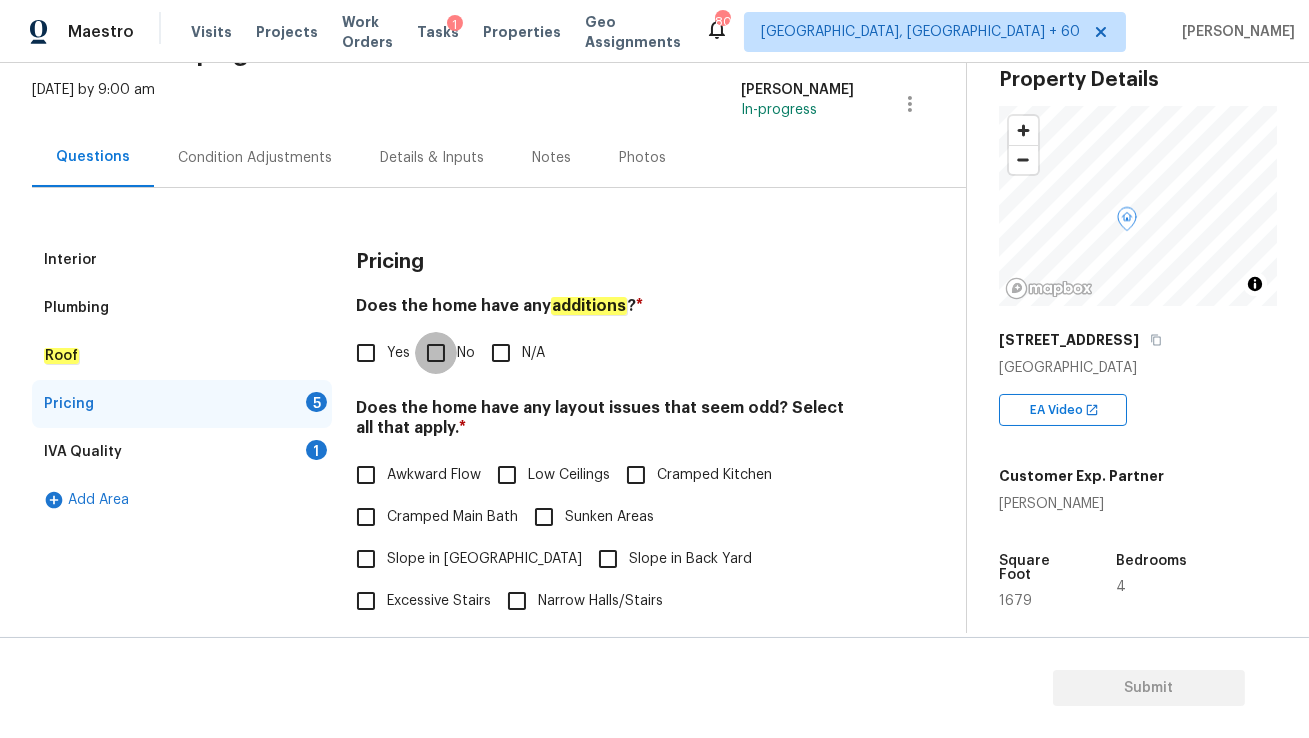 click on "No" at bounding box center [436, 353] 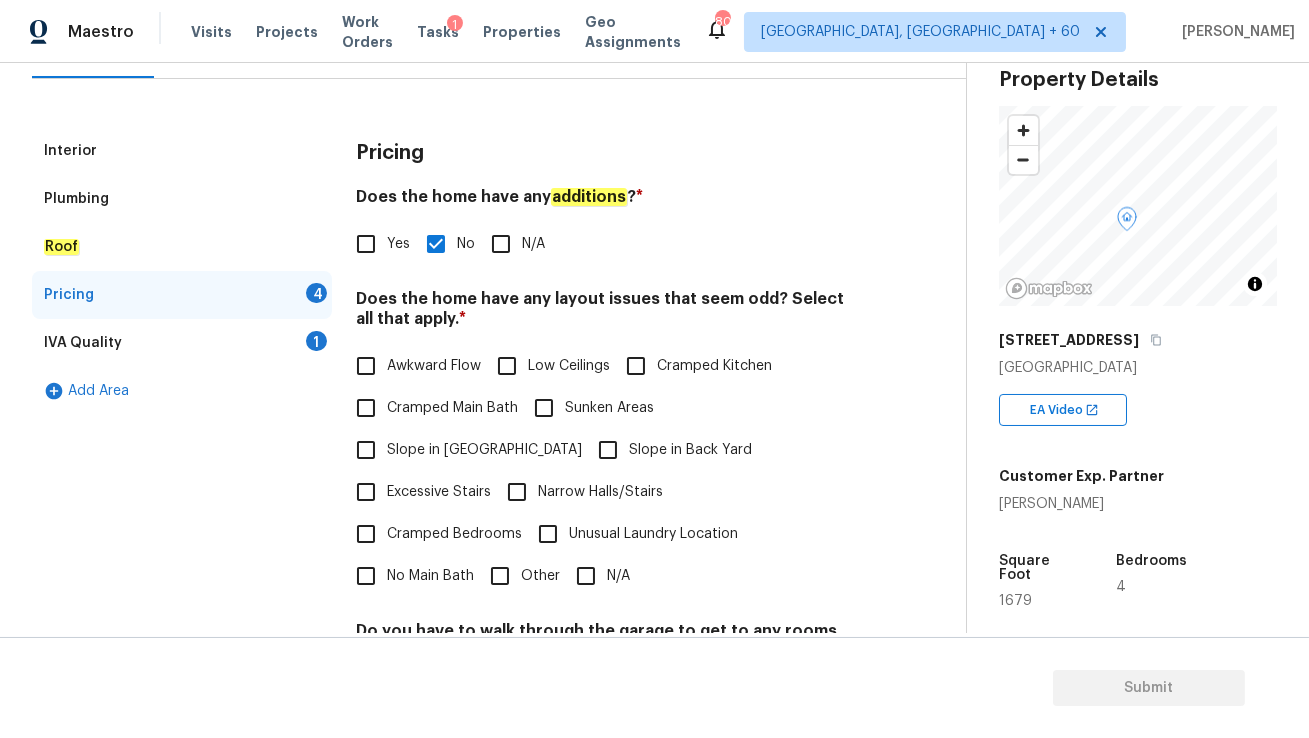 scroll, scrollTop: 254, scrollLeft: 0, axis: vertical 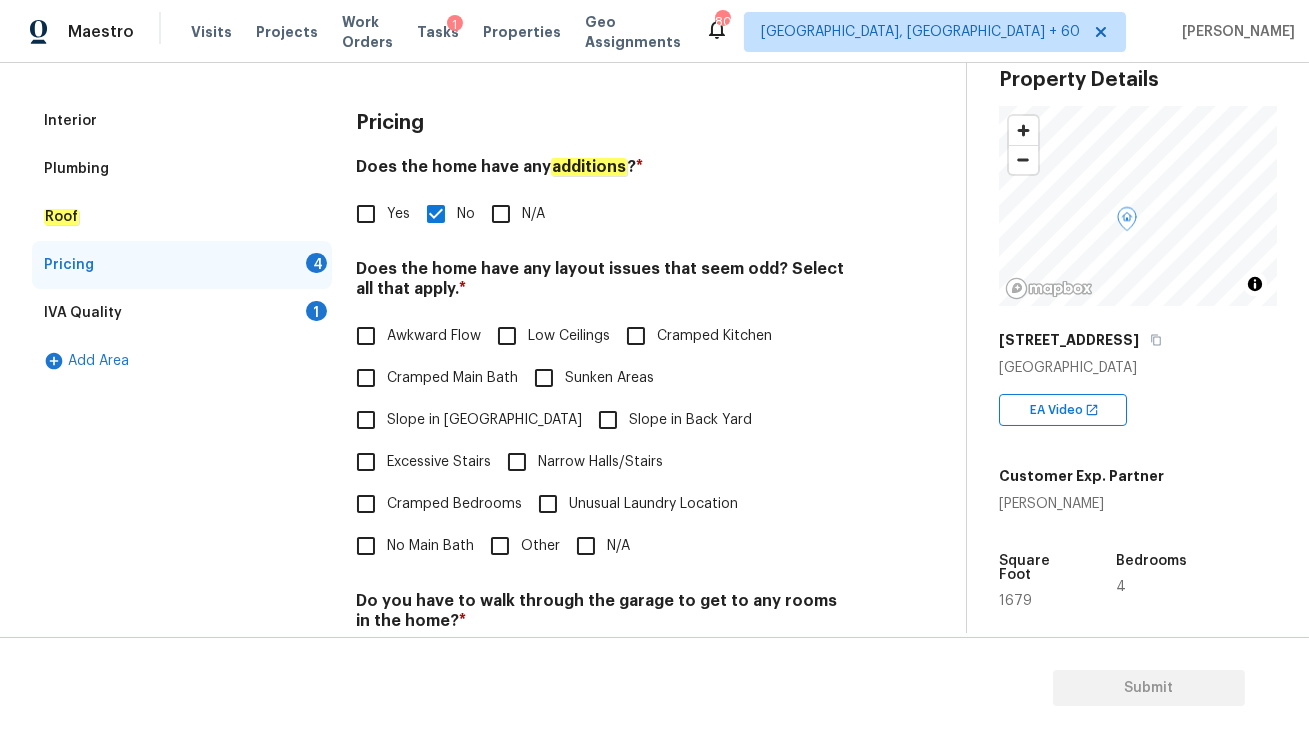 click on "N/A" at bounding box center [586, 546] 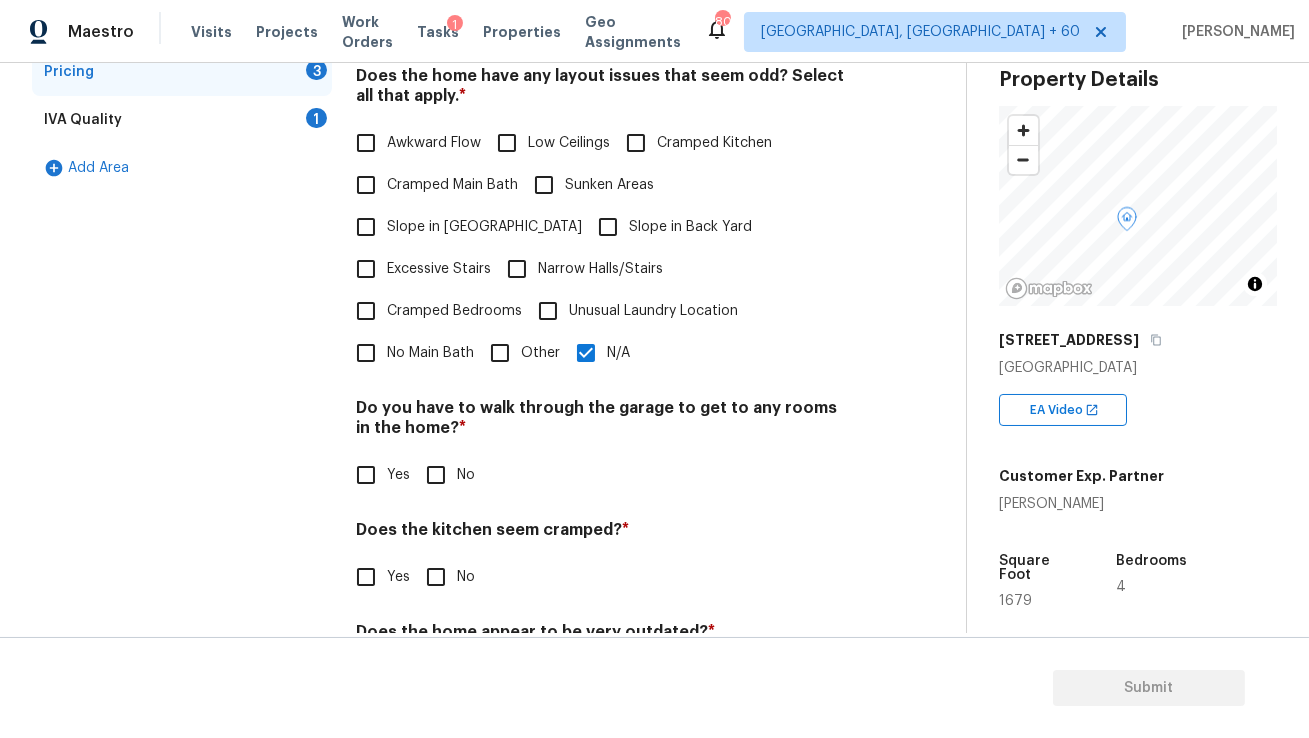 scroll, scrollTop: 460, scrollLeft: 0, axis: vertical 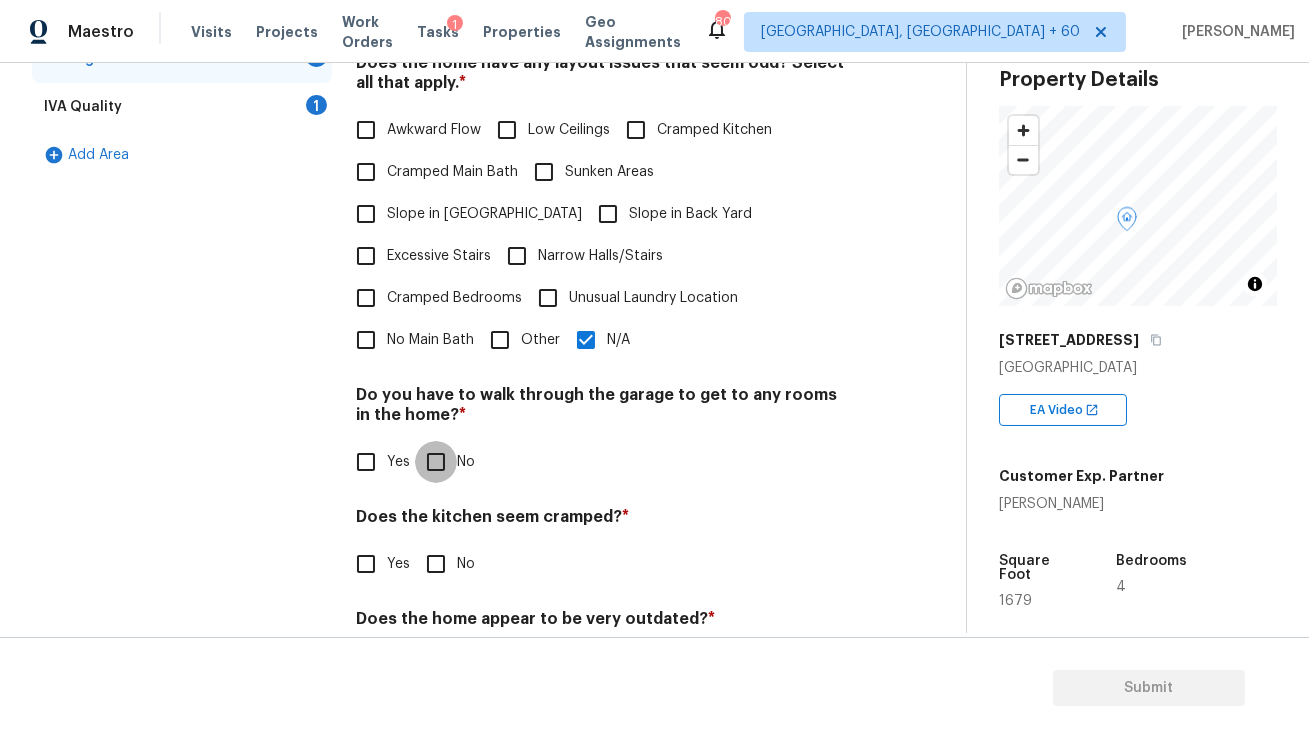 click on "No" at bounding box center (436, 462) 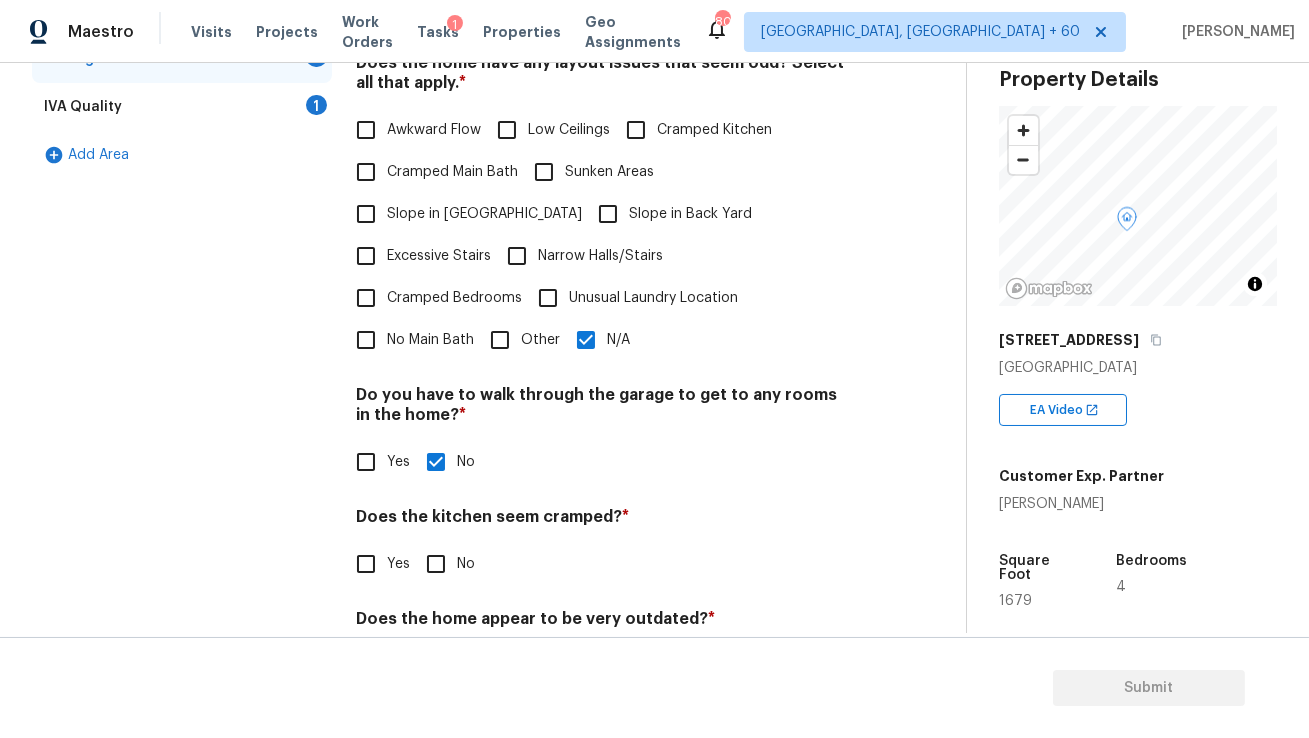 click on "No" at bounding box center (436, 564) 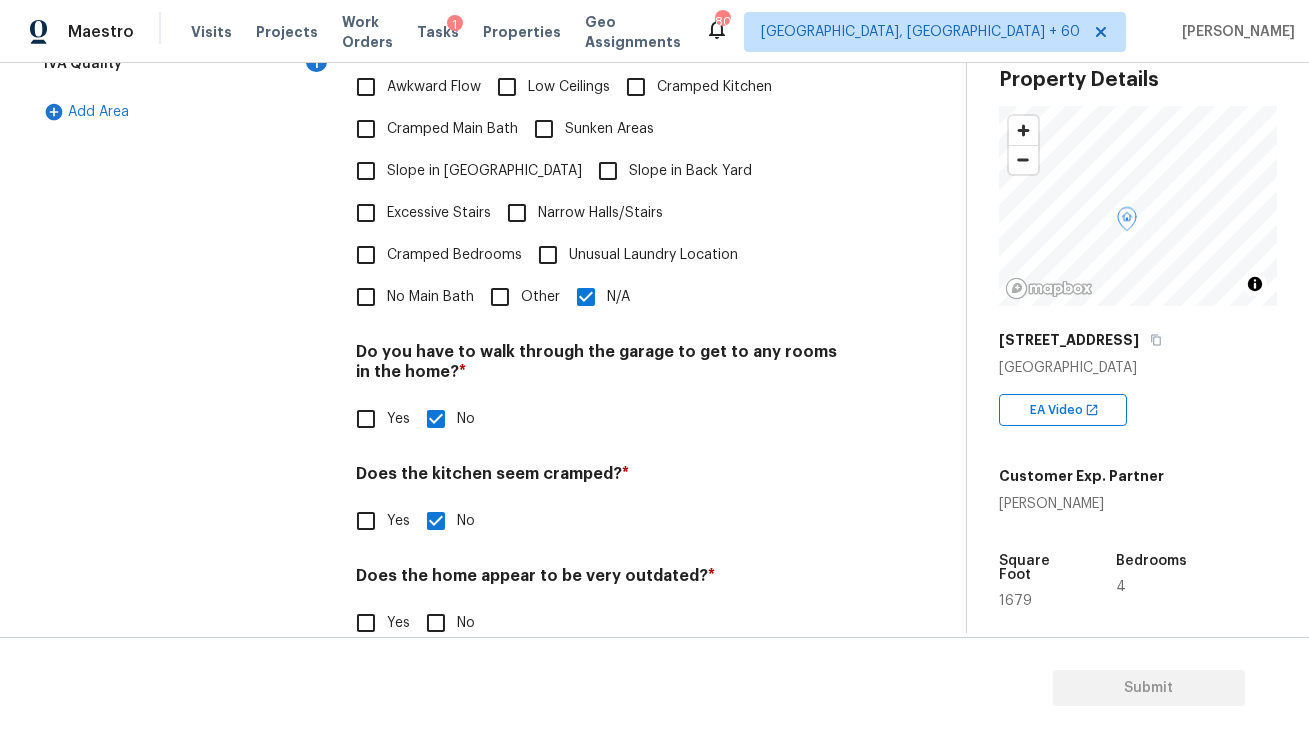 scroll, scrollTop: 501, scrollLeft: 0, axis: vertical 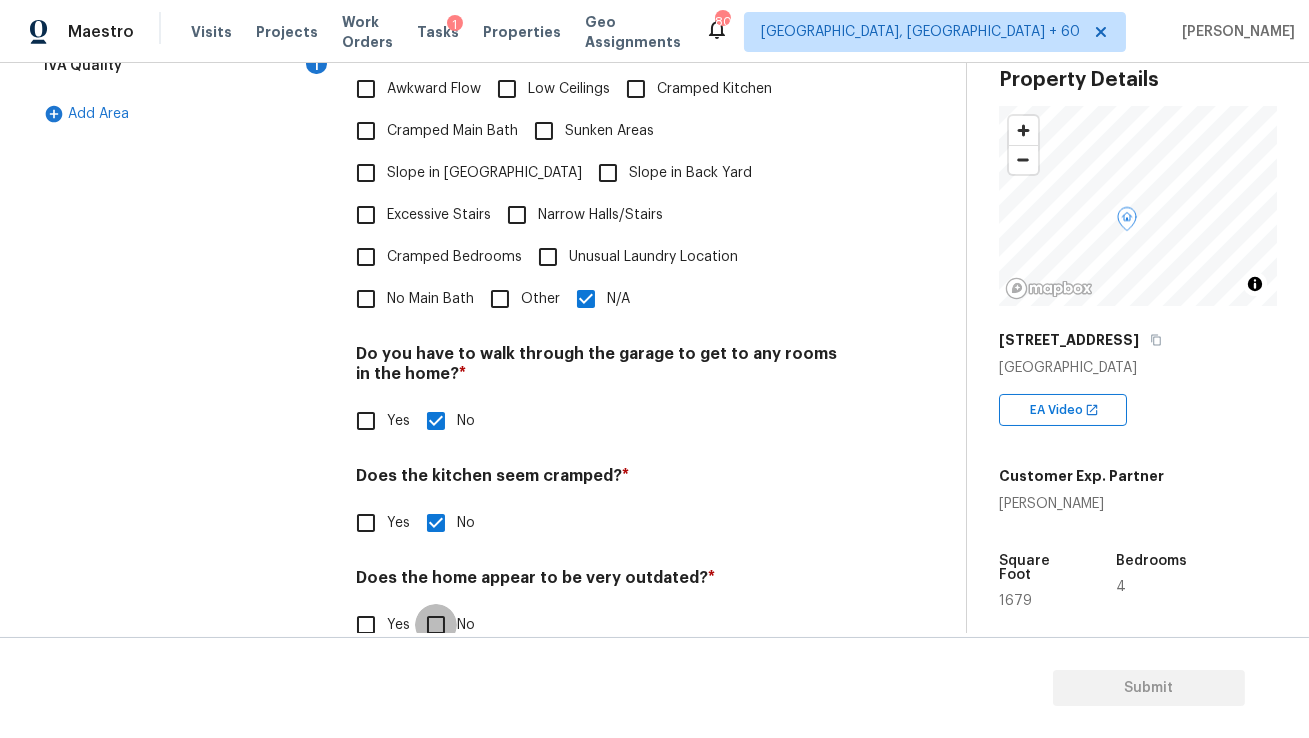click on "No" at bounding box center [436, 625] 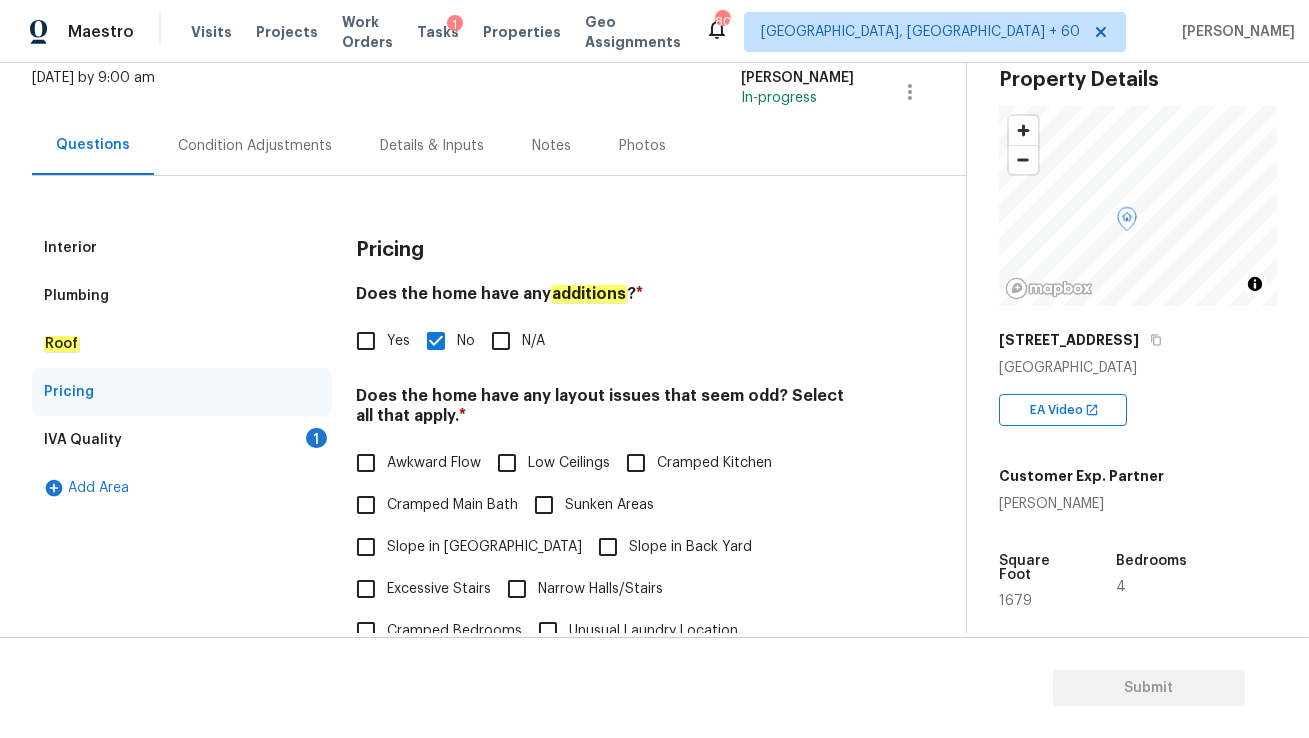 click on "IVA Quality 1" at bounding box center (182, 440) 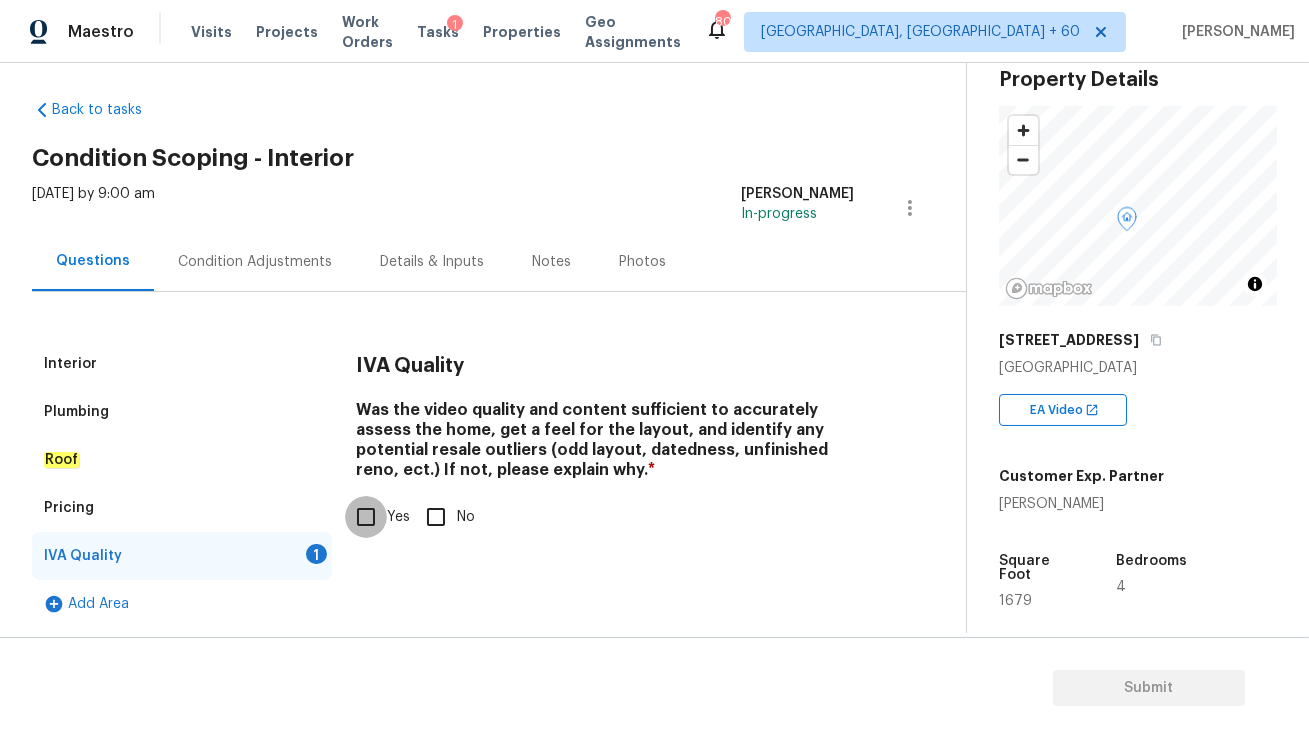 click on "Yes" at bounding box center [366, 517] 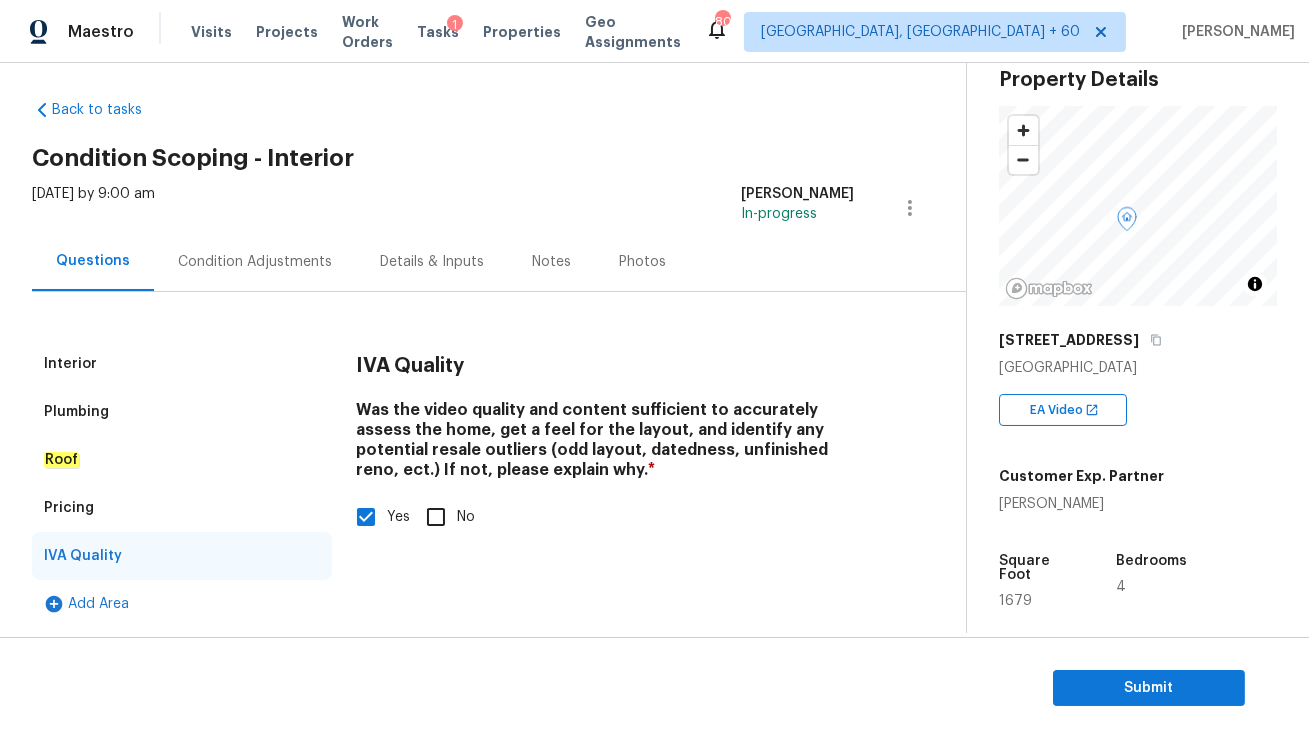 scroll, scrollTop: 0, scrollLeft: 0, axis: both 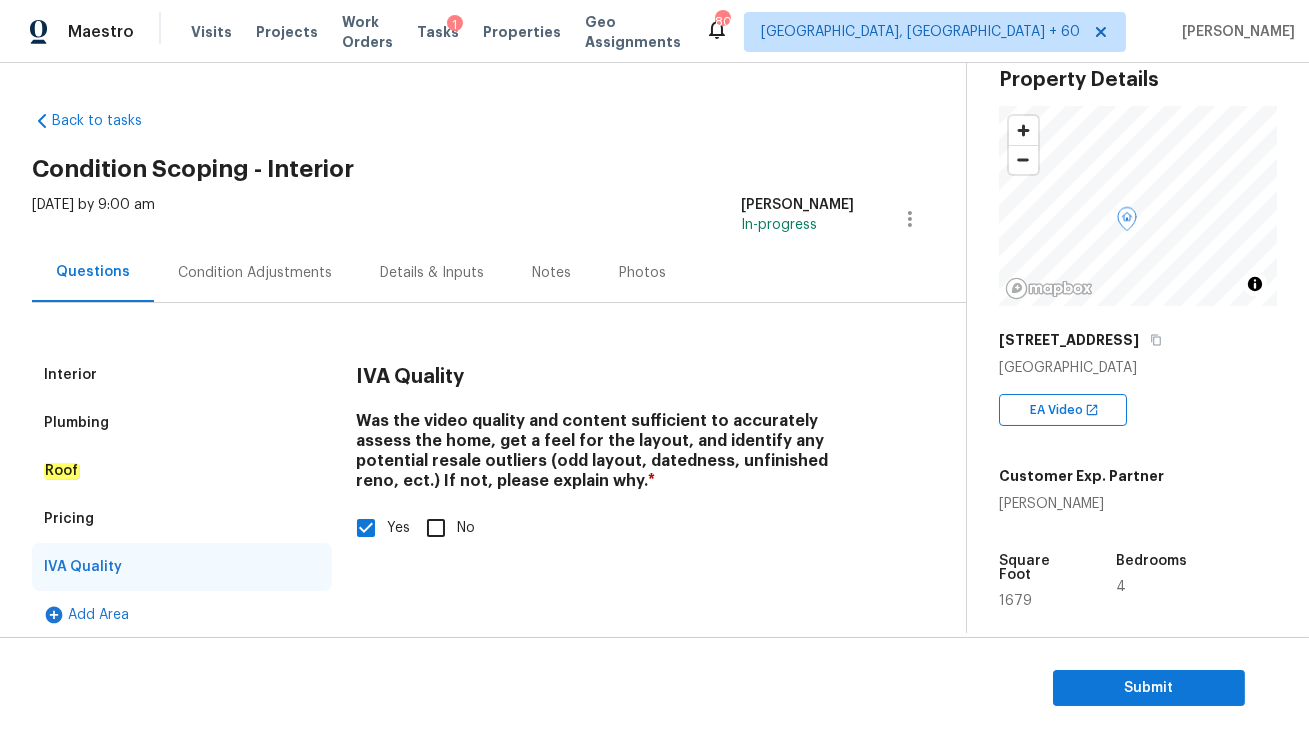 click on "Condition Adjustments" at bounding box center [255, 273] 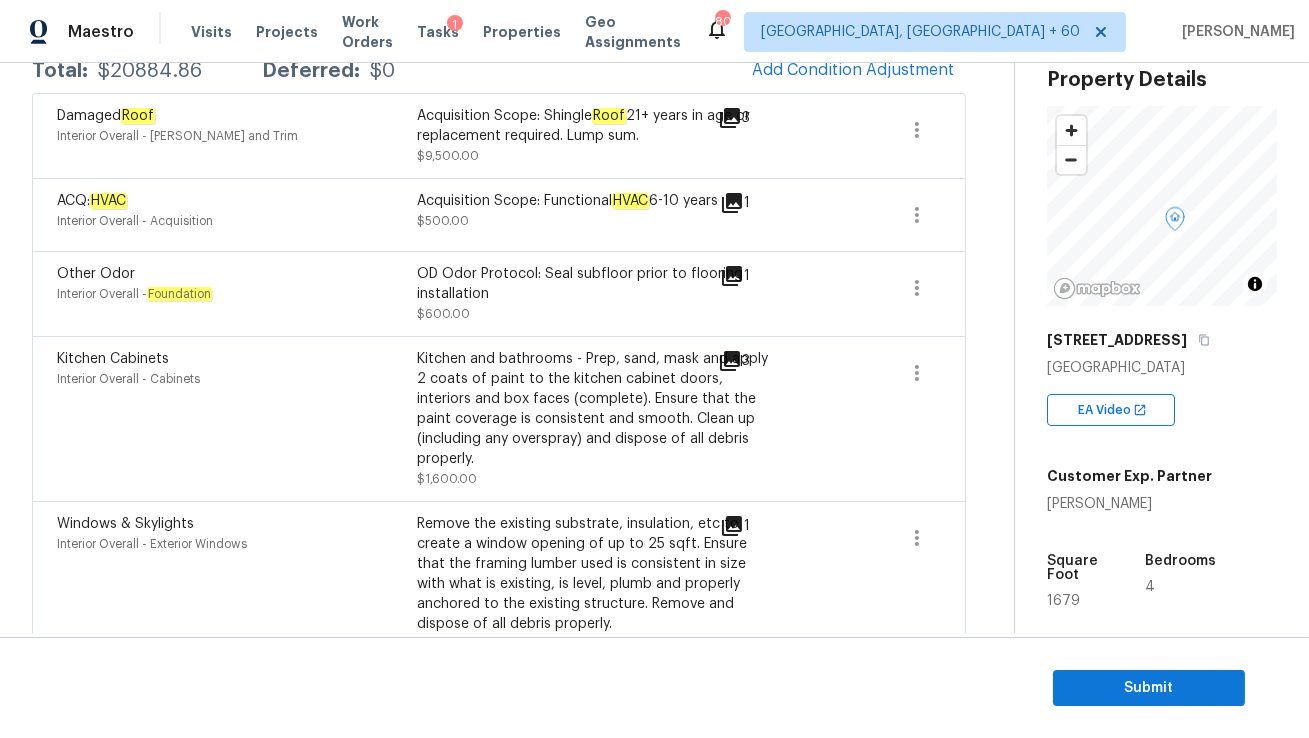 scroll, scrollTop: 348, scrollLeft: 0, axis: vertical 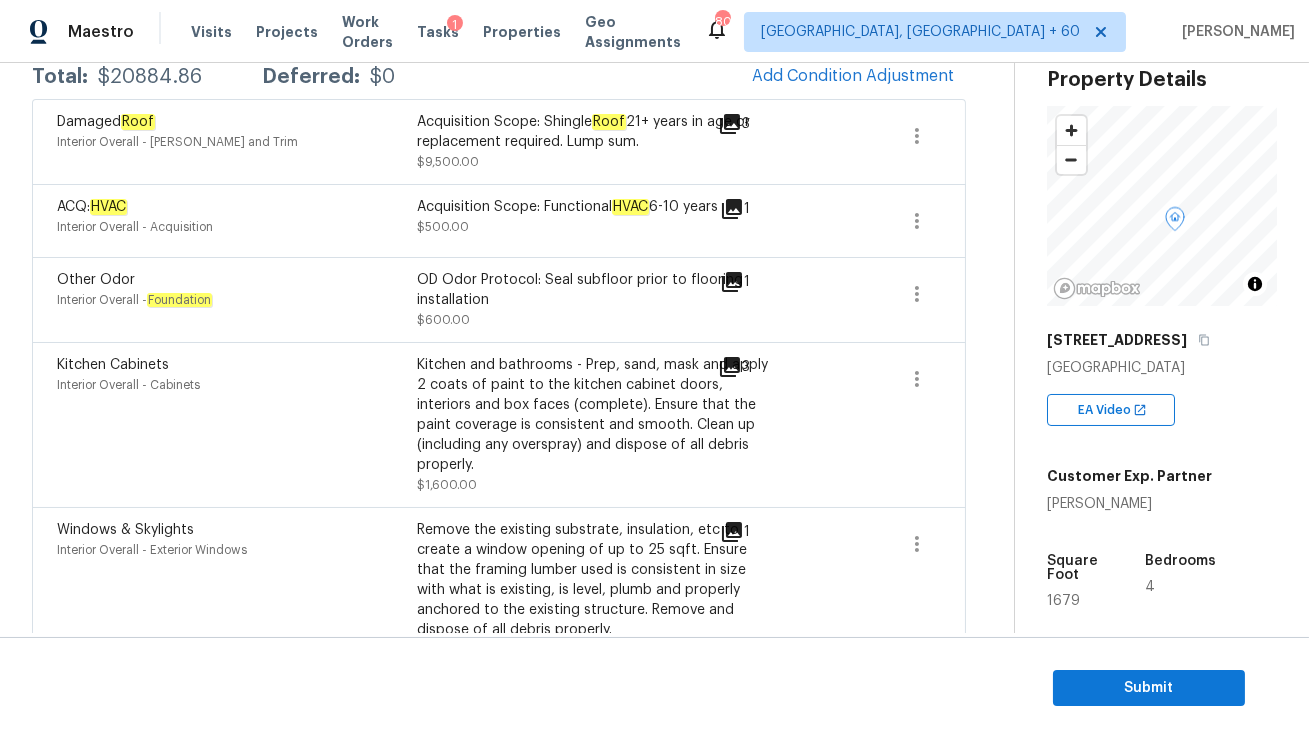 click at bounding box center (849, 425) 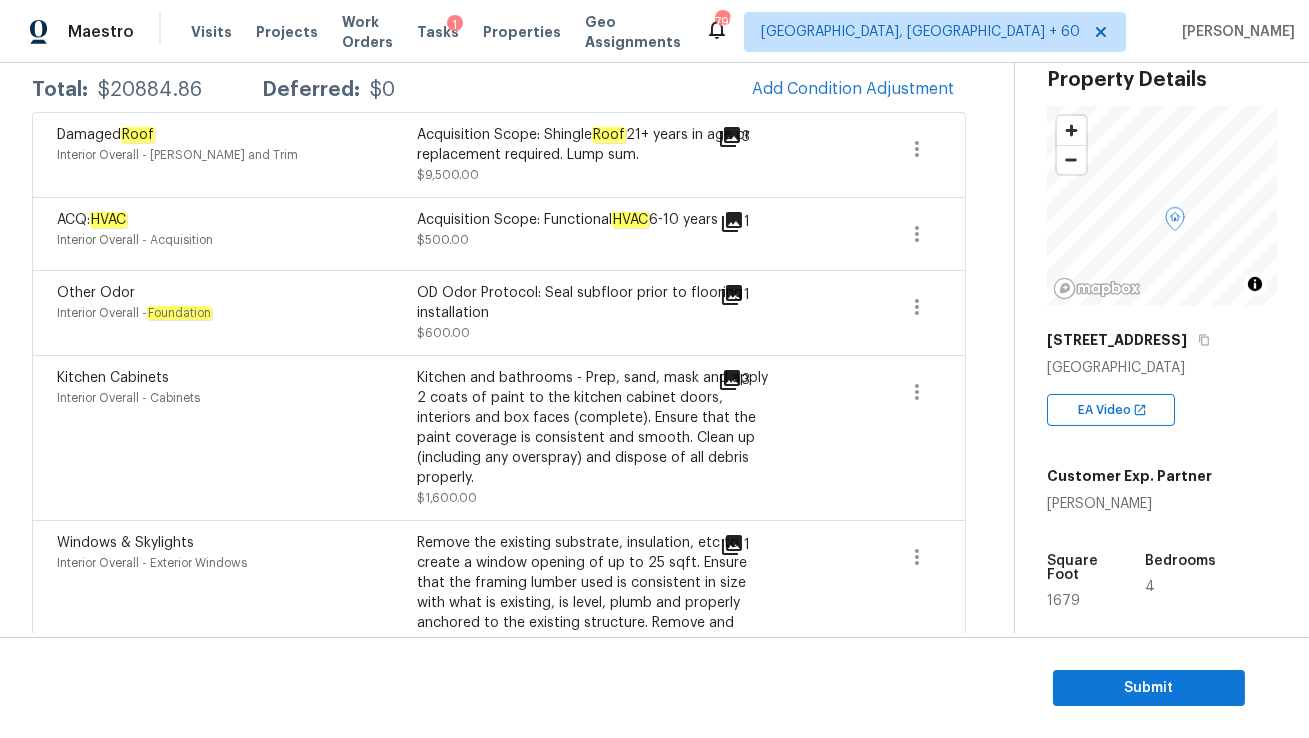 scroll, scrollTop: 379, scrollLeft: 0, axis: vertical 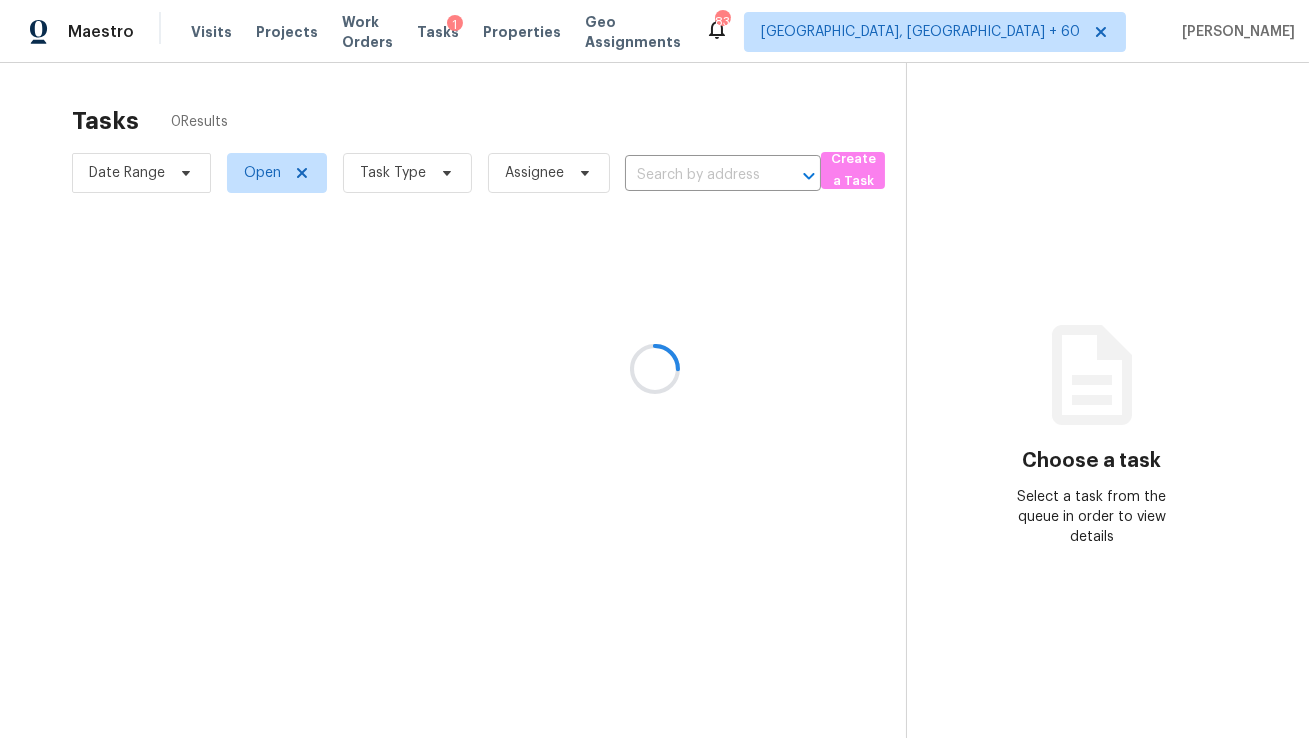 click at bounding box center (654, 369) 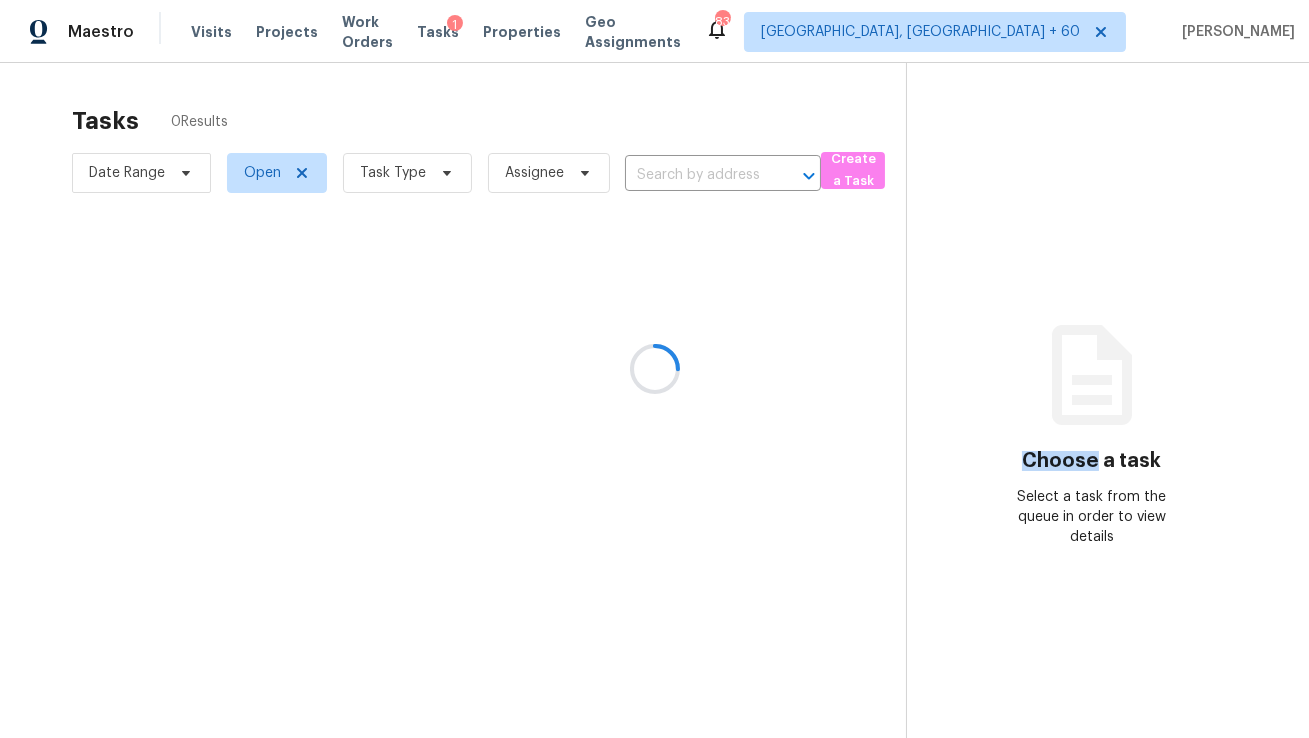 click at bounding box center (654, 369) 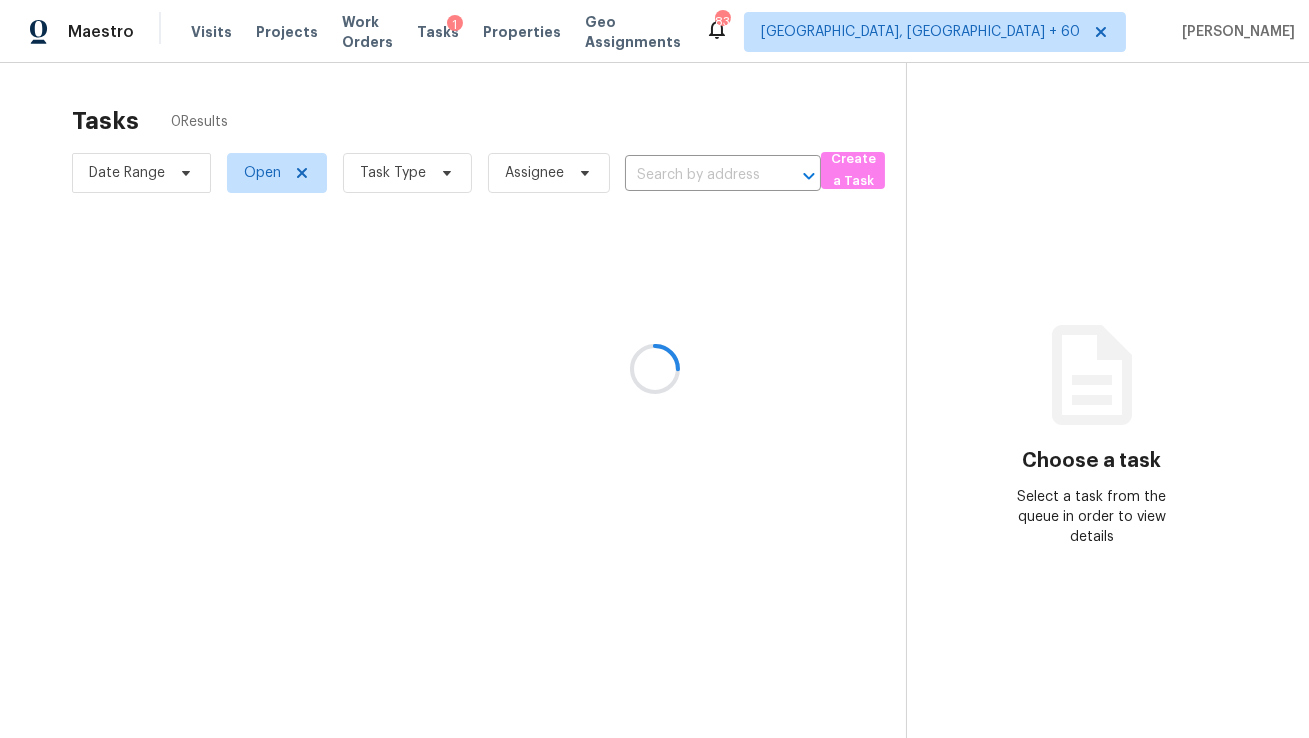 click at bounding box center (654, 369) 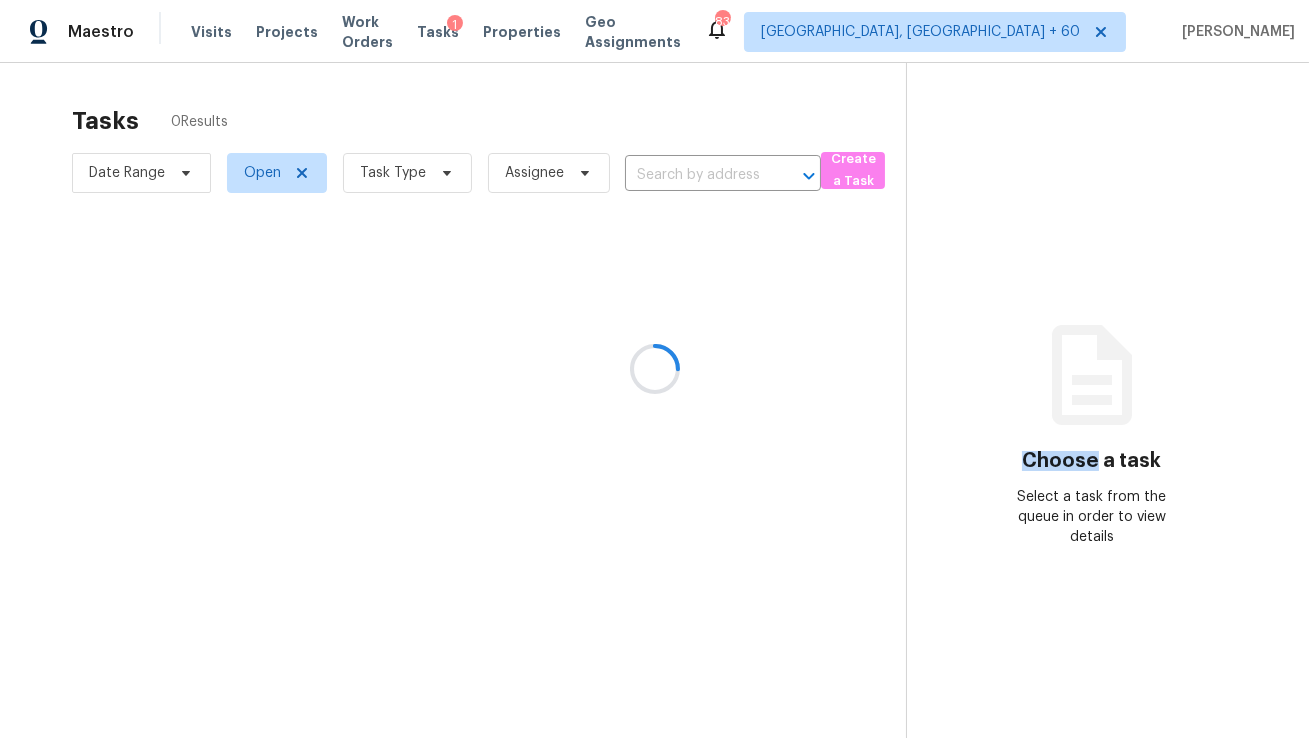 click at bounding box center [654, 369] 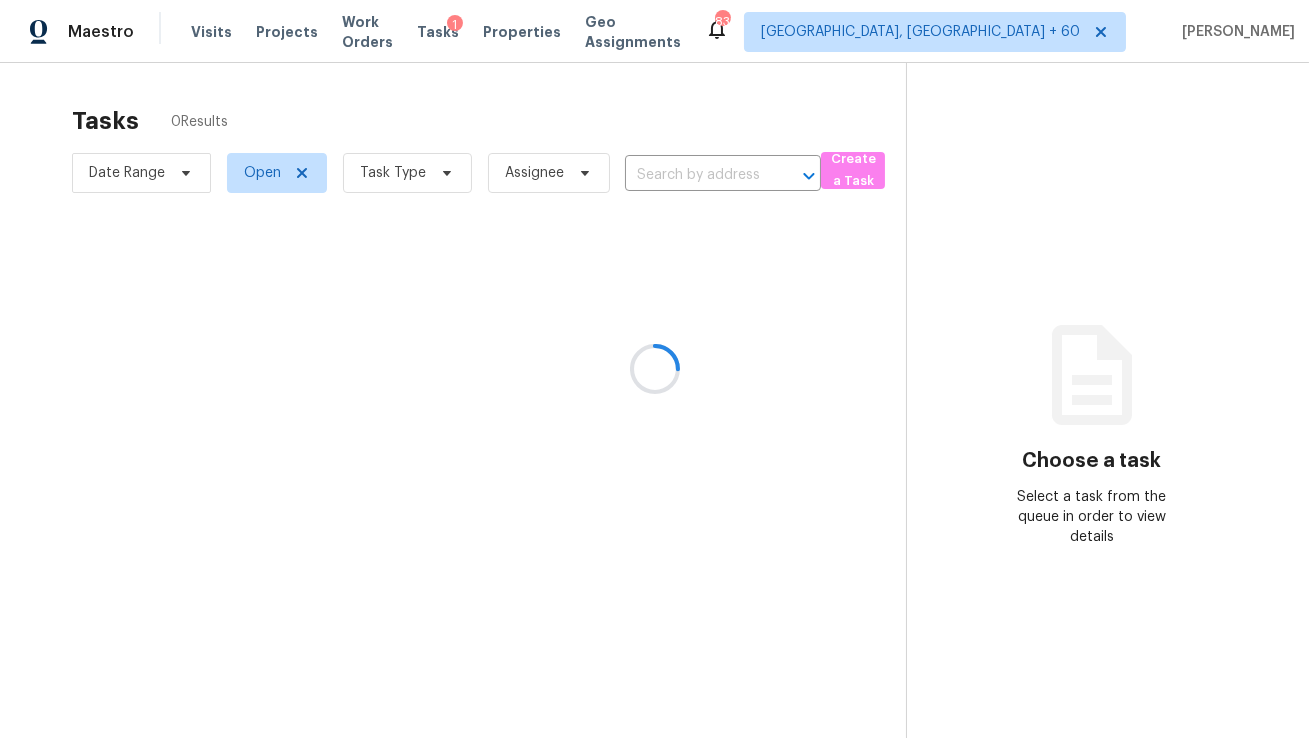 click at bounding box center (654, 369) 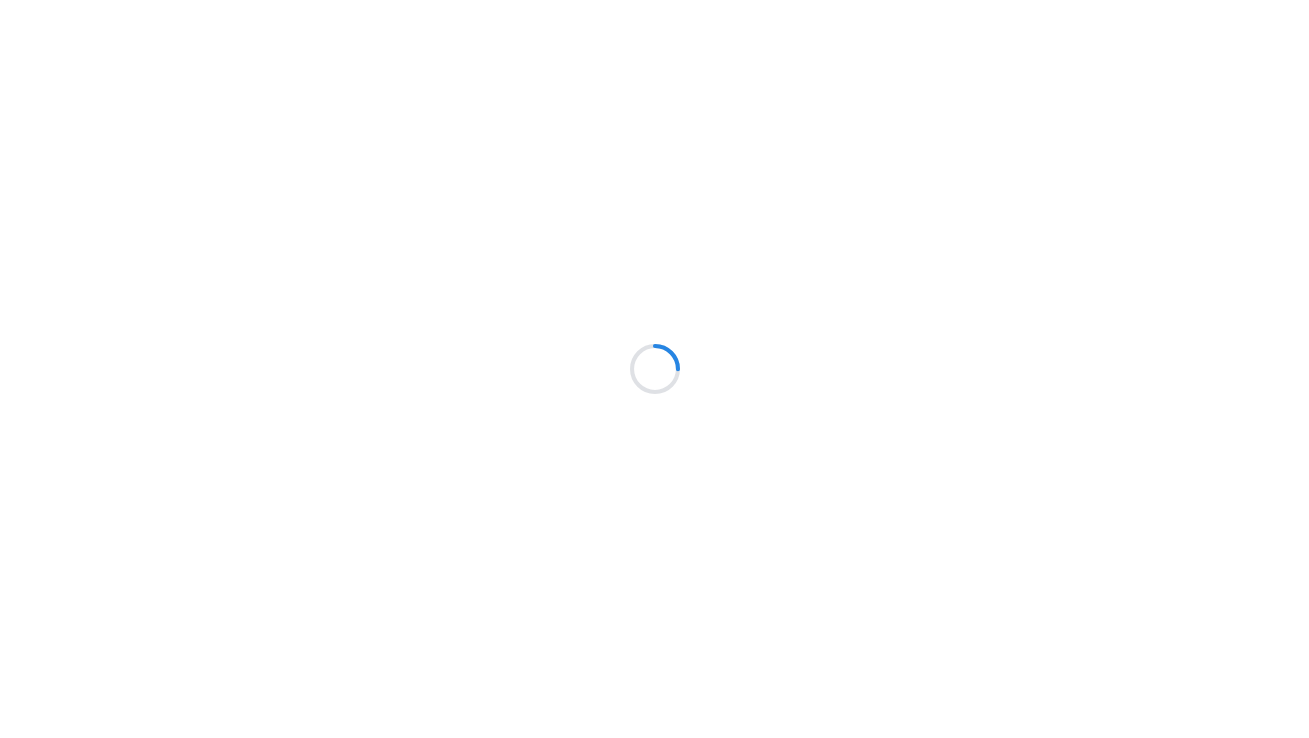 scroll, scrollTop: 0, scrollLeft: 0, axis: both 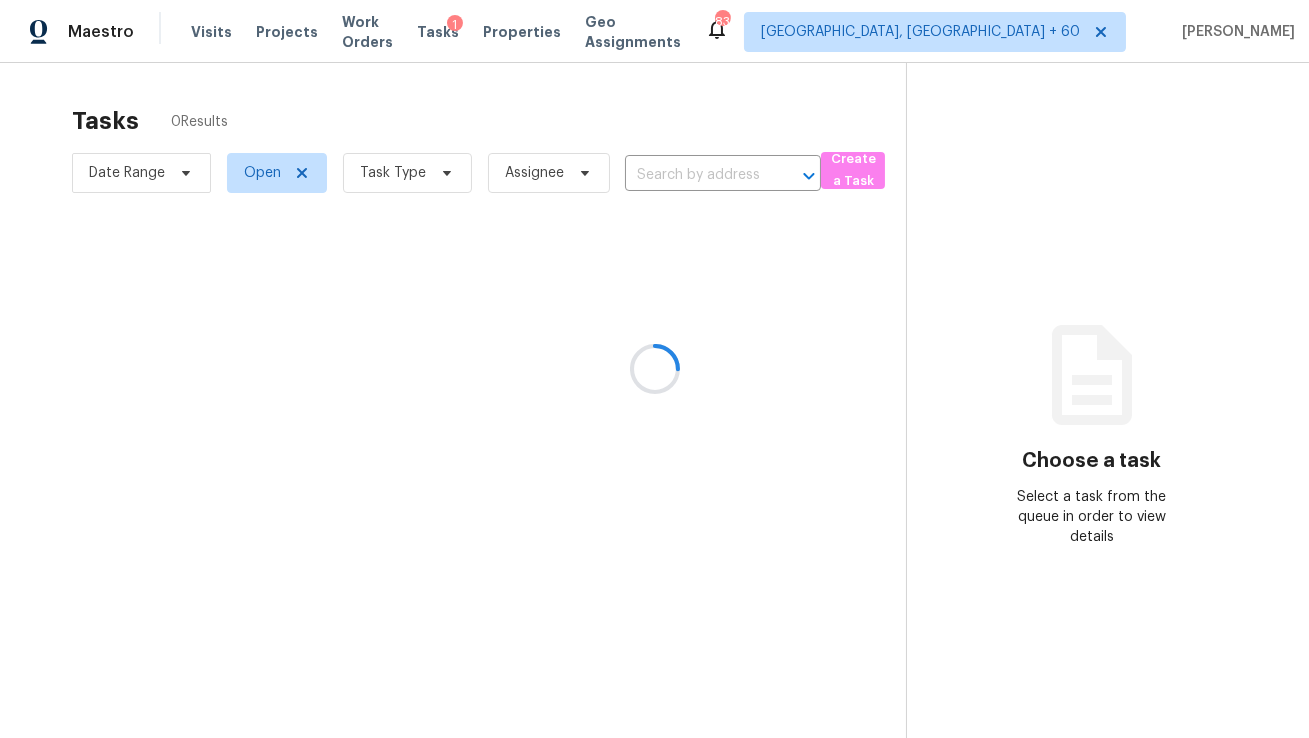click at bounding box center (654, 369) 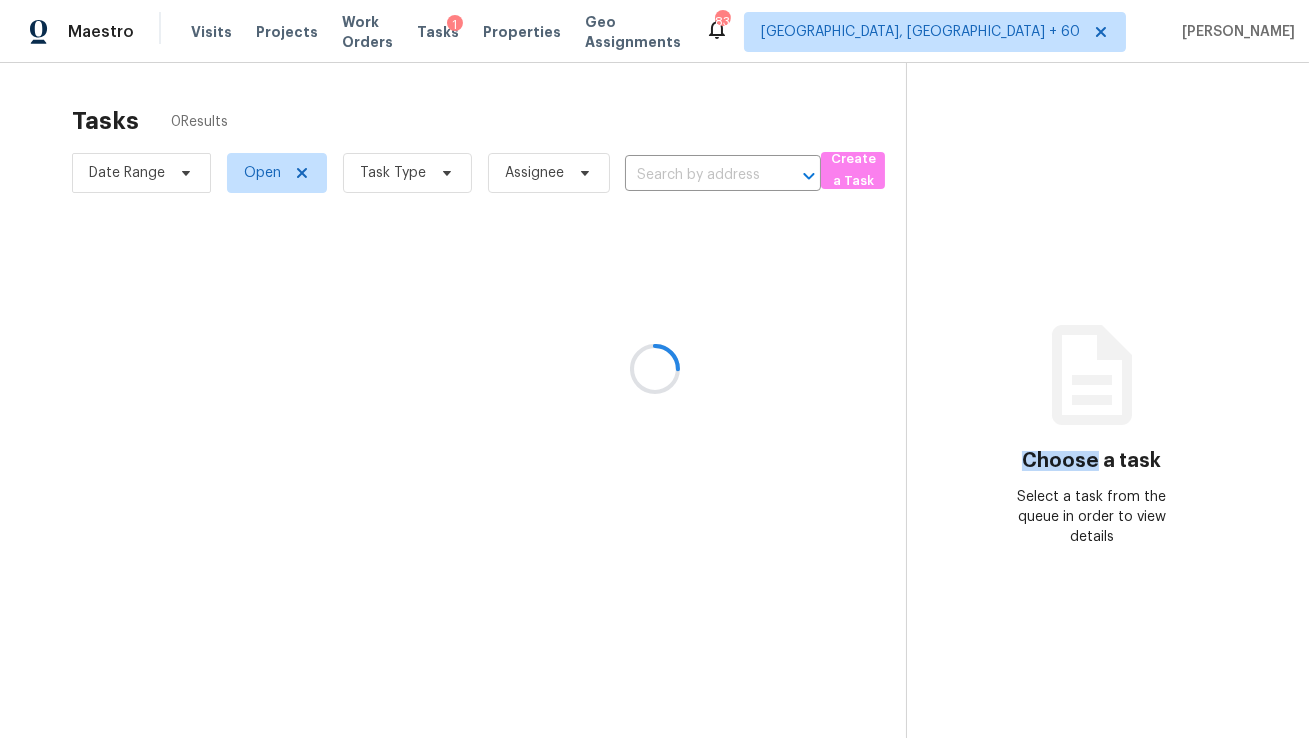 click at bounding box center [654, 369] 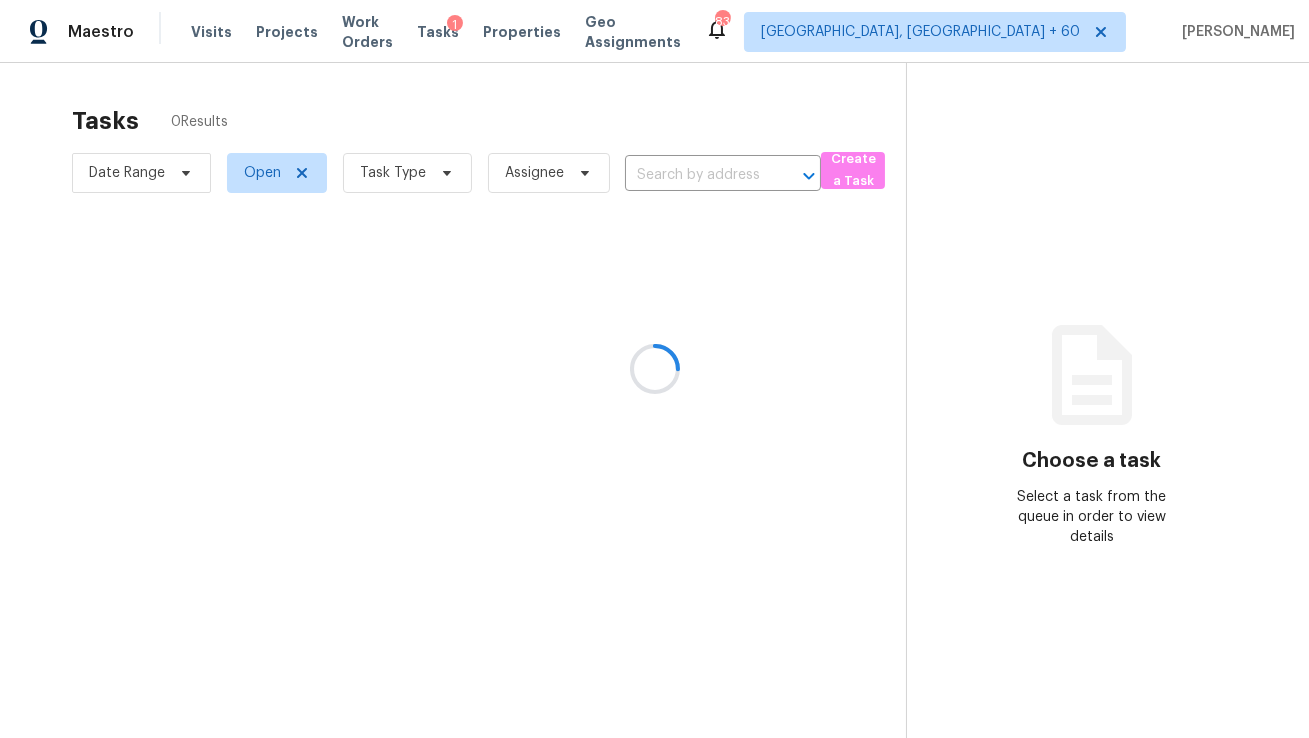 click at bounding box center [654, 369] 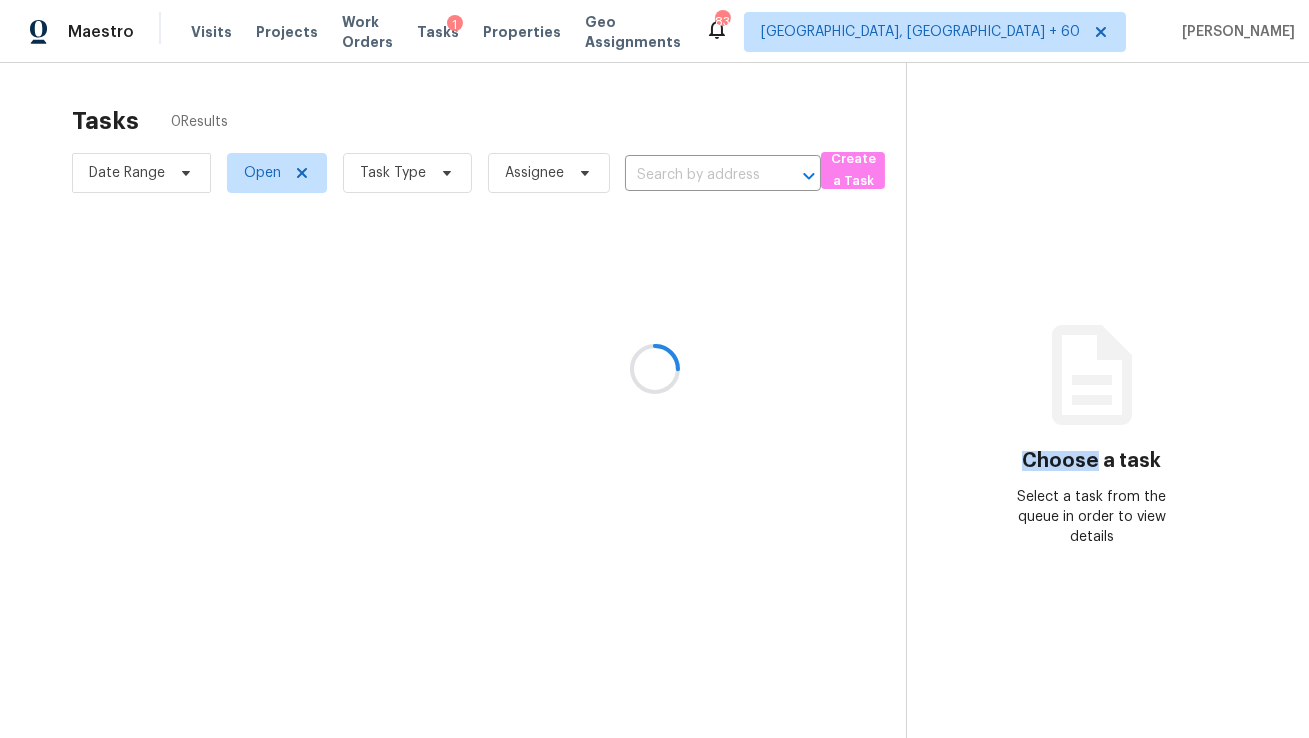 click at bounding box center [654, 369] 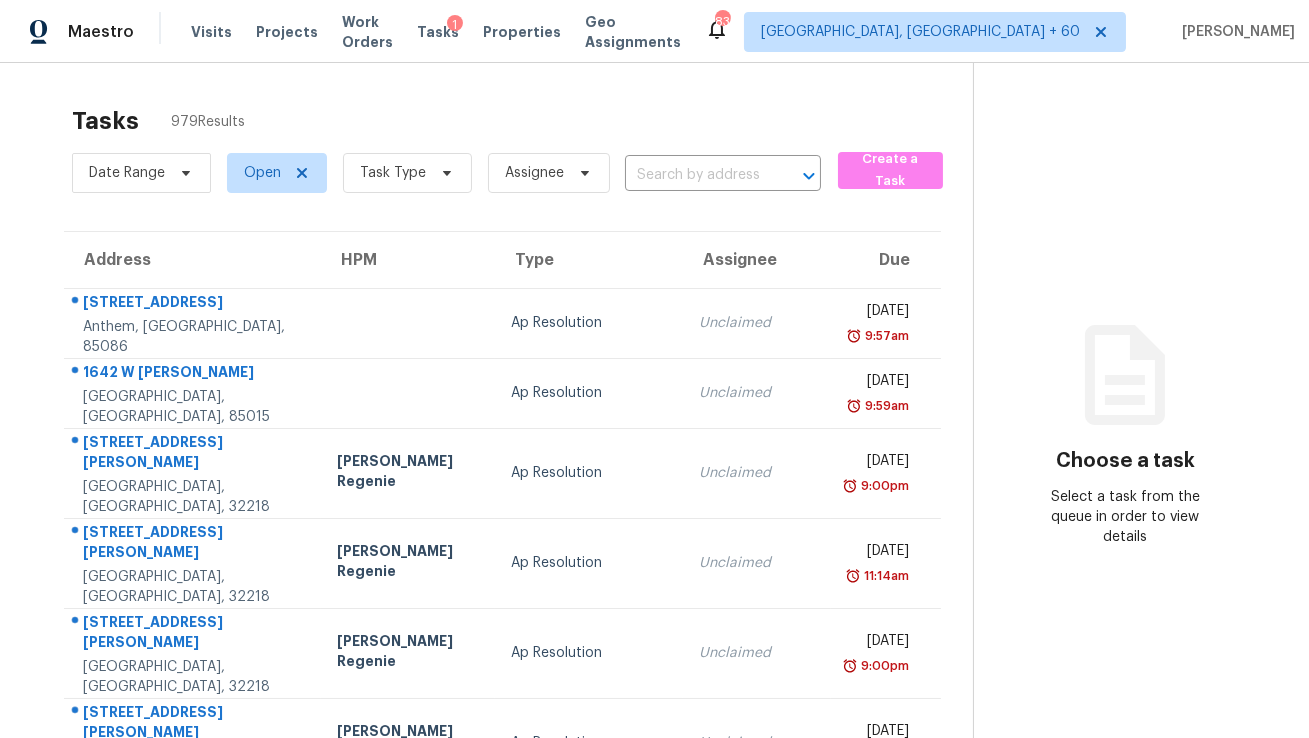 click on "Visits" at bounding box center [211, 32] 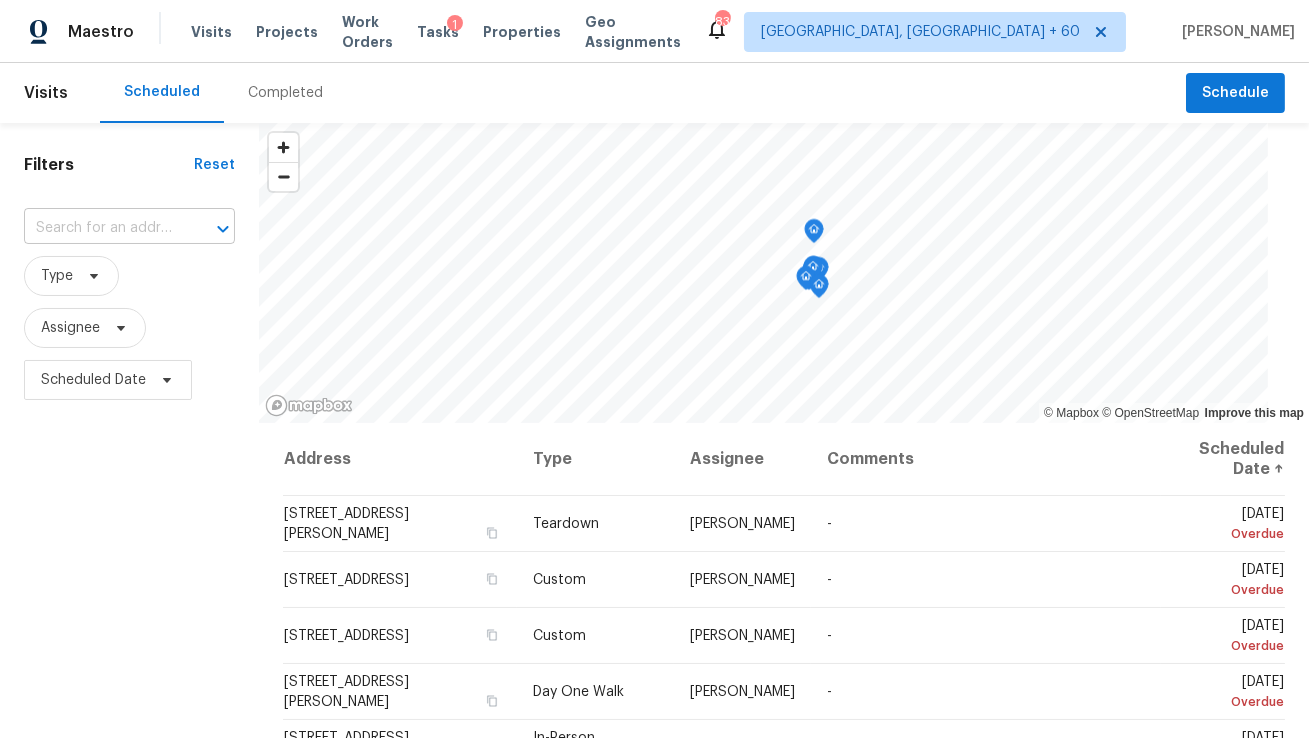 click at bounding box center (209, 229) 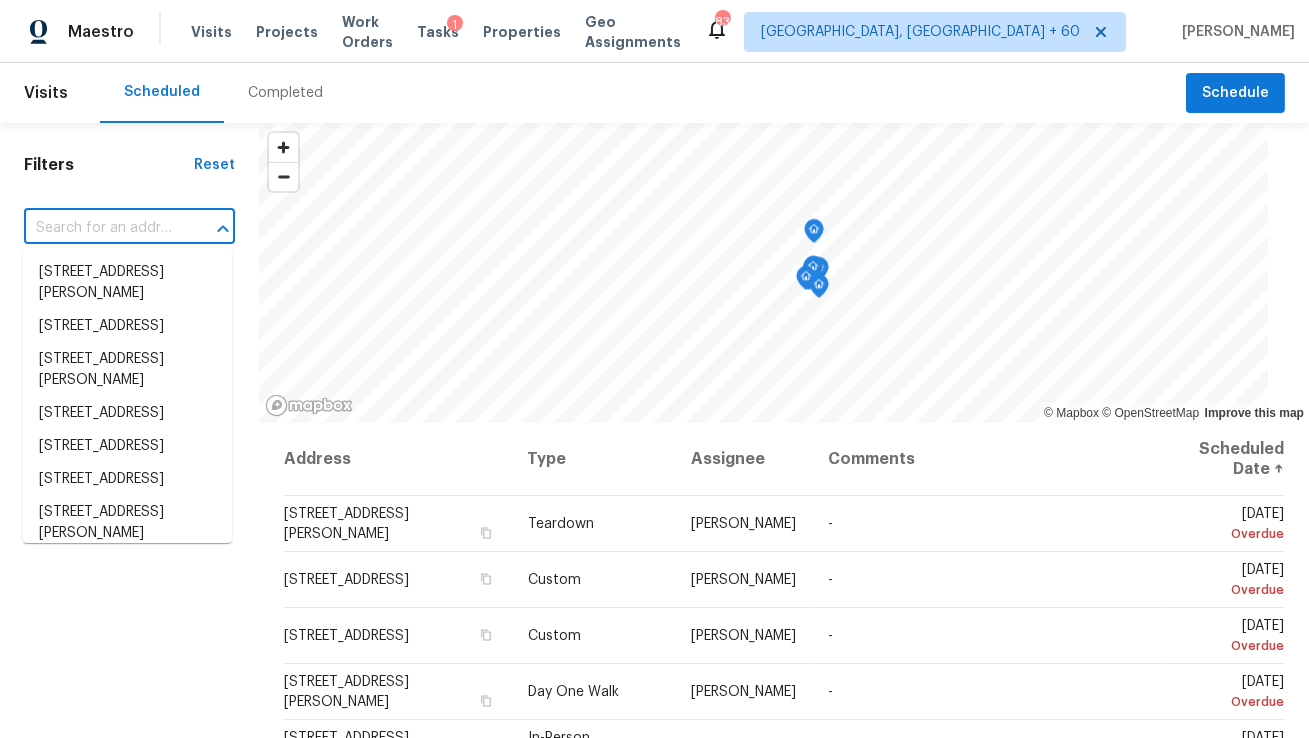 click at bounding box center (209, 229) 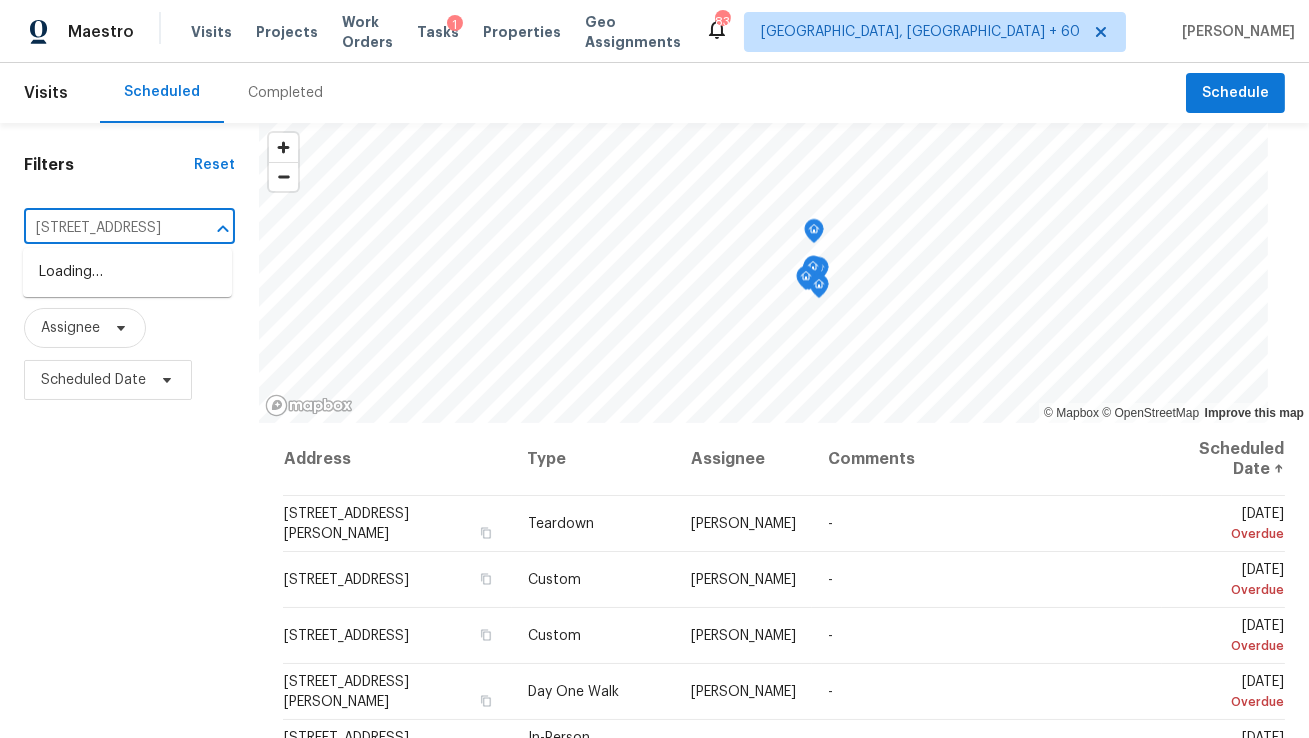 scroll, scrollTop: 0, scrollLeft: 134, axis: horizontal 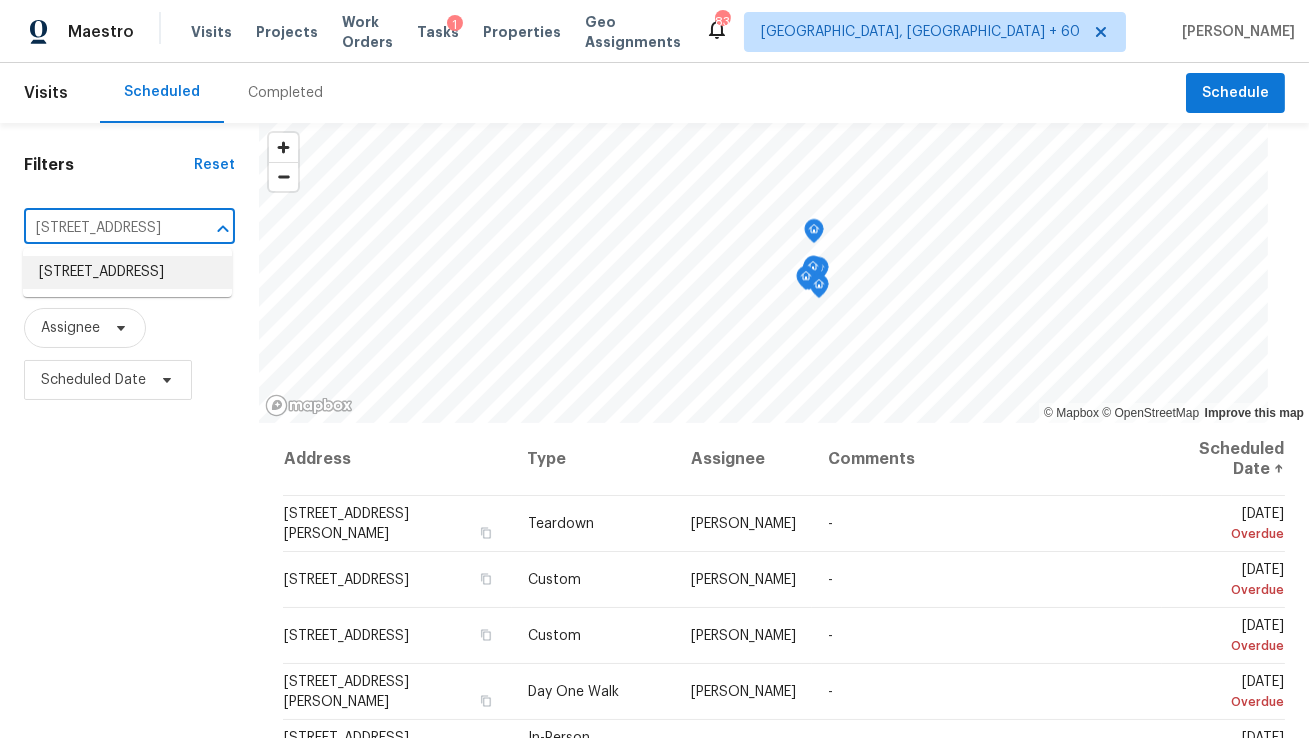 click on "5020 Mulberry Way, Loganville, GA 30052" at bounding box center (127, 272) 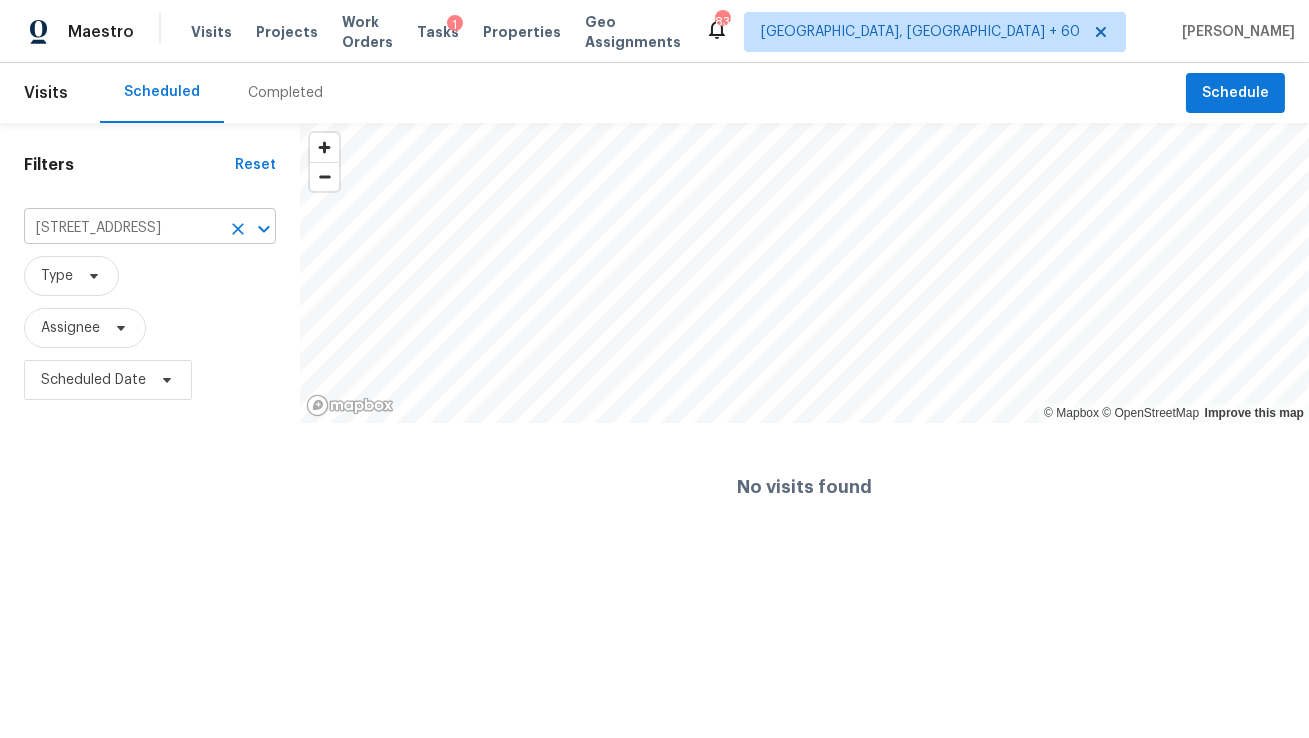 click on "5020 Mulberry Way, Loganville, GA 30052" at bounding box center [122, 228] 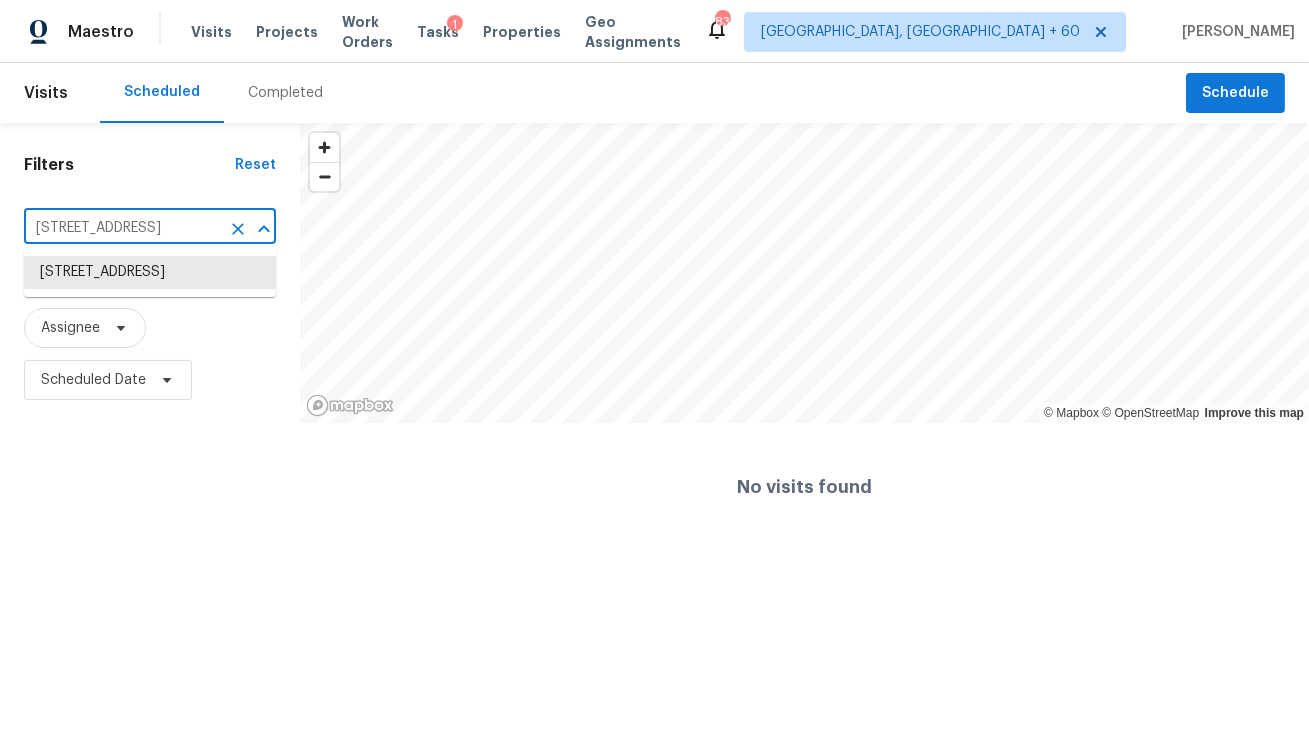 scroll, scrollTop: 0, scrollLeft: 91, axis: horizontal 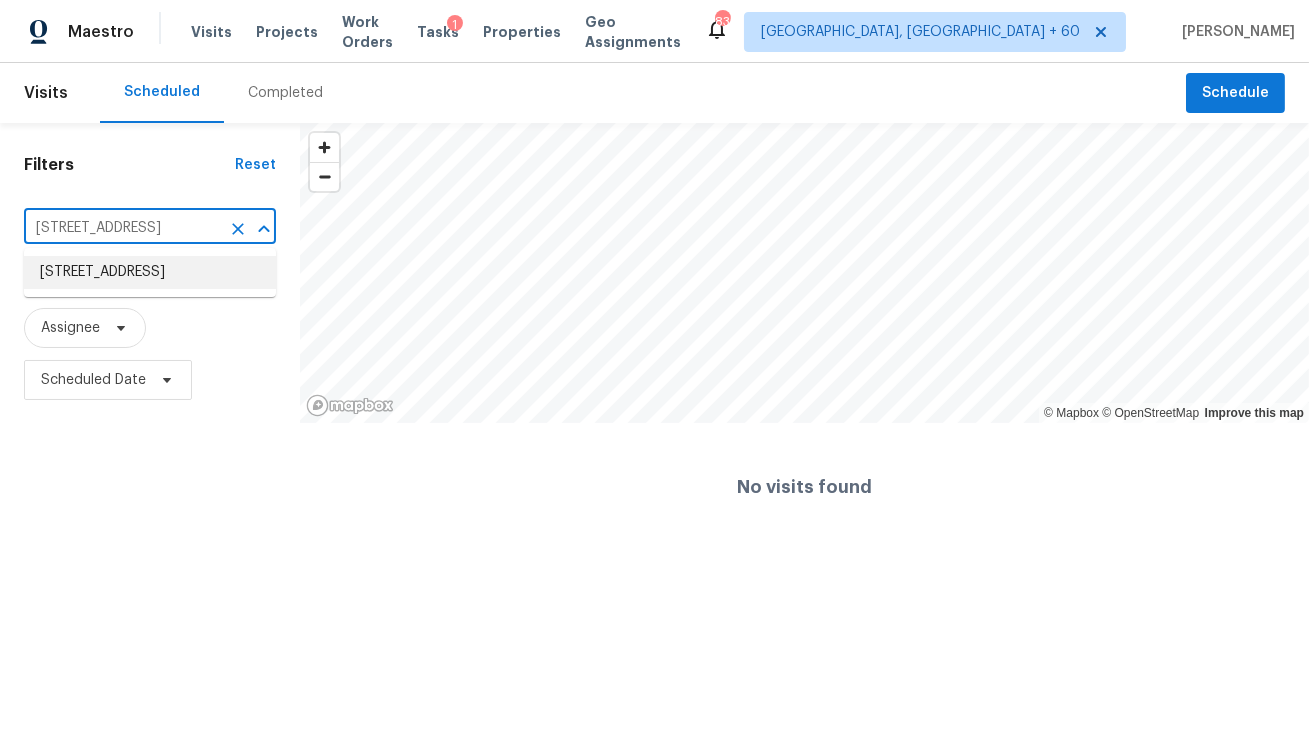 click on "5020 Mulberry Way, Loganville, GA 30052" at bounding box center (150, 272) 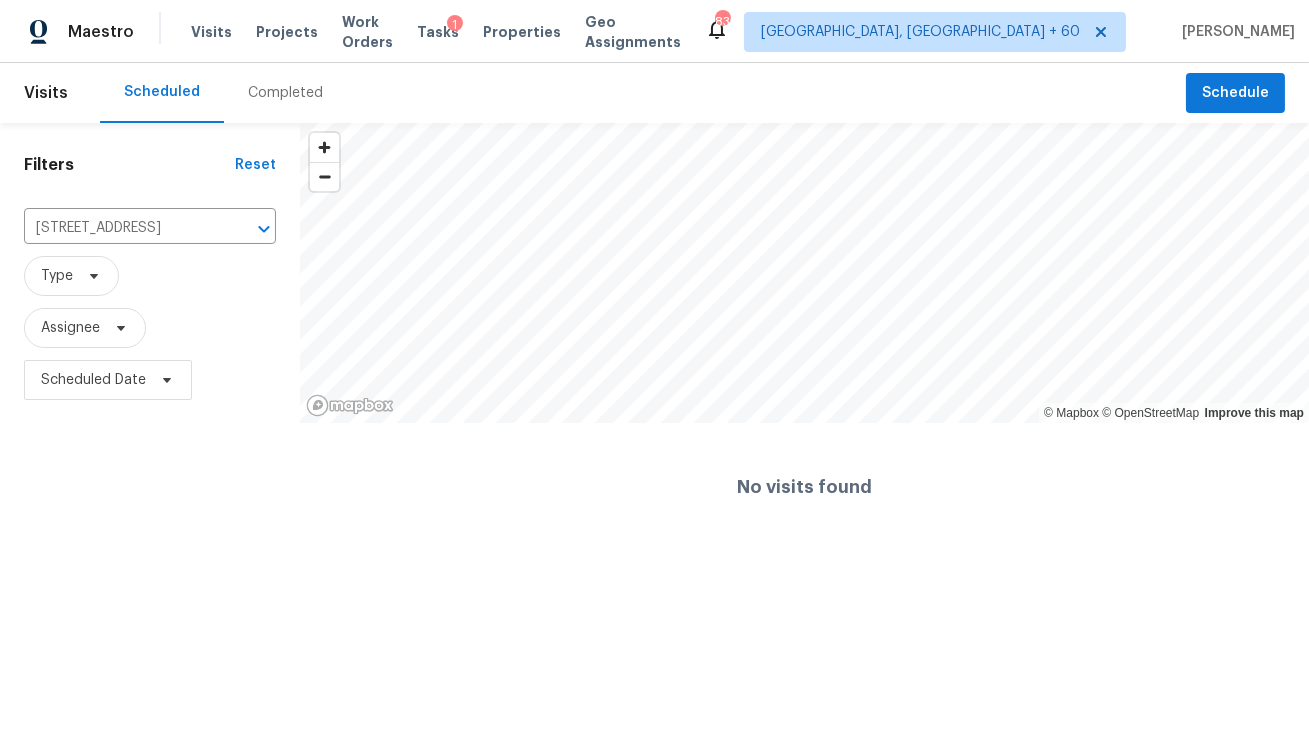 scroll, scrollTop: 0, scrollLeft: 0, axis: both 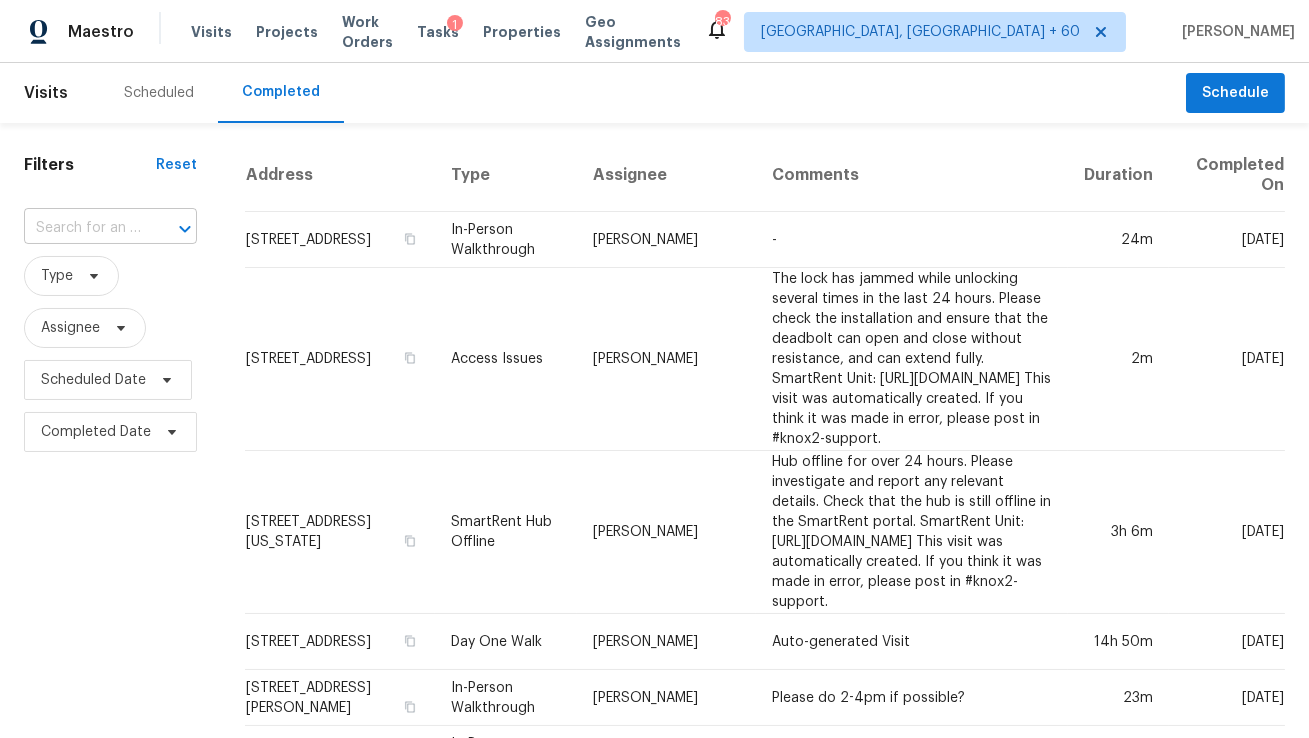 click at bounding box center (82, 228) 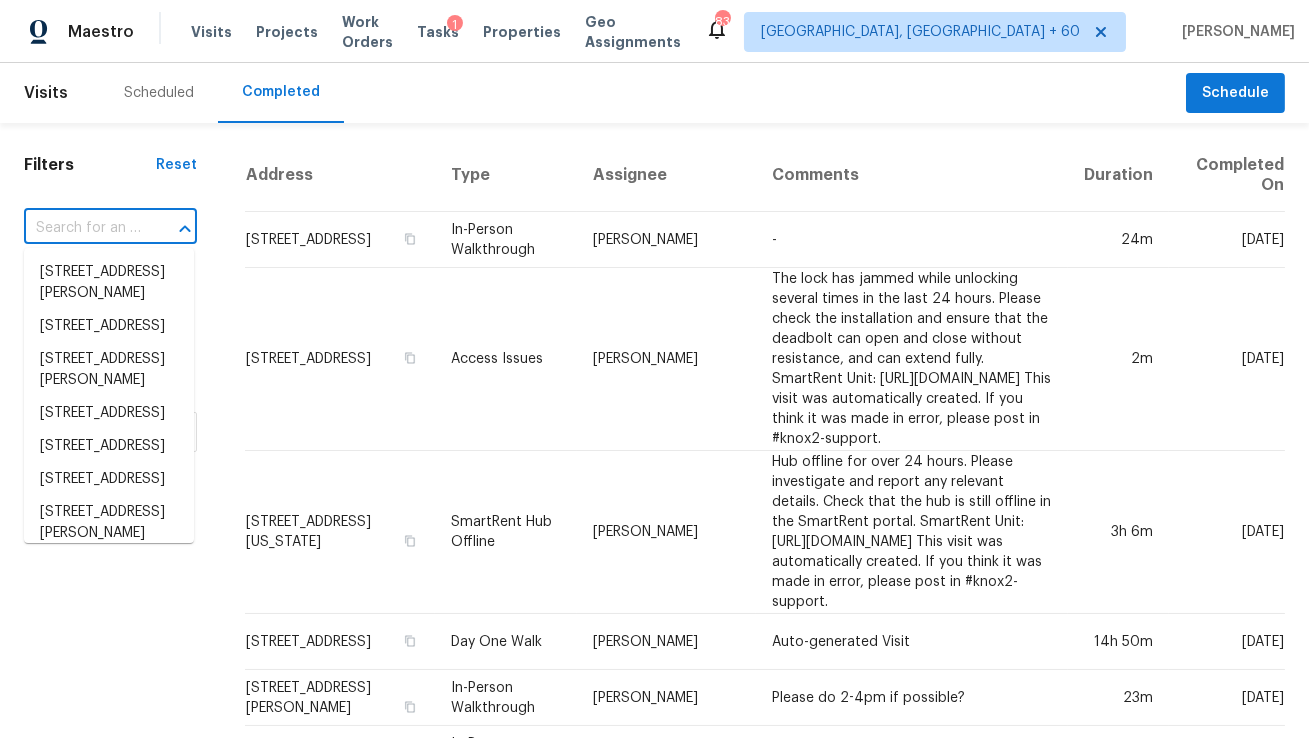 paste on "5020 Mulberry Way, Loganville, GA 30052" 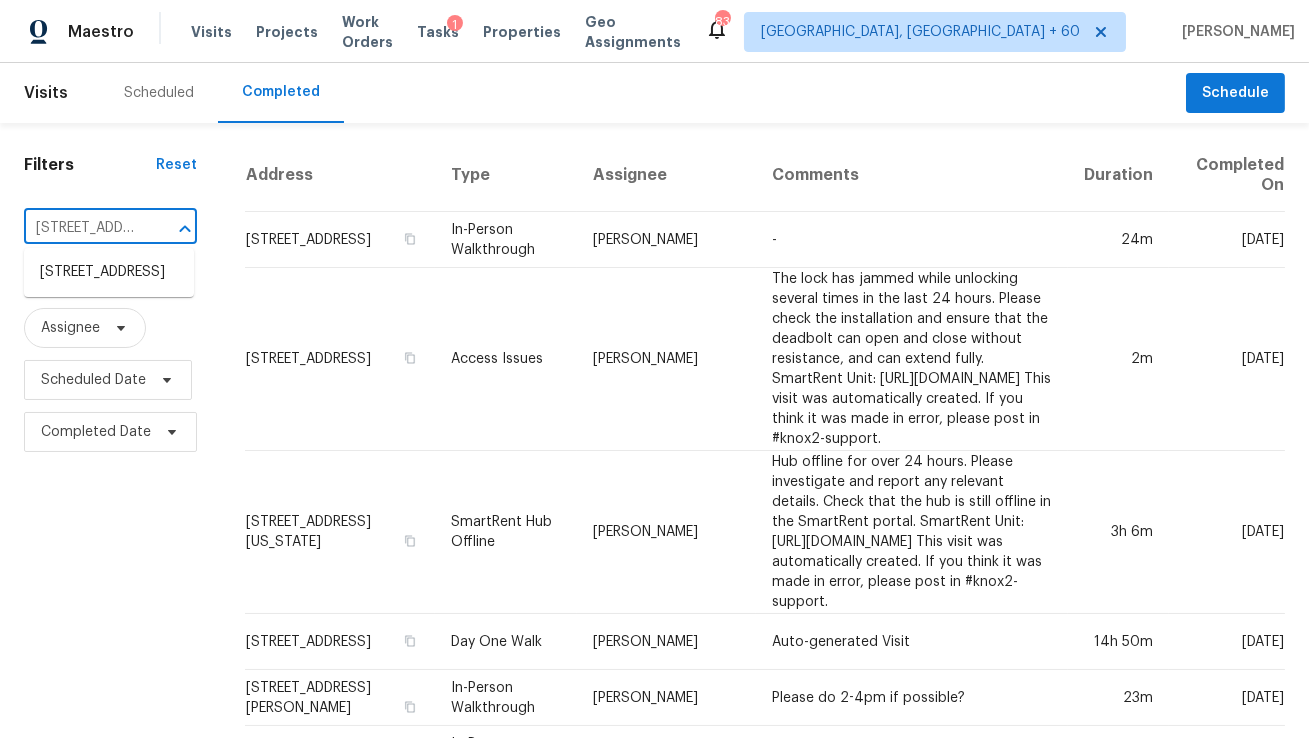 scroll, scrollTop: 0, scrollLeft: 173, axis: horizontal 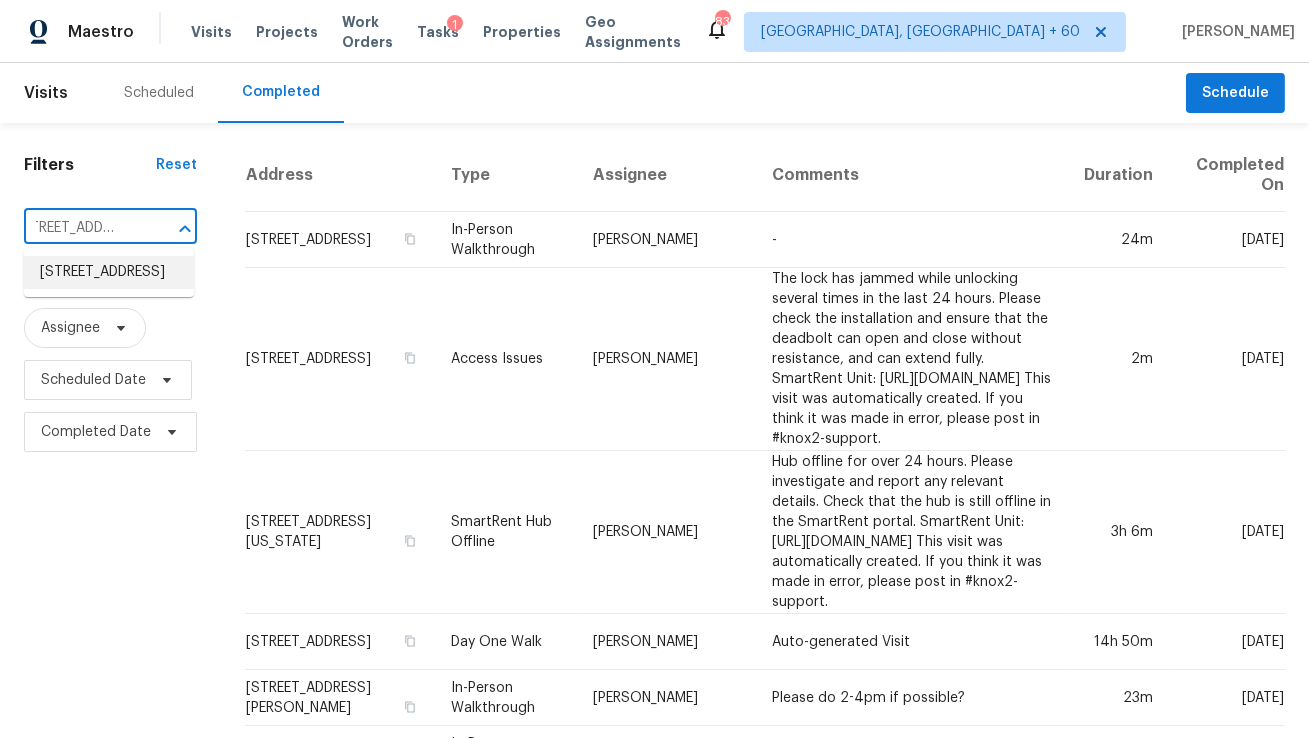 click on "5020 Mulberry Way, Loganville, GA 30052" at bounding box center (109, 272) 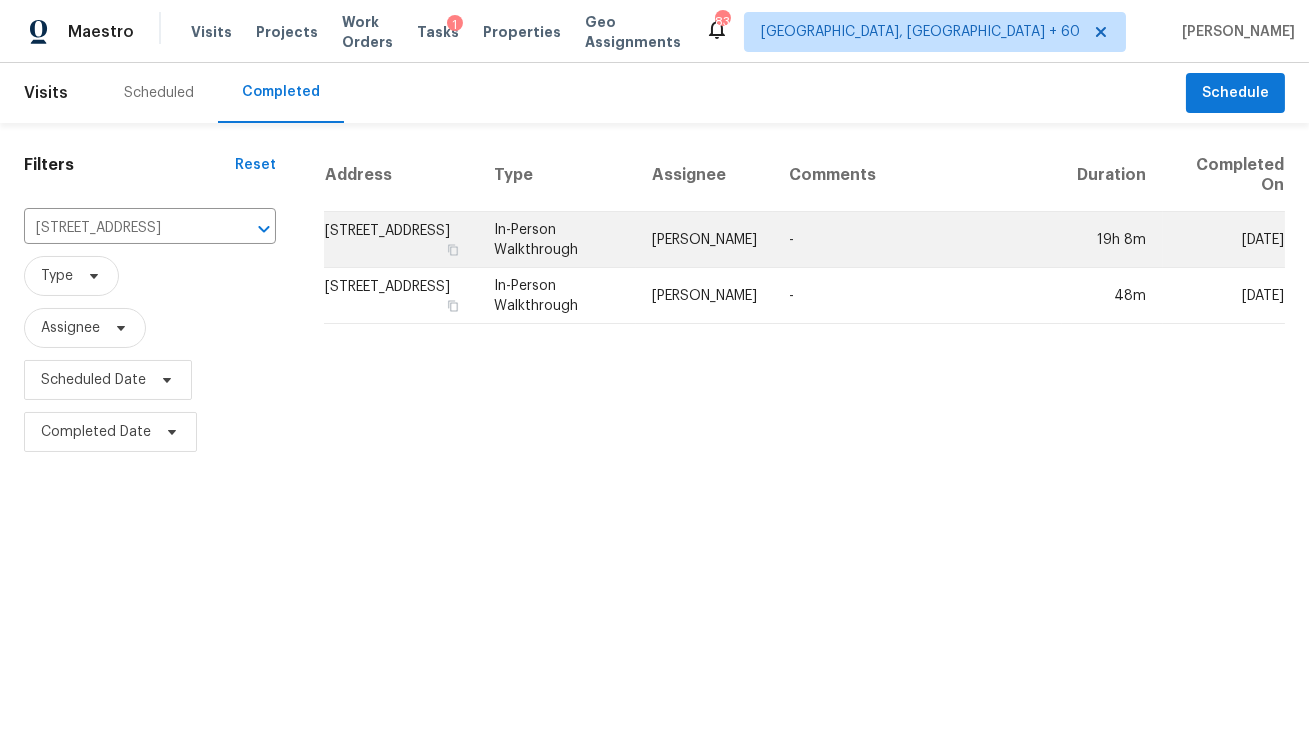 click on "5020 Mulberry Way, Loganville, GA 30052" at bounding box center (401, 240) 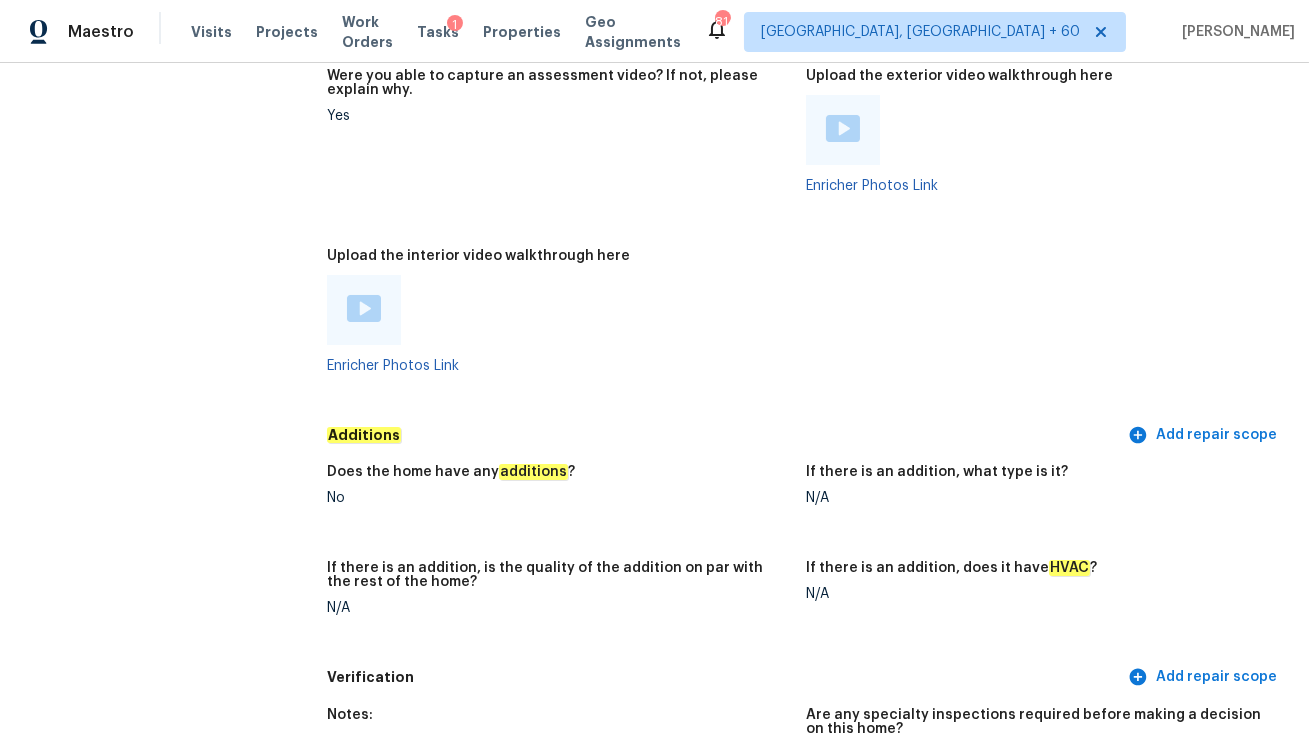 scroll, scrollTop: 3907, scrollLeft: 0, axis: vertical 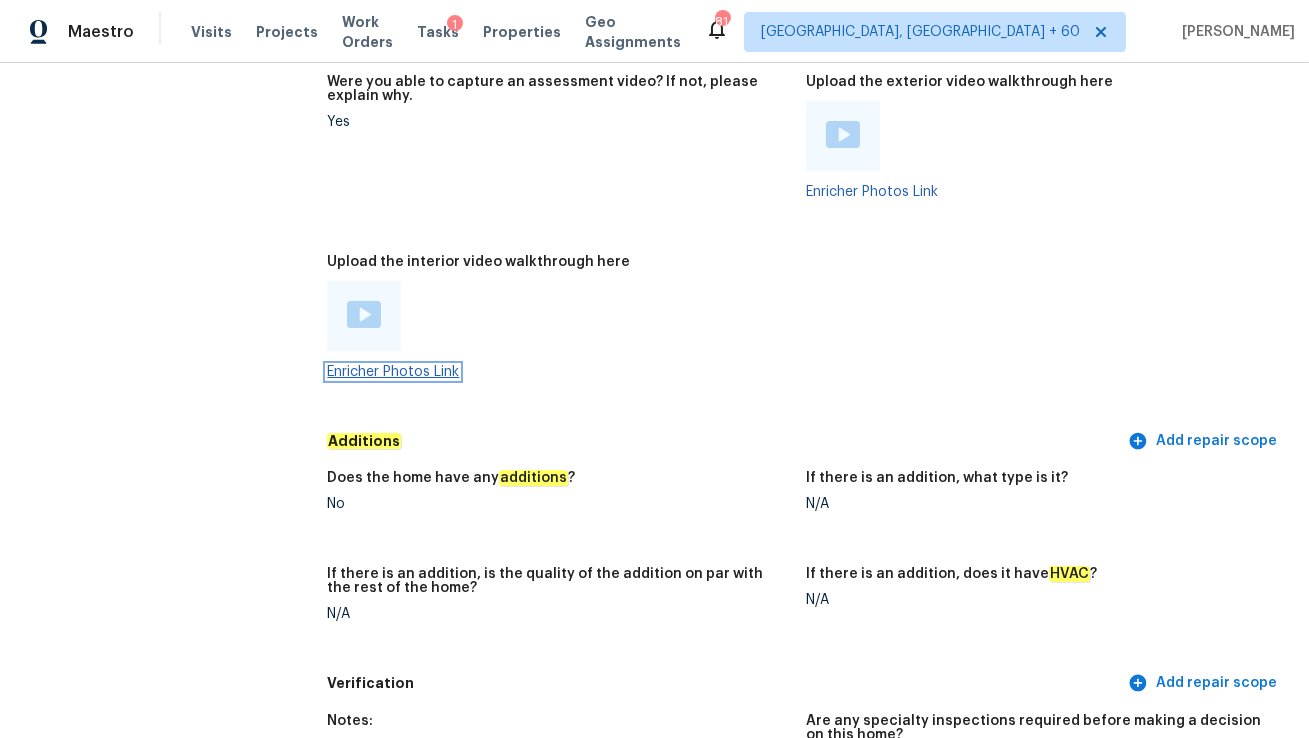 click on "Enricher Photos Link" at bounding box center (393, 372) 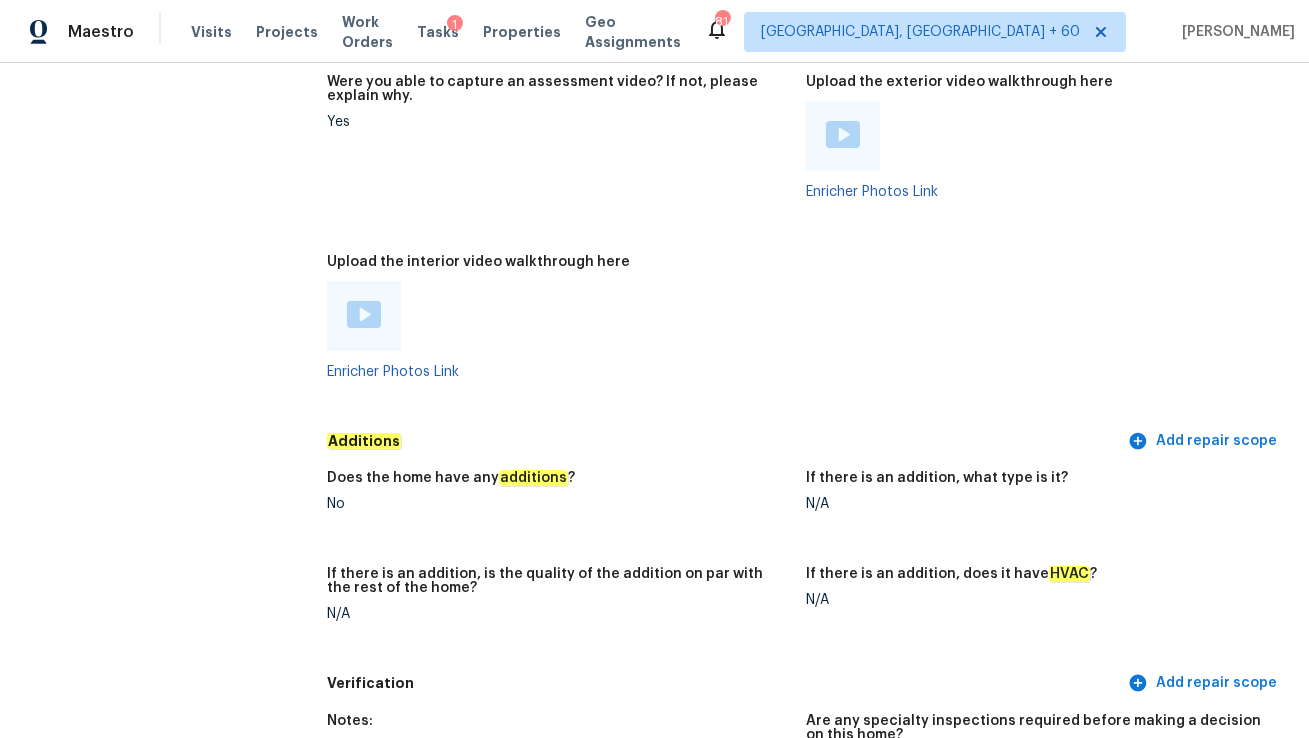click at bounding box center [364, 314] 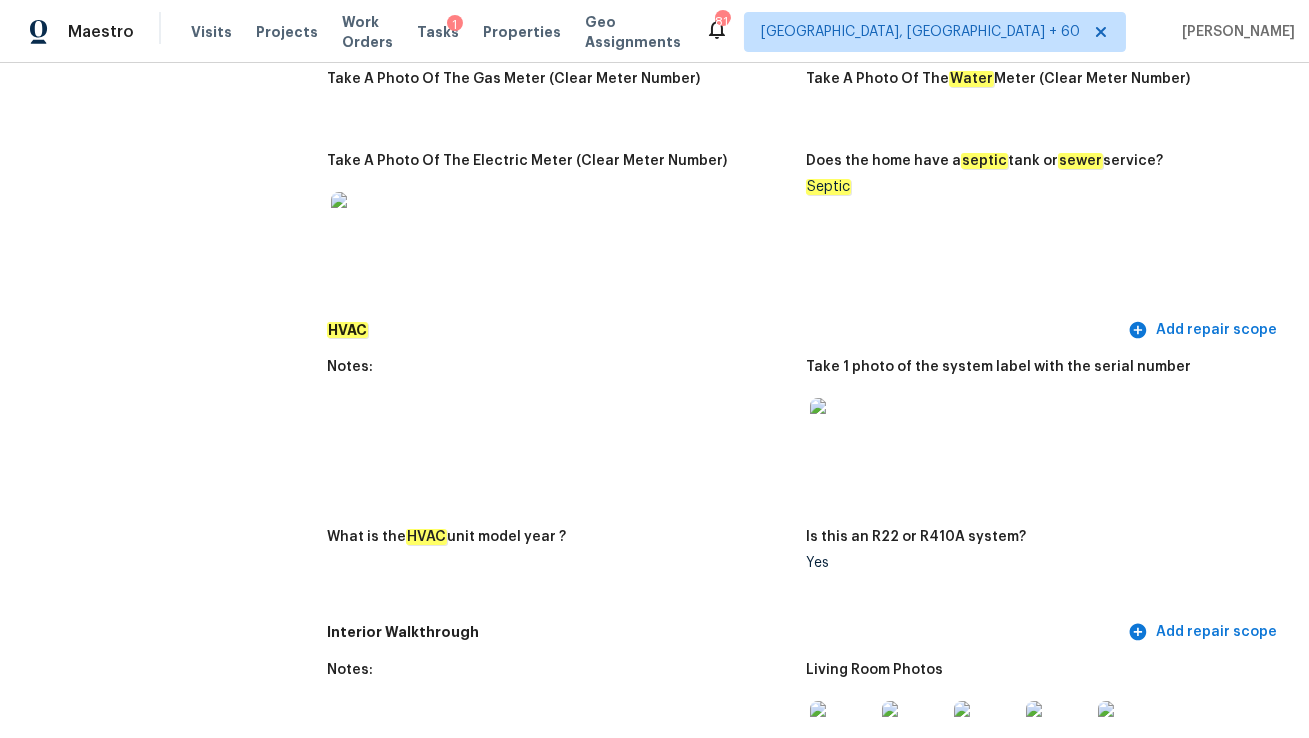 scroll, scrollTop: 1570, scrollLeft: 0, axis: vertical 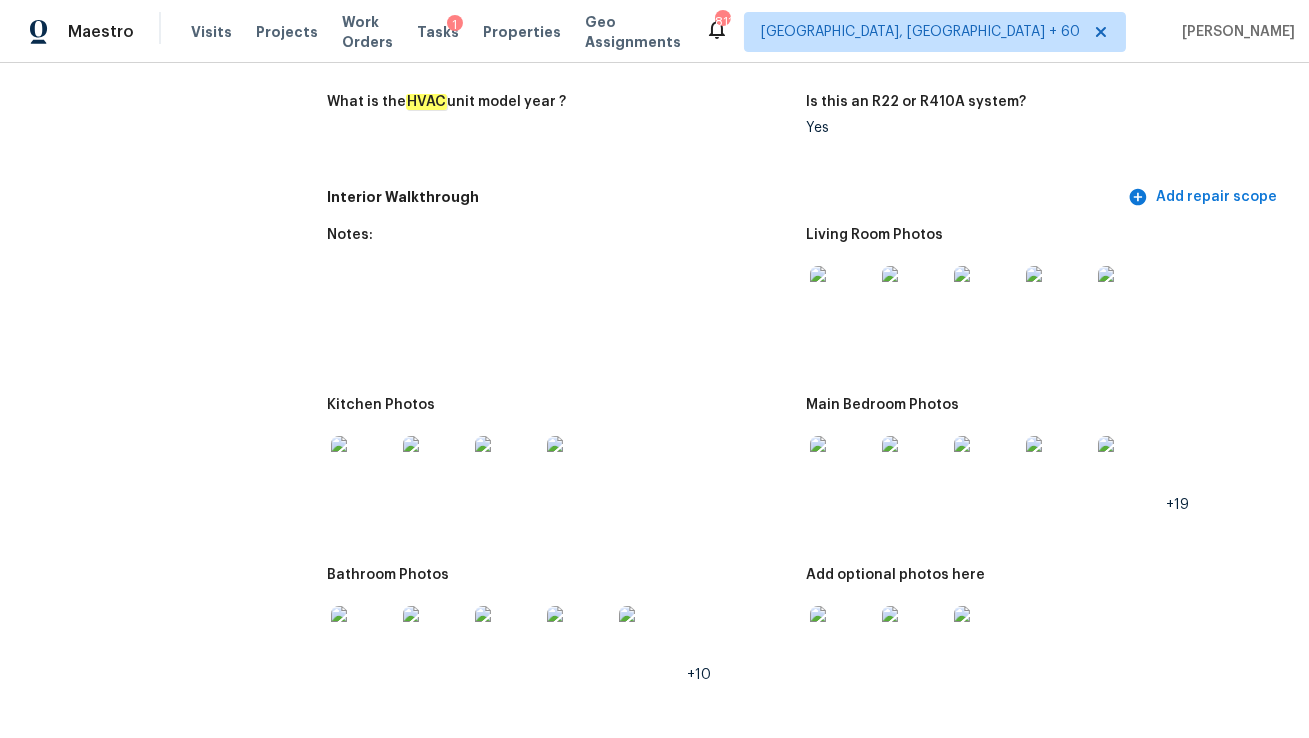 click at bounding box center (842, 298) 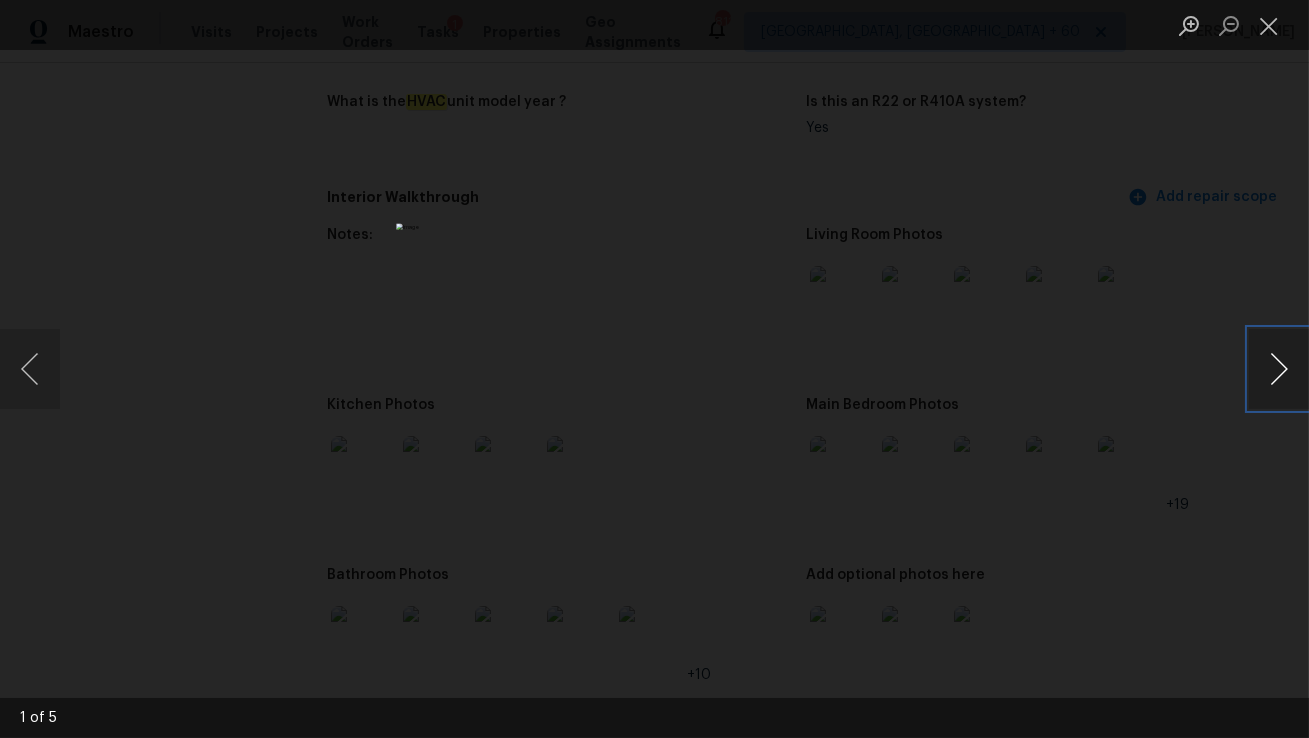 click at bounding box center (1279, 369) 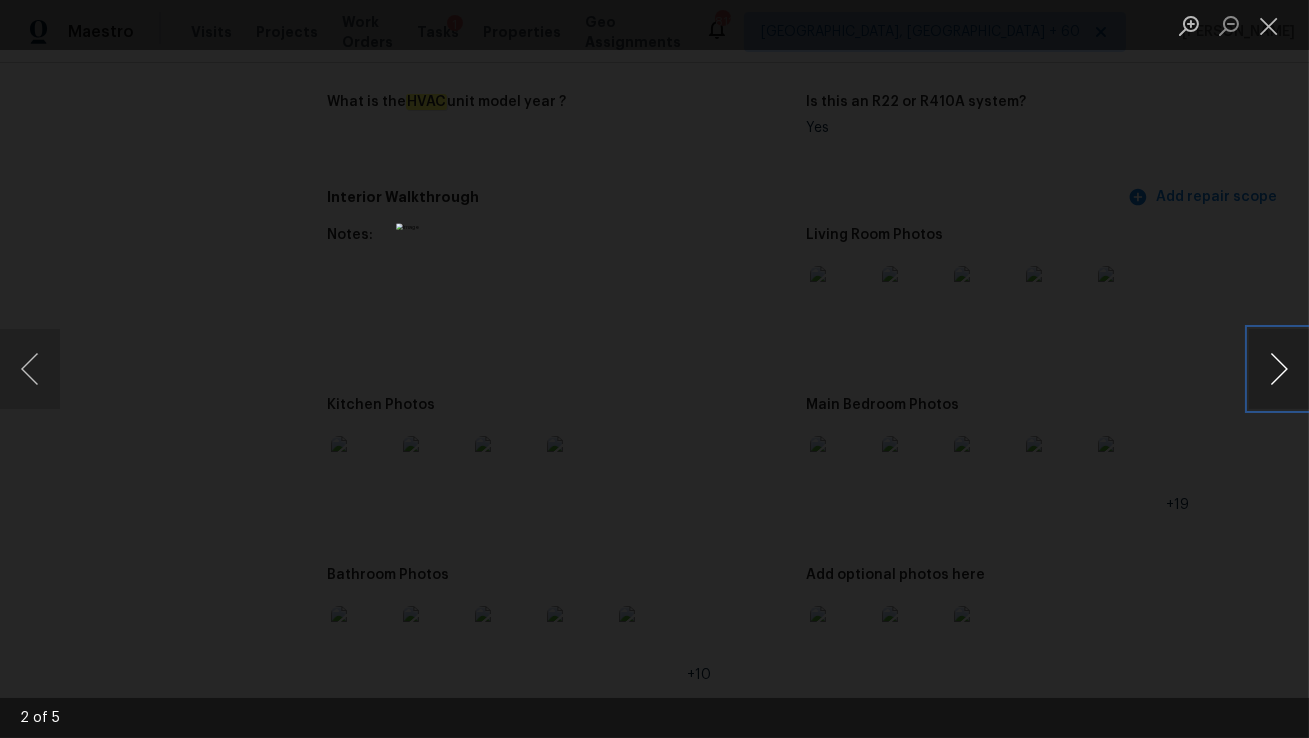 click at bounding box center [1279, 369] 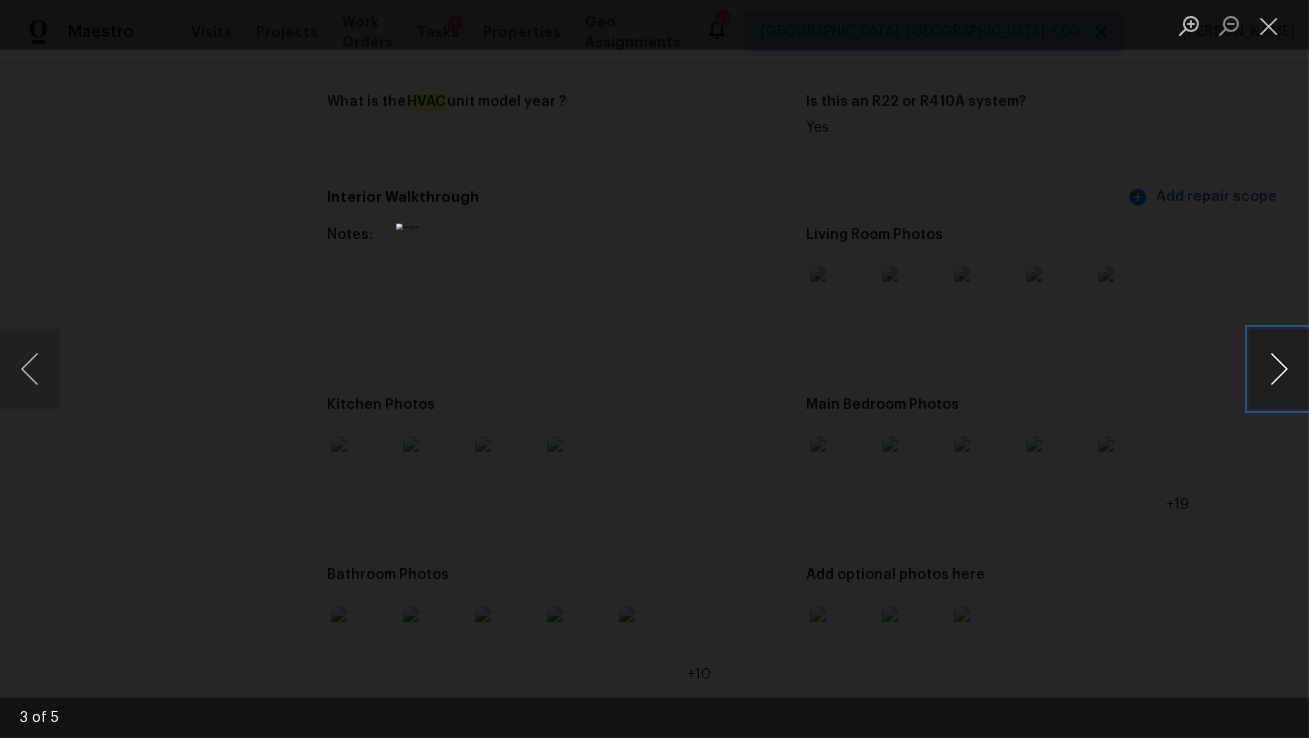 click at bounding box center [1279, 369] 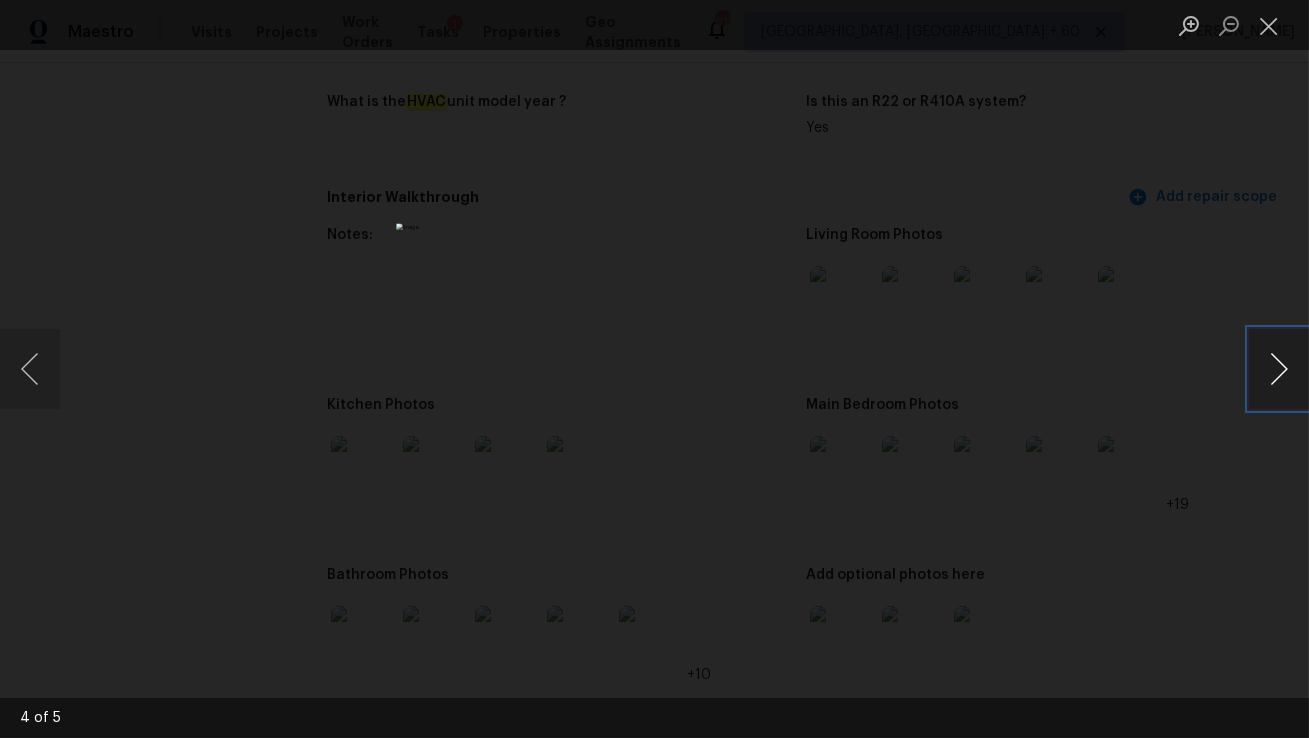 click at bounding box center [1279, 369] 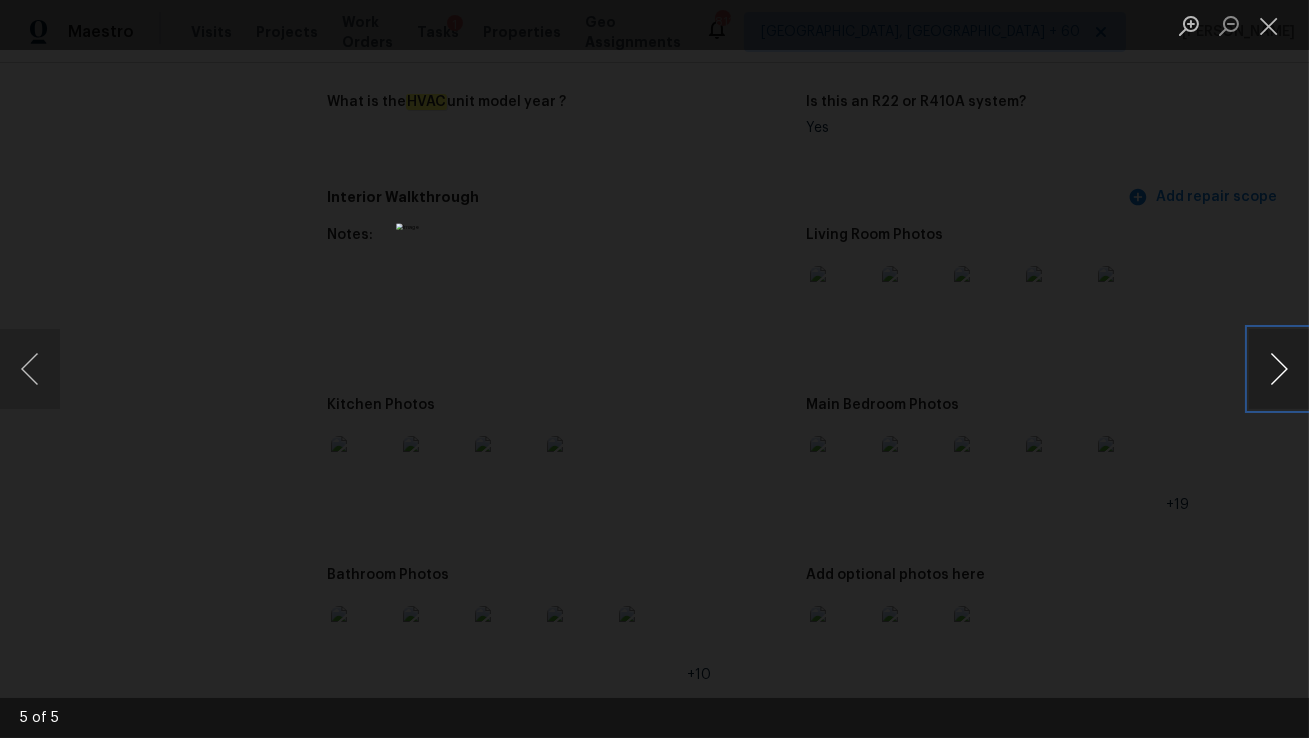 click at bounding box center [1279, 369] 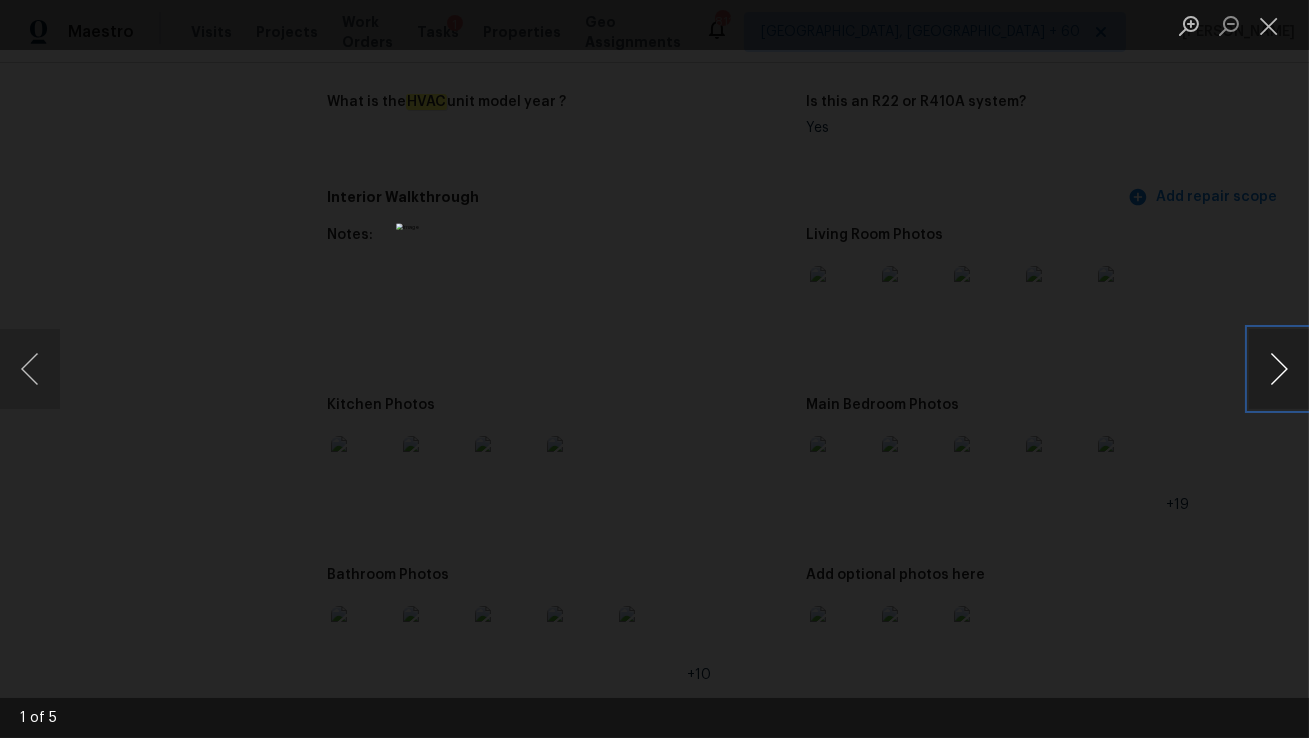 click at bounding box center (1279, 369) 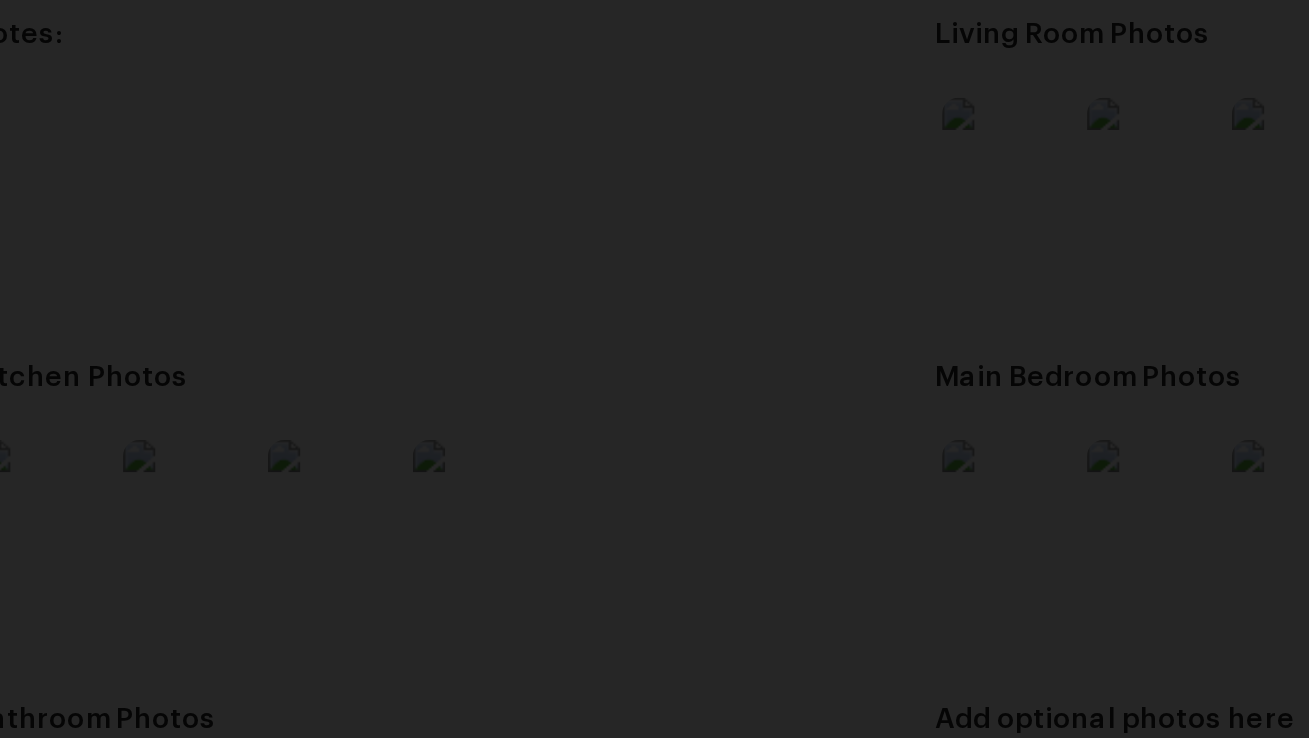click at bounding box center [564, 343] 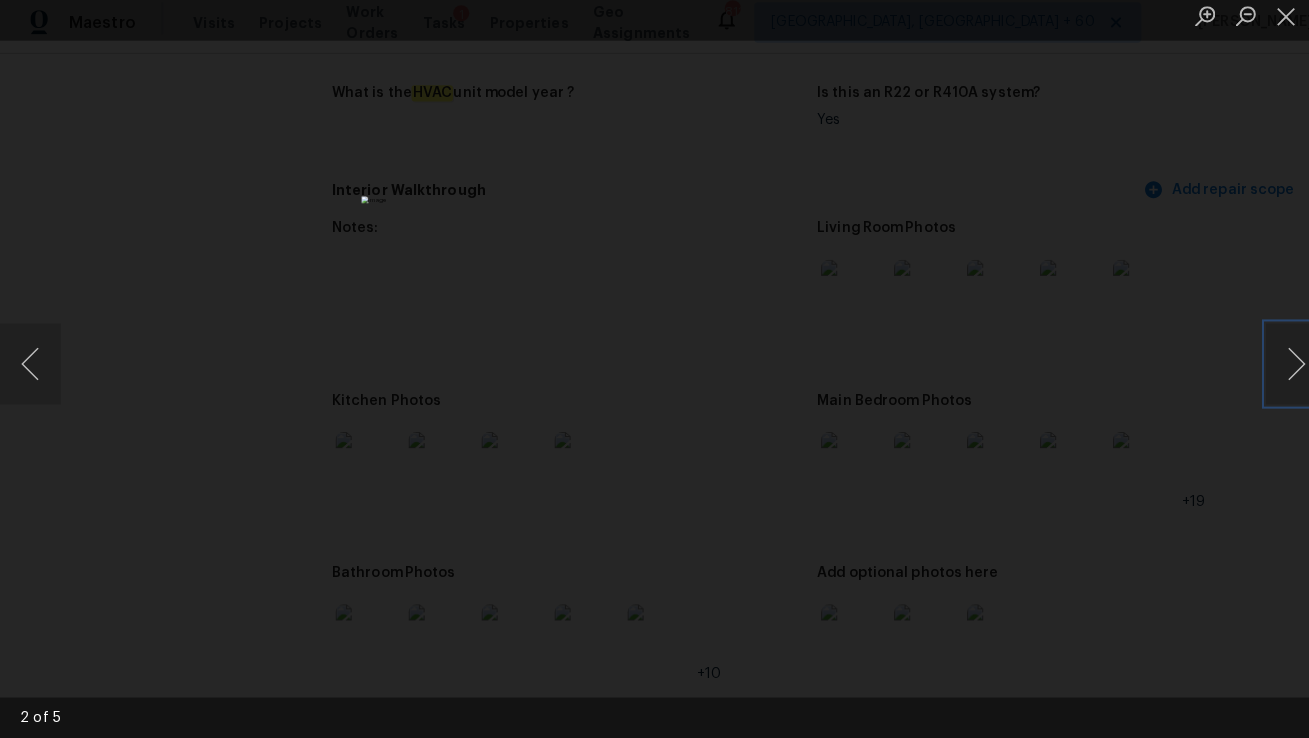 scroll, scrollTop: 0, scrollLeft: 0, axis: both 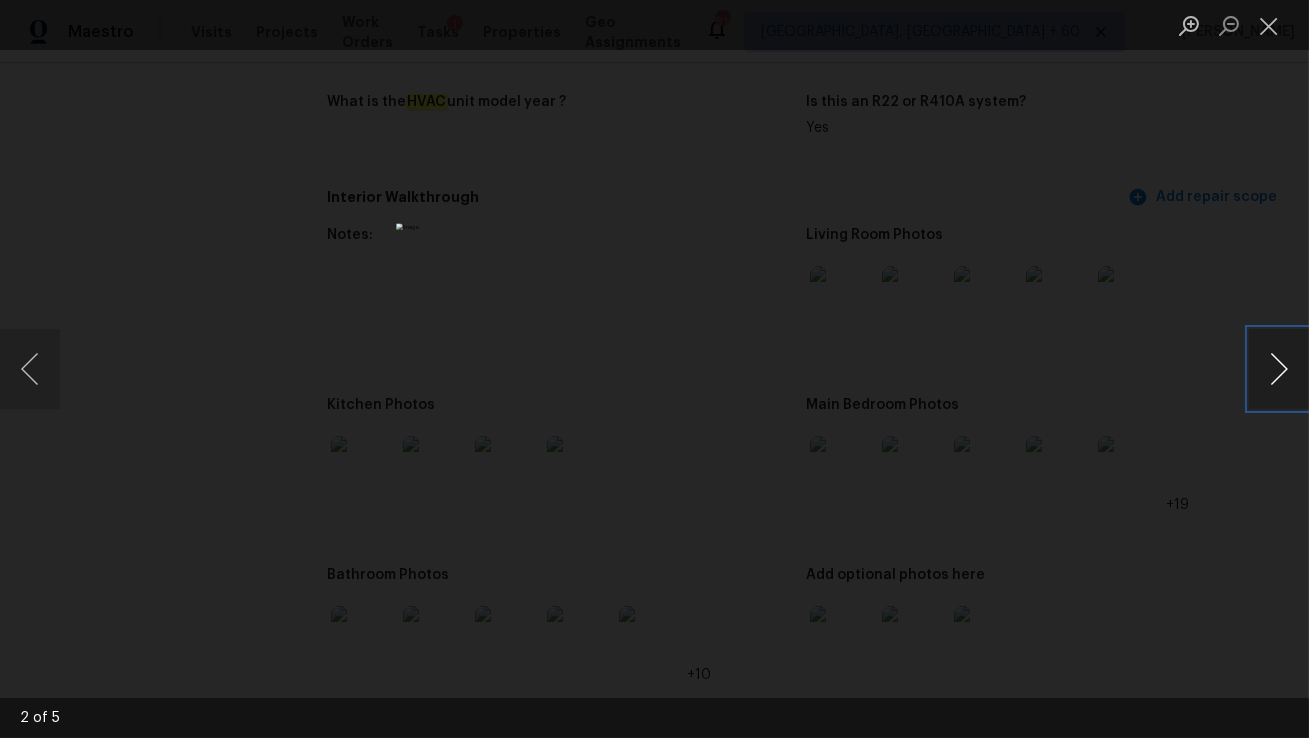 click at bounding box center [1279, 369] 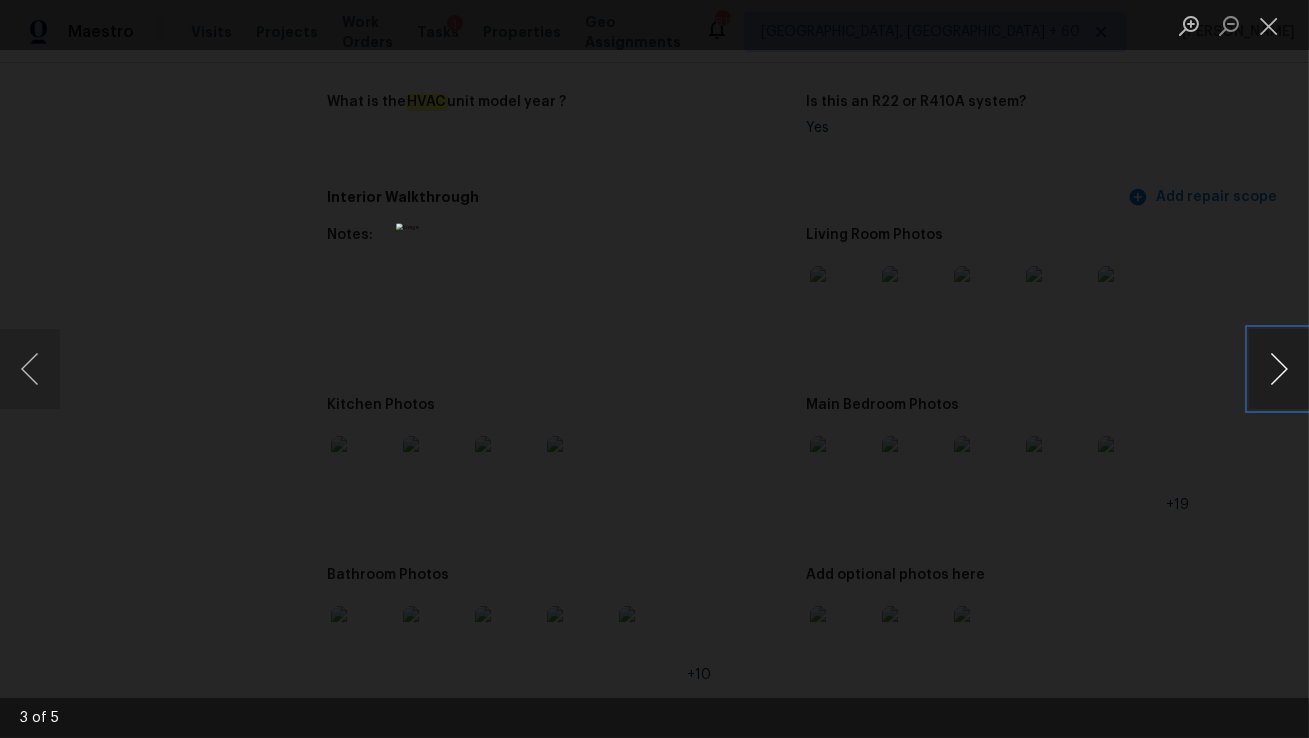 click at bounding box center (1279, 369) 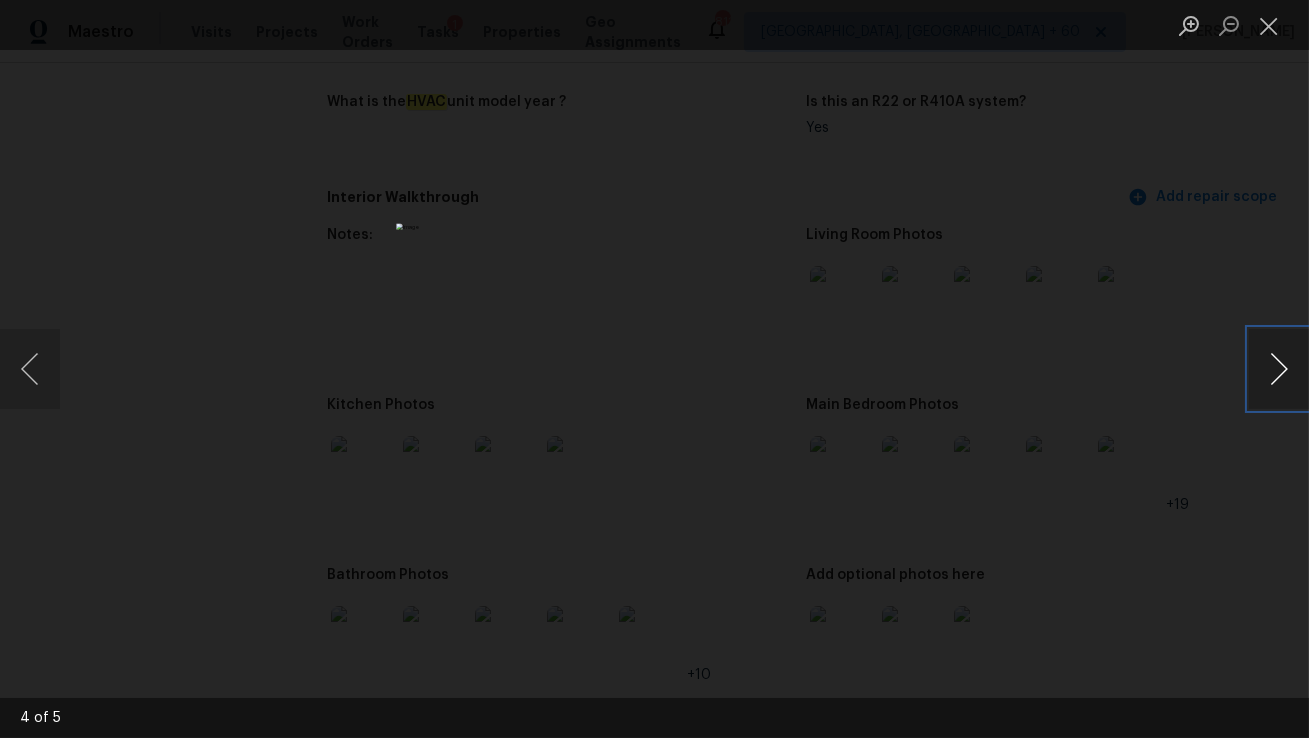 click at bounding box center (1279, 369) 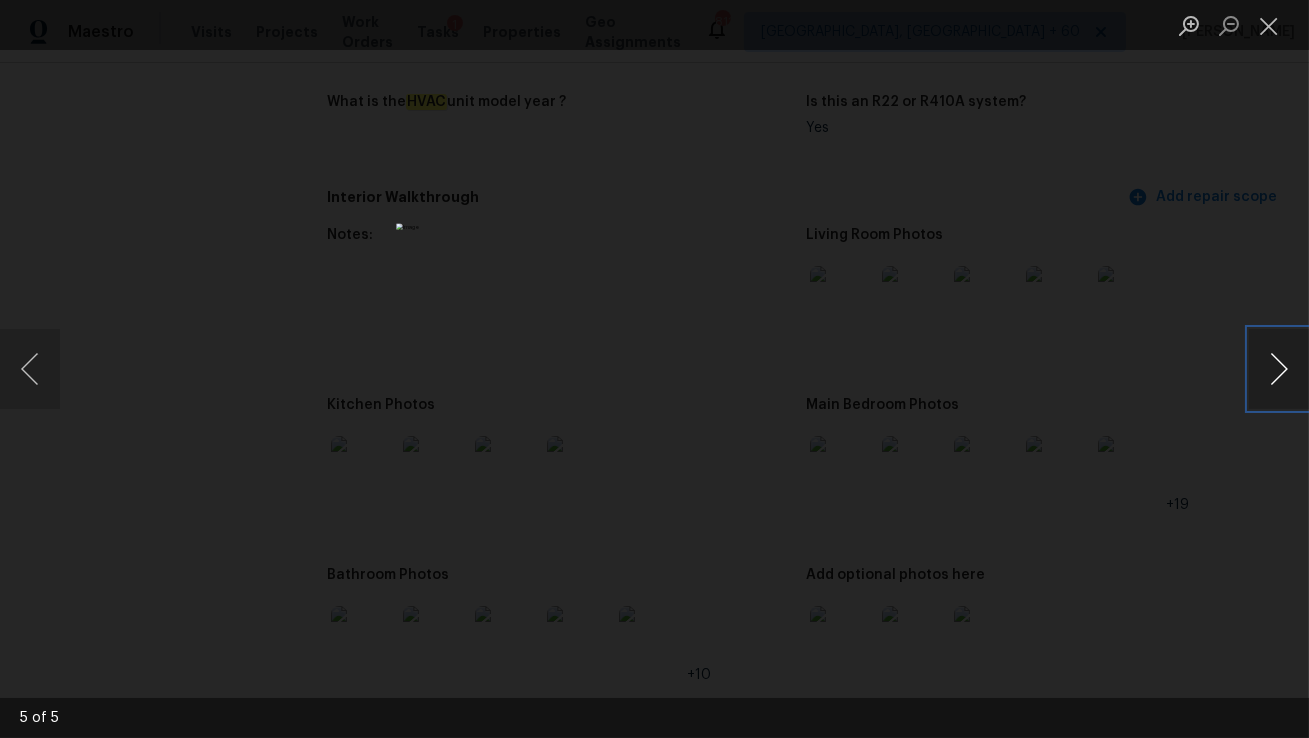 click at bounding box center (1279, 369) 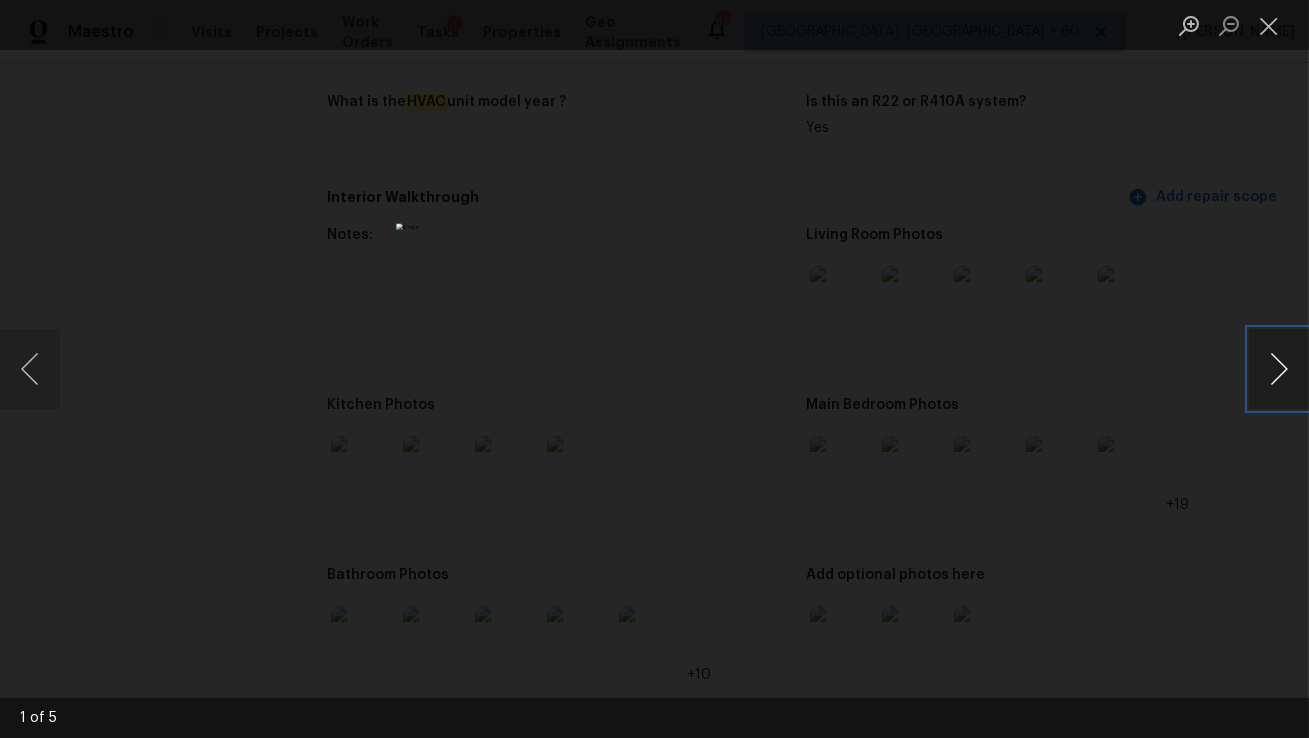 click at bounding box center [1279, 369] 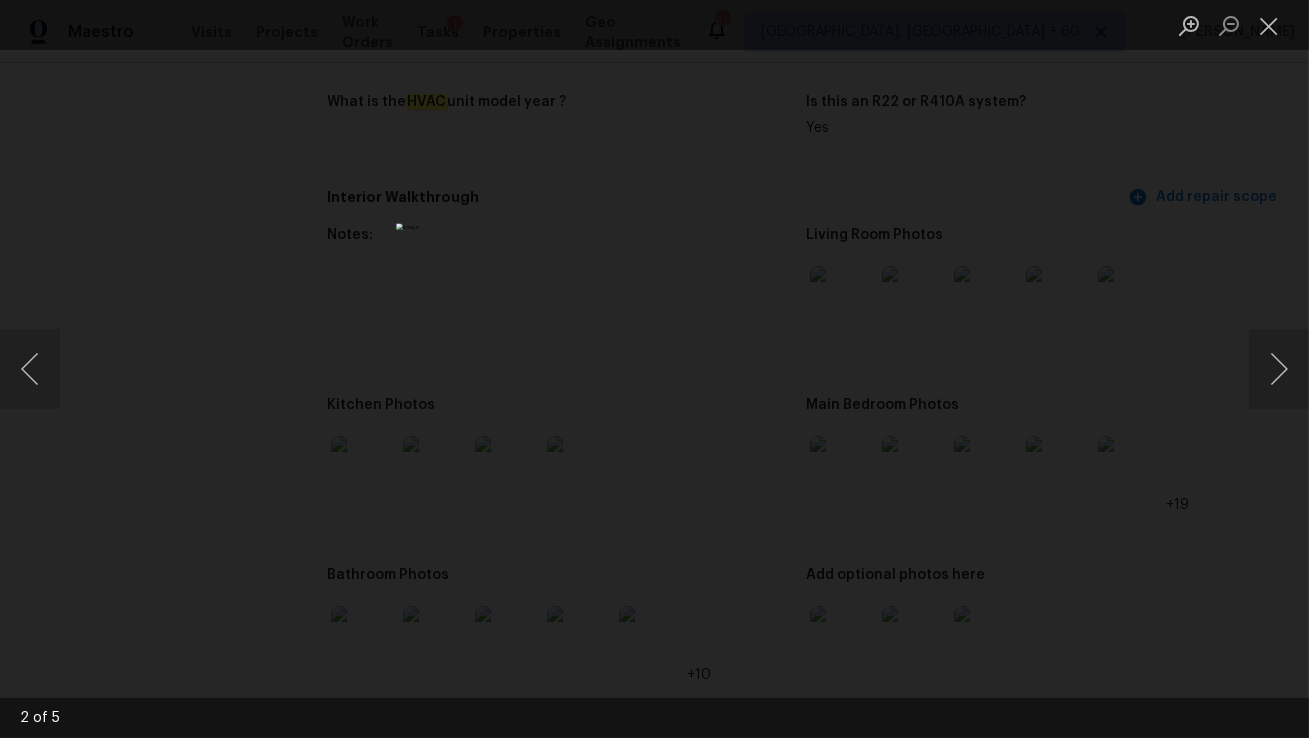 click at bounding box center [654, 369] 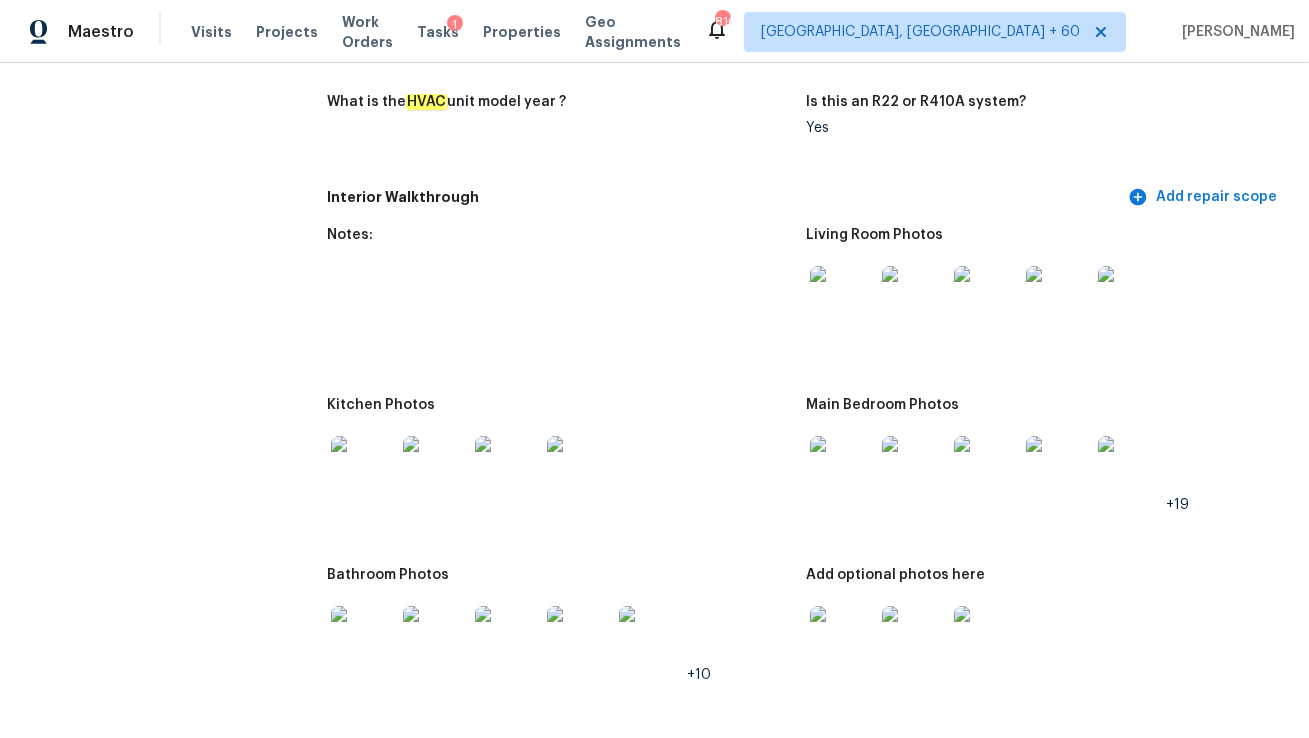 click on "Yes" at bounding box center (1037, 128) 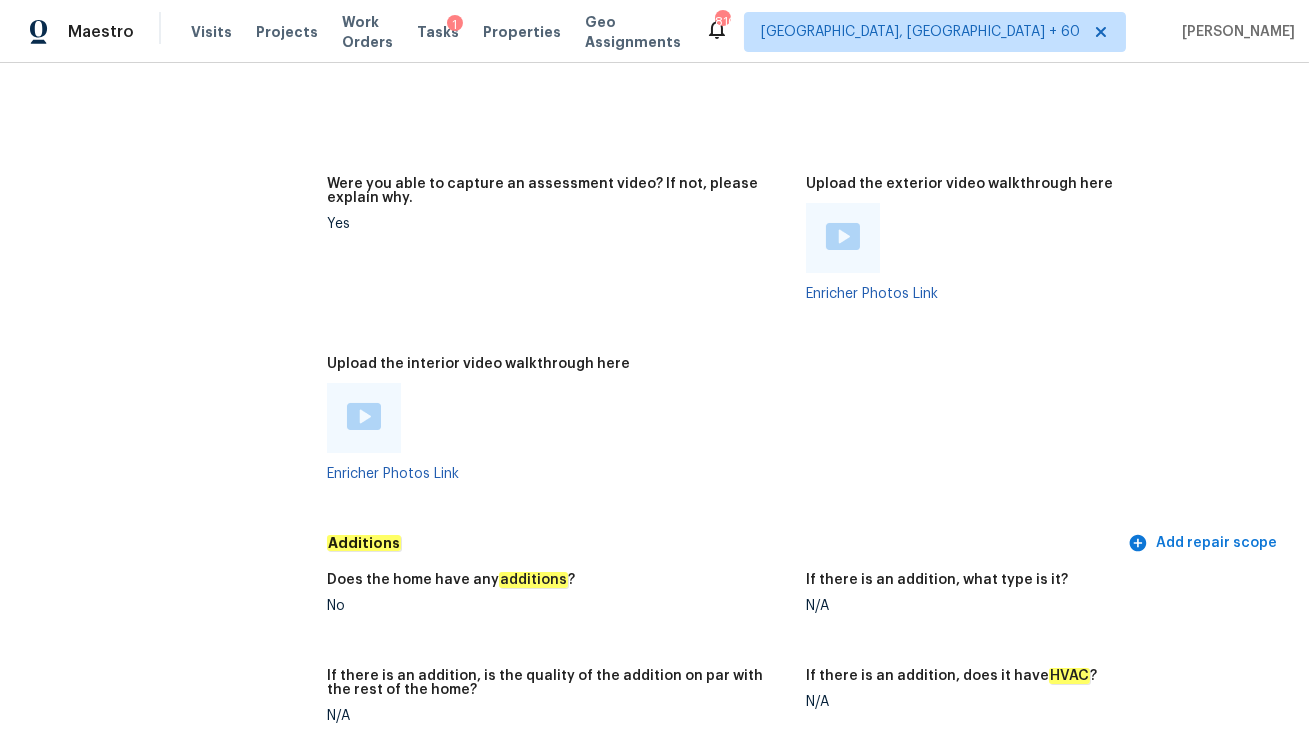 scroll, scrollTop: 3920, scrollLeft: 0, axis: vertical 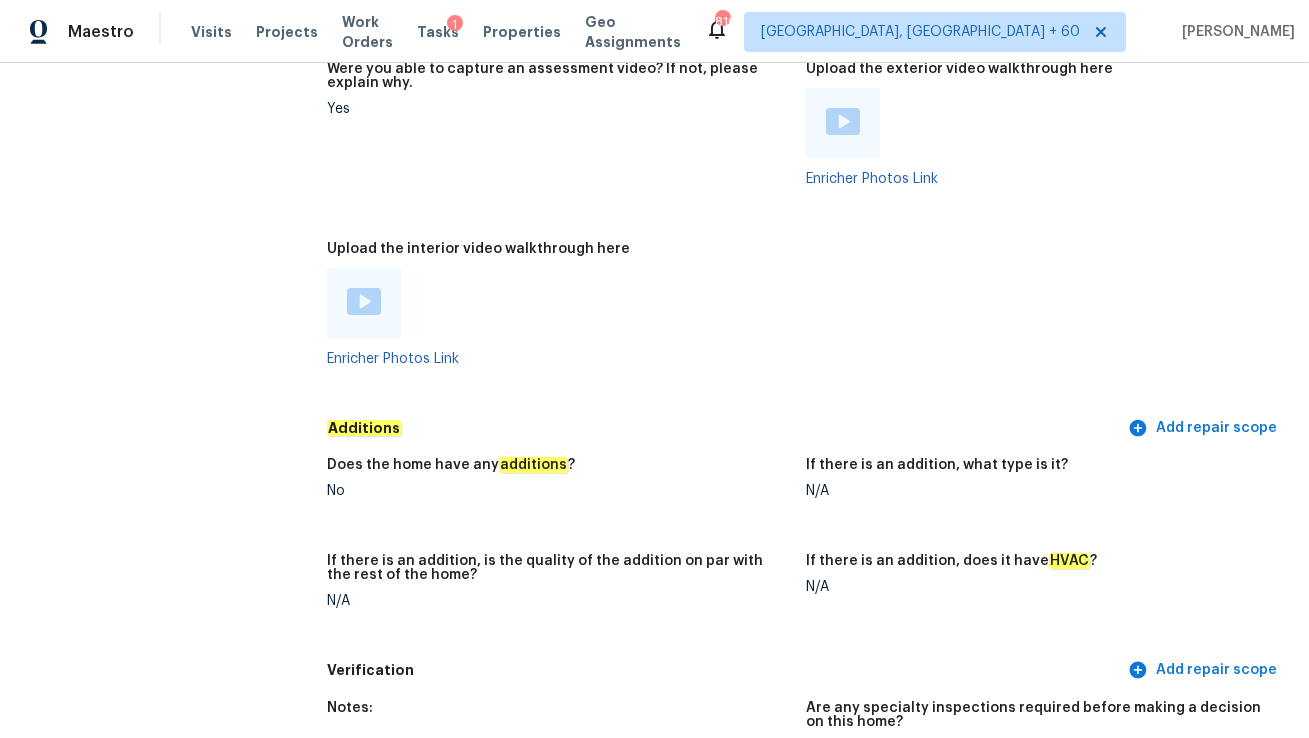 click at bounding box center [364, 301] 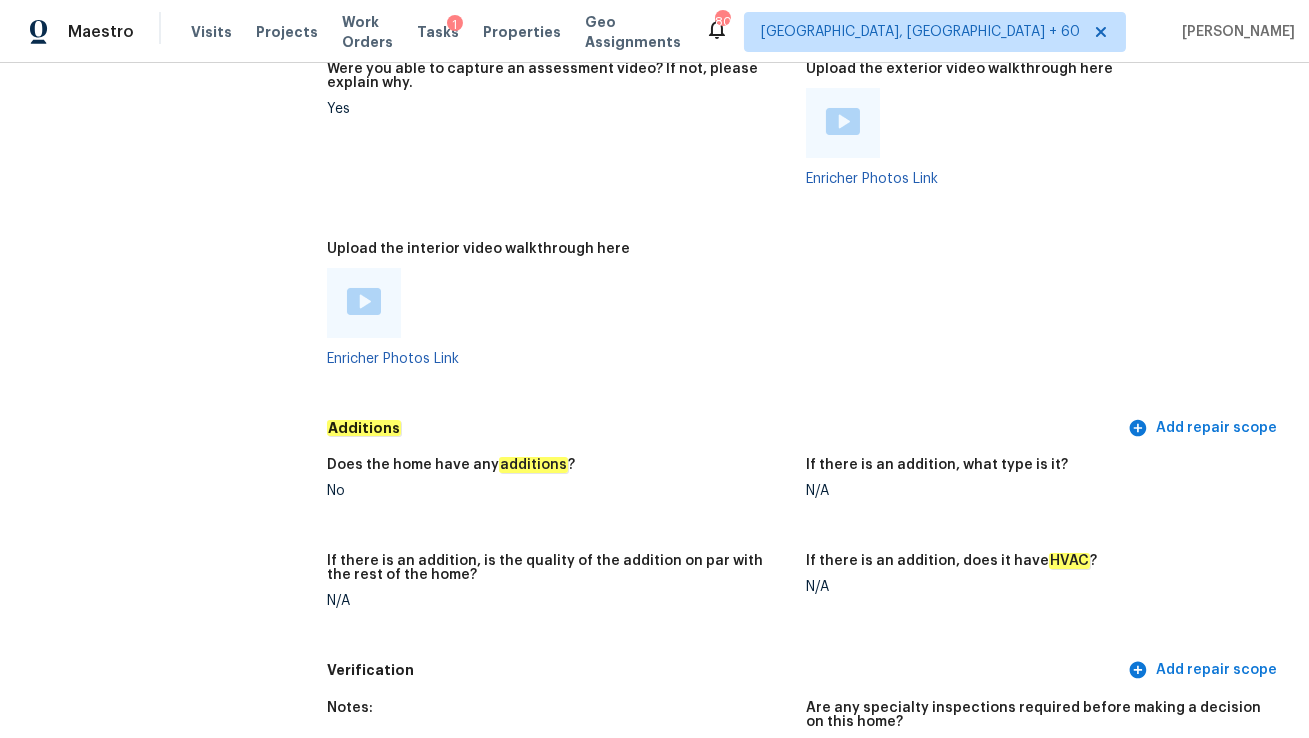 click at bounding box center [1037, 123] 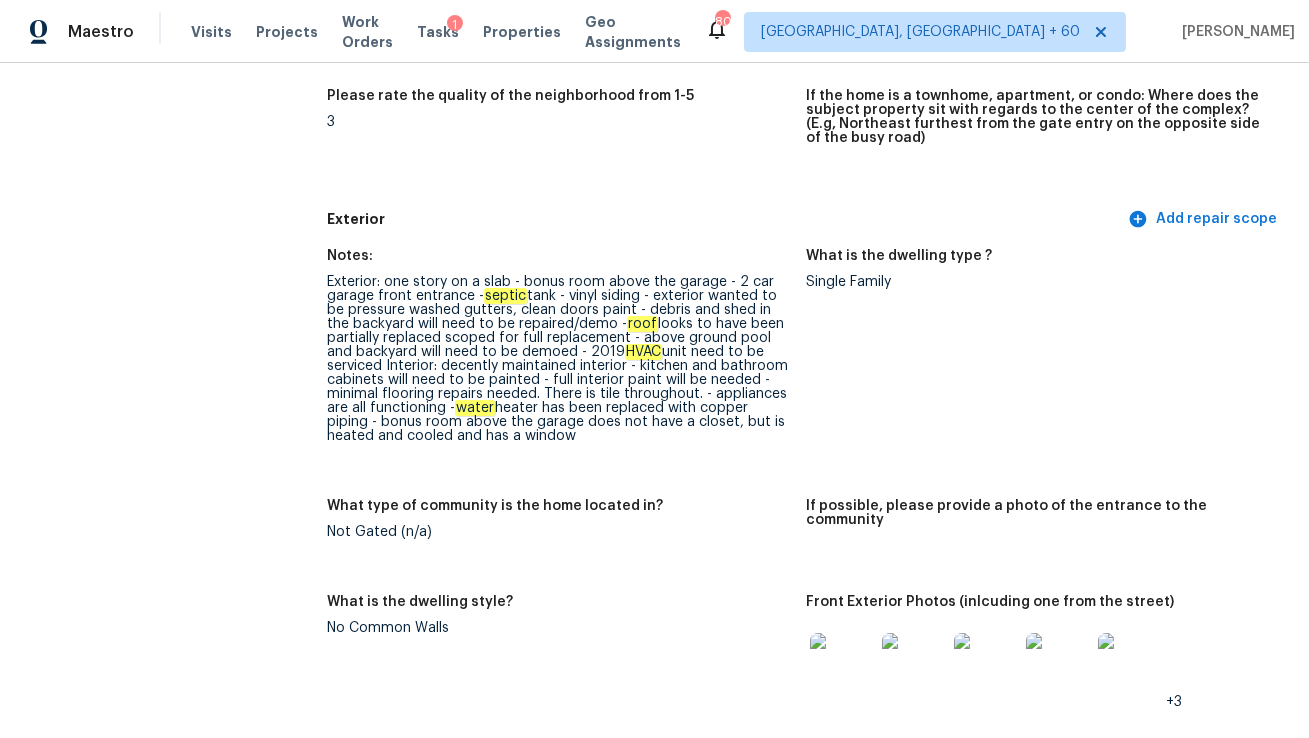 scroll, scrollTop: 643, scrollLeft: 0, axis: vertical 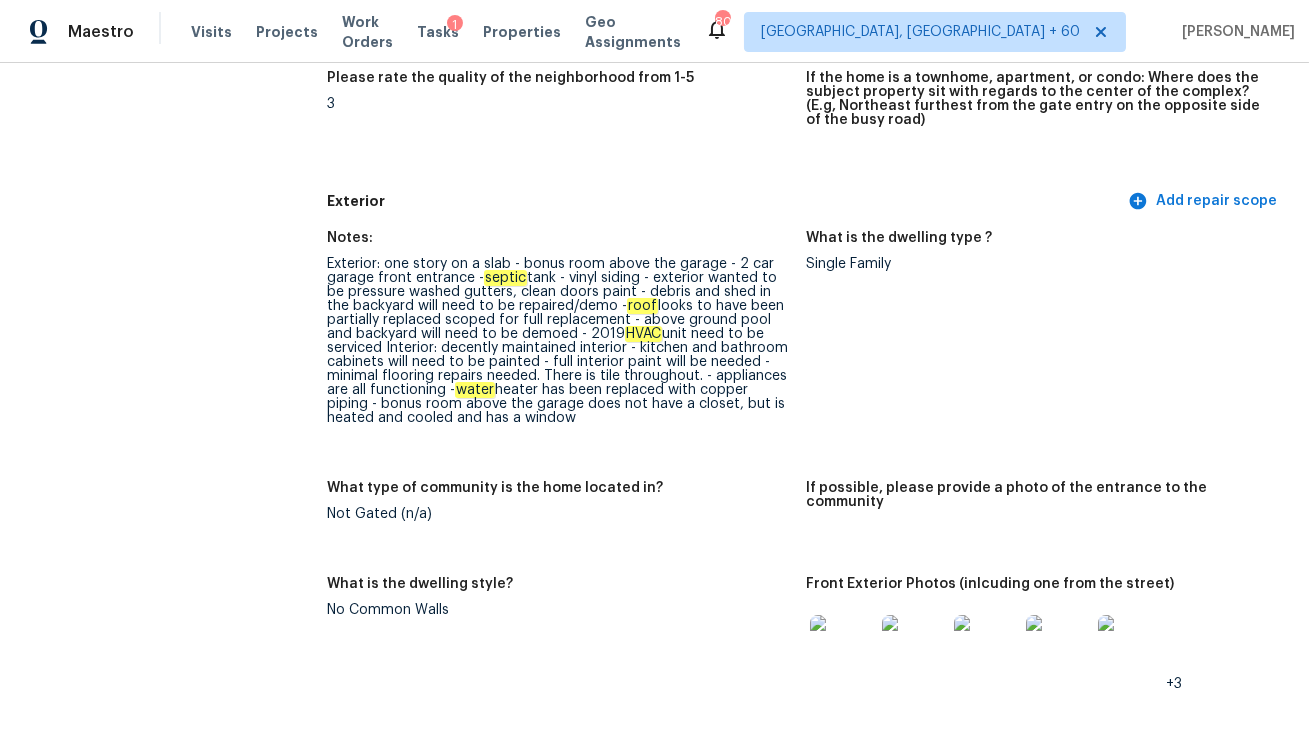 click on "Exterior: one story on a slab - bonus room above the garage - 2 car garage front entrance -  septic  tank - vinyl siding - exterior wanted to be pressure washed gutters, clean doors paint - debris and shed in the backyard will need to be repaired/demo -  roof  looks to have been partially replaced scoped for full replacement - above ground pool and backyard will need to be demoed -  2019  HVAC  unit need to be serviced
Interior: decently maintained interior - kitchen and bathroom cabinets will need to be painted - full interior paint will be needed - minimal flooring repairs needed. There is tile throughout. - appliances are all functioning -  water  heater has been replaced with copper piping - bonus room above the garage does not have a closet, but is heated and cooled and has a window" at bounding box center (558, 341) 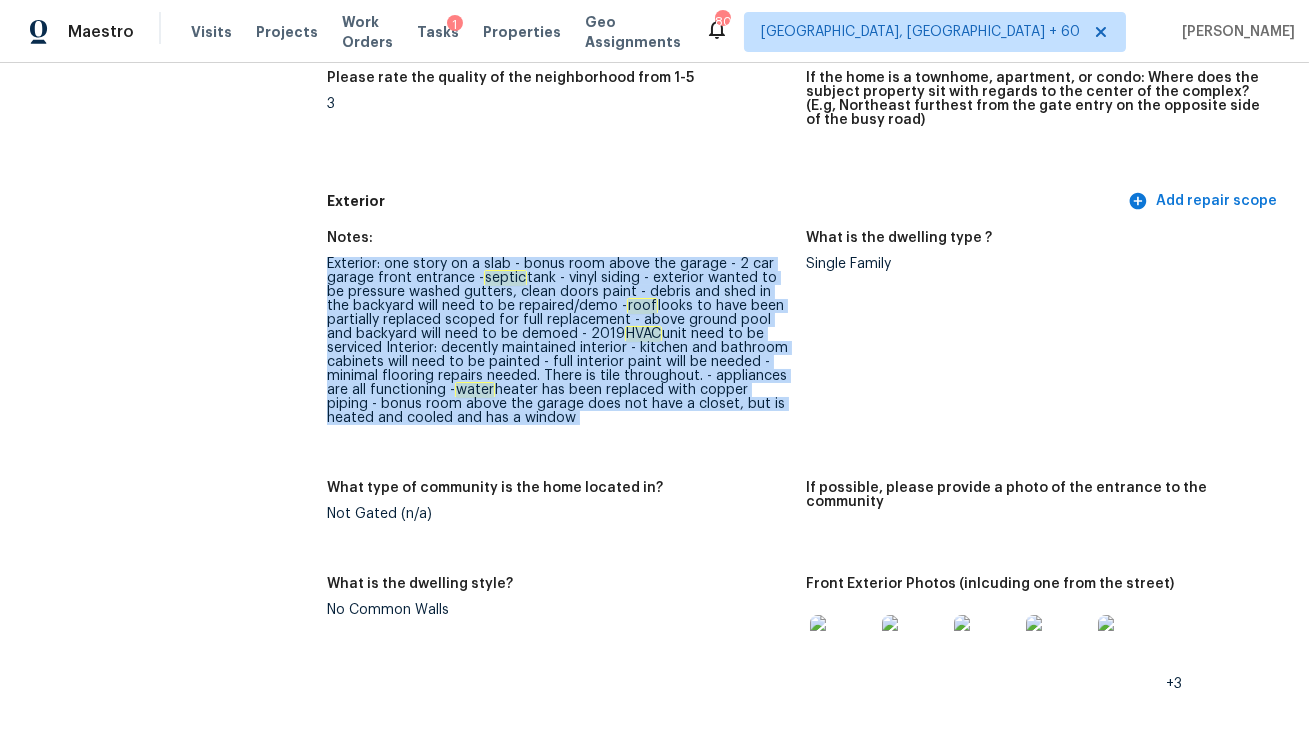click on "Exterior: one story on a slab - bonus room above the garage - 2 car garage front entrance -  septic  tank - vinyl siding - exterior wanted to be pressure washed gutters, clean doors paint - debris and shed in the backyard will need to be repaired/demo -  roof  looks to have been partially replaced scoped for full replacement - above ground pool and backyard will need to be demoed -  2019  HVAC  unit need to be serviced
Interior: decently maintained interior - kitchen and bathroom cabinets will need to be painted - full interior paint will be needed - minimal flooring repairs needed. There is tile throughout. - appliances are all functioning -  water  heater has been replaced with copper piping - bonus room above the garage does not have a closet, but is heated and cooled and has a window" at bounding box center (558, 341) 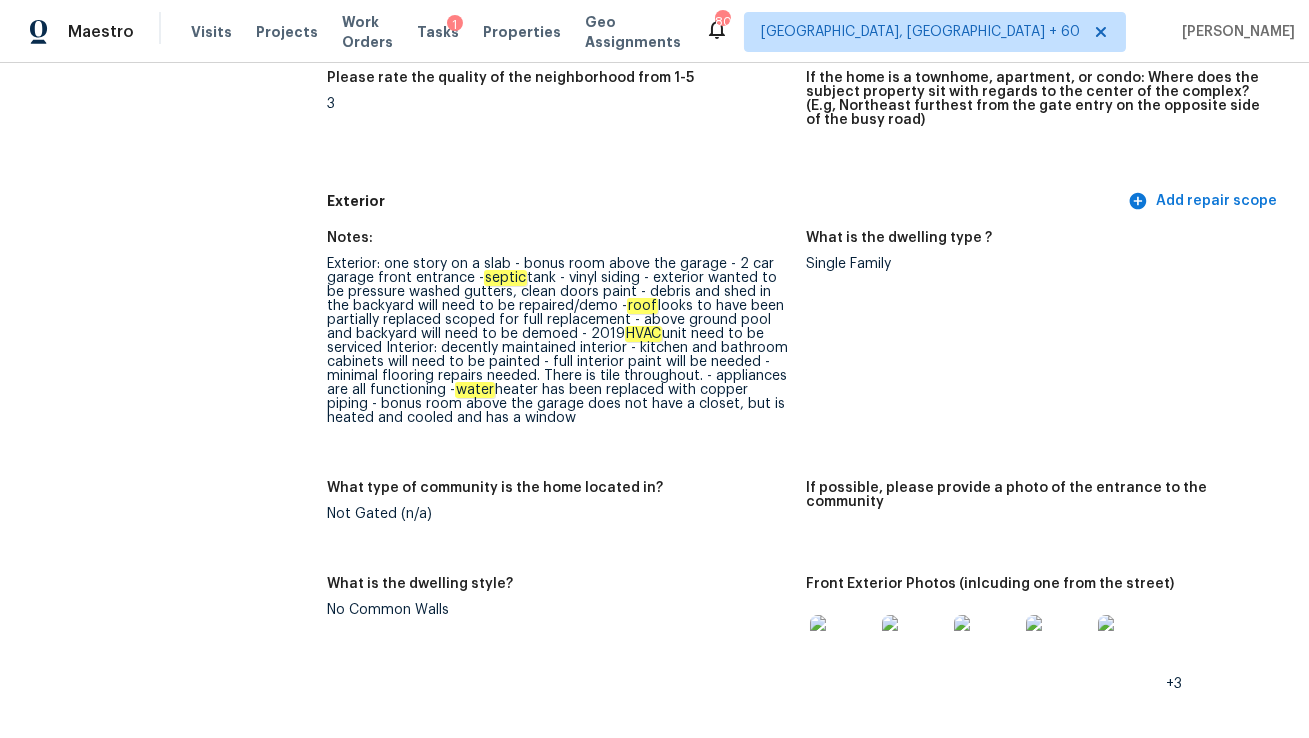 click on "Exterior: one story on a slab - bonus room above the garage - 2 car garage front entrance -  septic  tank - vinyl siding - exterior wanted to be pressure washed gutters, clean doors paint - debris and shed in the backyard will need to be repaired/demo -  roof  looks to have been partially replaced scoped for full replacement - above ground pool and backyard will need to be demoed -  2019  HVAC  unit need to be serviced
Interior: decently maintained interior - kitchen and bathroom cabinets will need to be painted - full interior paint will be needed - minimal flooring repairs needed. There is tile throughout. - appliances are all functioning -  water  heater has been replaced with copper piping - bonus room above the garage does not have a closet, but is heated and cooled and has a window" at bounding box center [558, 341] 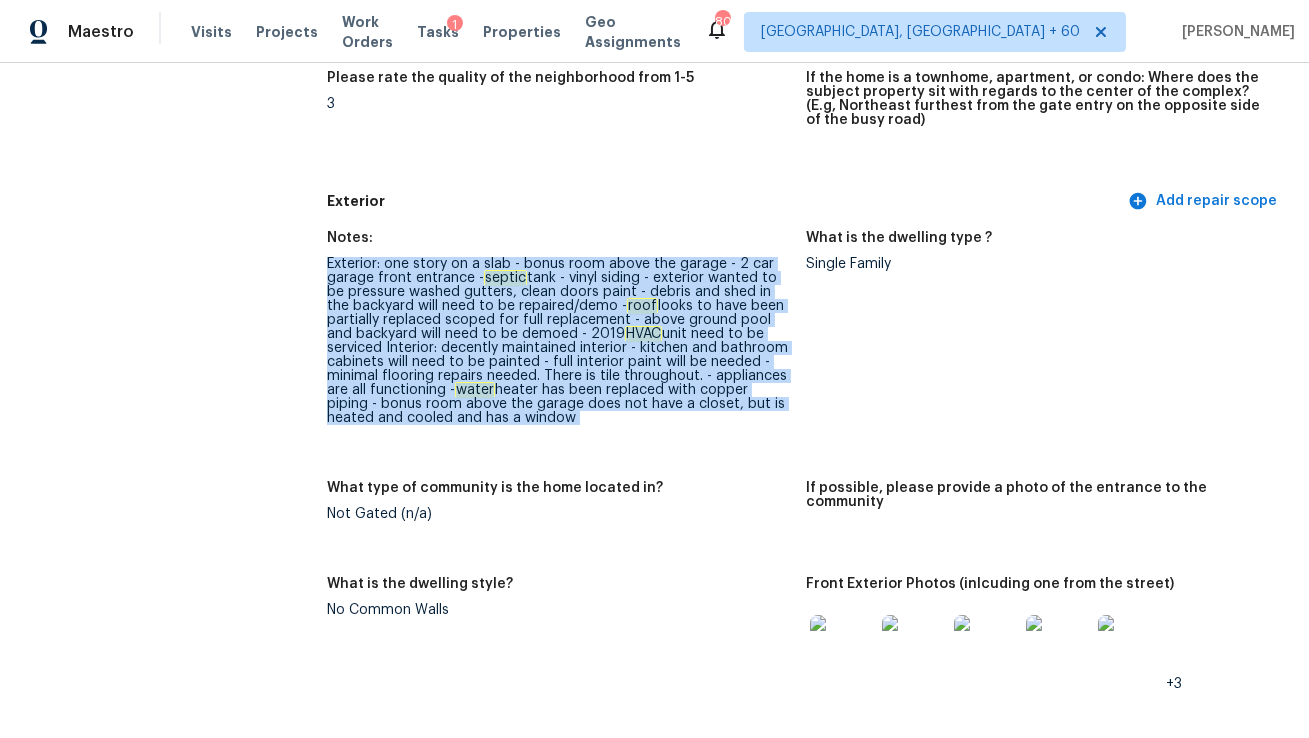 click on "Exterior: one story on a slab - bonus room above the garage - 2 car garage front entrance -  septic  tank - vinyl siding - exterior wanted to be pressure washed gutters, clean doors paint - debris and shed in the backyard will need to be repaired/demo -  roof  looks to have been partially replaced scoped for full replacement - above ground pool and backyard will need to be demoed -  2019  HVAC  unit need to be serviced
Interior: decently maintained interior - kitchen and bathroom cabinets will need to be painted - full interior paint will be needed - minimal flooring repairs needed. There is tile throughout. - appliances are all functioning -  water  heater has been replaced with copper piping - bonus room above the garage does not have a closet, but is heated and cooled and has a window" at bounding box center (558, 341) 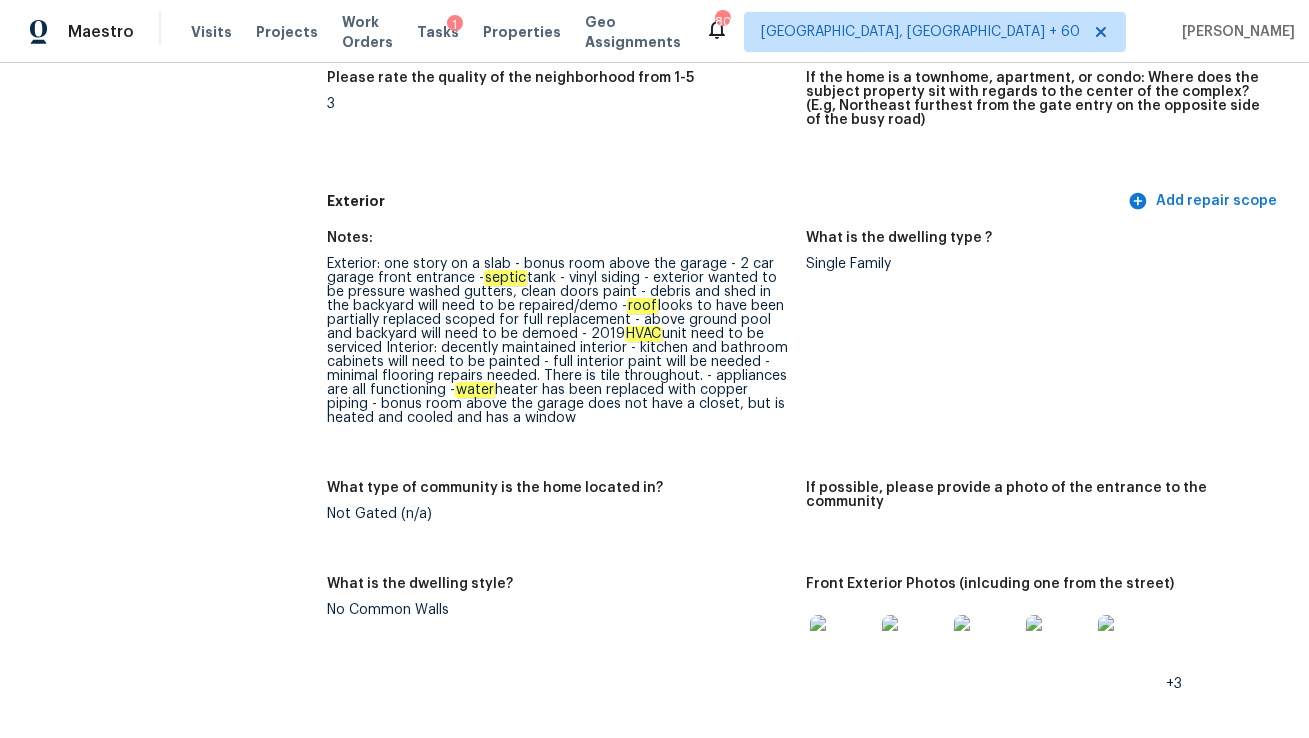 click on "If the home is a townhome, apartment, or condo: Where does the subject property sit with regards to the center of the complex? (E.g, Northeast furthest from the gate entry on the opposite side of the busy road)" at bounding box center (1045, 121) 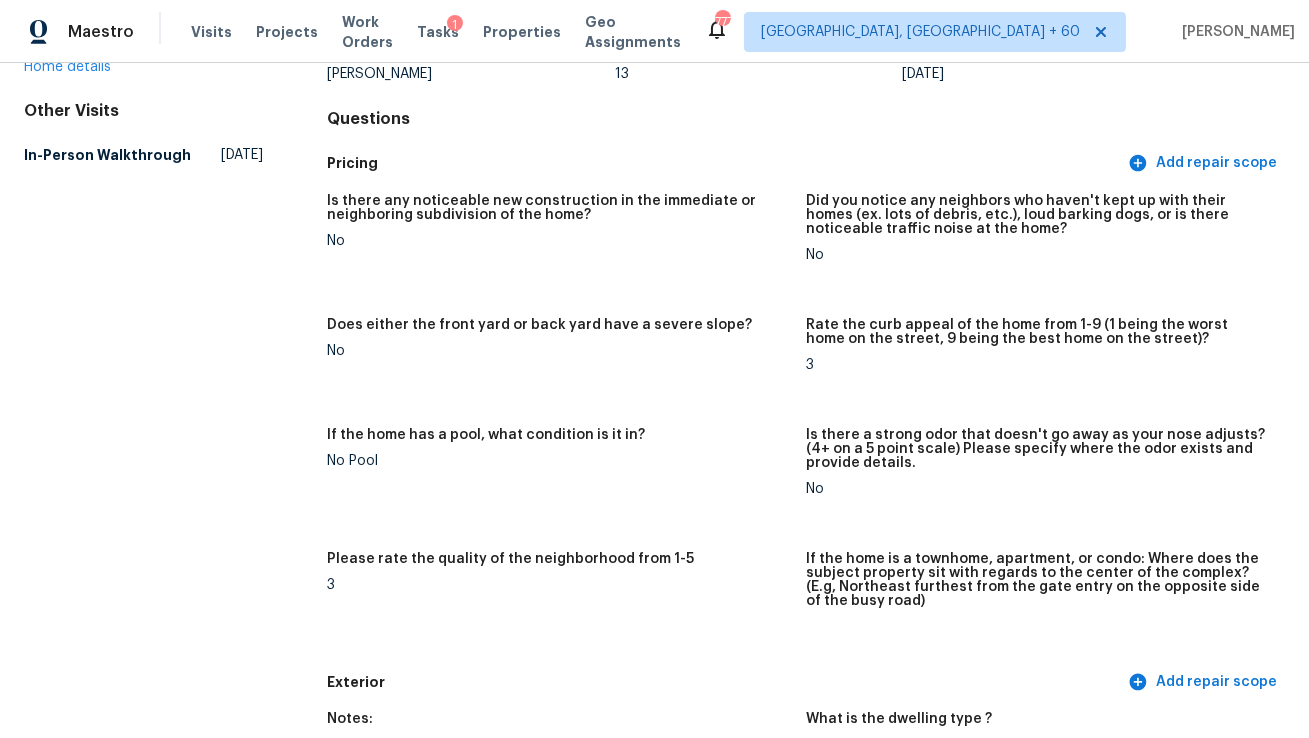 scroll, scrollTop: 0, scrollLeft: 0, axis: both 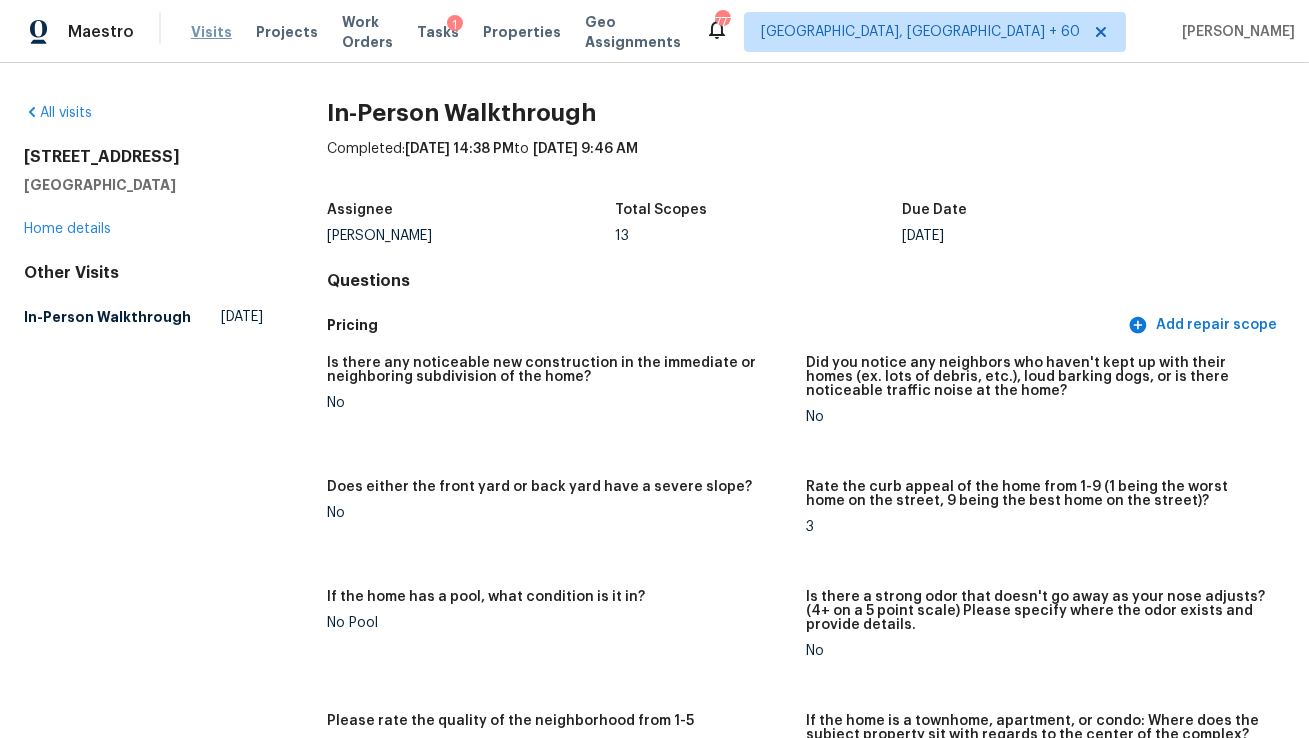 click on "Visits" at bounding box center (211, 32) 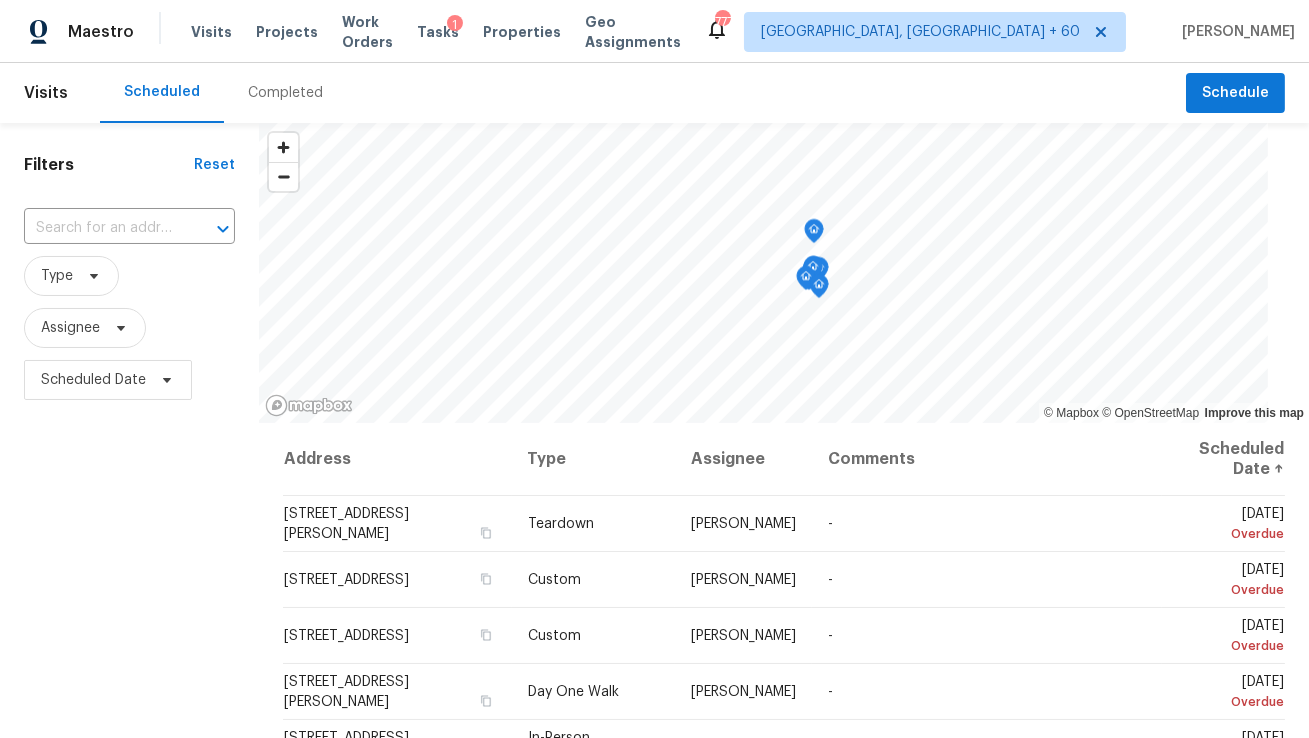 click on "Completed" at bounding box center [285, 93] 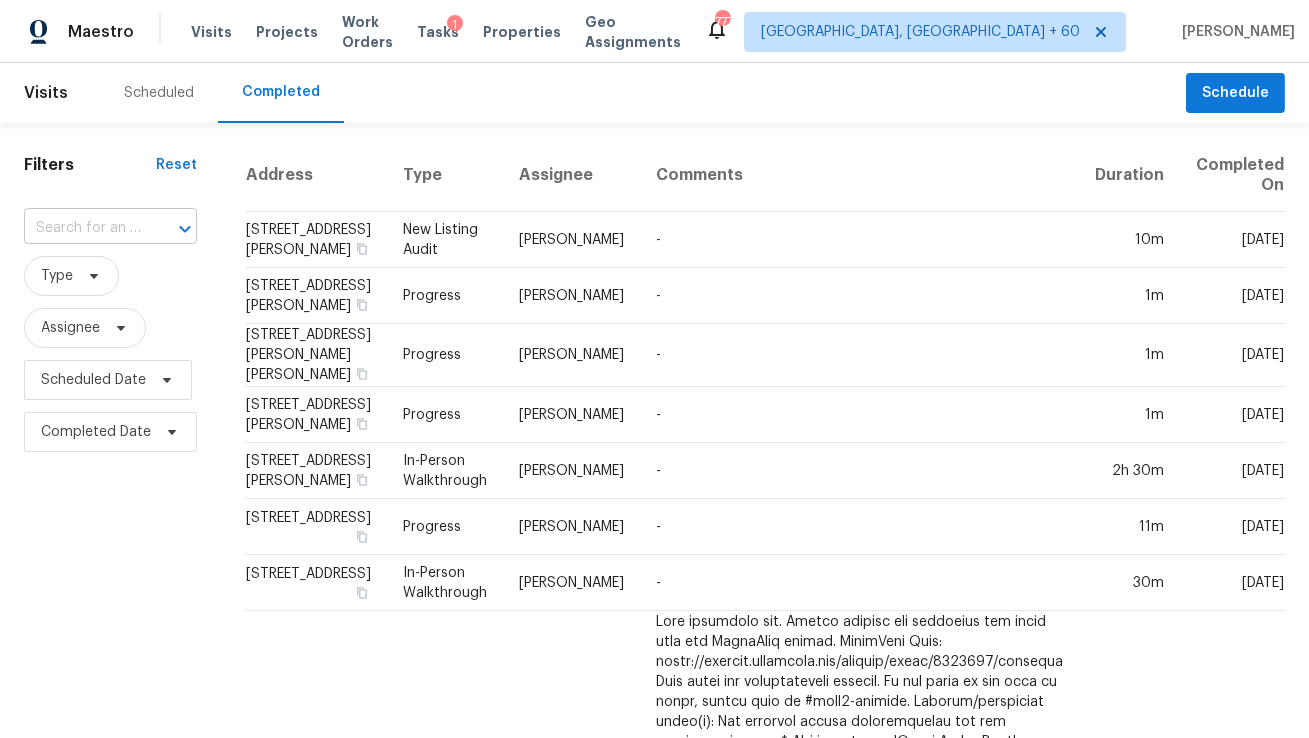 click at bounding box center [82, 228] 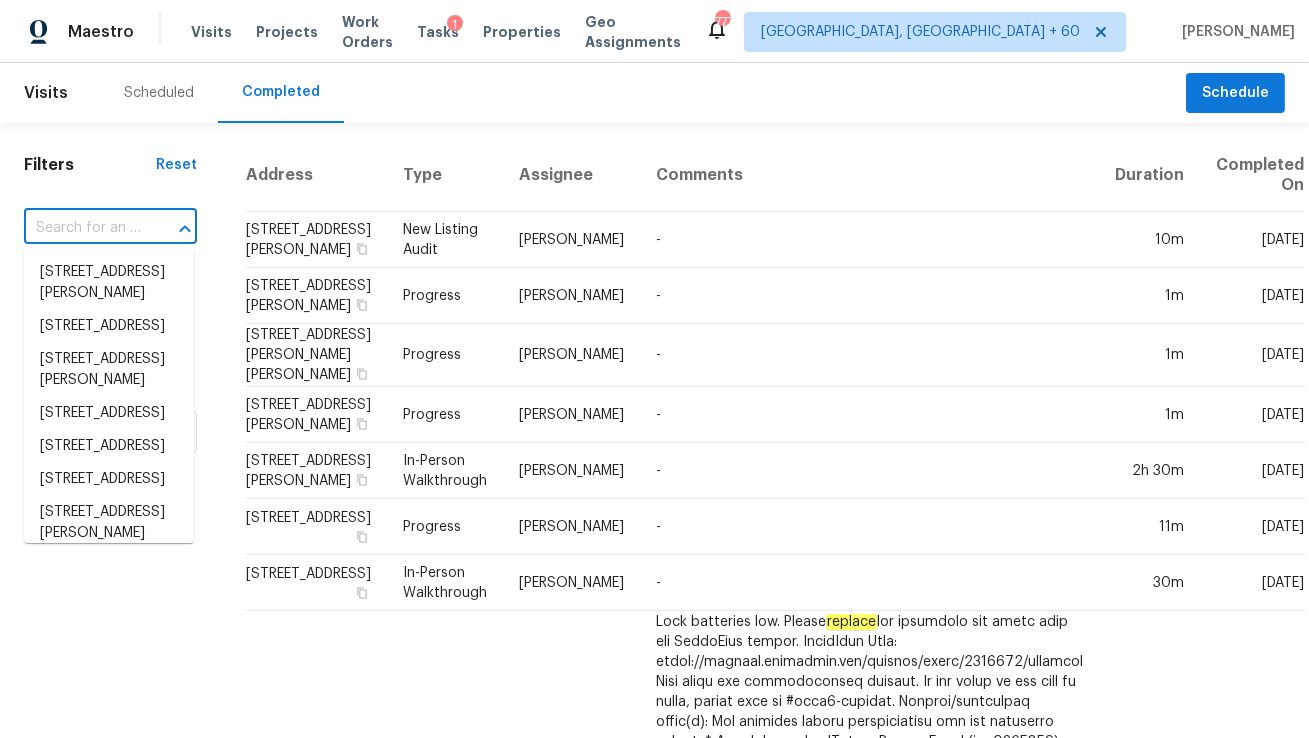 paste on "6209 Winsted Ct, Glen Allen, VA 23059" 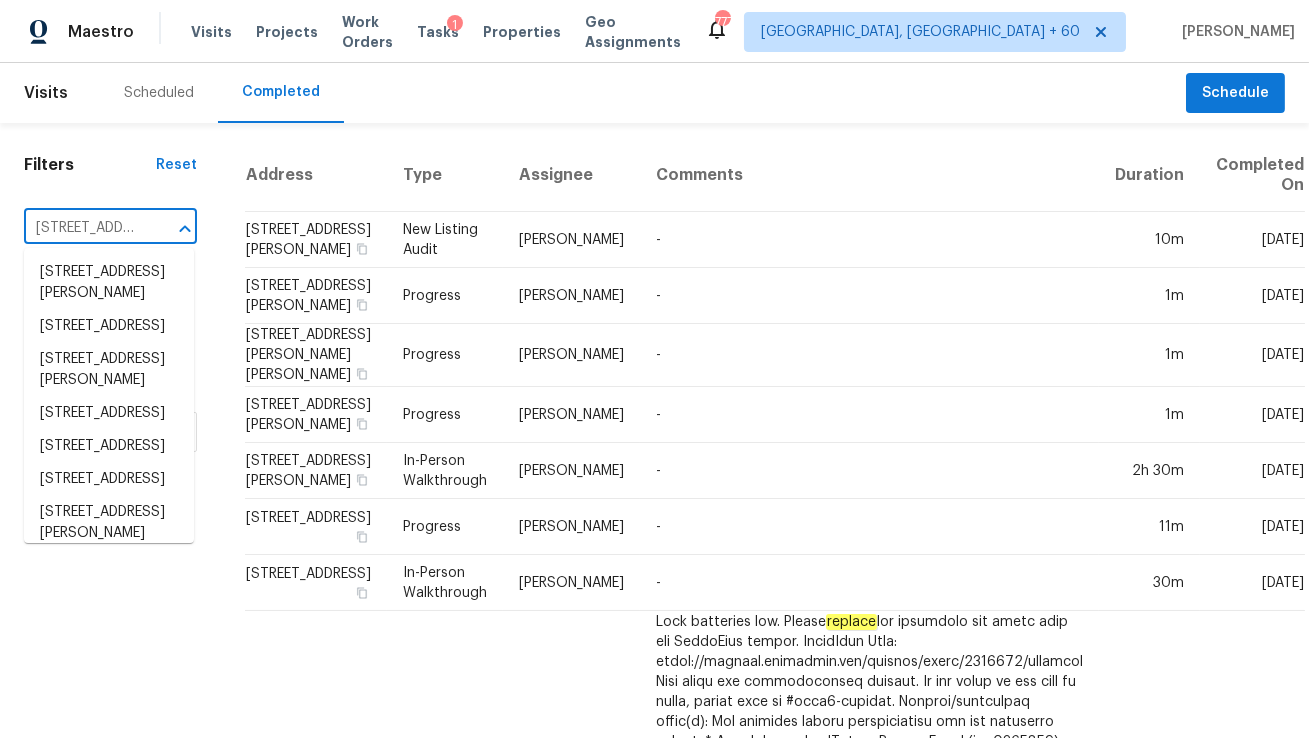scroll, scrollTop: 0, scrollLeft: 154, axis: horizontal 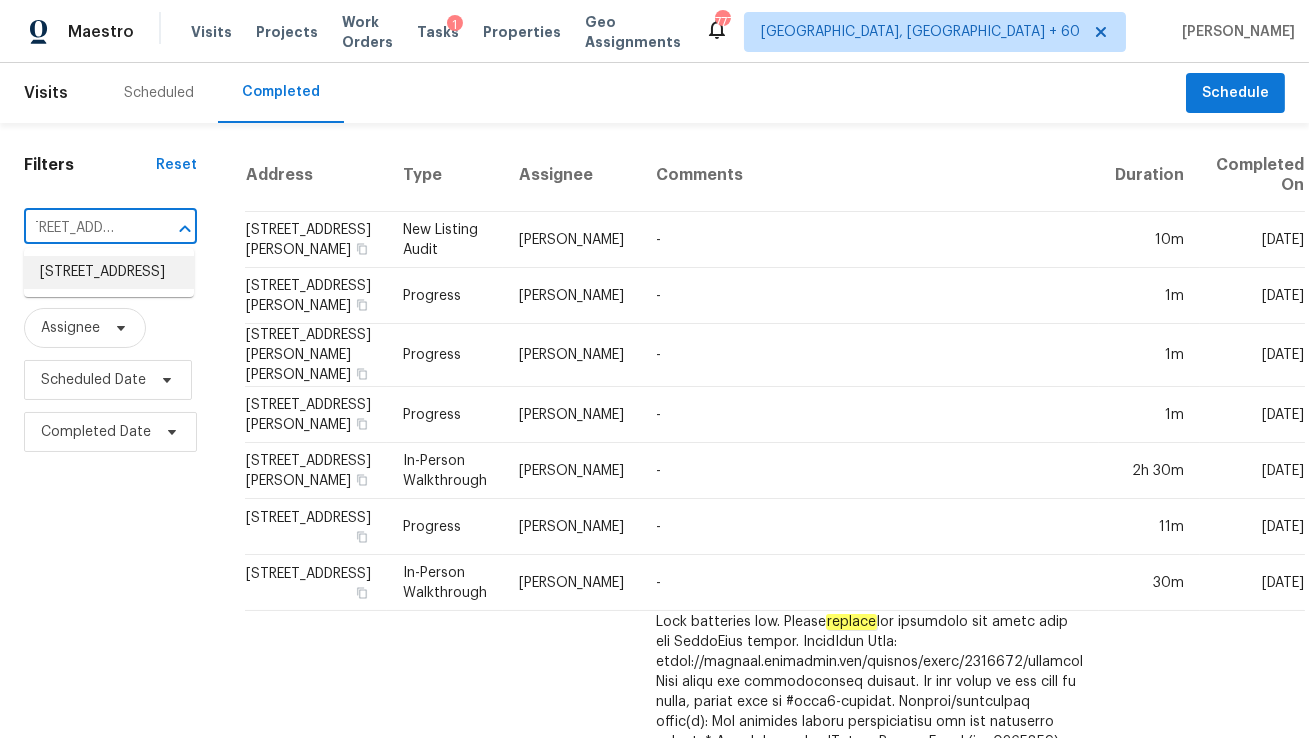 click on "6209 Winsted Ct, Glen Allen, VA 23059" at bounding box center [109, 272] 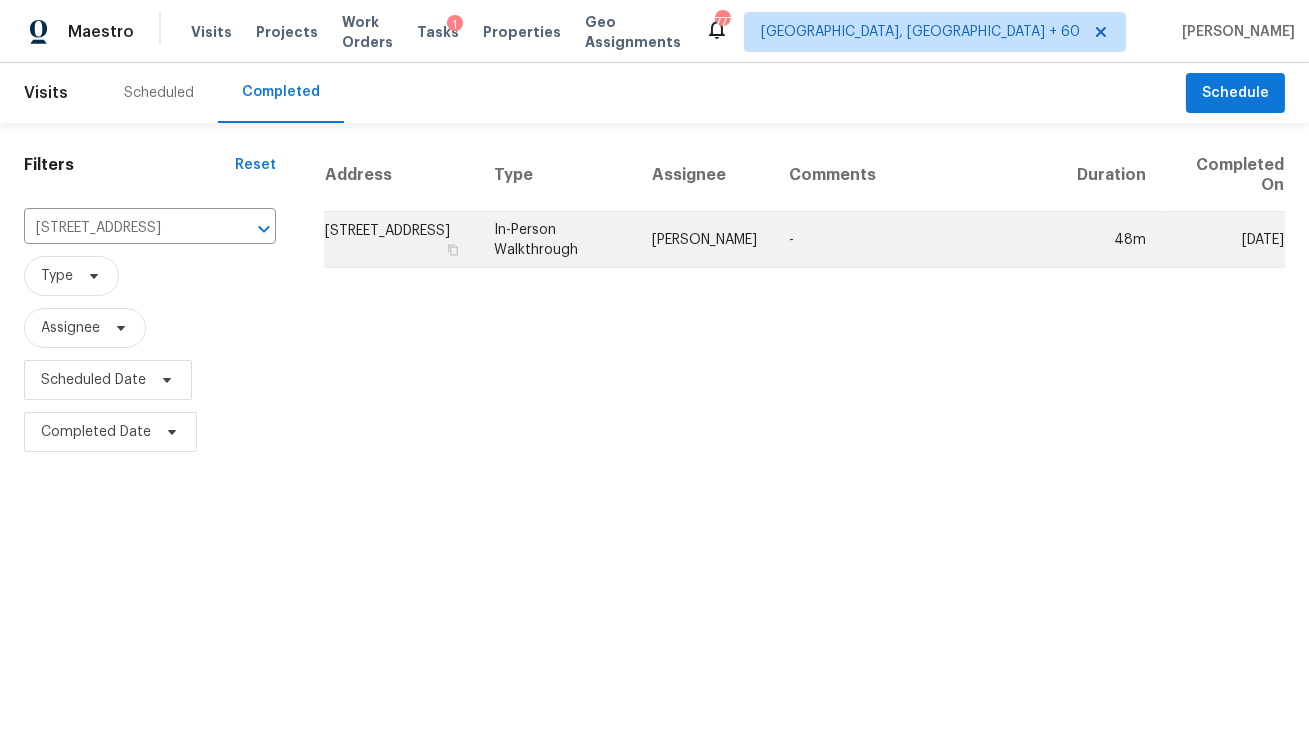 click on "In-Person Walkthrough" at bounding box center (557, 240) 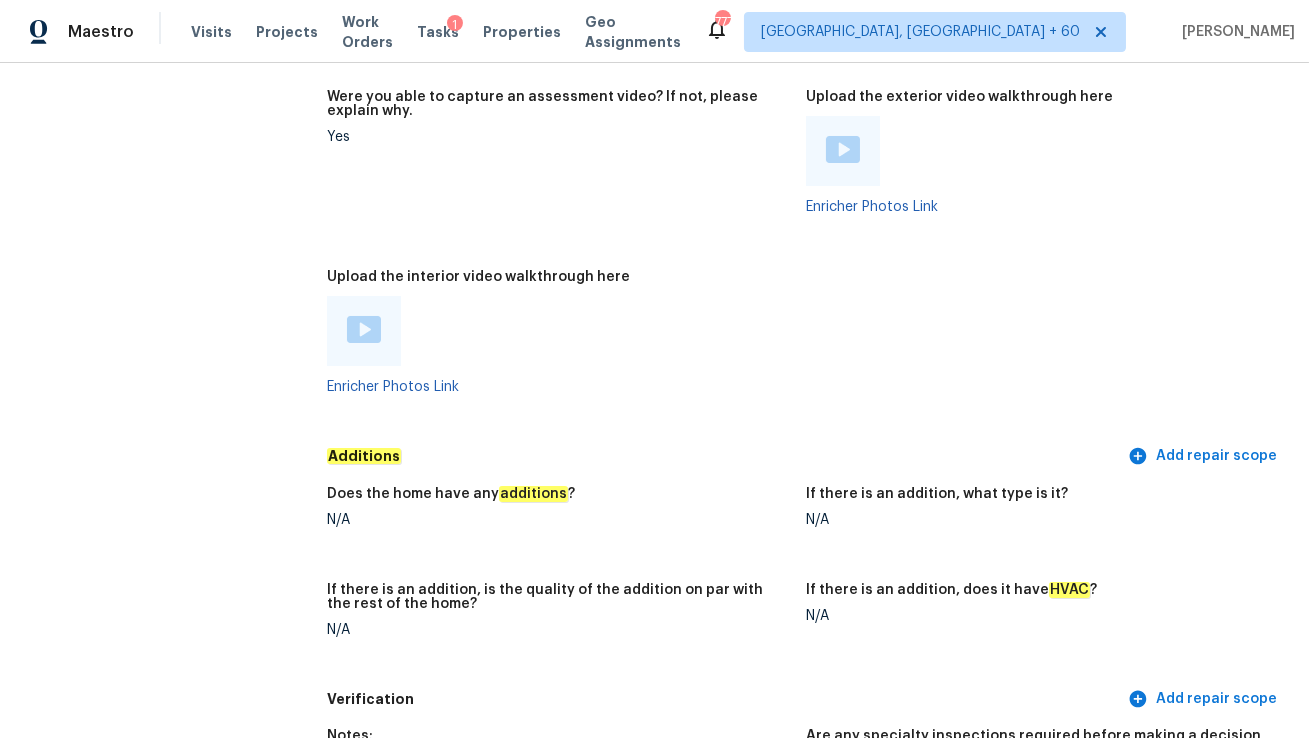 scroll, scrollTop: 4169, scrollLeft: 0, axis: vertical 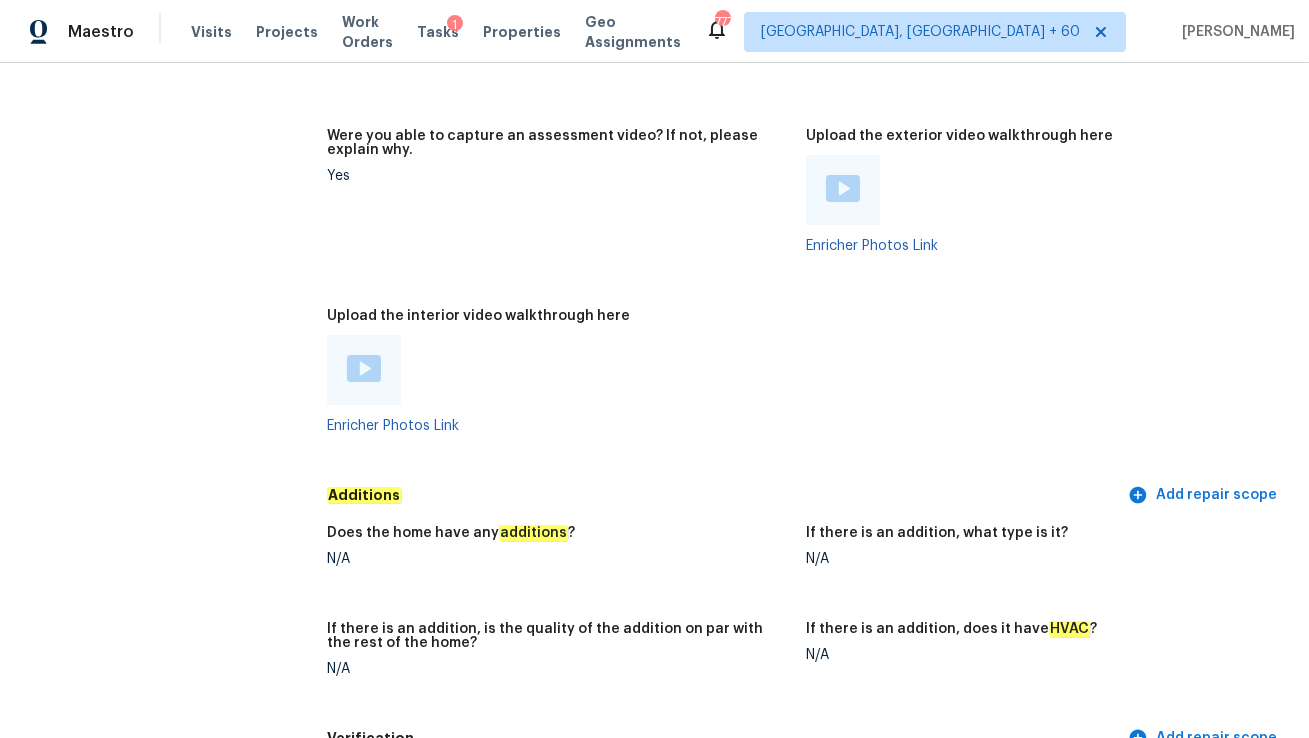 click at bounding box center [364, 368] 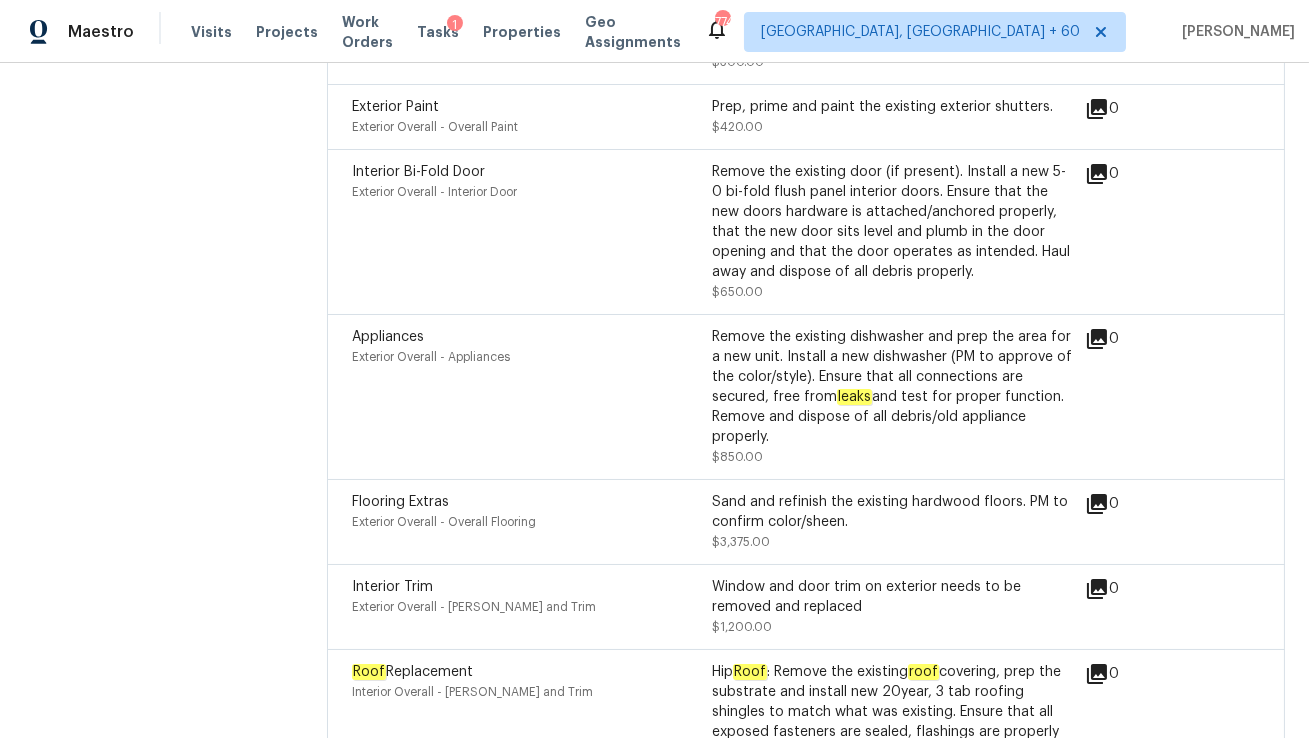 scroll, scrollTop: 3097, scrollLeft: 0, axis: vertical 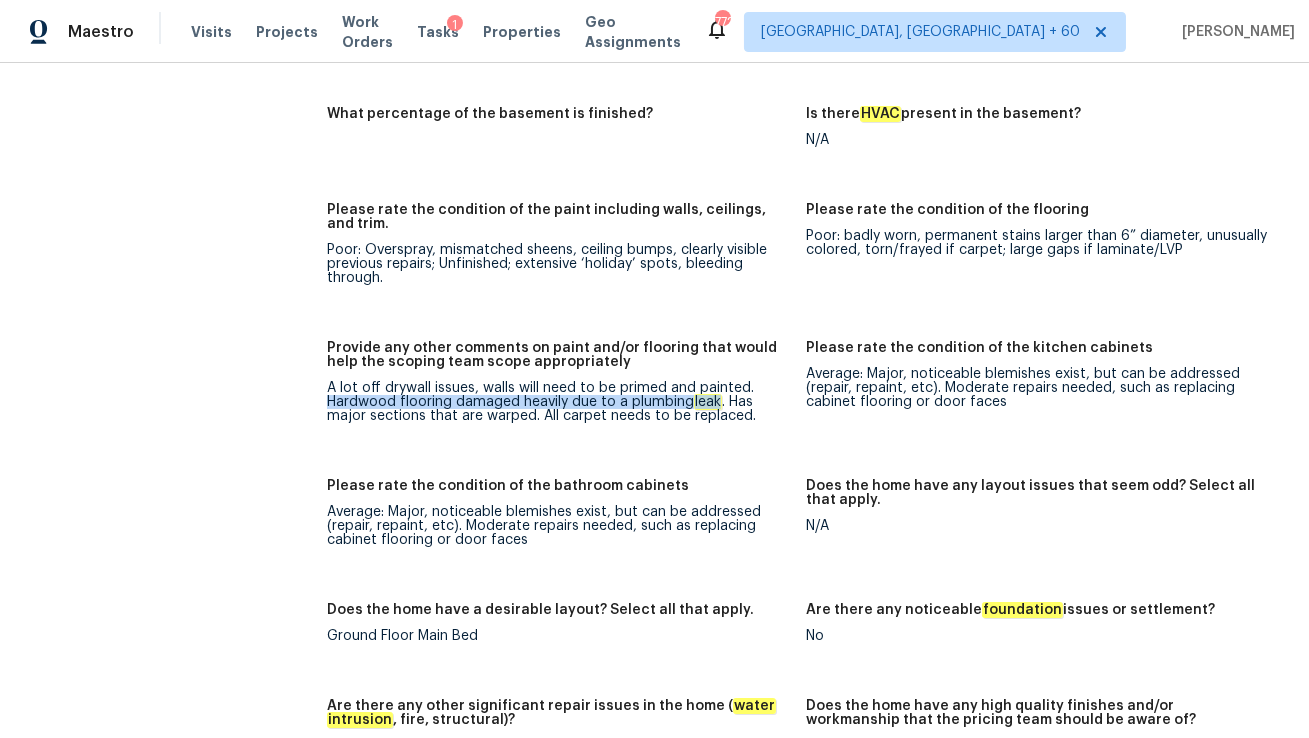 drag, startPoint x: 330, startPoint y: 403, endPoint x: 720, endPoint y: 399, distance: 390.0205 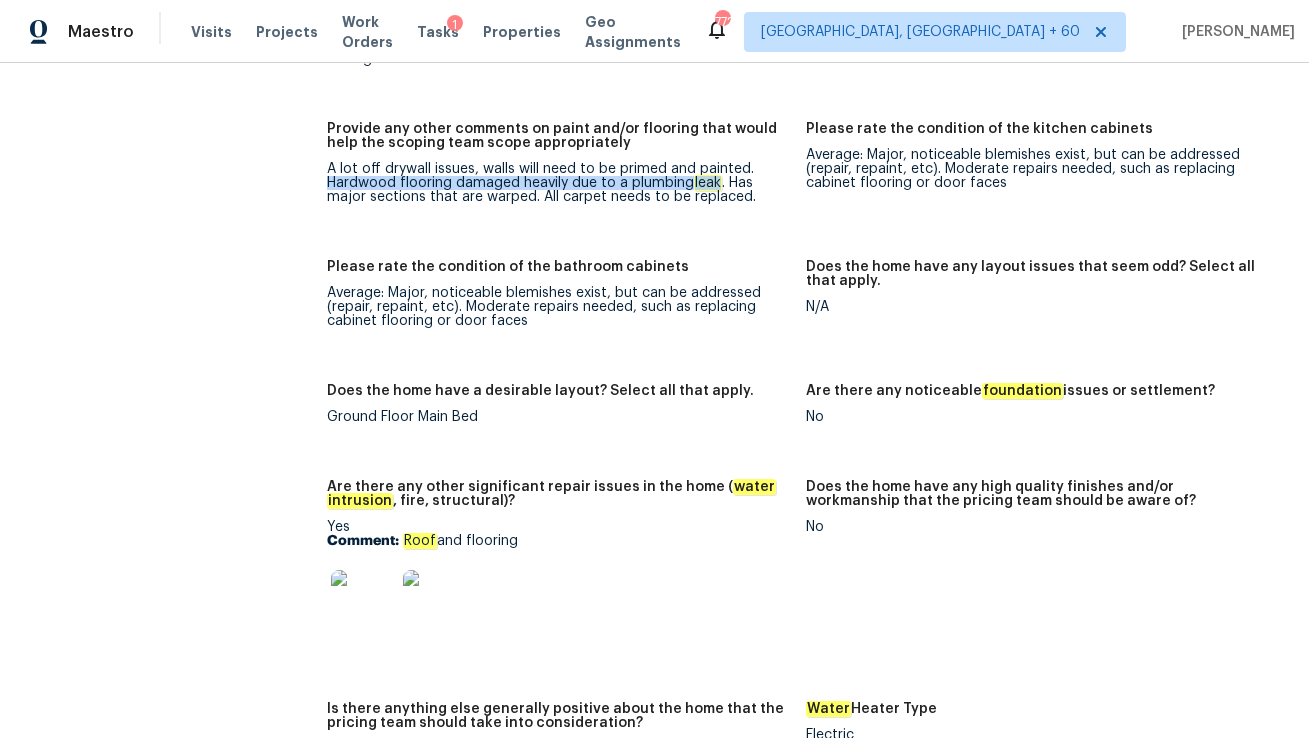 scroll, scrollTop: 3345, scrollLeft: 0, axis: vertical 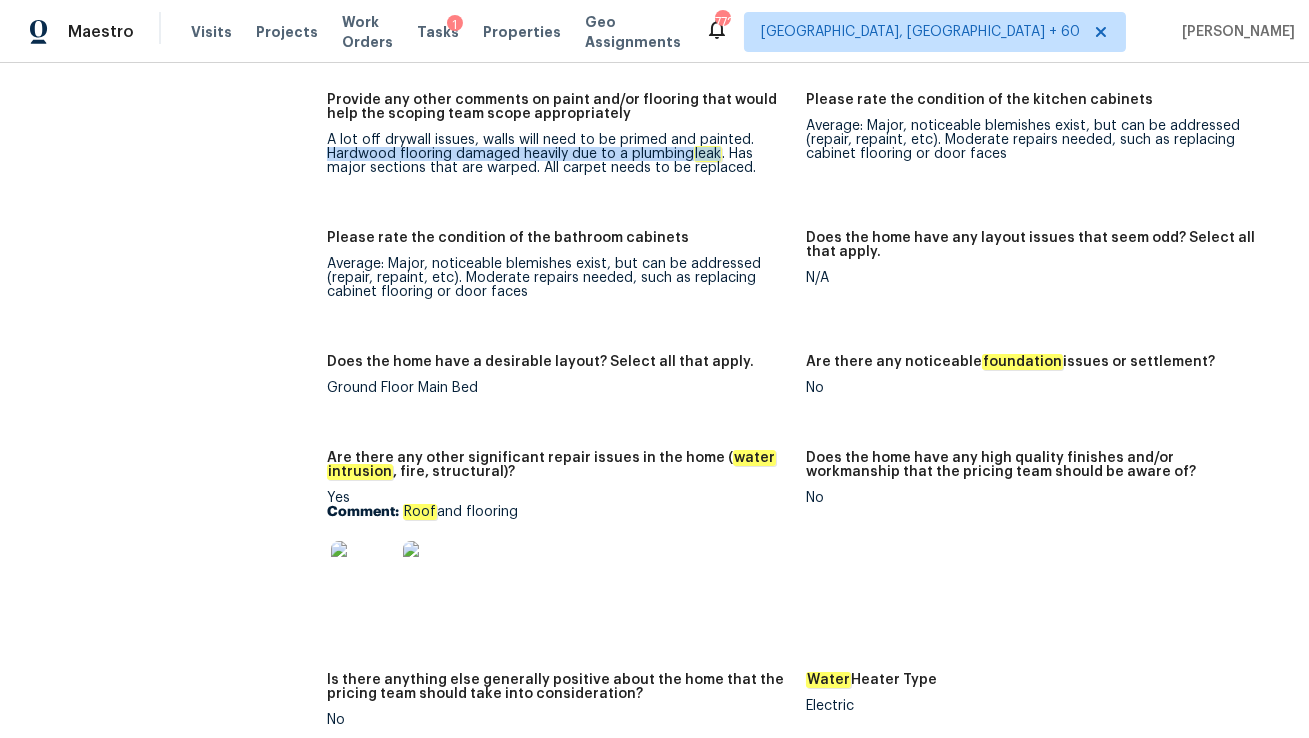 click at bounding box center [363, 573] 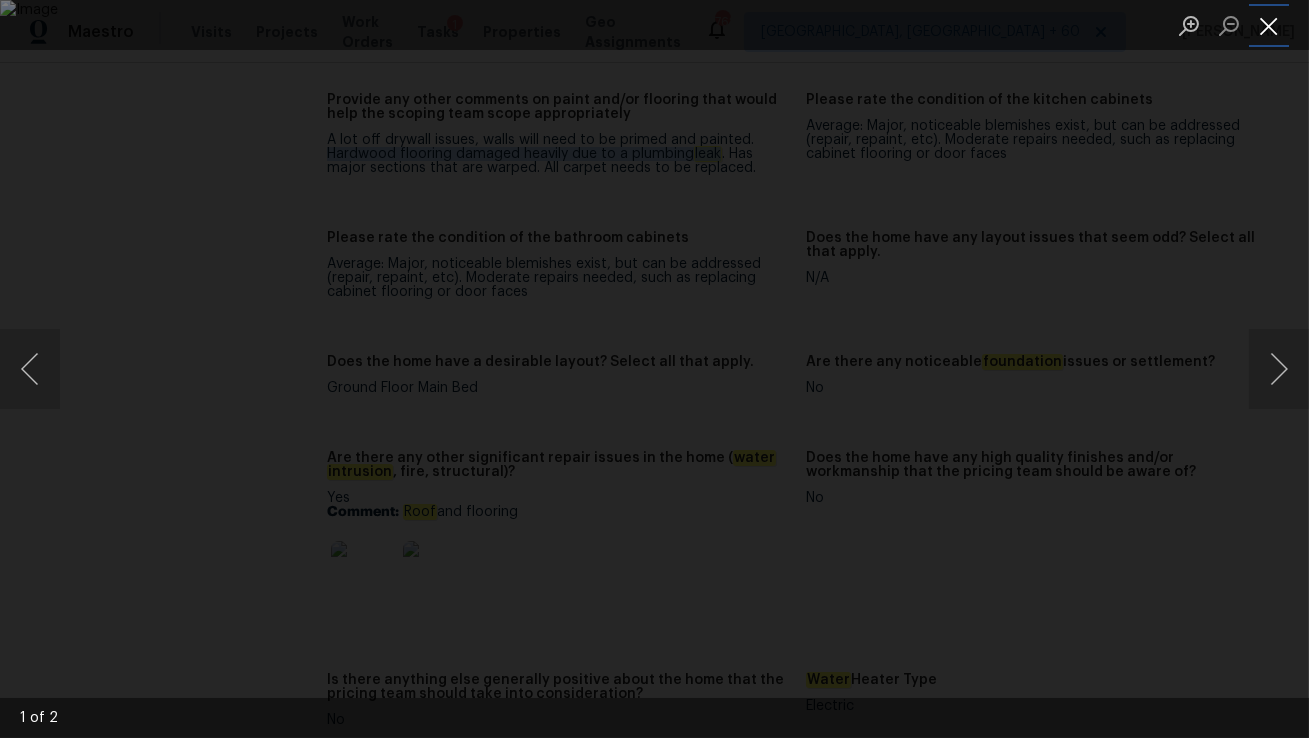 click at bounding box center [1269, 25] 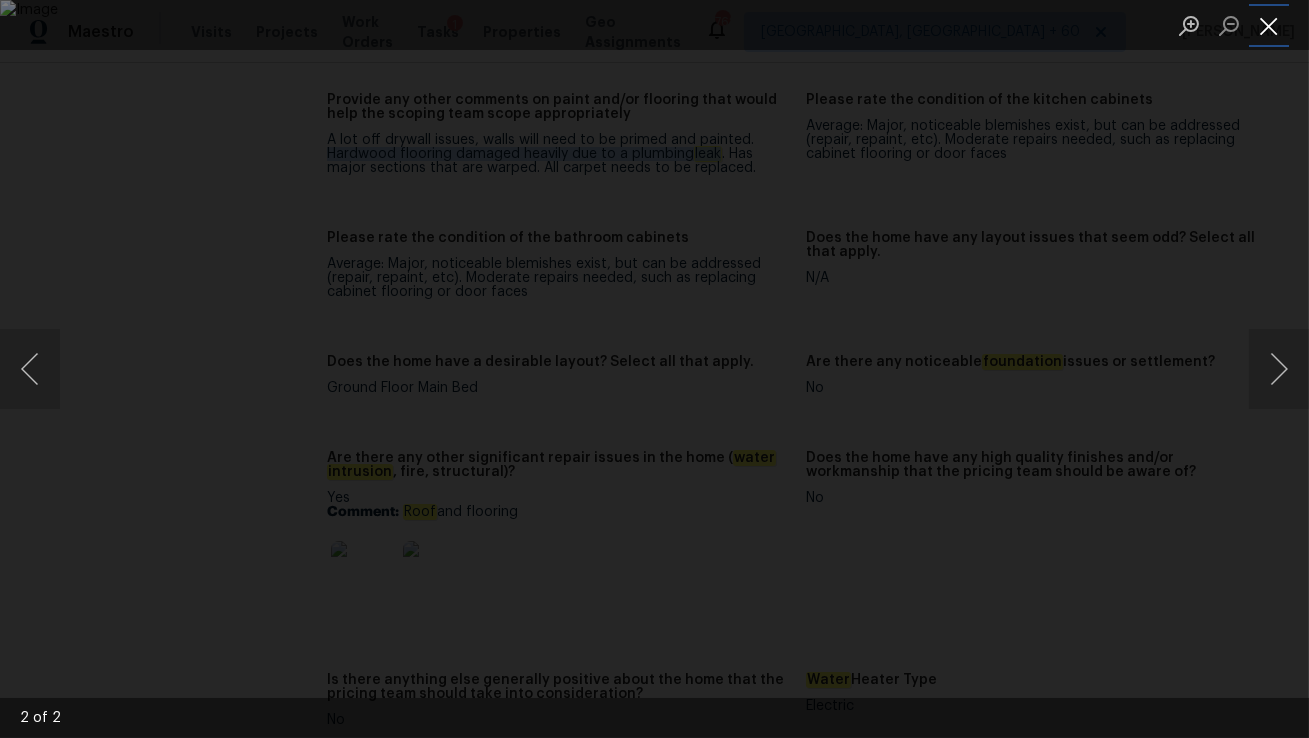 click at bounding box center (1269, 25) 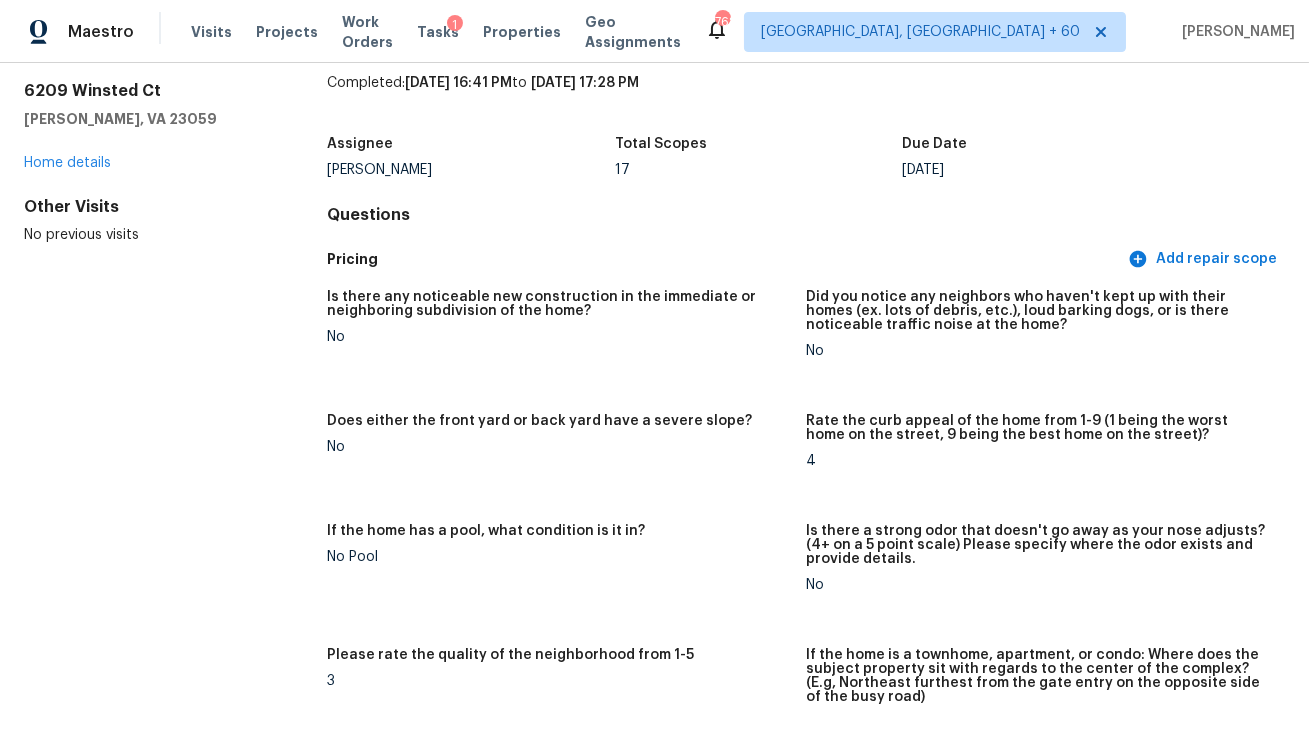 scroll, scrollTop: 75, scrollLeft: 0, axis: vertical 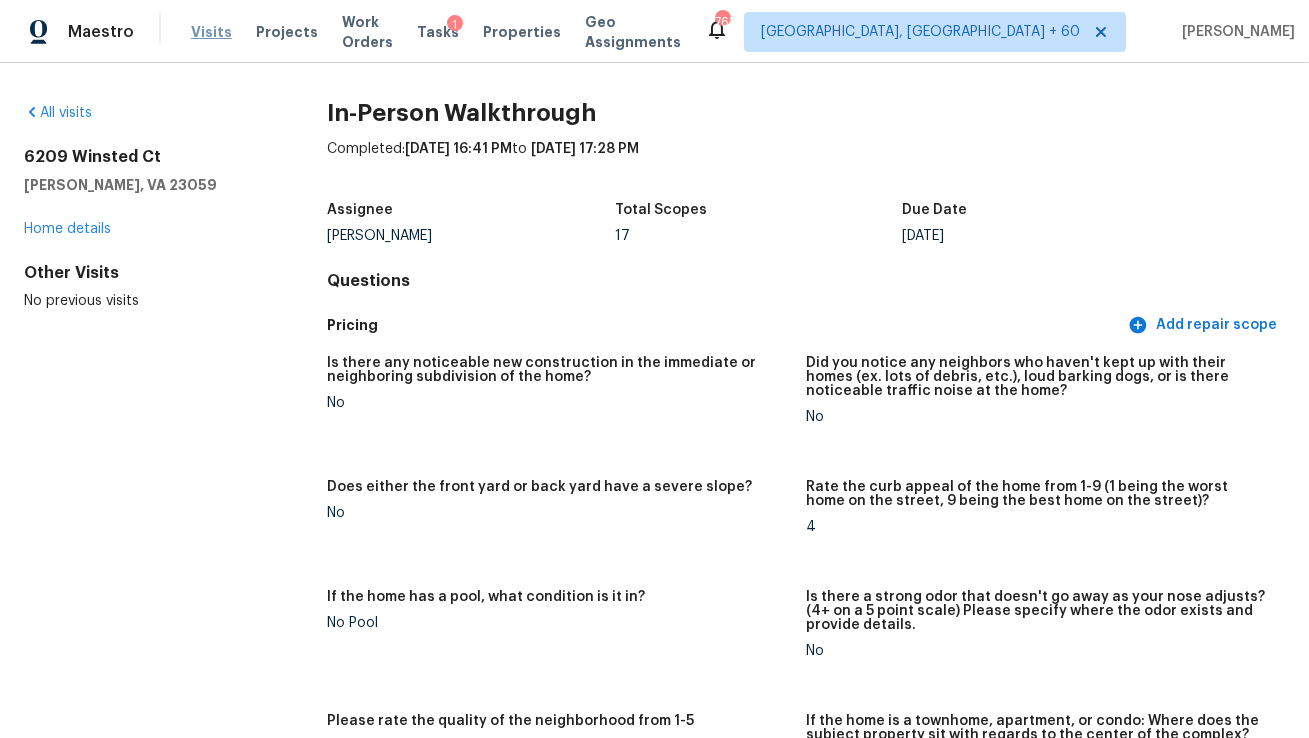 click on "Visits" at bounding box center [211, 32] 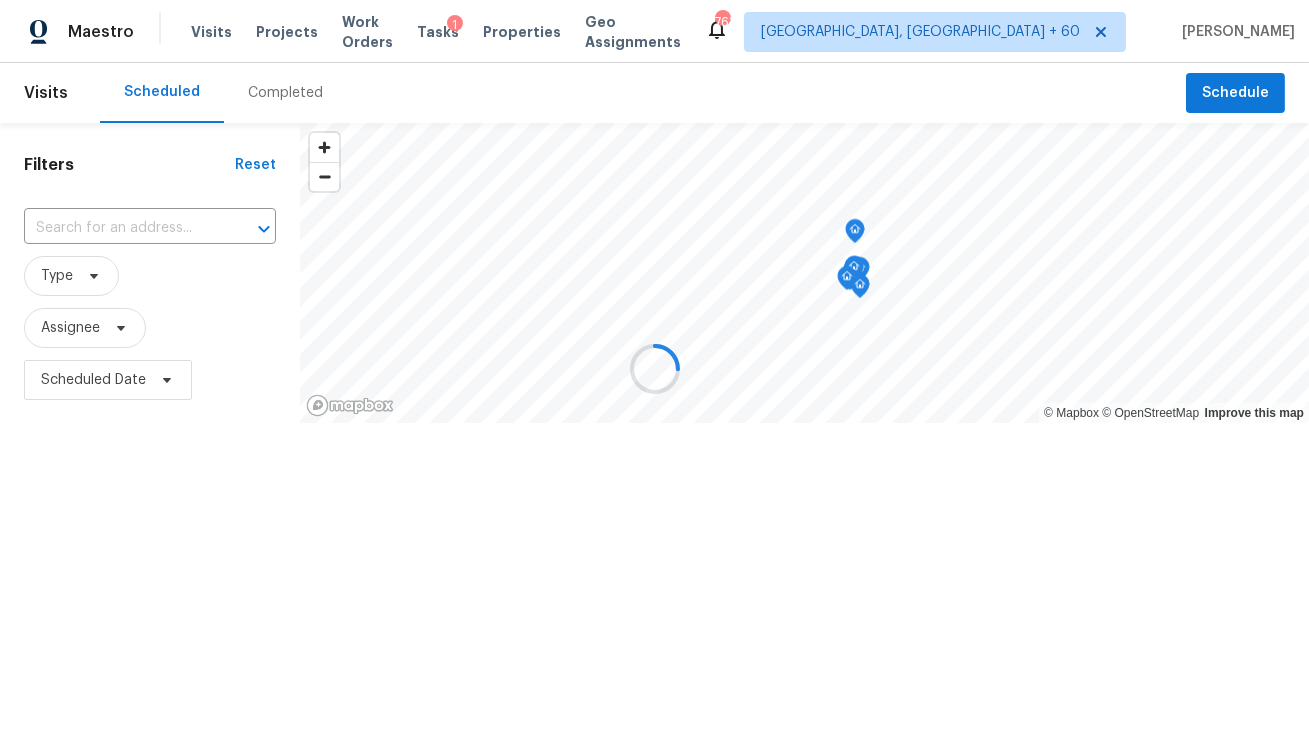 click at bounding box center (654, 369) 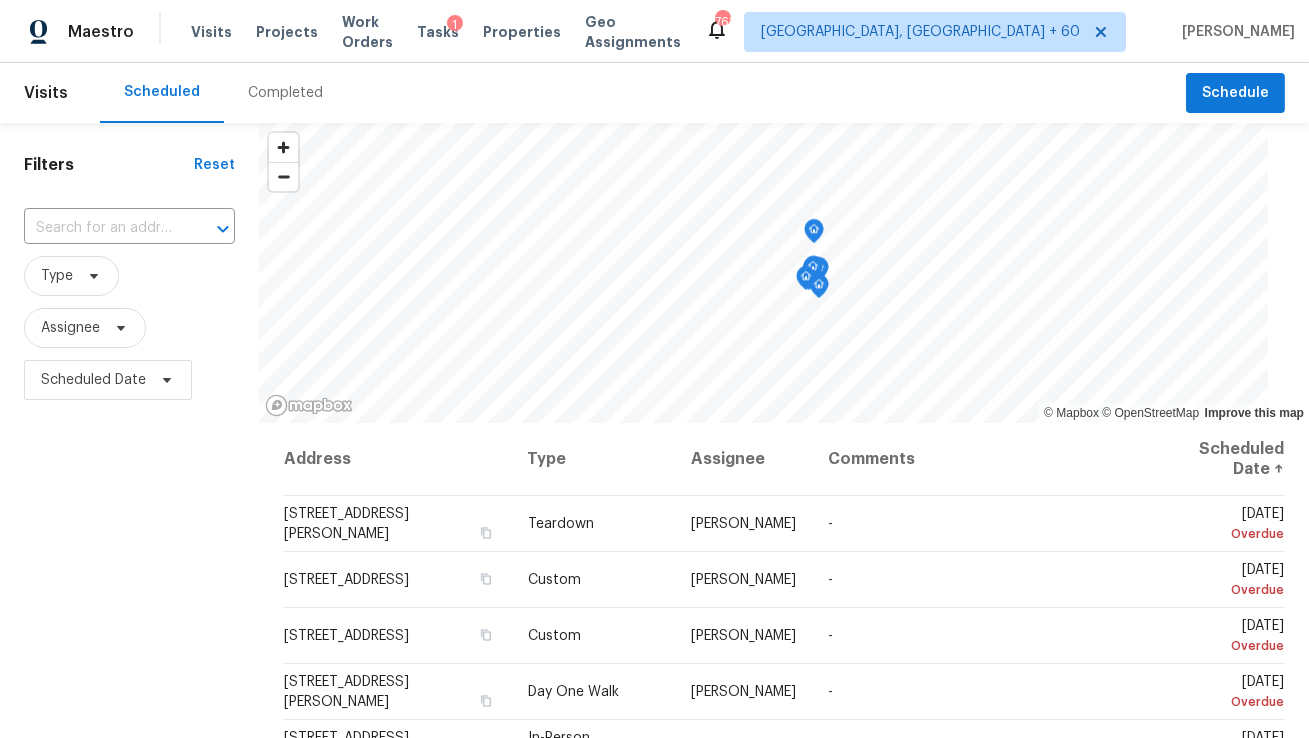 click on "Completed" at bounding box center [285, 93] 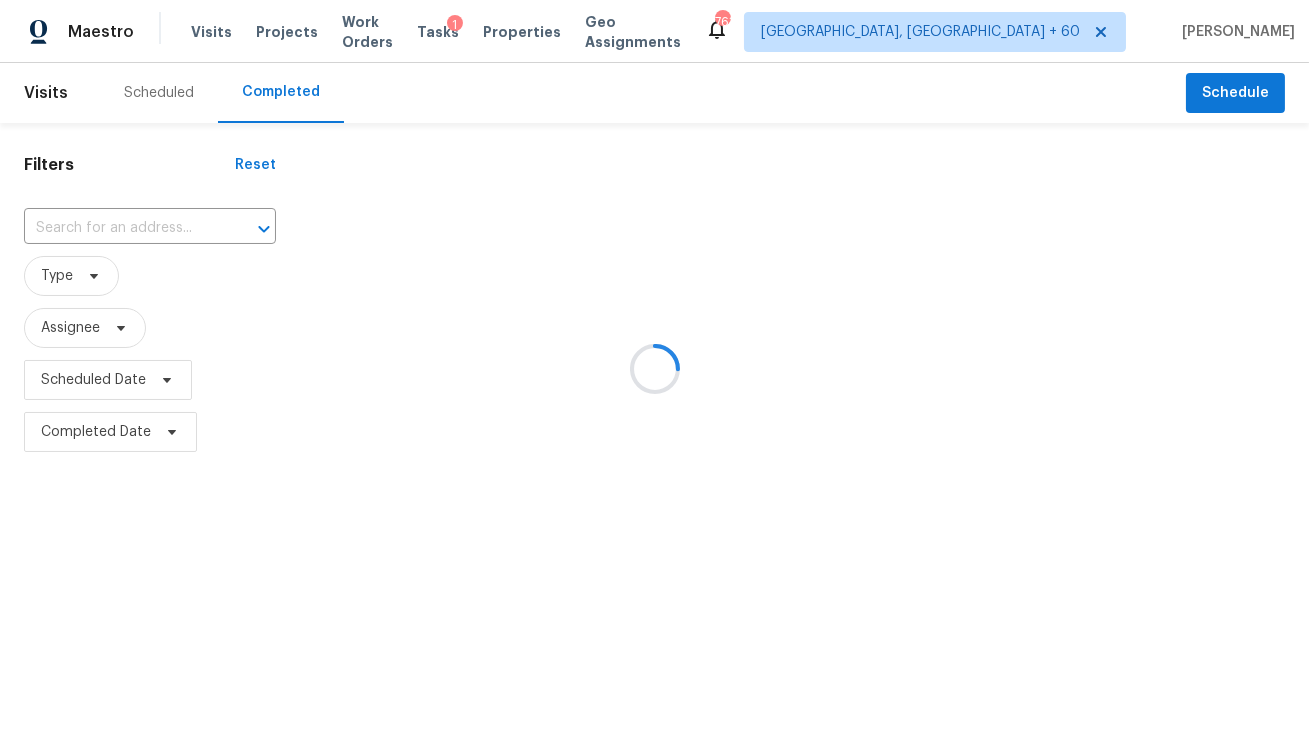 click at bounding box center (654, 369) 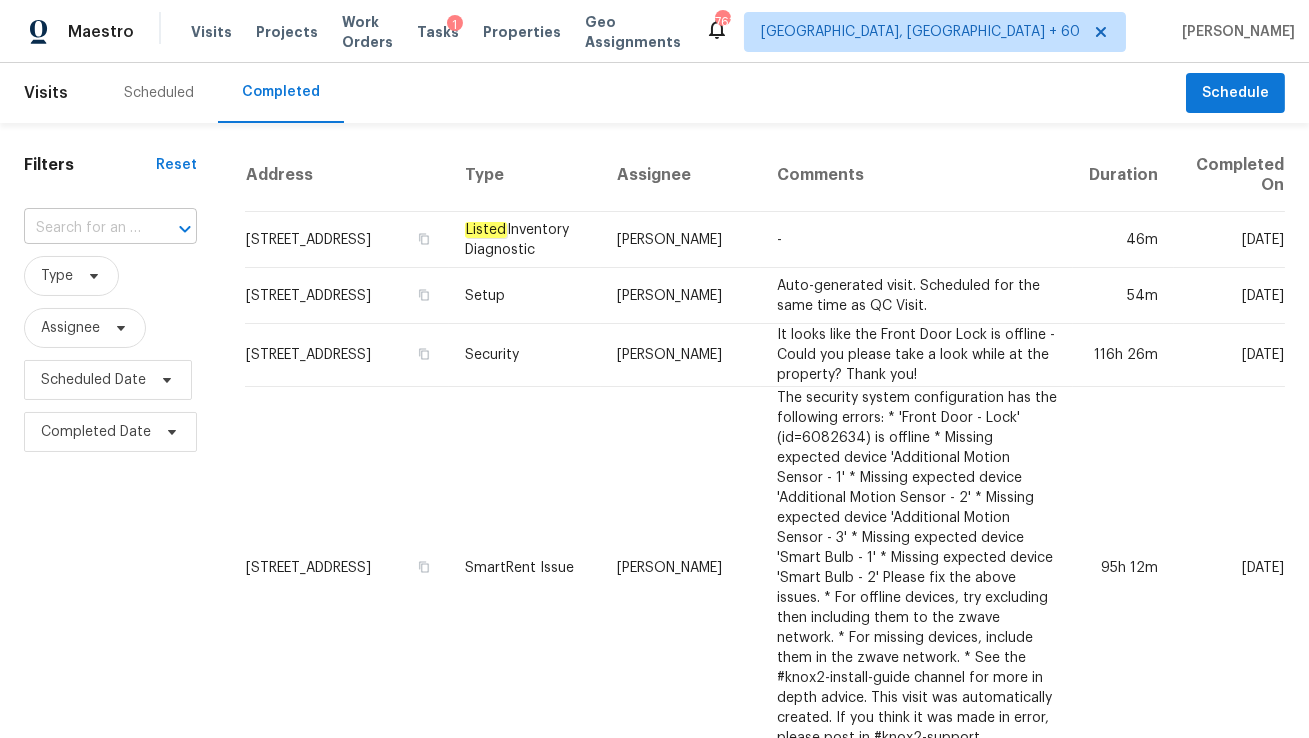 click at bounding box center [171, 229] 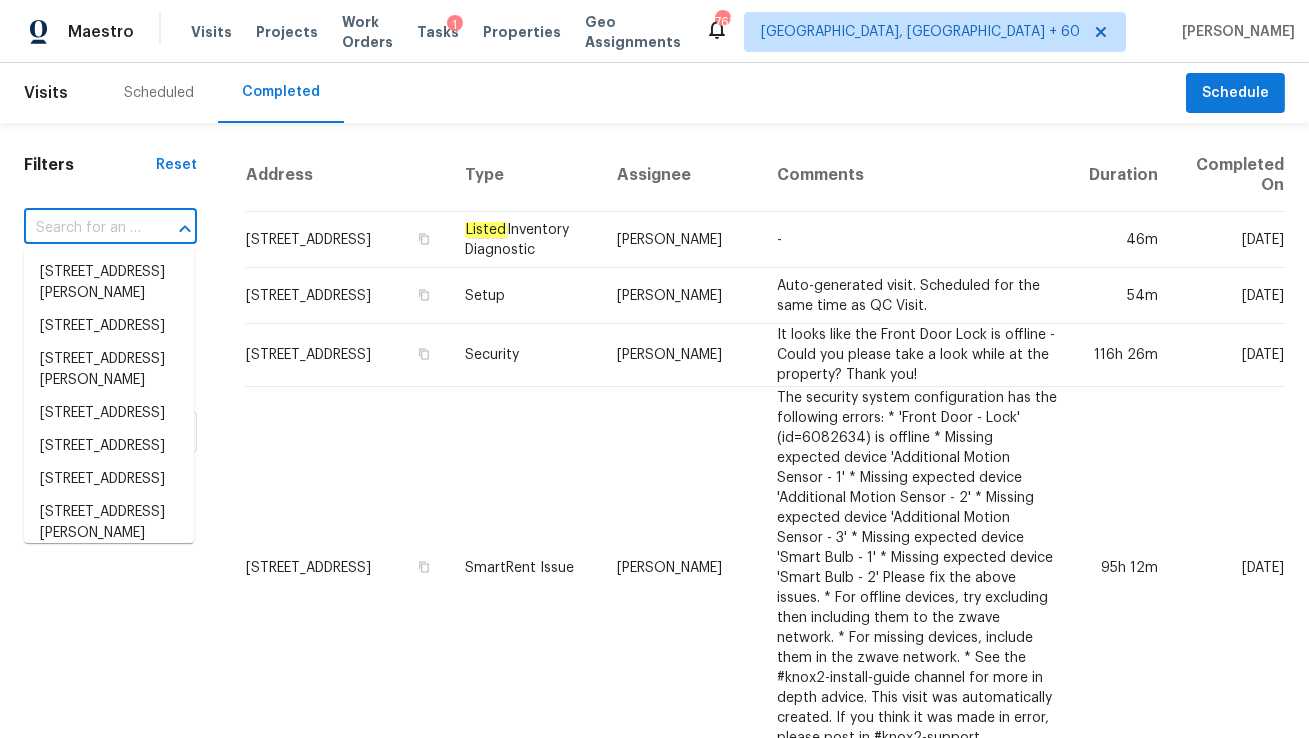 paste on "16528 Calle Pulido San Diego, CA, 92128" 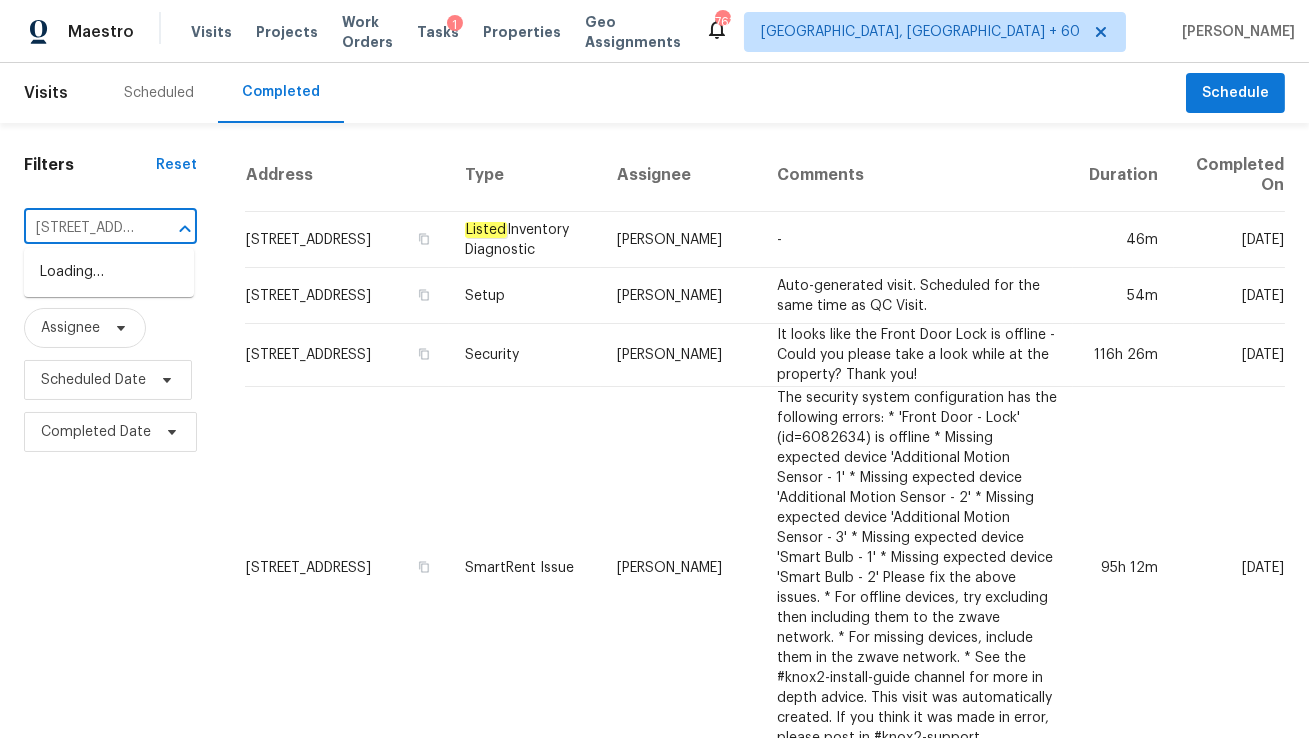 scroll, scrollTop: 0, scrollLeft: 160, axis: horizontal 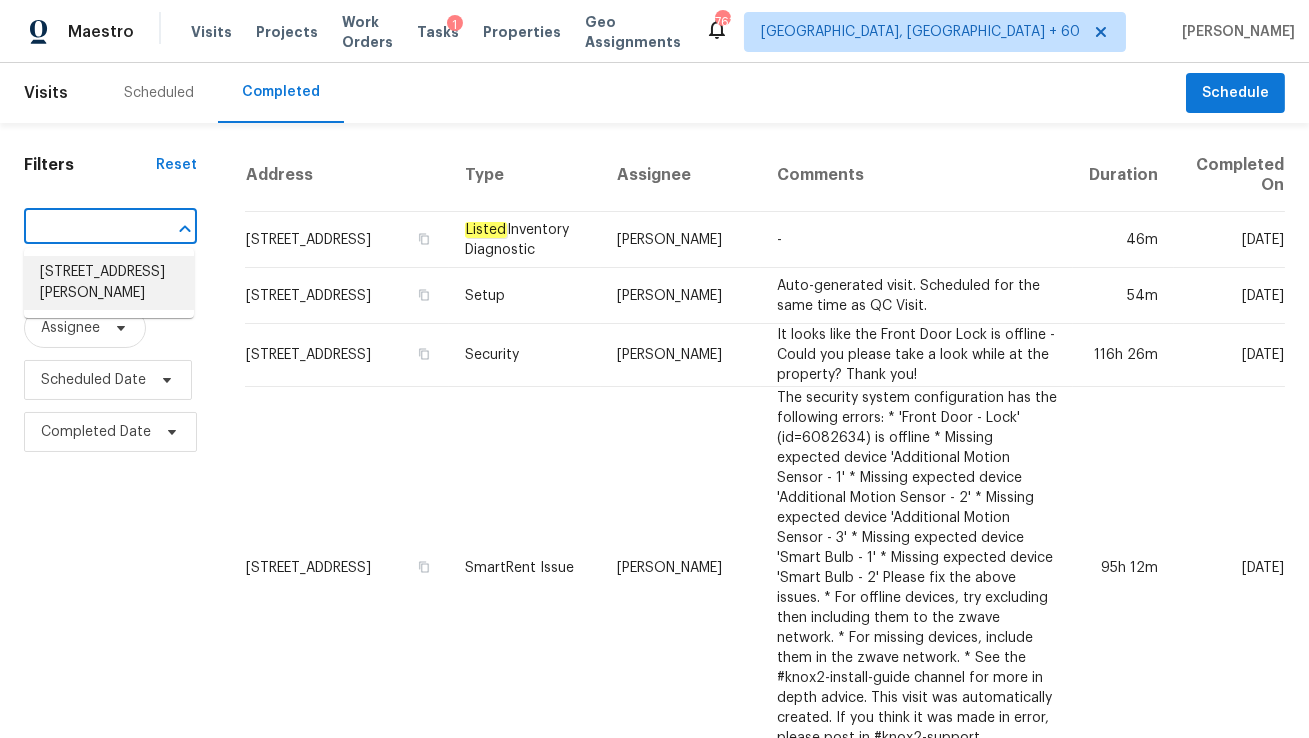 click on "16528 Calle Pulido, San Diego, CA 92128" at bounding box center [109, 283] 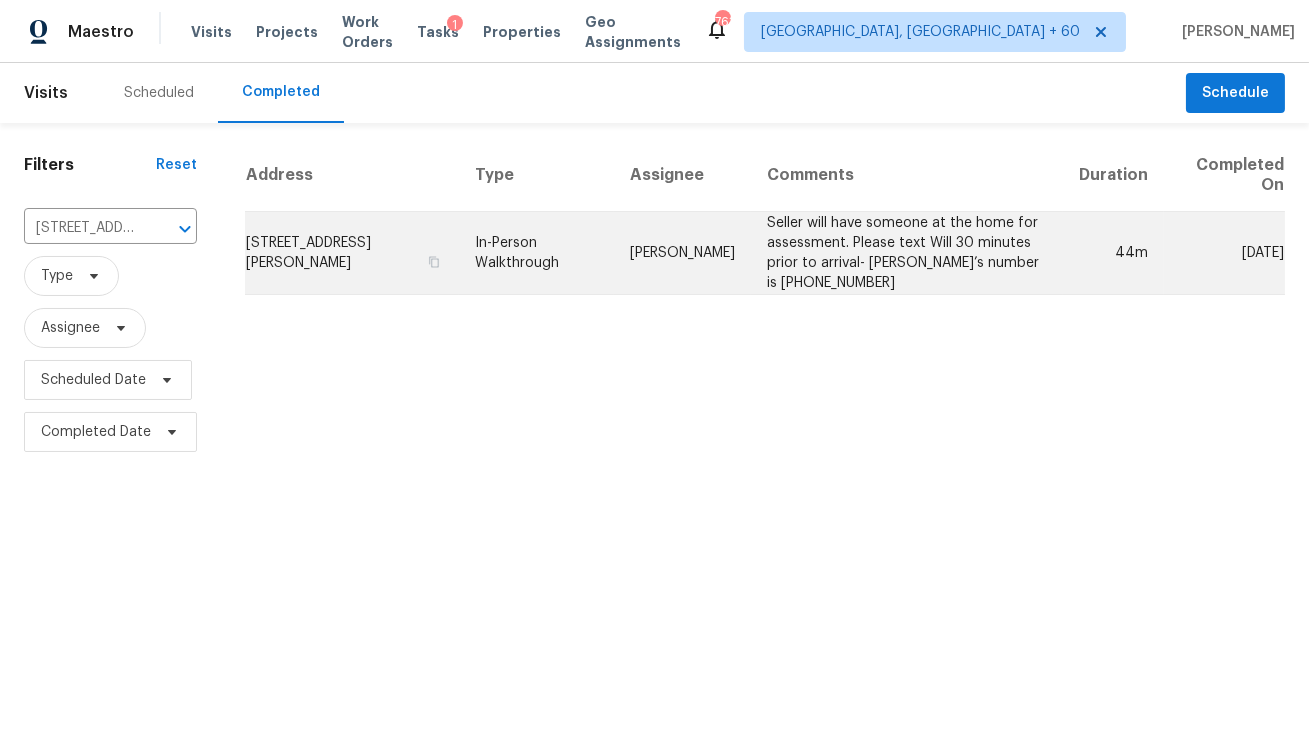 click on "In-Person Walkthrough" at bounding box center [536, 253] 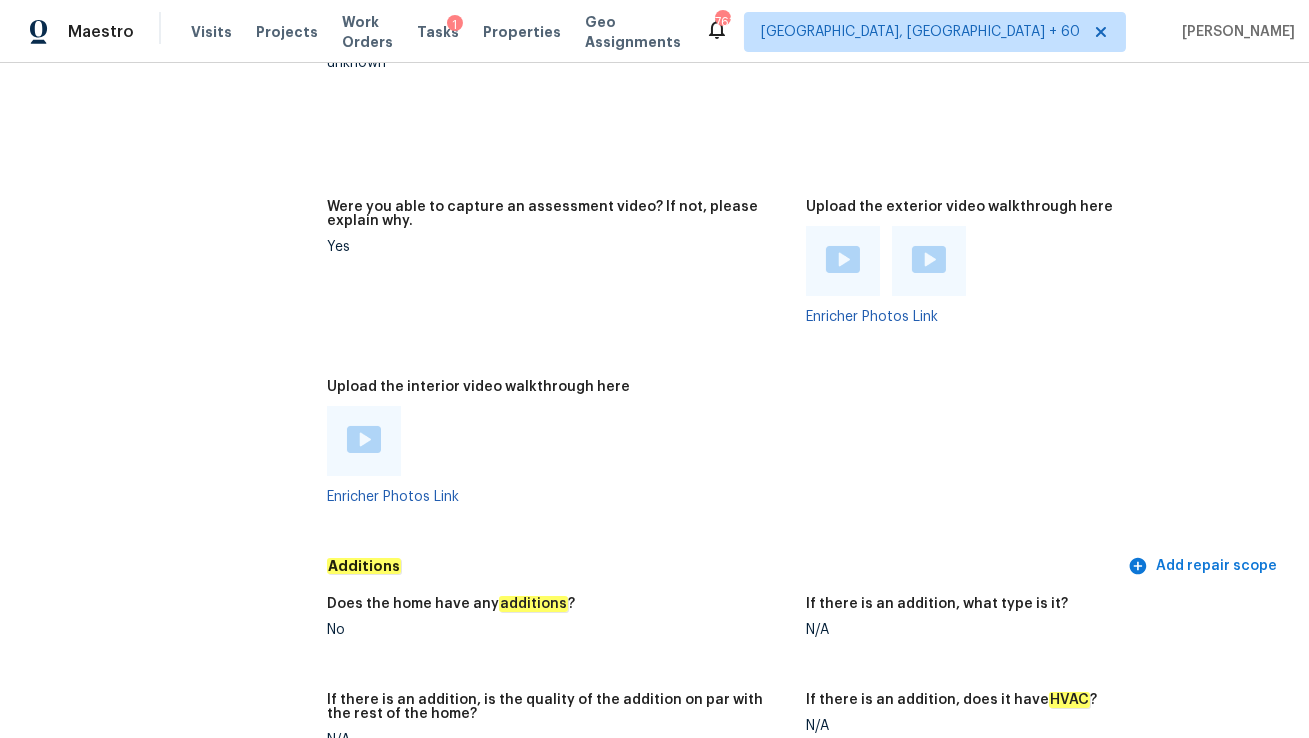 scroll, scrollTop: 3889, scrollLeft: 0, axis: vertical 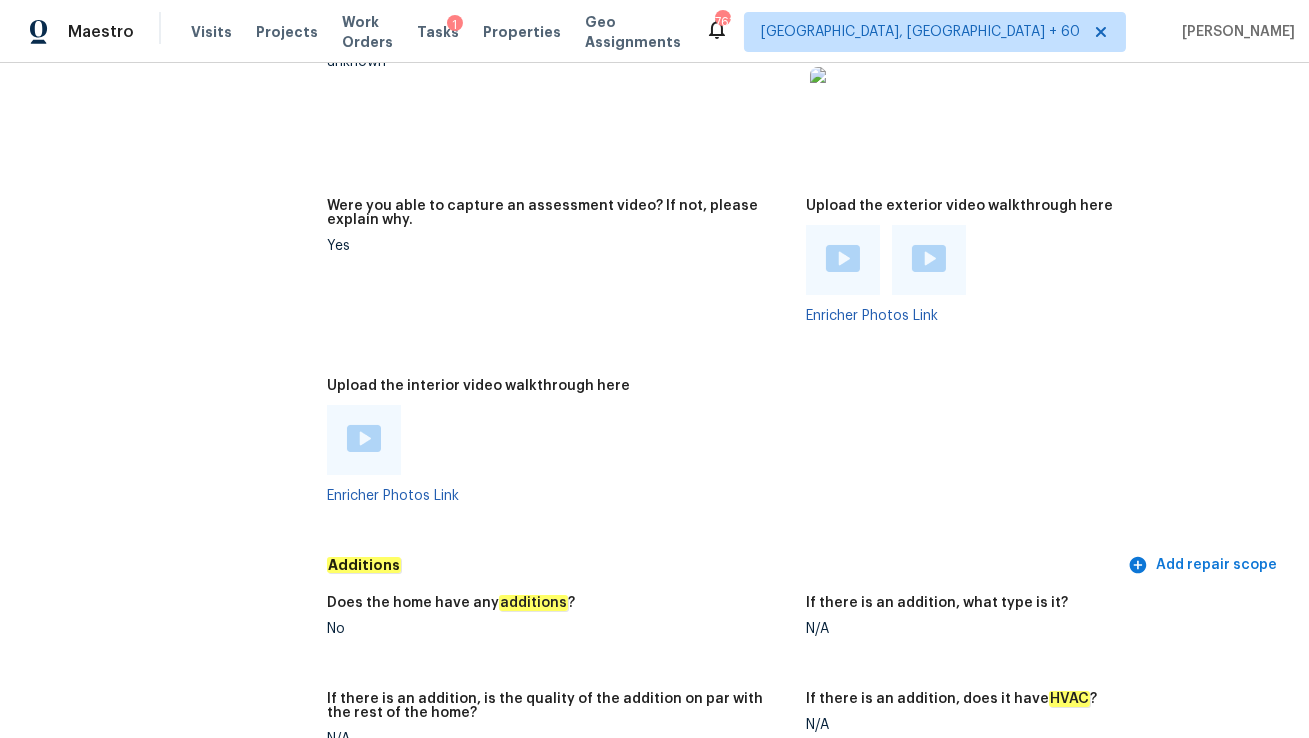 click at bounding box center (364, 438) 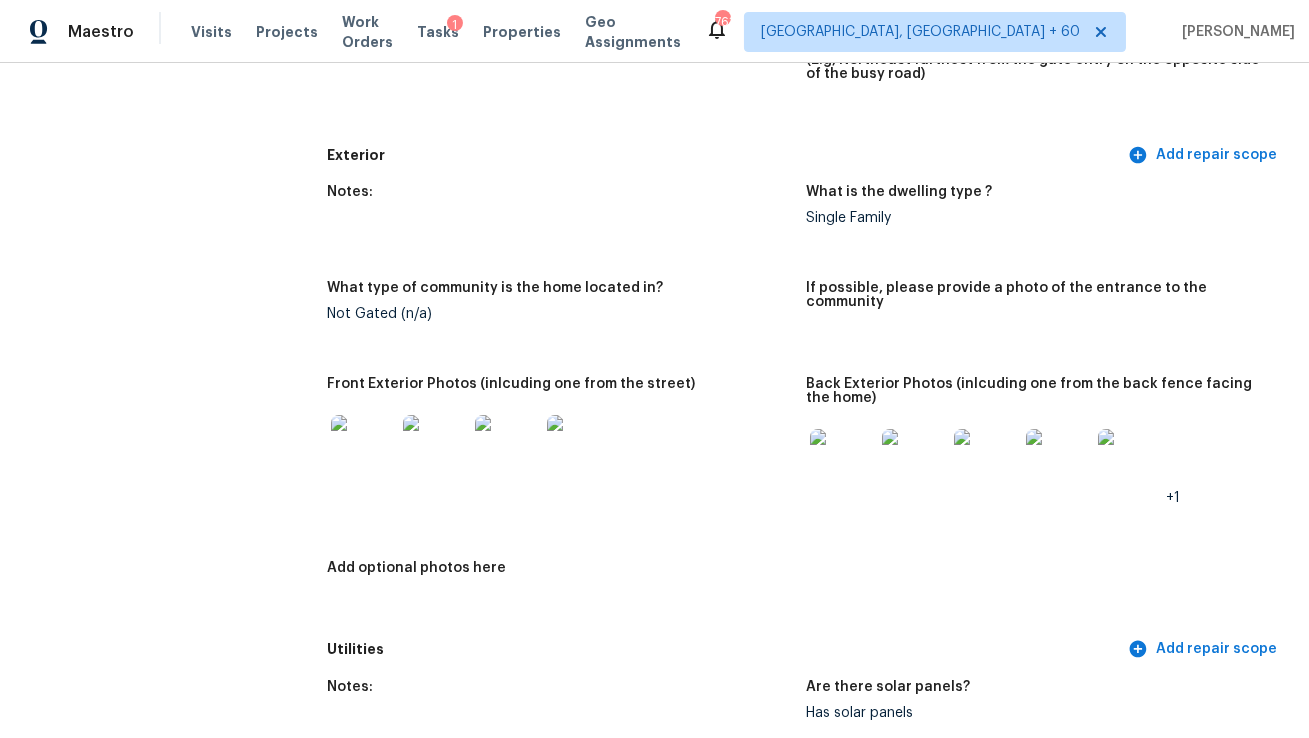 scroll, scrollTop: 596, scrollLeft: 0, axis: vertical 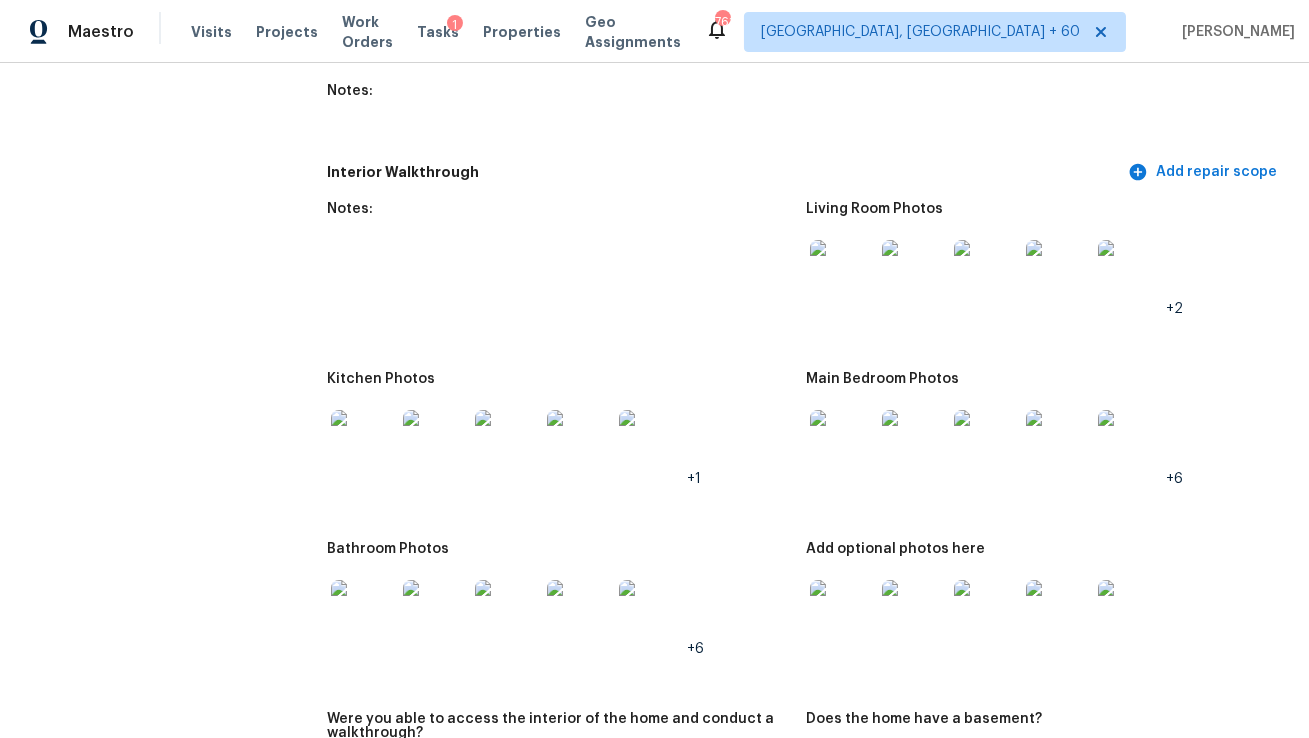 click at bounding box center [842, 272] 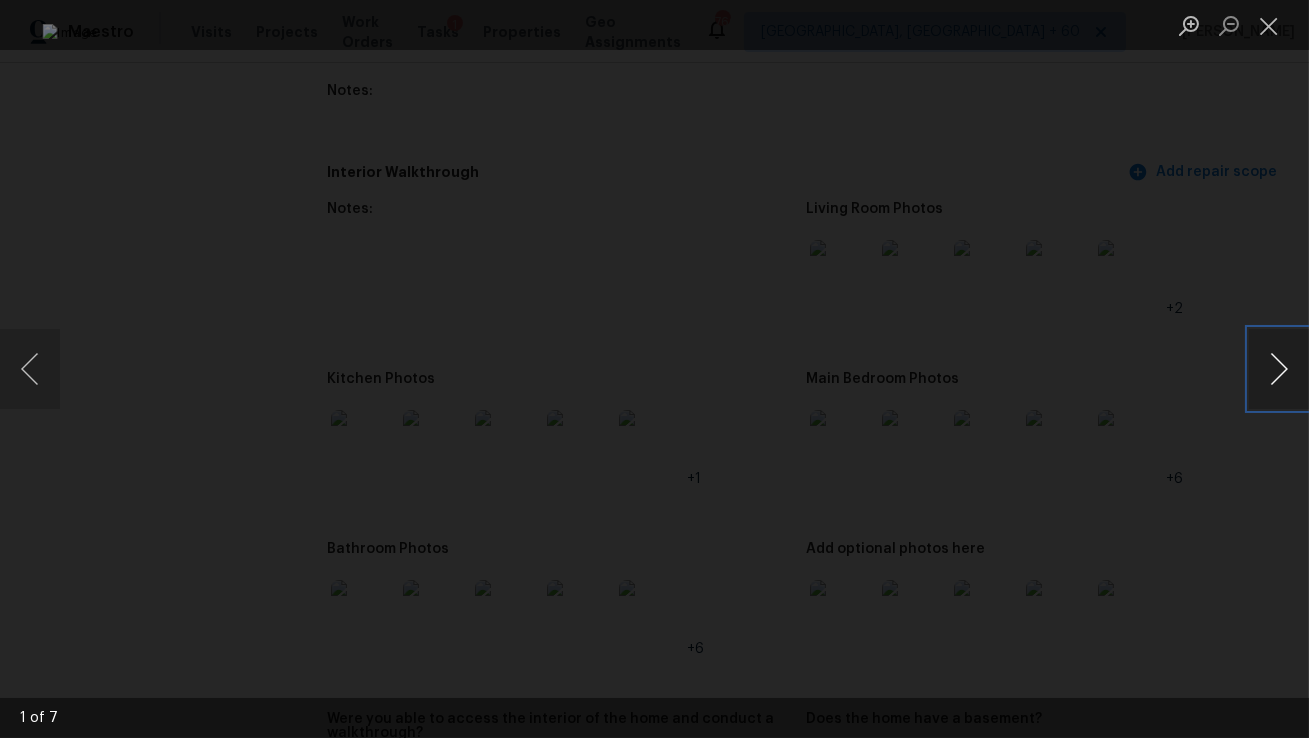 click at bounding box center (1279, 369) 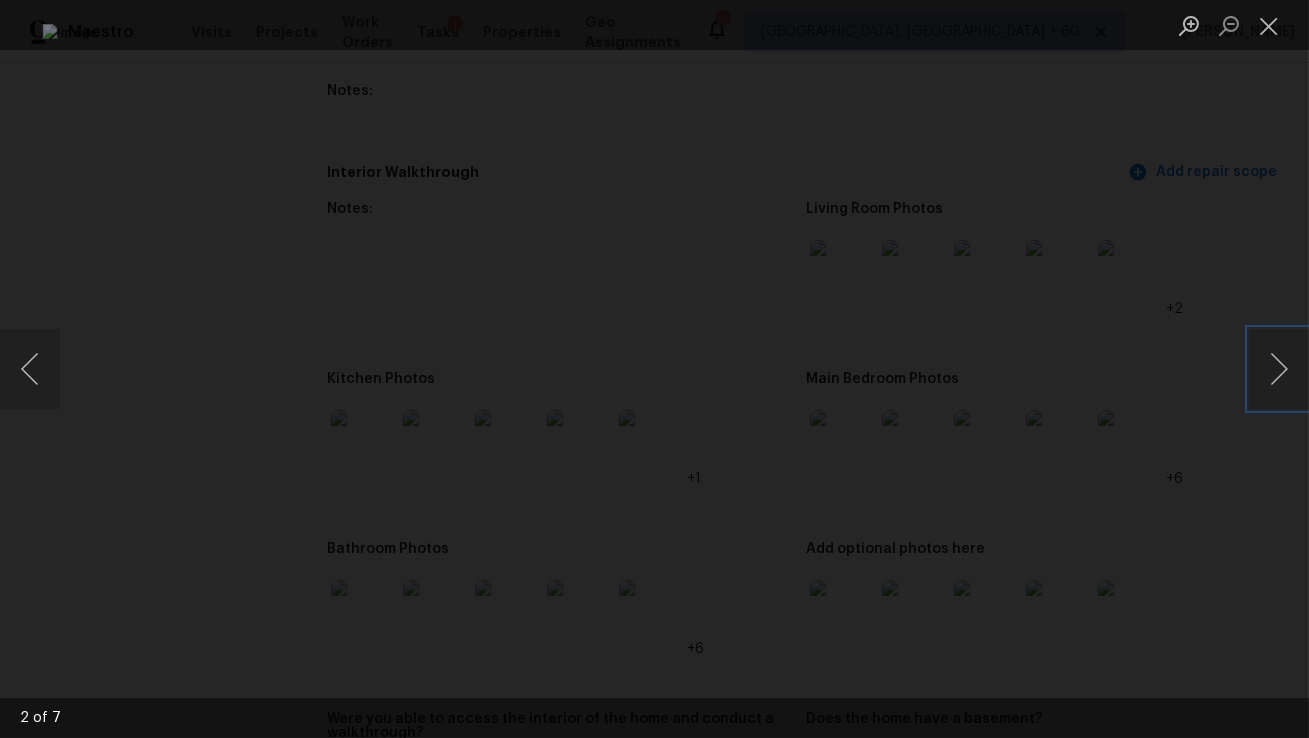 type 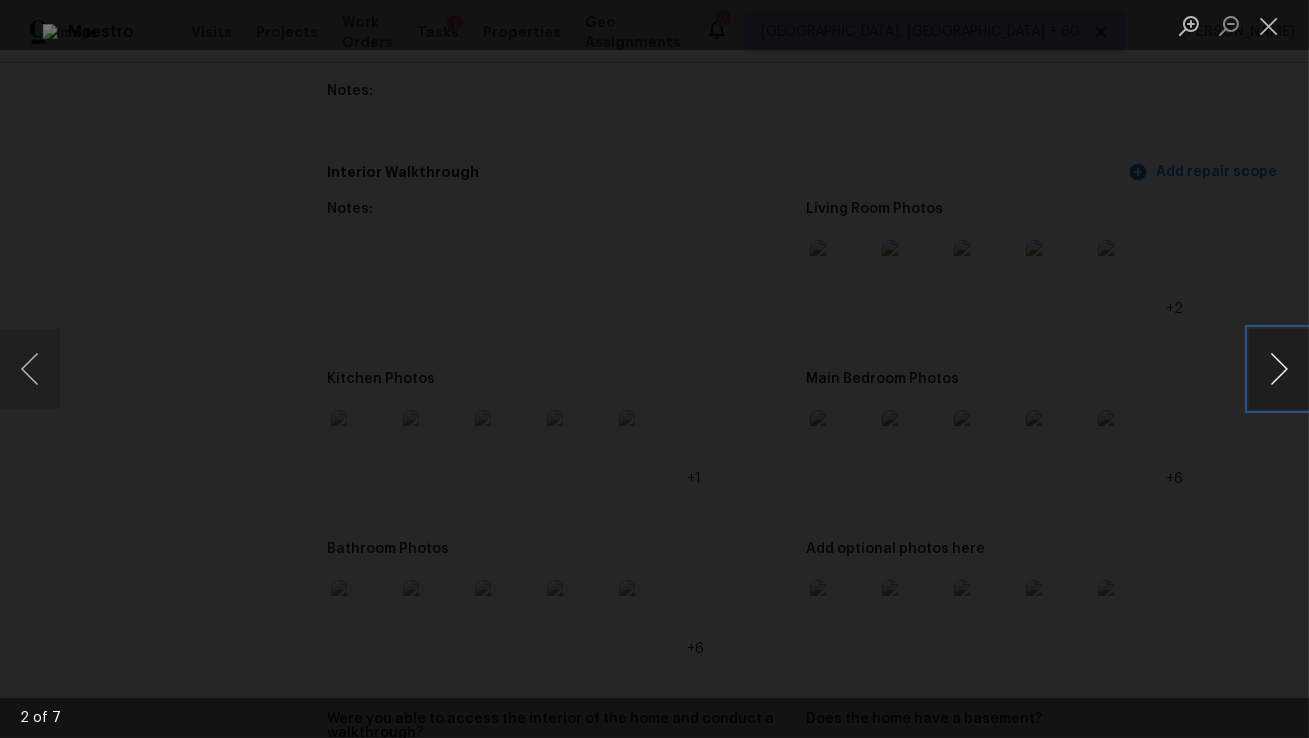 click at bounding box center (1279, 369) 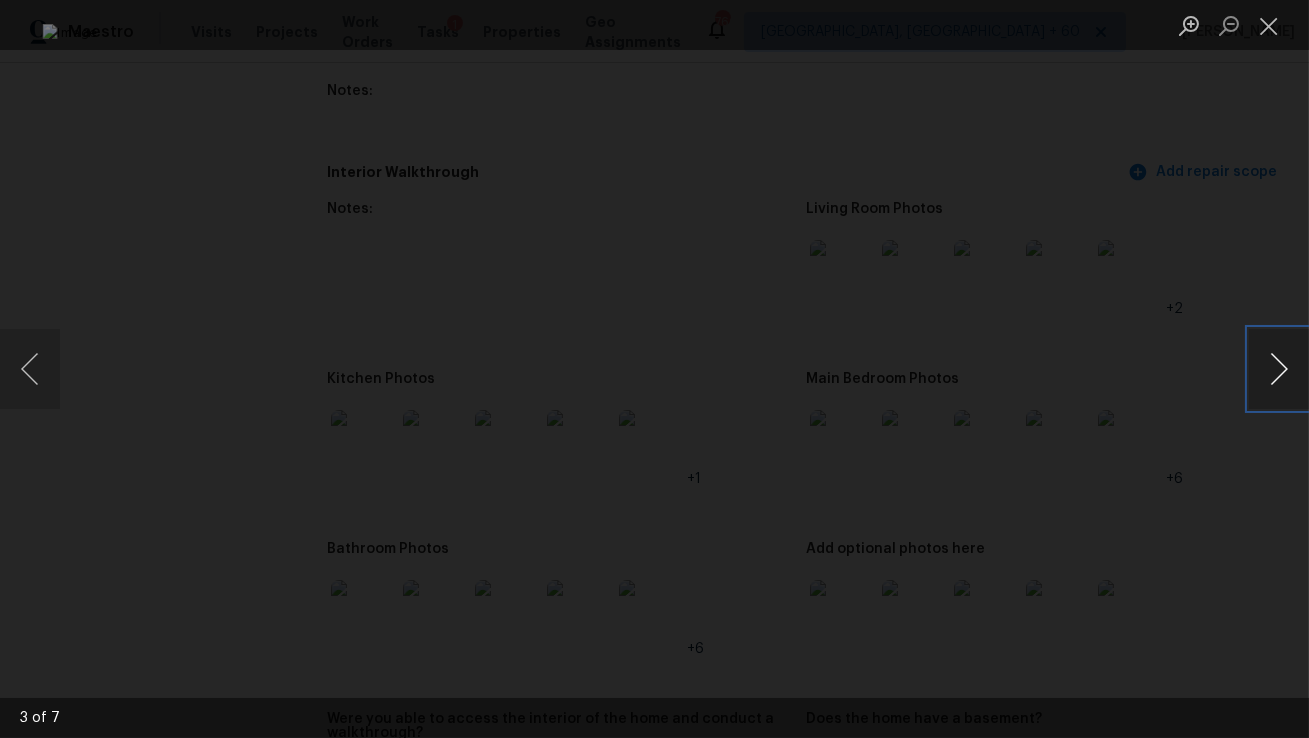 click at bounding box center [1279, 369] 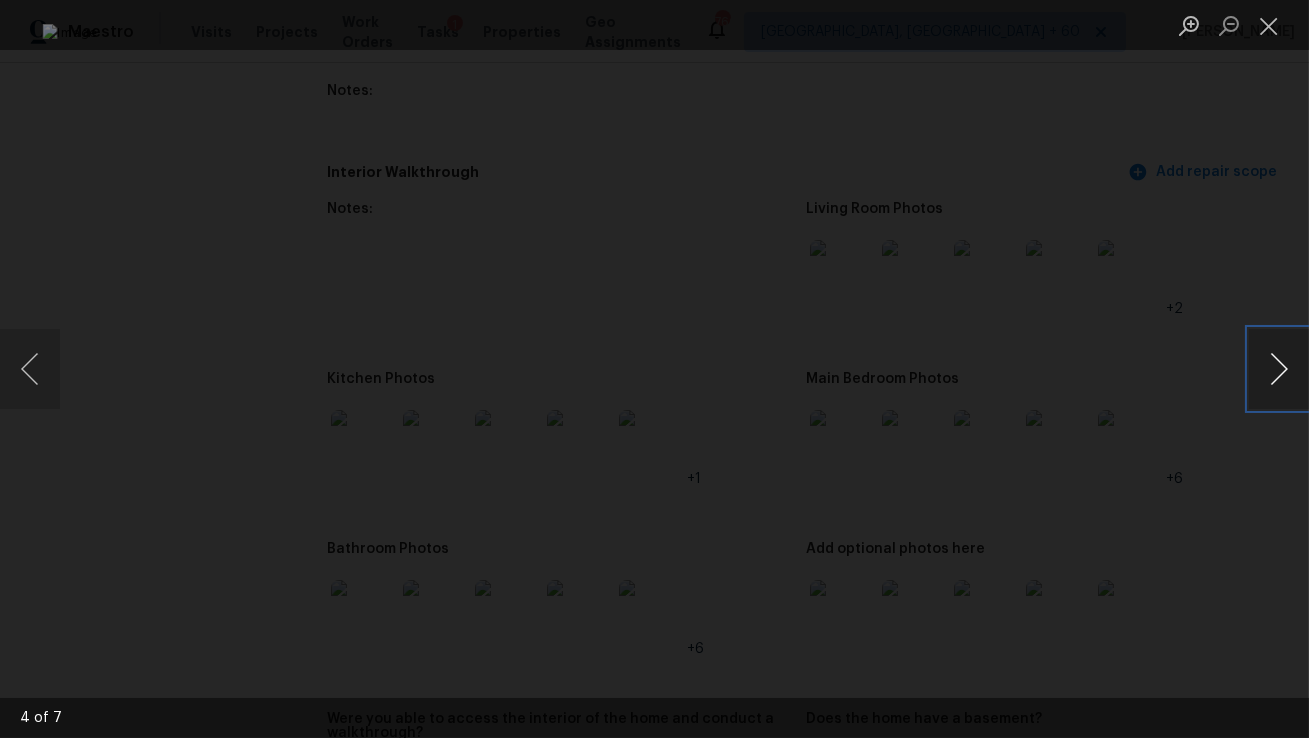 click at bounding box center (1279, 369) 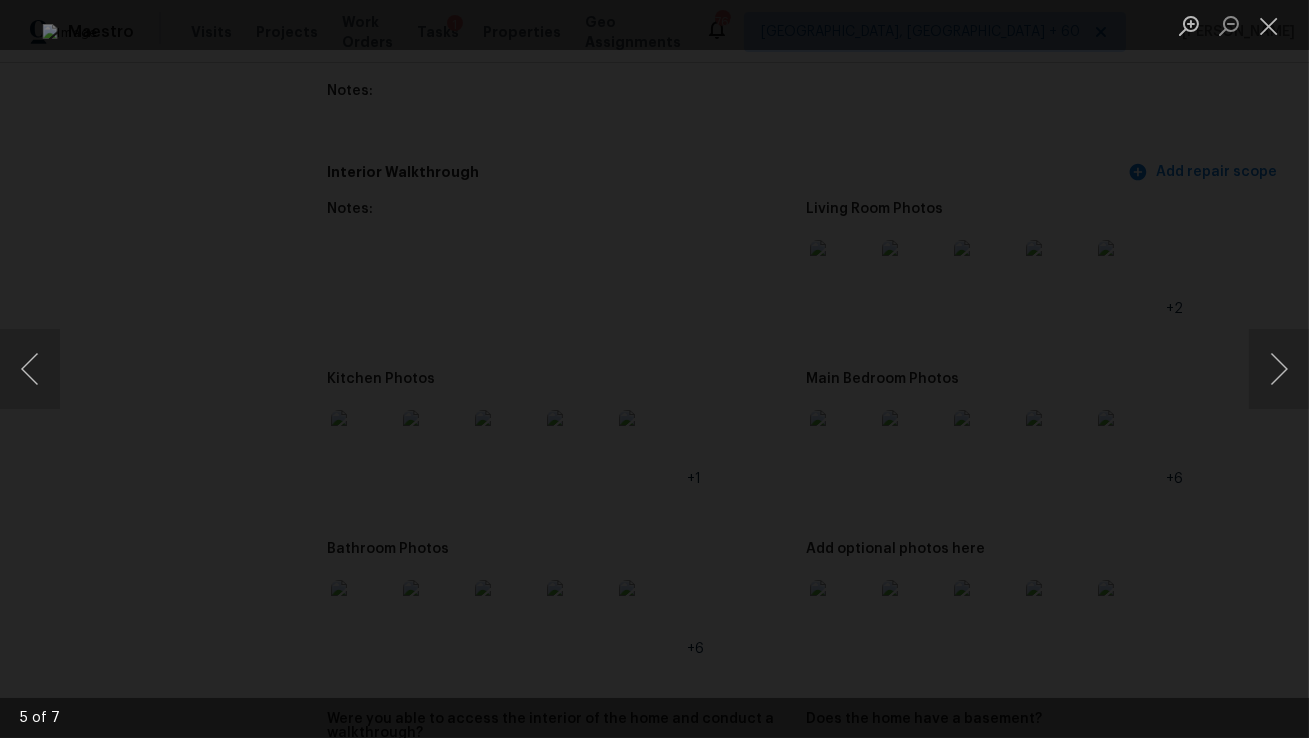 click at bounding box center (654, 369) 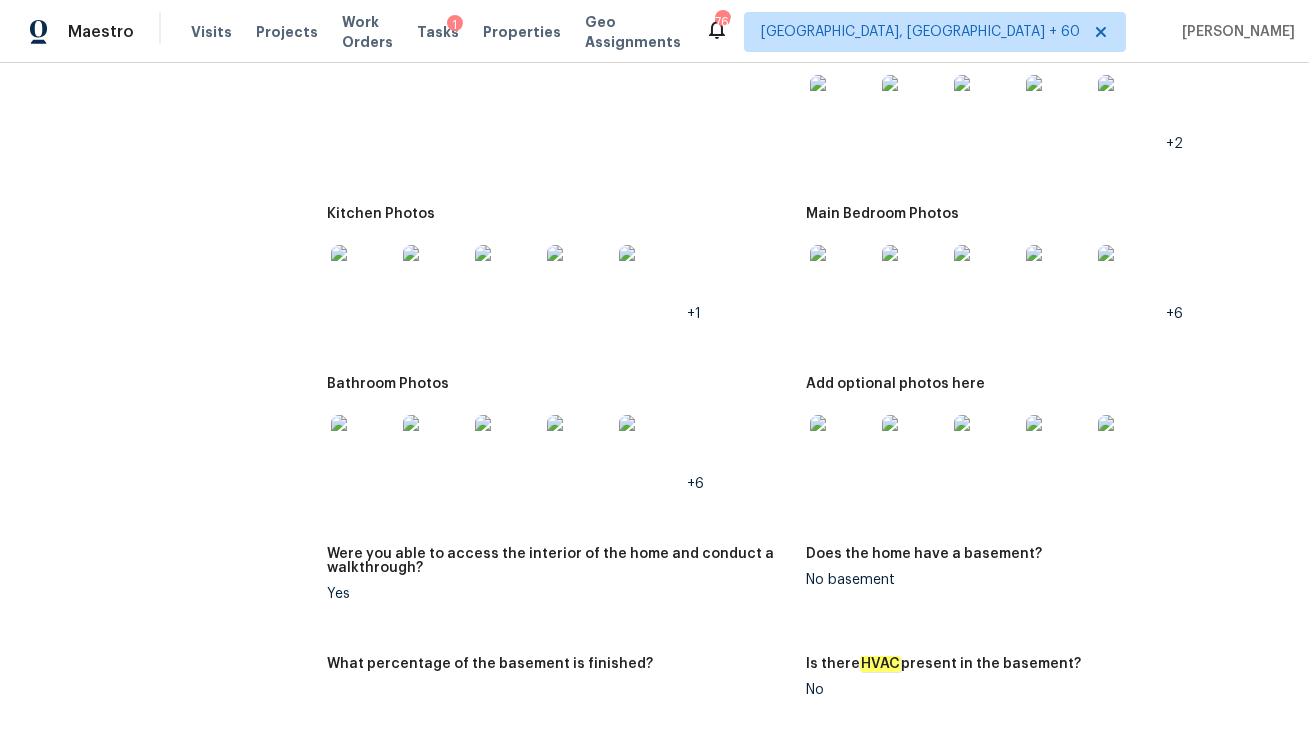 scroll, scrollTop: 2491, scrollLeft: 0, axis: vertical 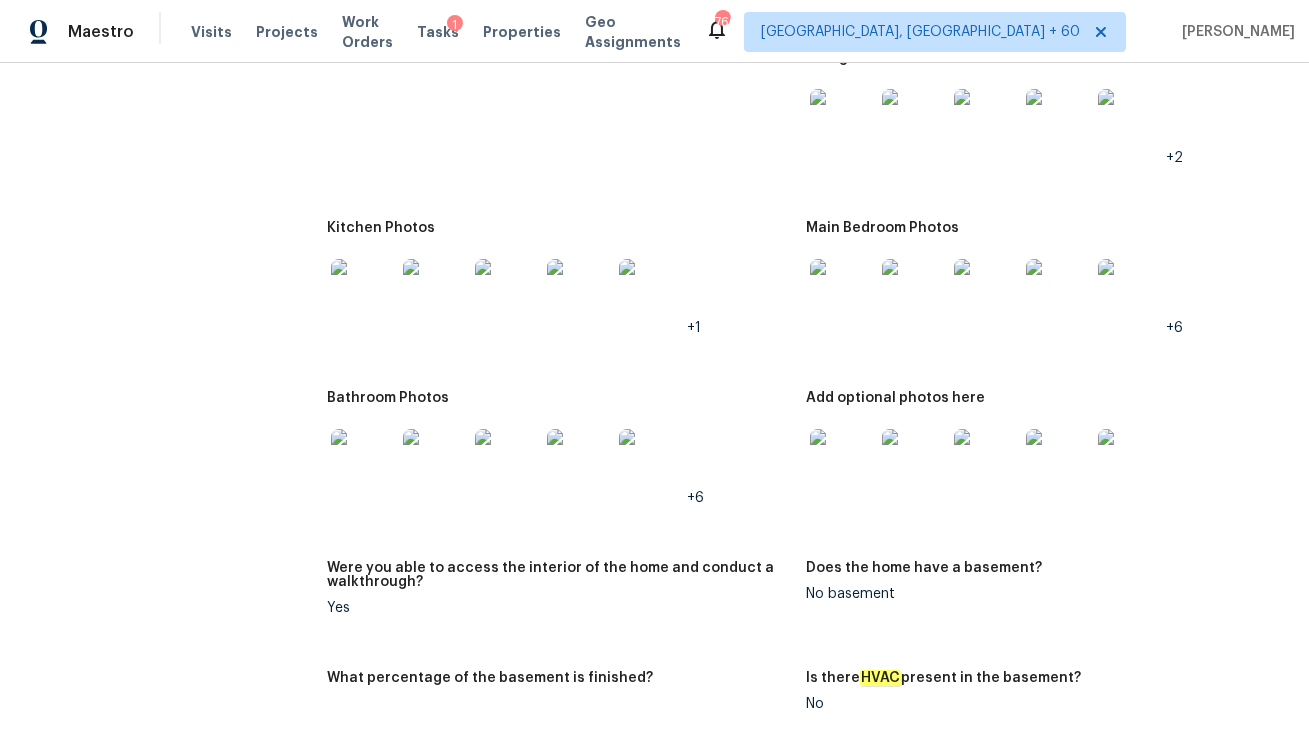 click at bounding box center [914, 291] 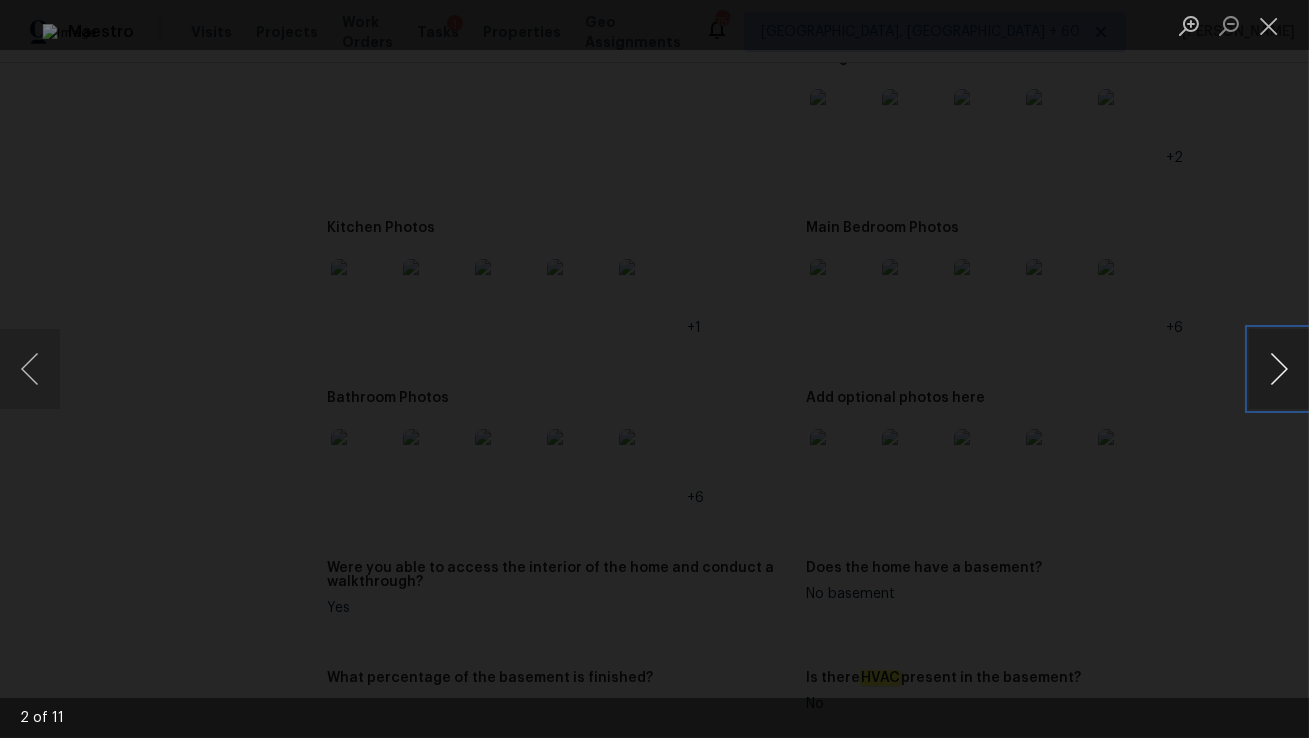 click at bounding box center (1279, 369) 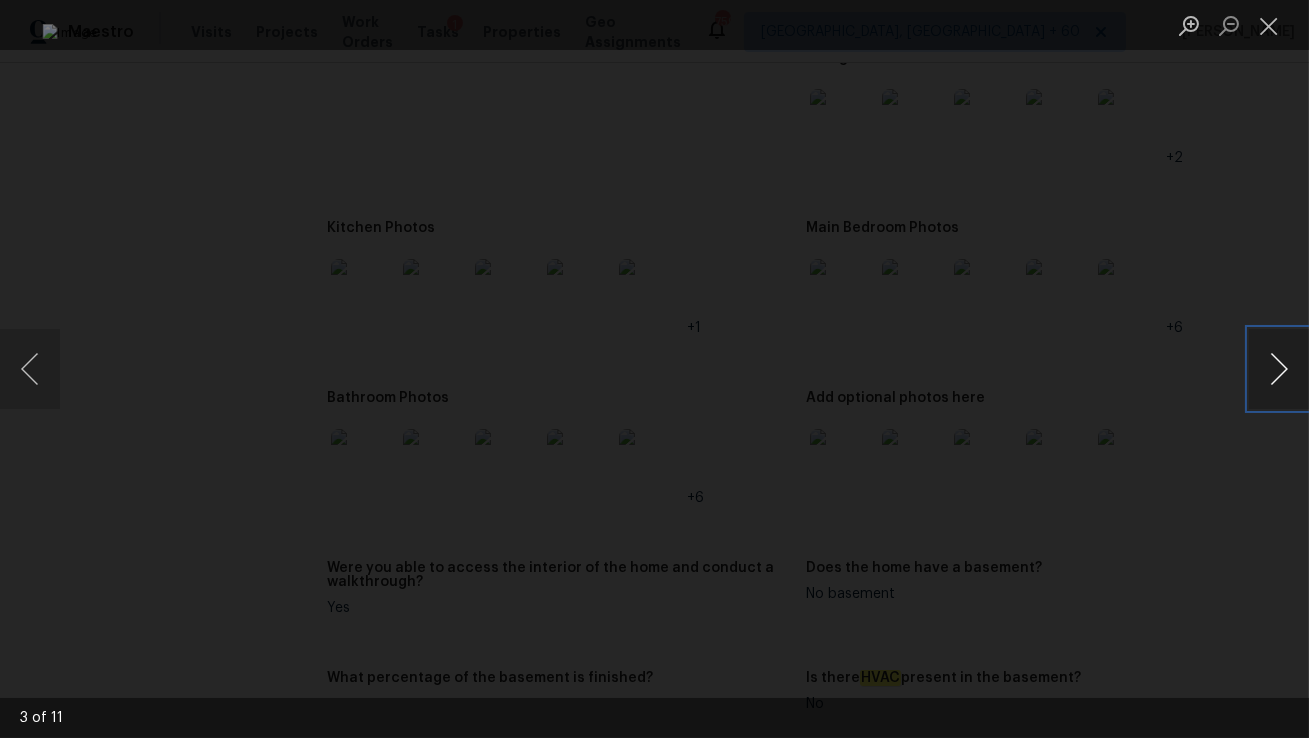 type 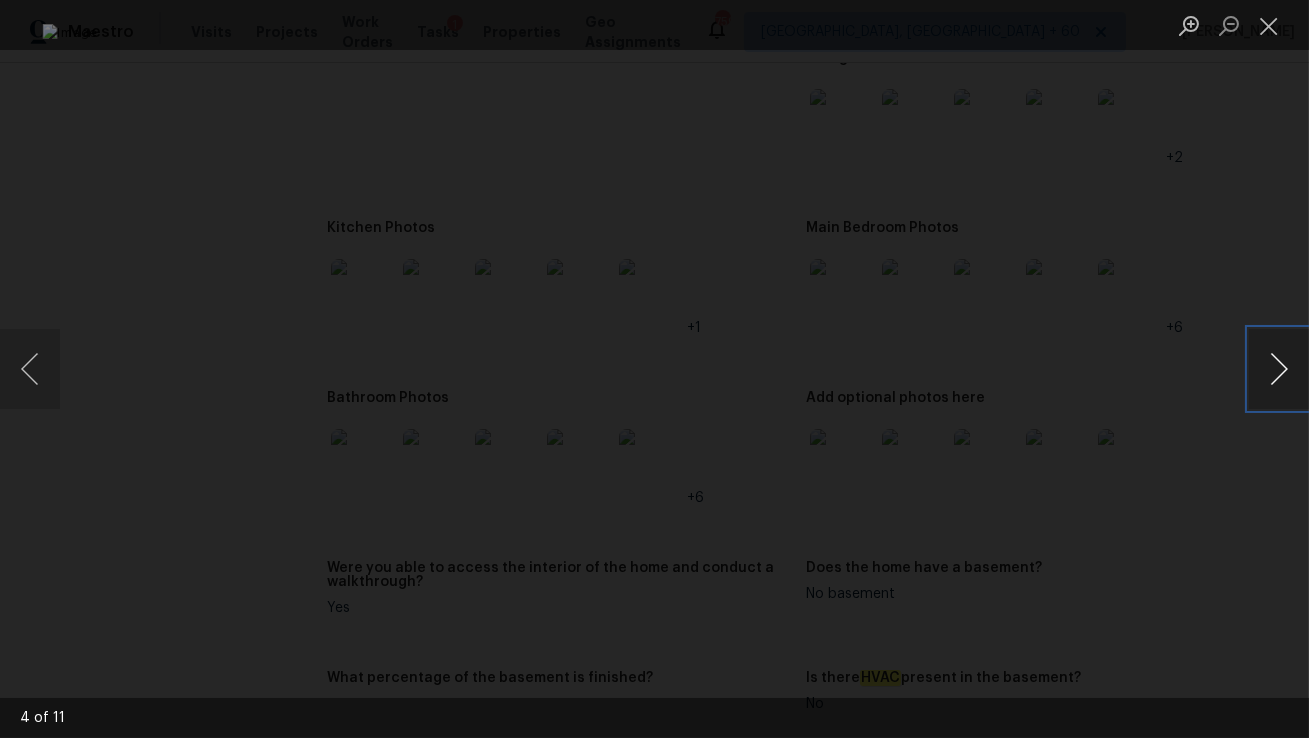 click at bounding box center (1279, 369) 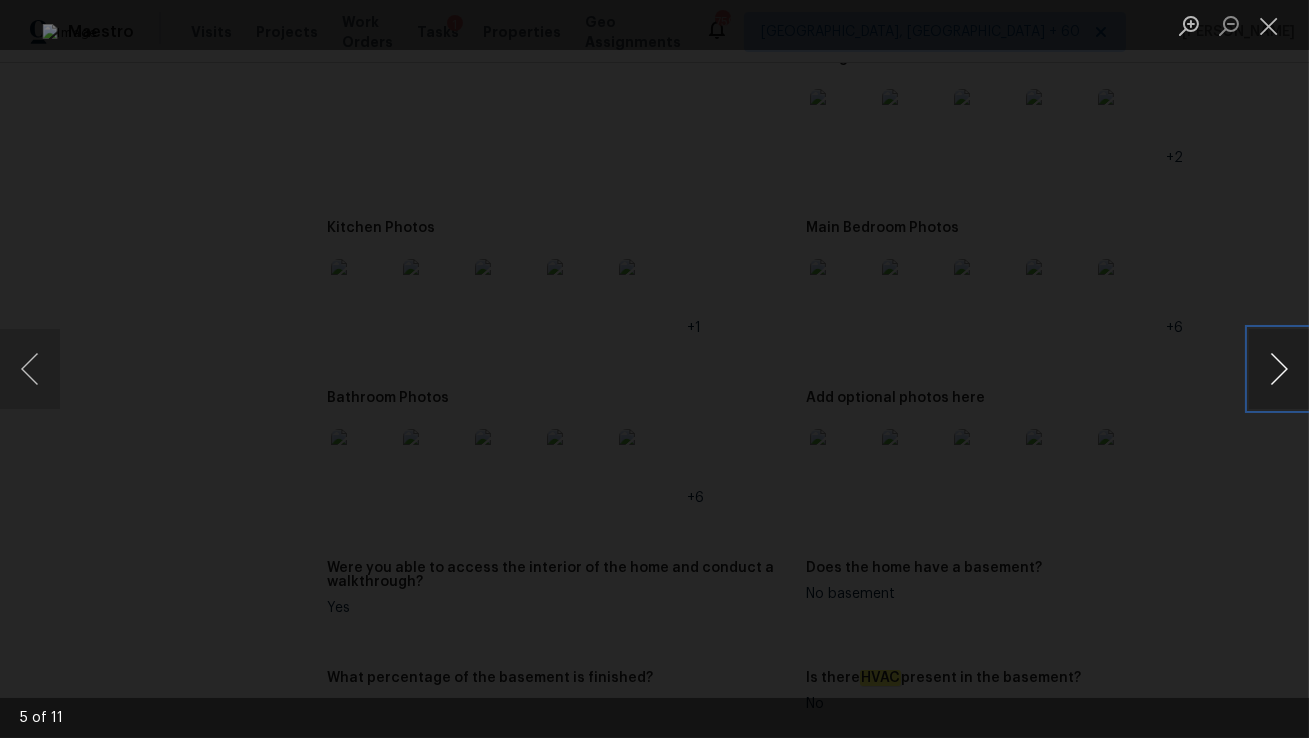 click at bounding box center (1279, 369) 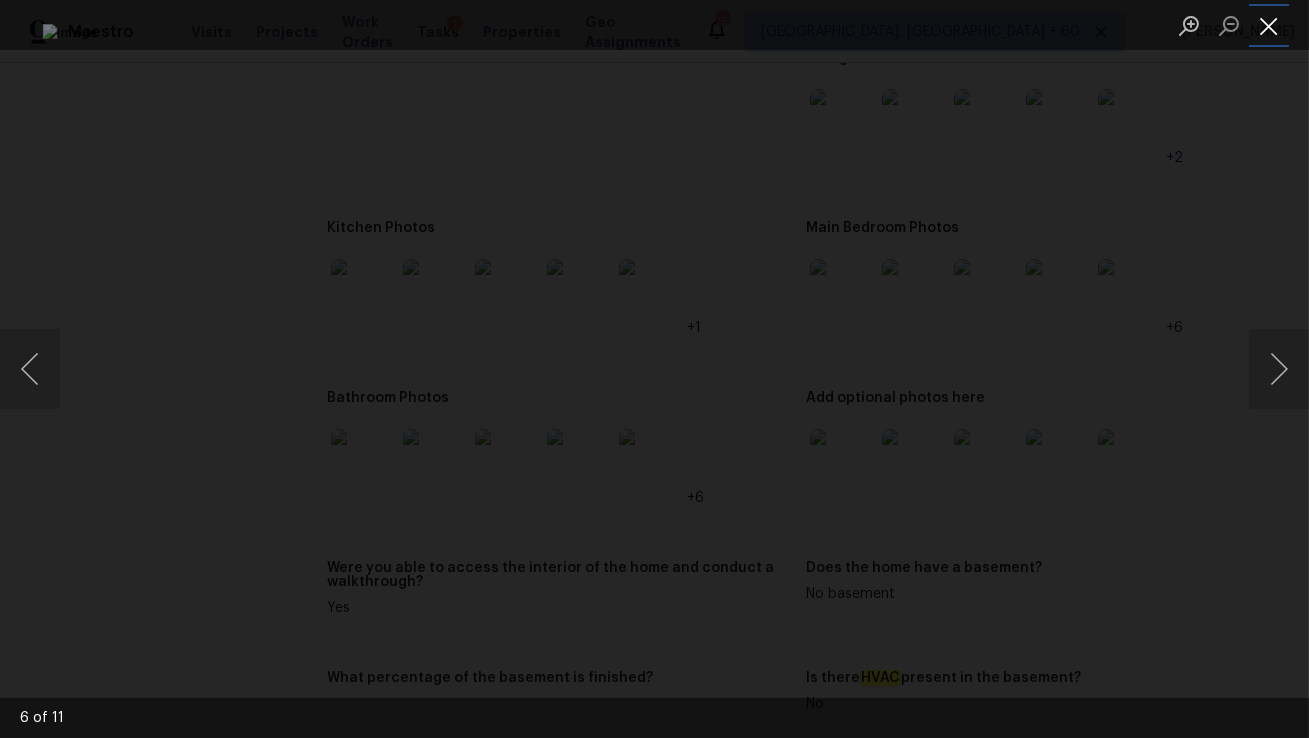 click at bounding box center [1269, 25] 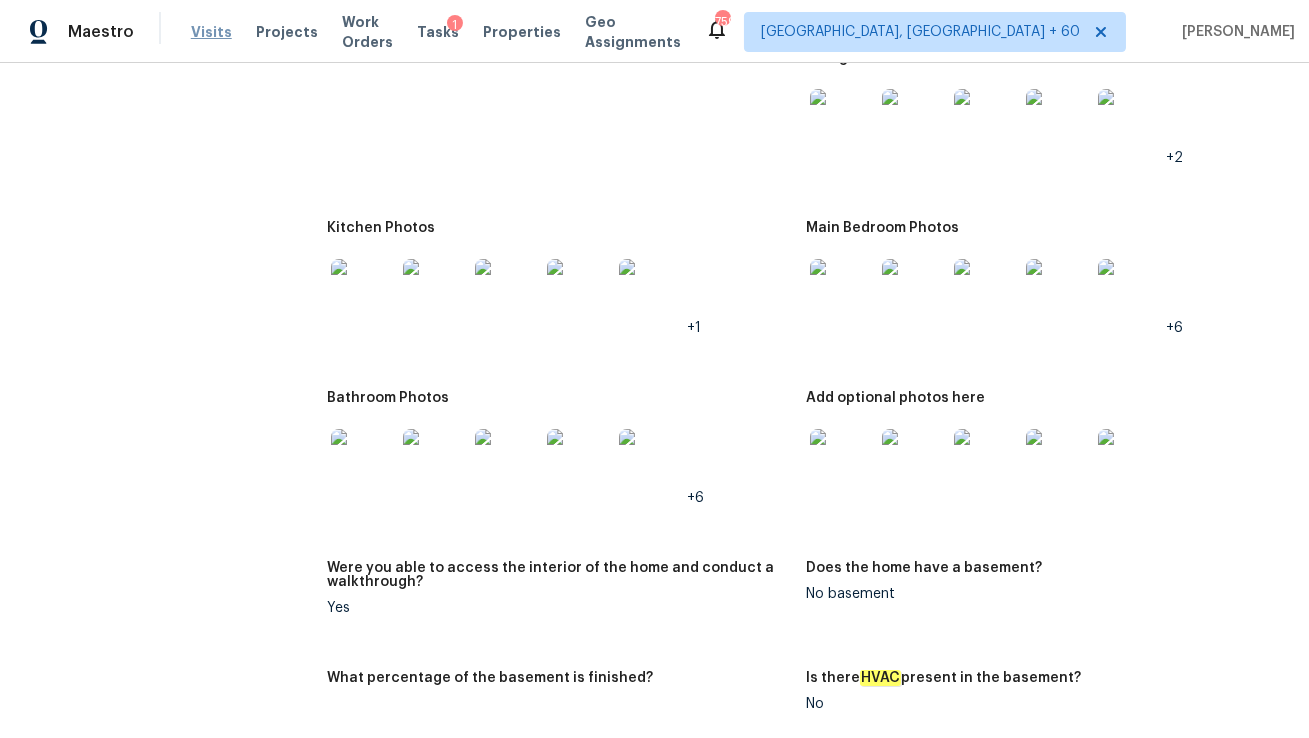 click on "Visits" at bounding box center [211, 32] 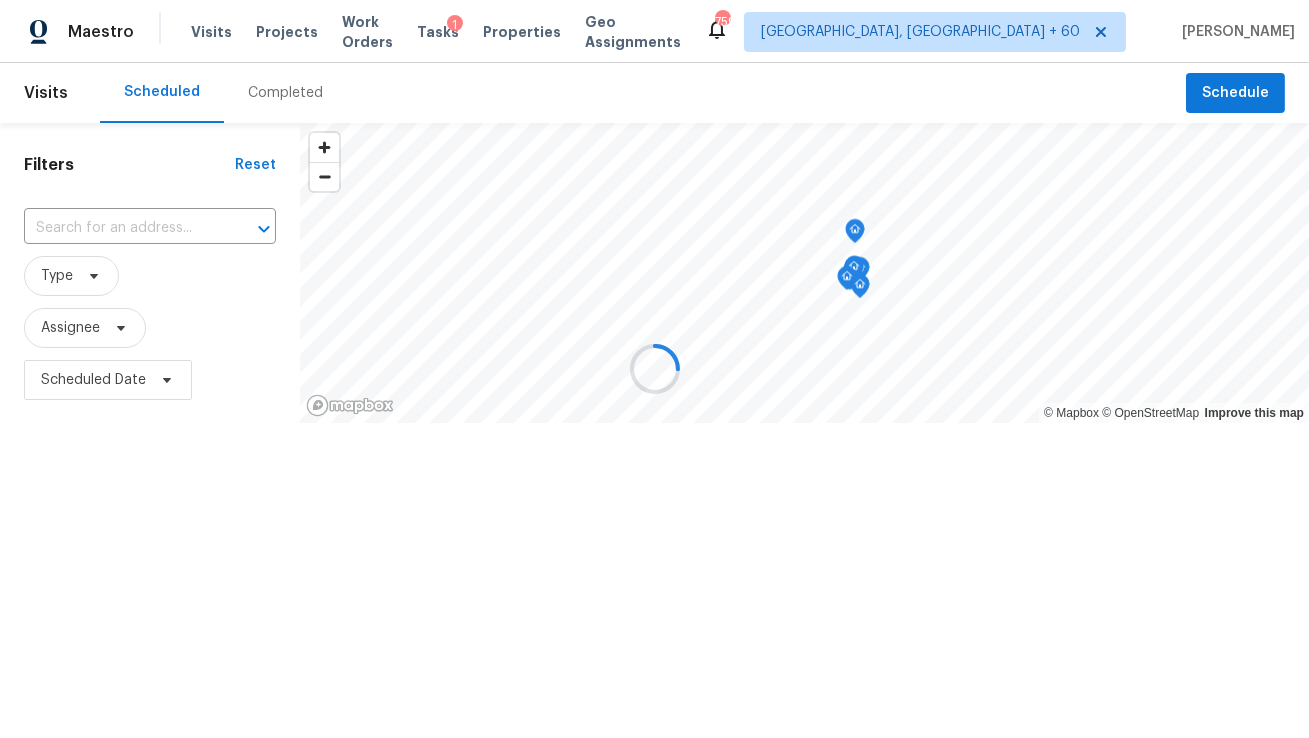 click at bounding box center [654, 369] 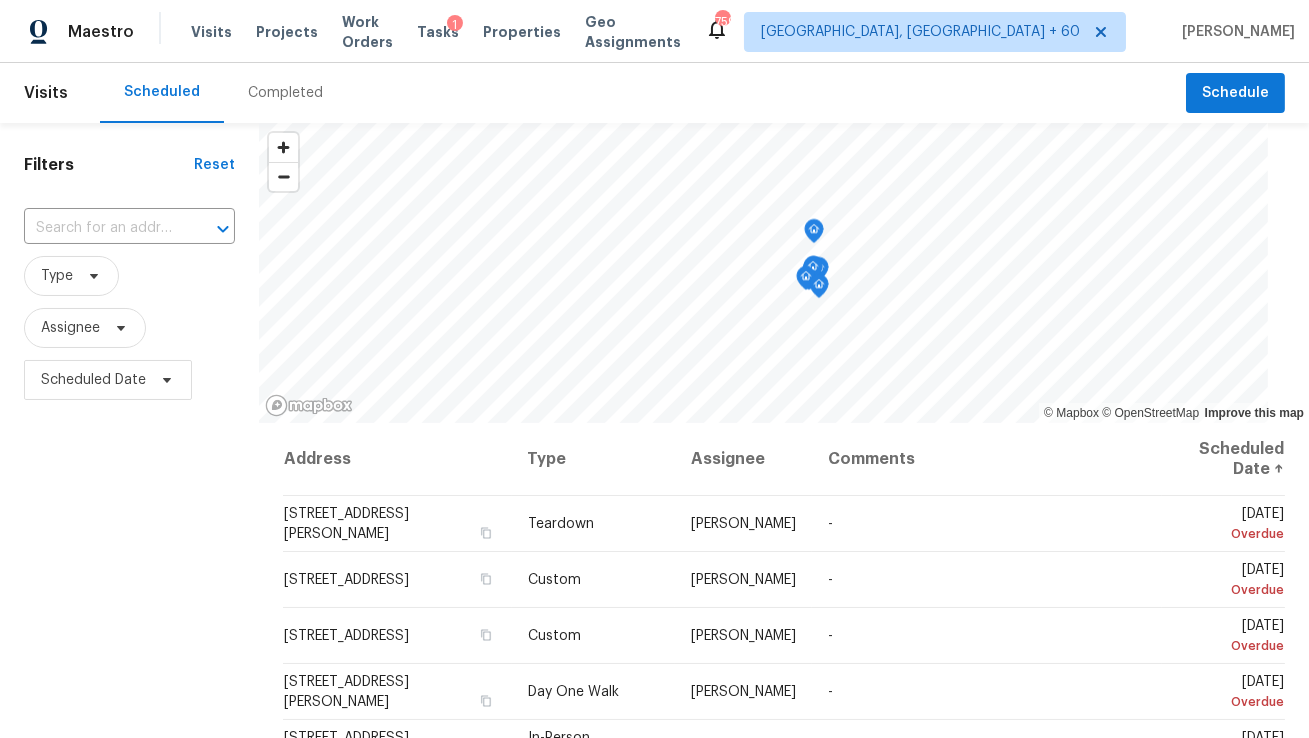 click on "Completed" at bounding box center [285, 93] 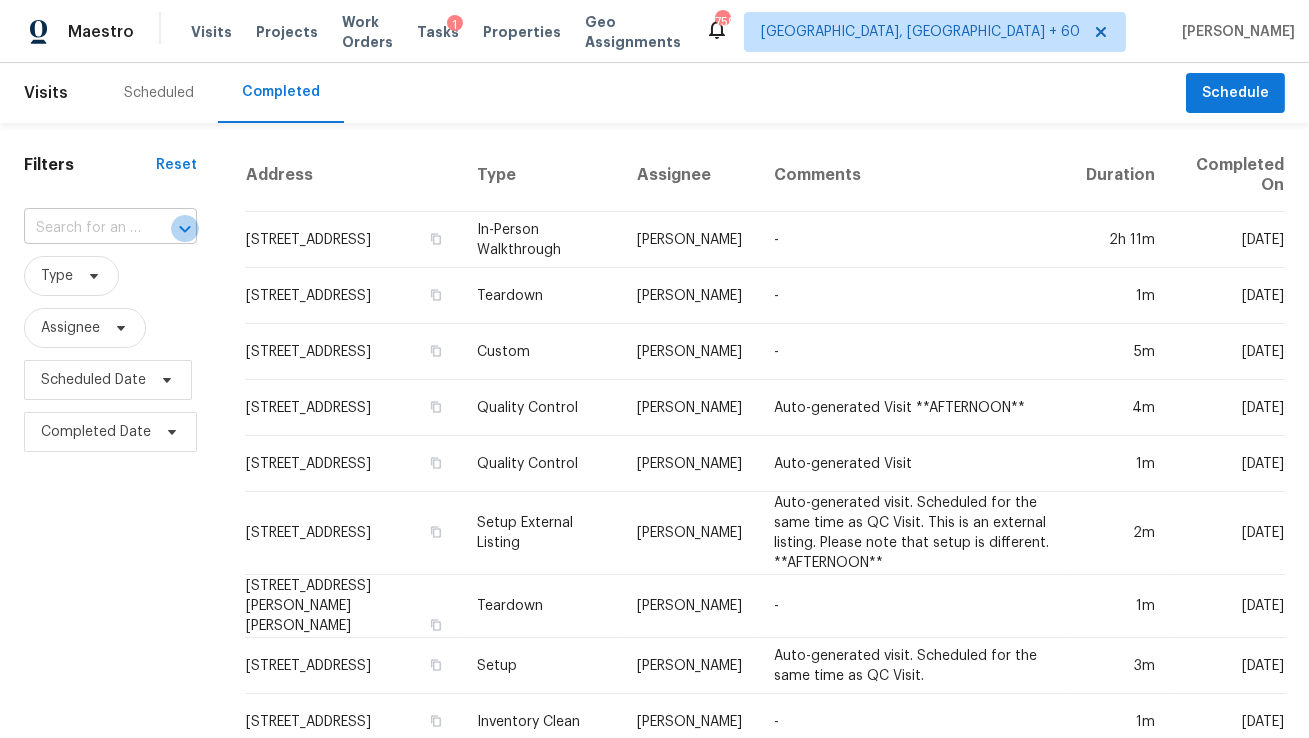 click 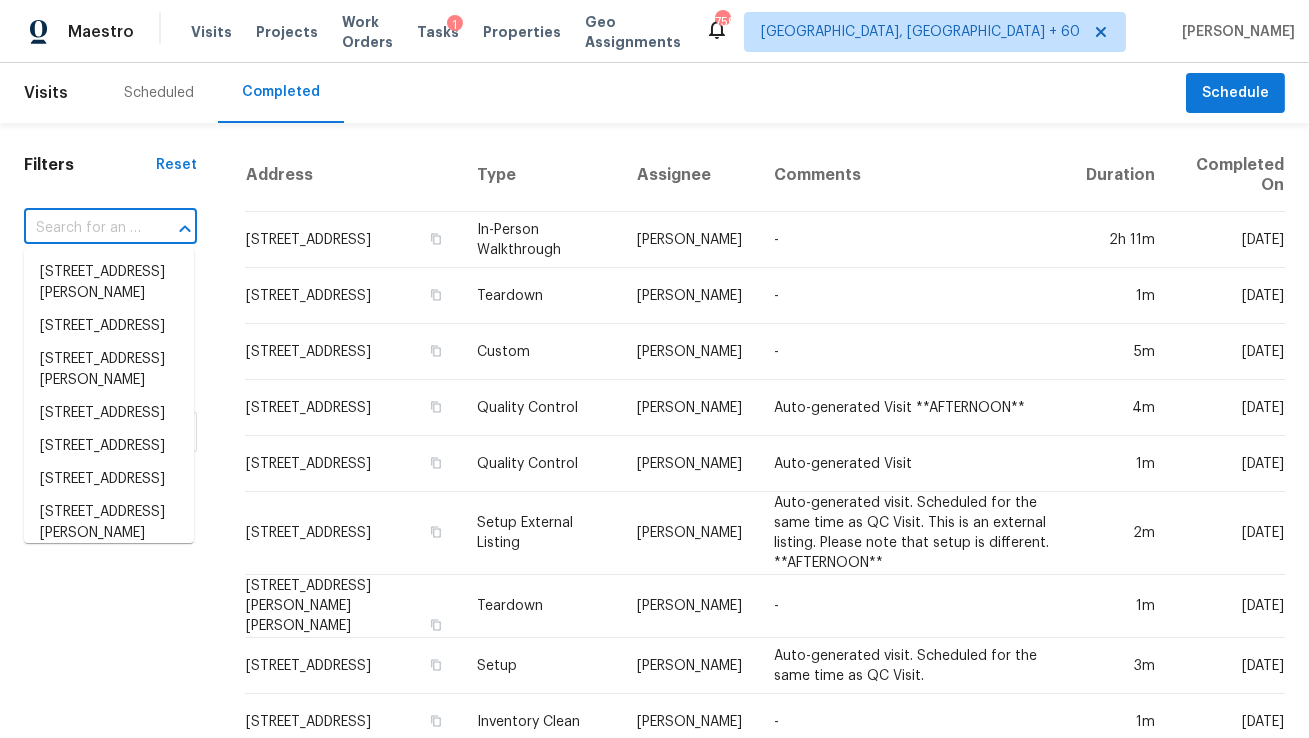 click at bounding box center (82, 228) 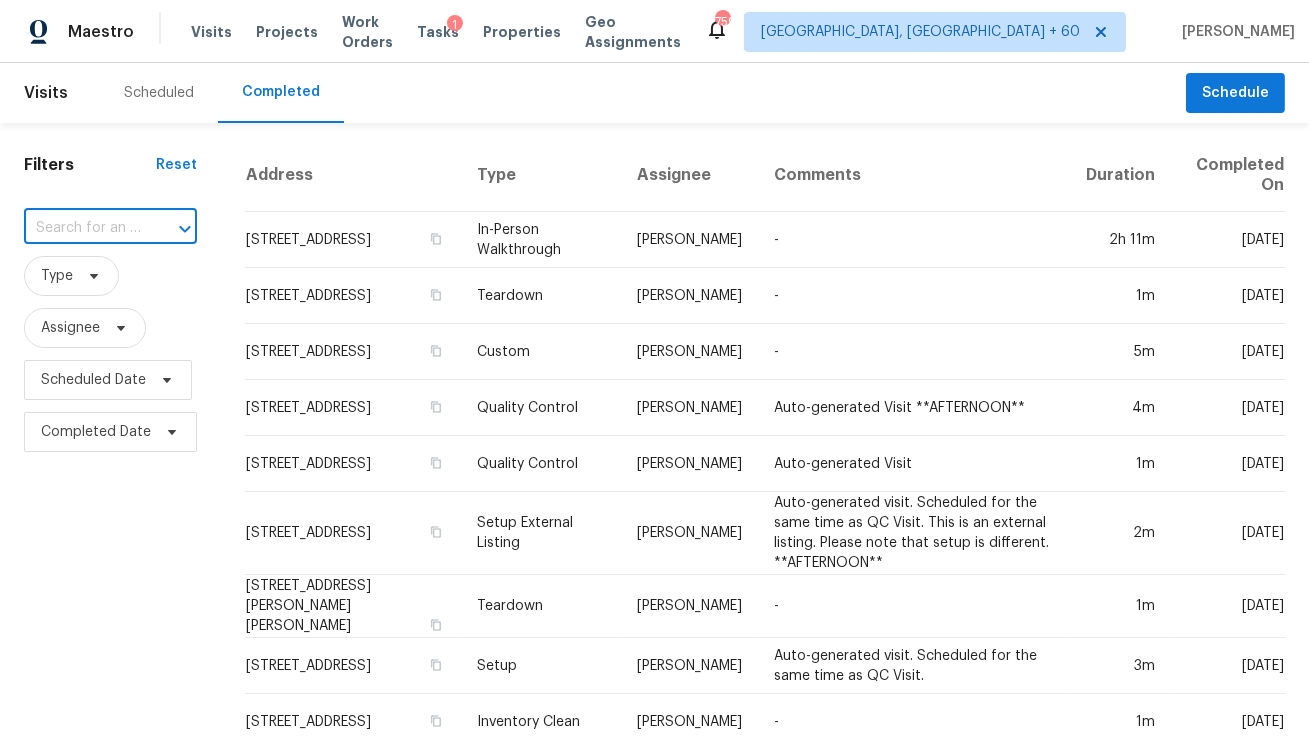 paste on "1952B Porter Rd Nashville, TN, 37206" 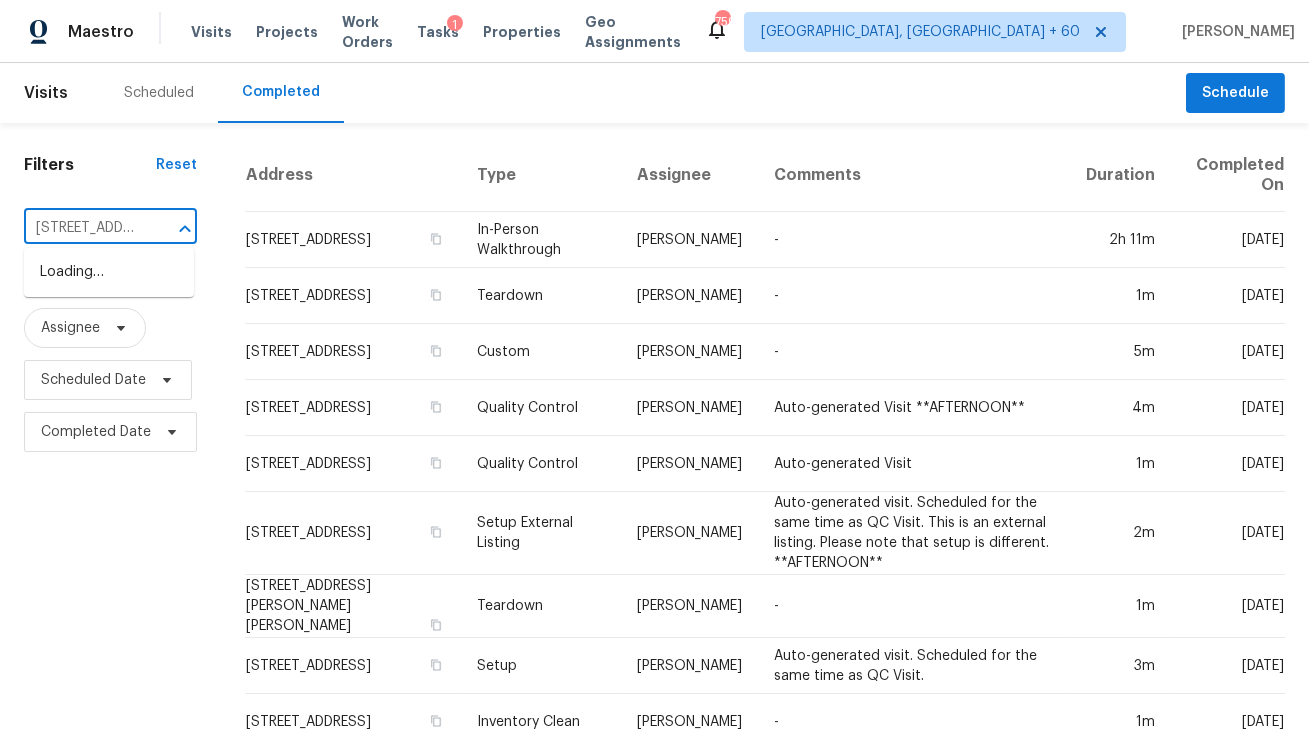 scroll, scrollTop: 0, scrollLeft: 138, axis: horizontal 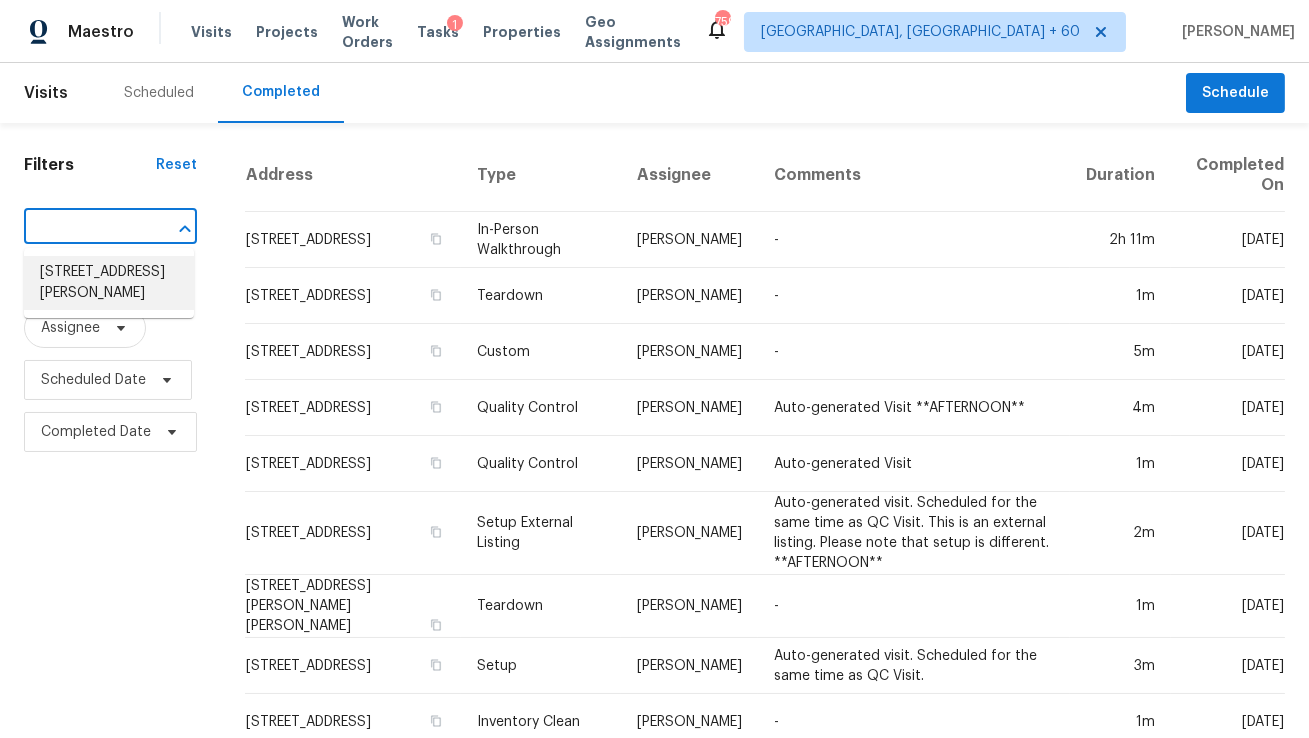 click on "1952B Porter Rd, Nashville, TN 37206" at bounding box center (109, 283) 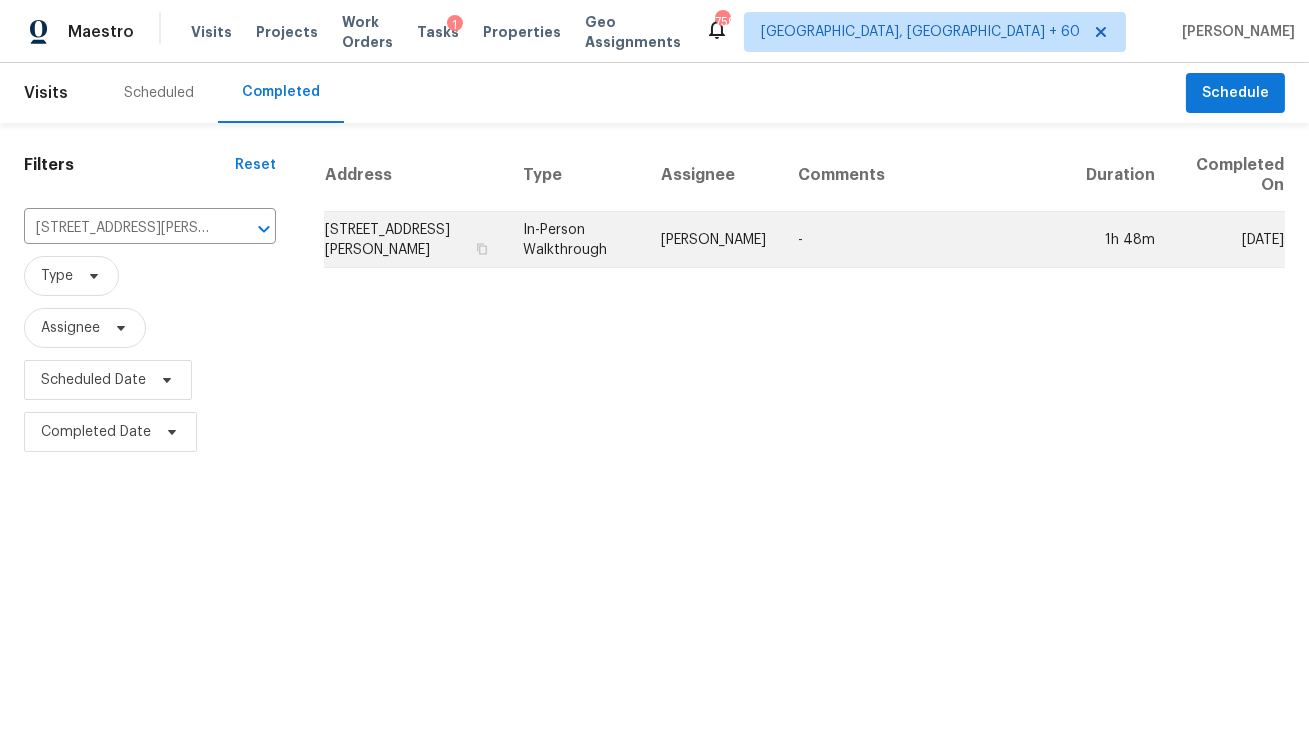 click on "In-Person Walkthrough" at bounding box center (576, 240) 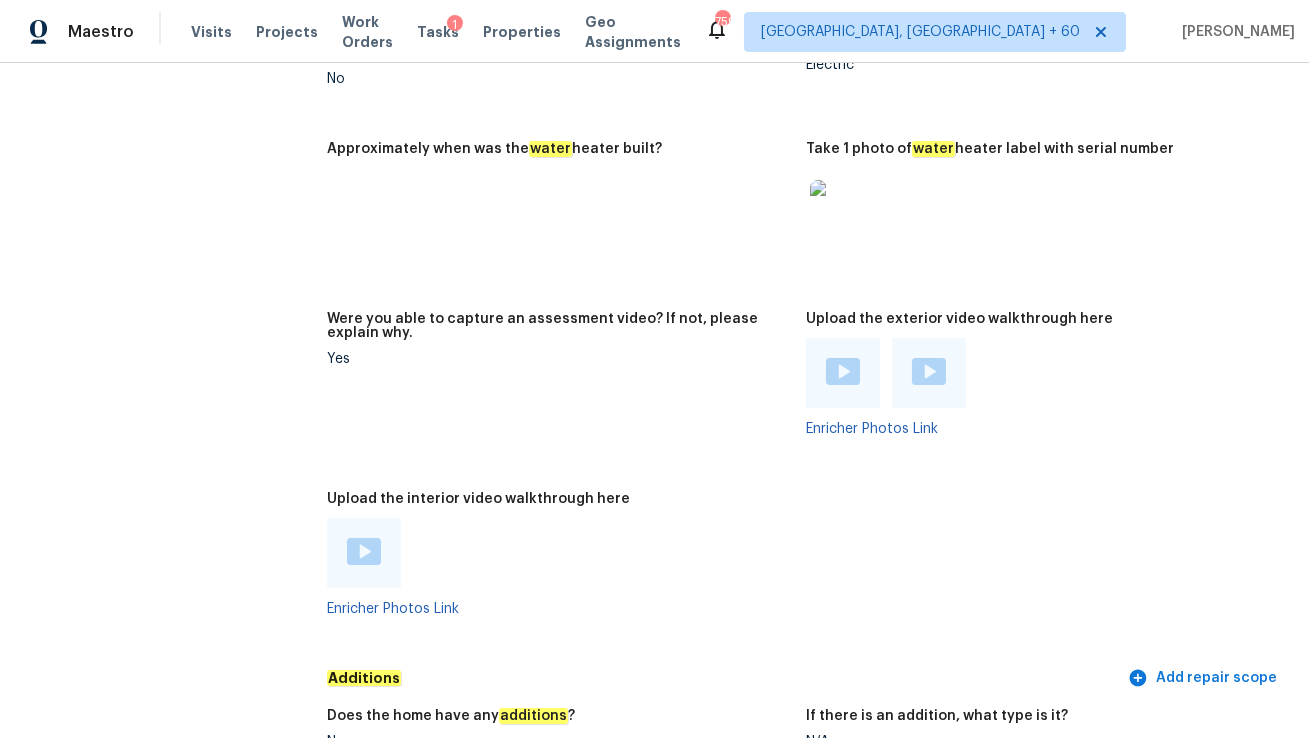 scroll, scrollTop: 4222, scrollLeft: 0, axis: vertical 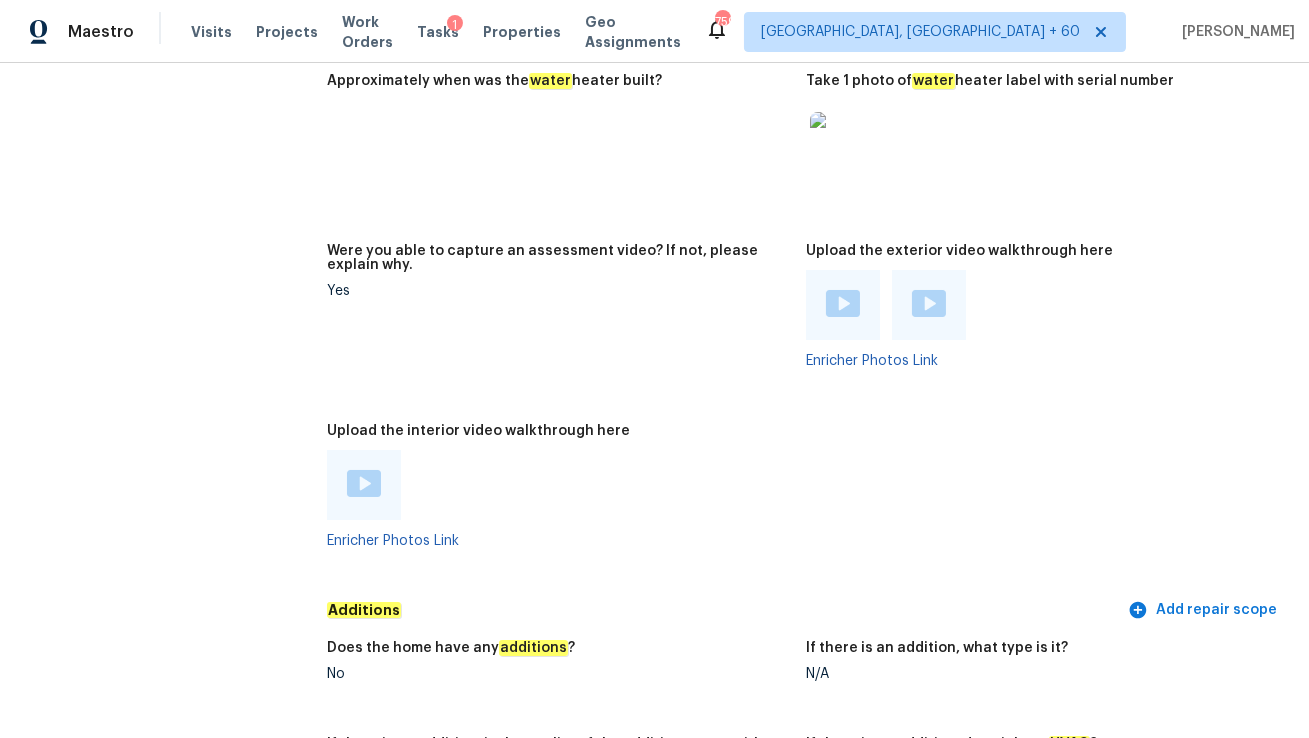 click at bounding box center (364, 483) 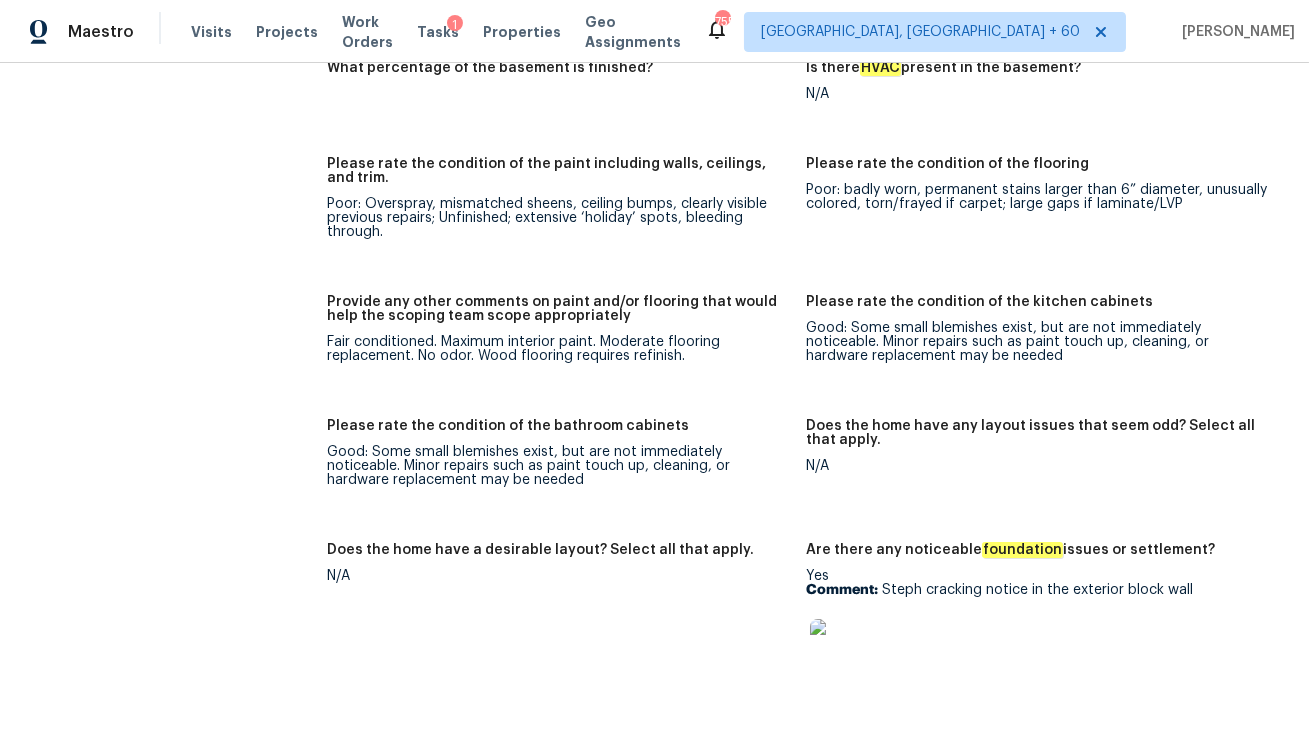 scroll, scrollTop: 3434, scrollLeft: 0, axis: vertical 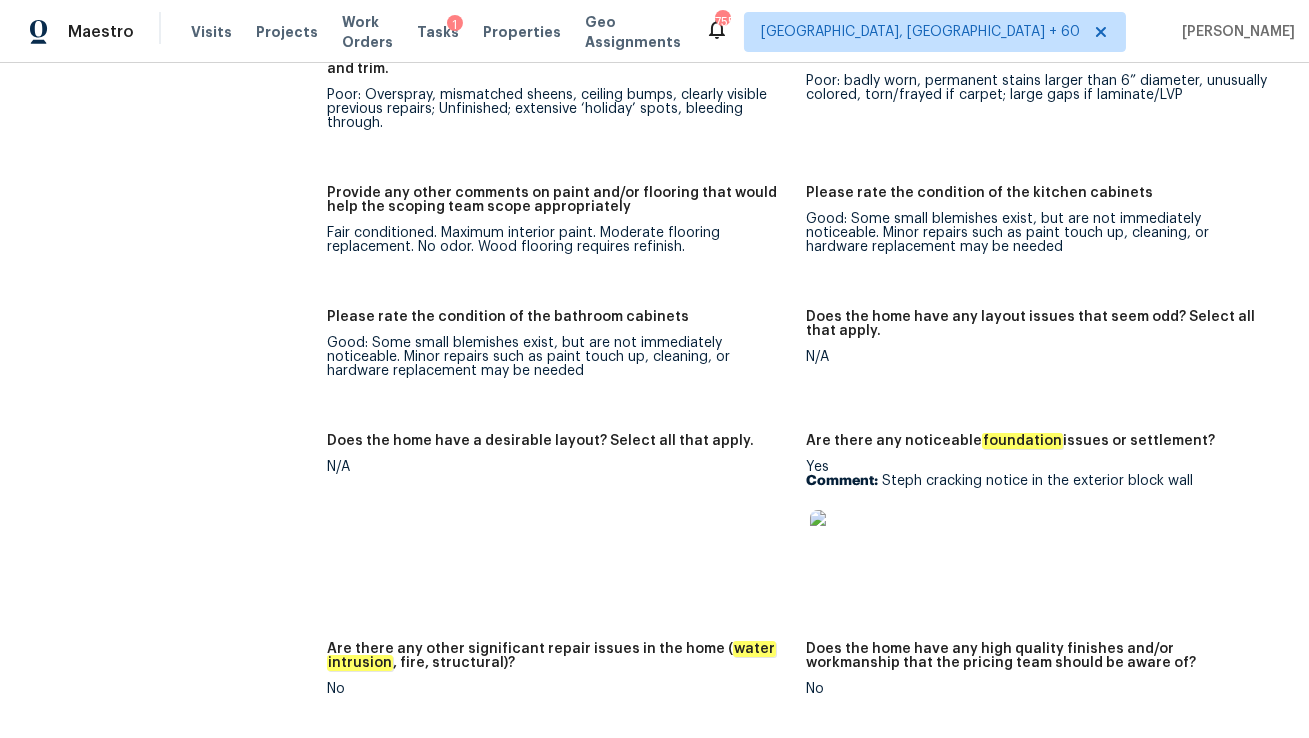 click at bounding box center [842, 542] 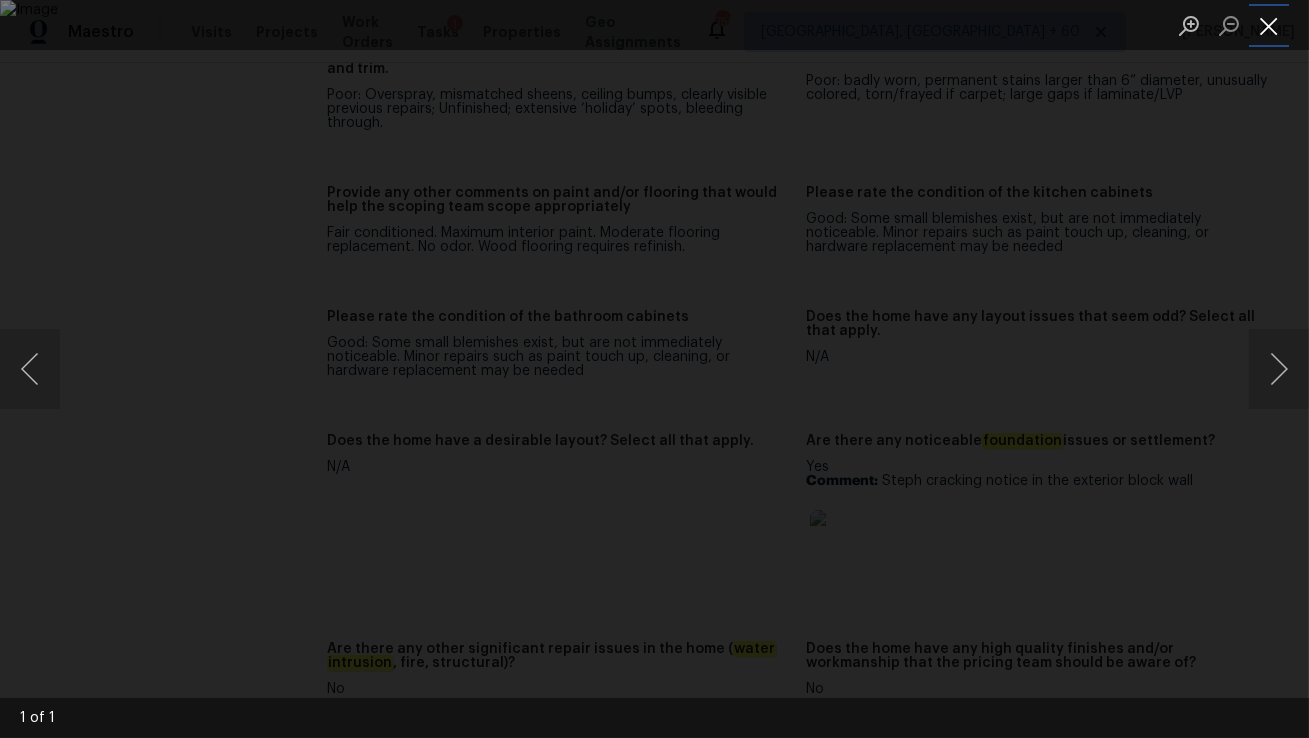 click at bounding box center (1269, 25) 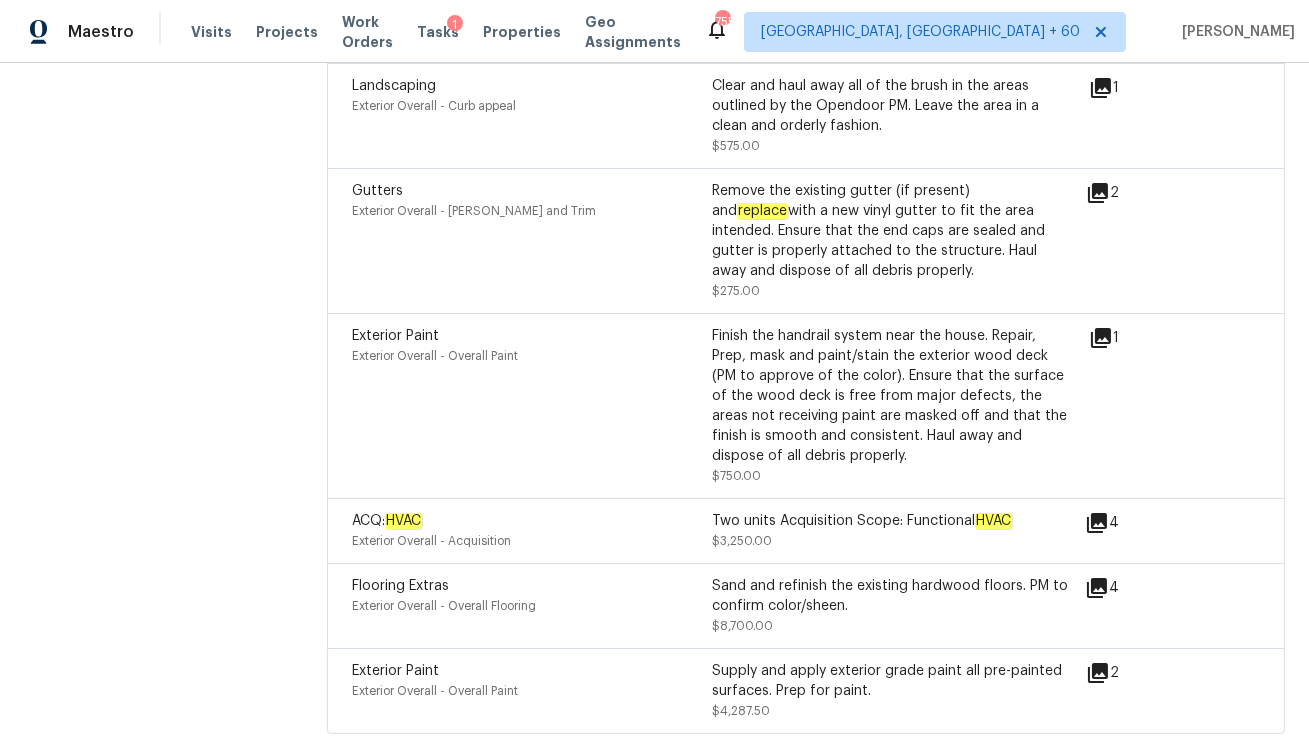 scroll, scrollTop: 5980, scrollLeft: 0, axis: vertical 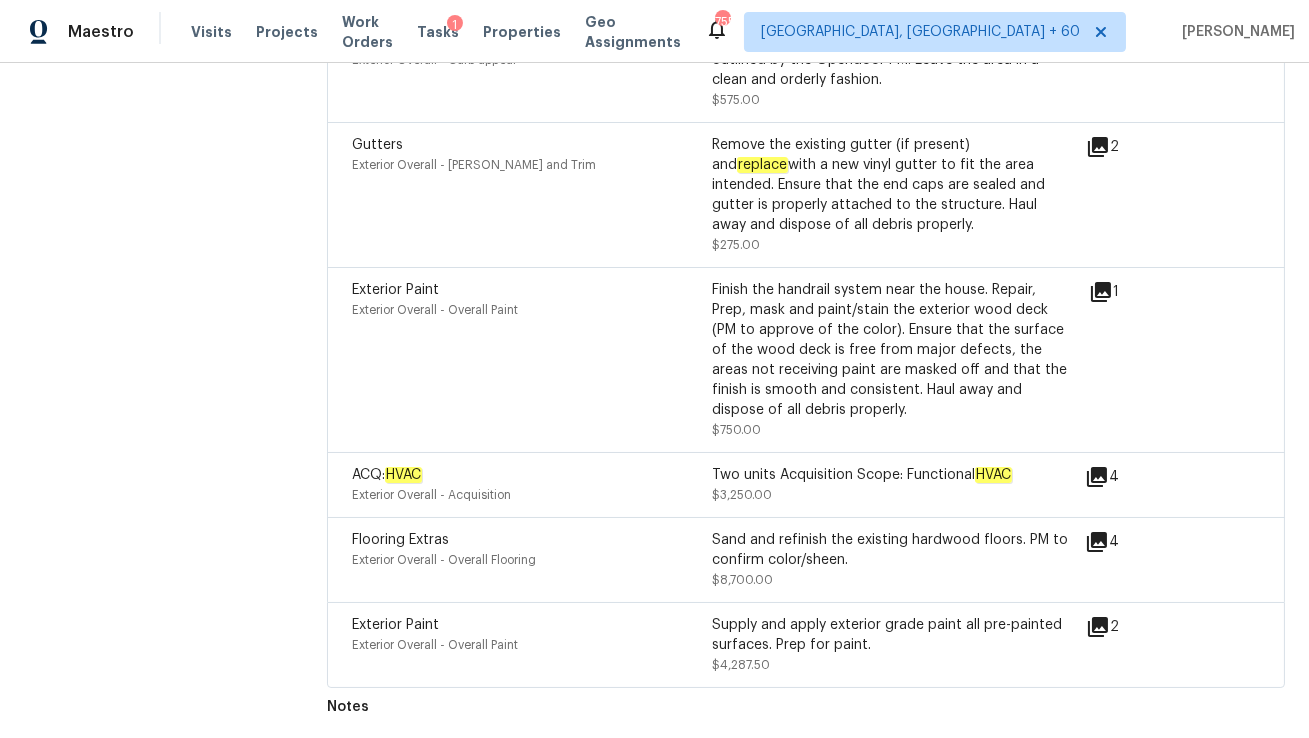 click 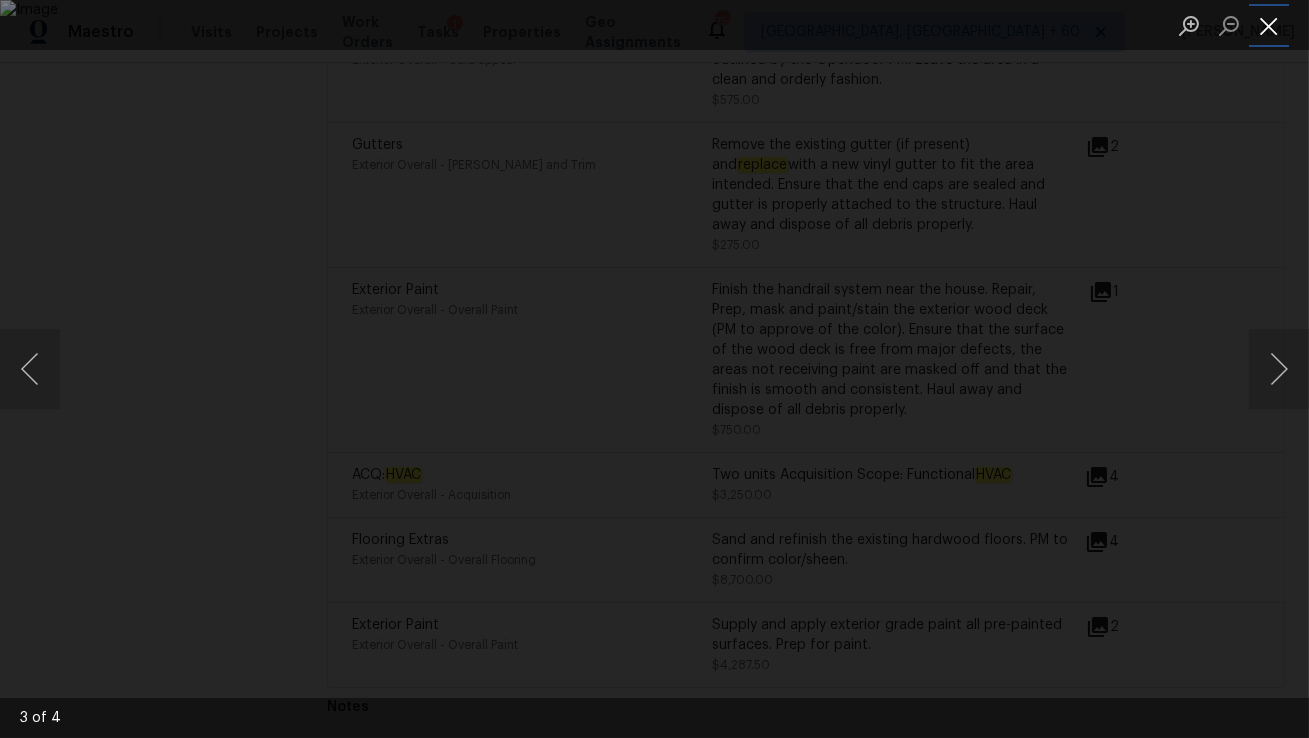 click at bounding box center [1269, 25] 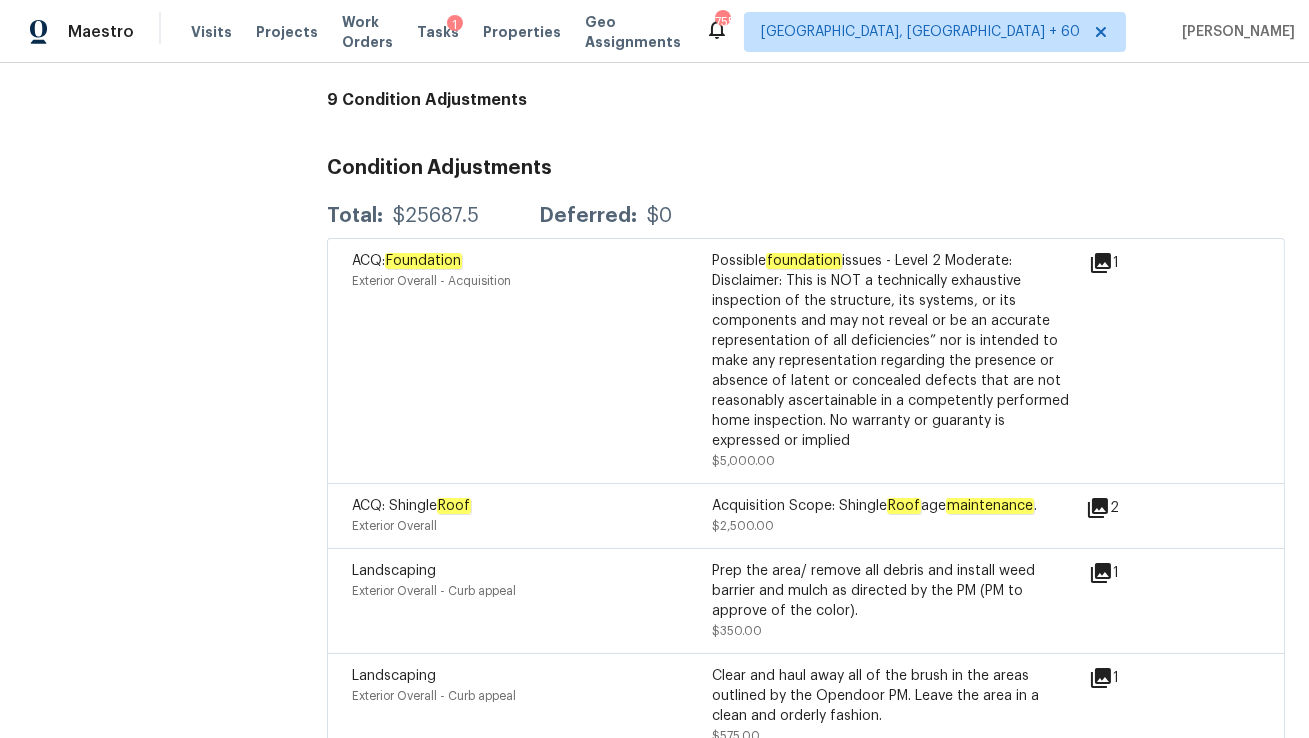 scroll, scrollTop: 5280, scrollLeft: 0, axis: vertical 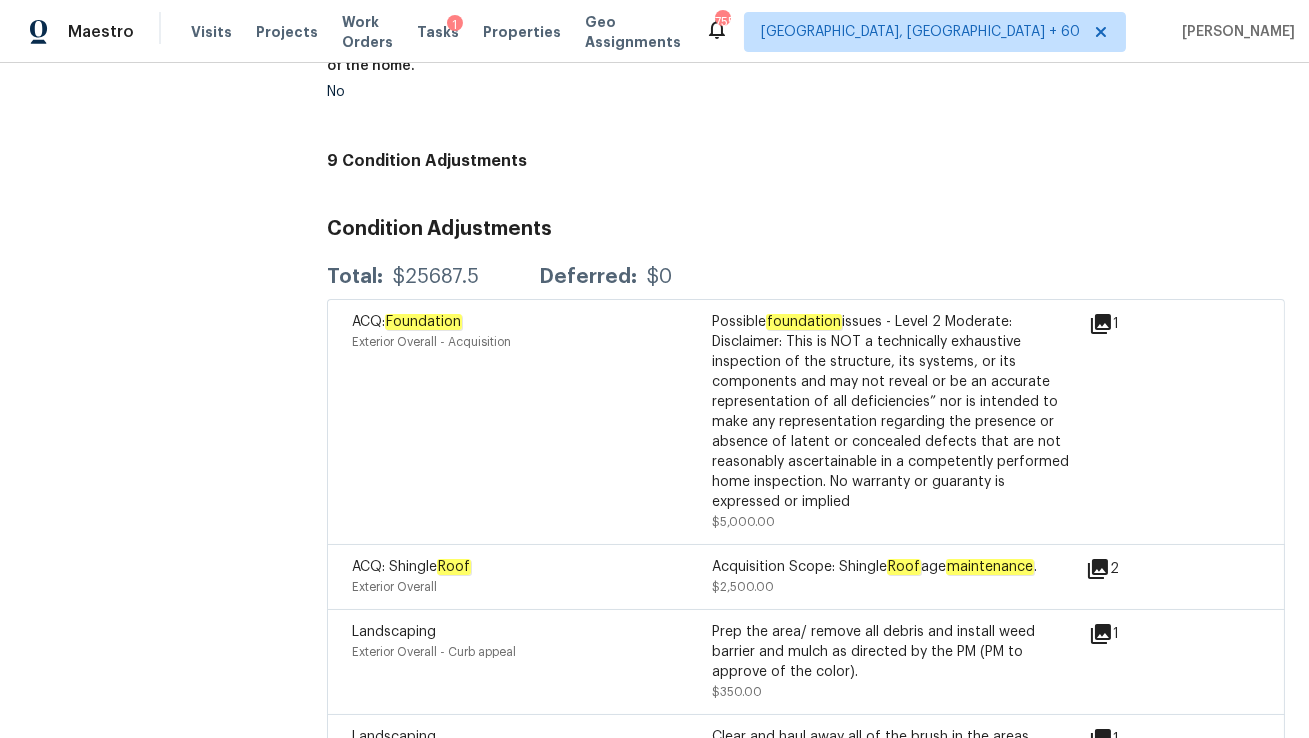 click 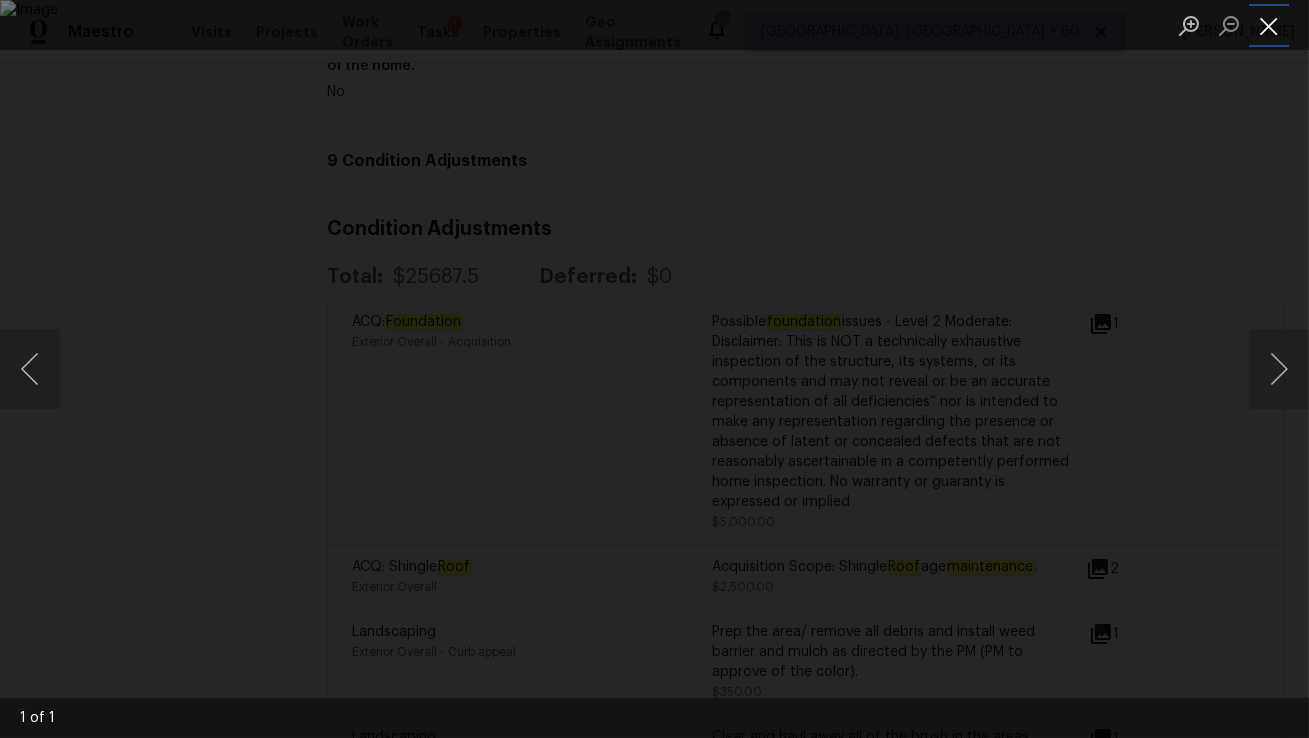 click at bounding box center (1269, 25) 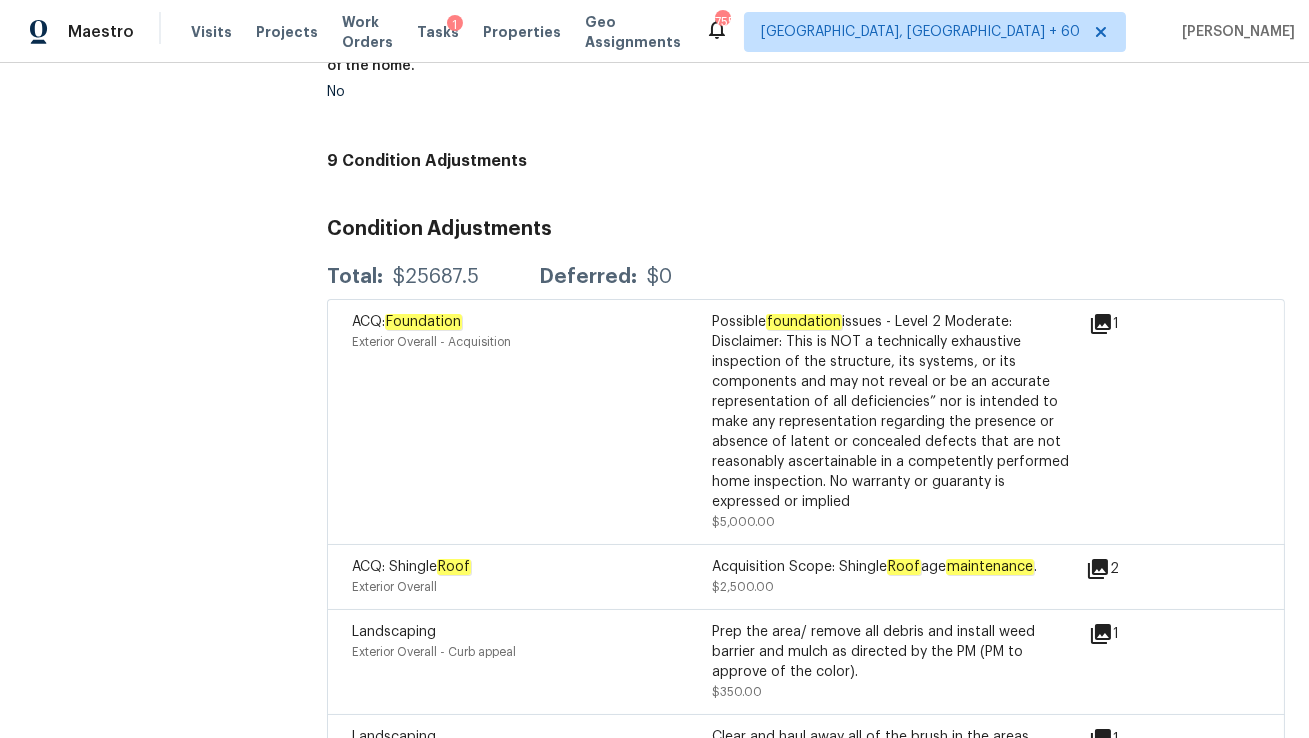 click on "Total:  $25687.5 Deferred:  $0" at bounding box center (806, 277) 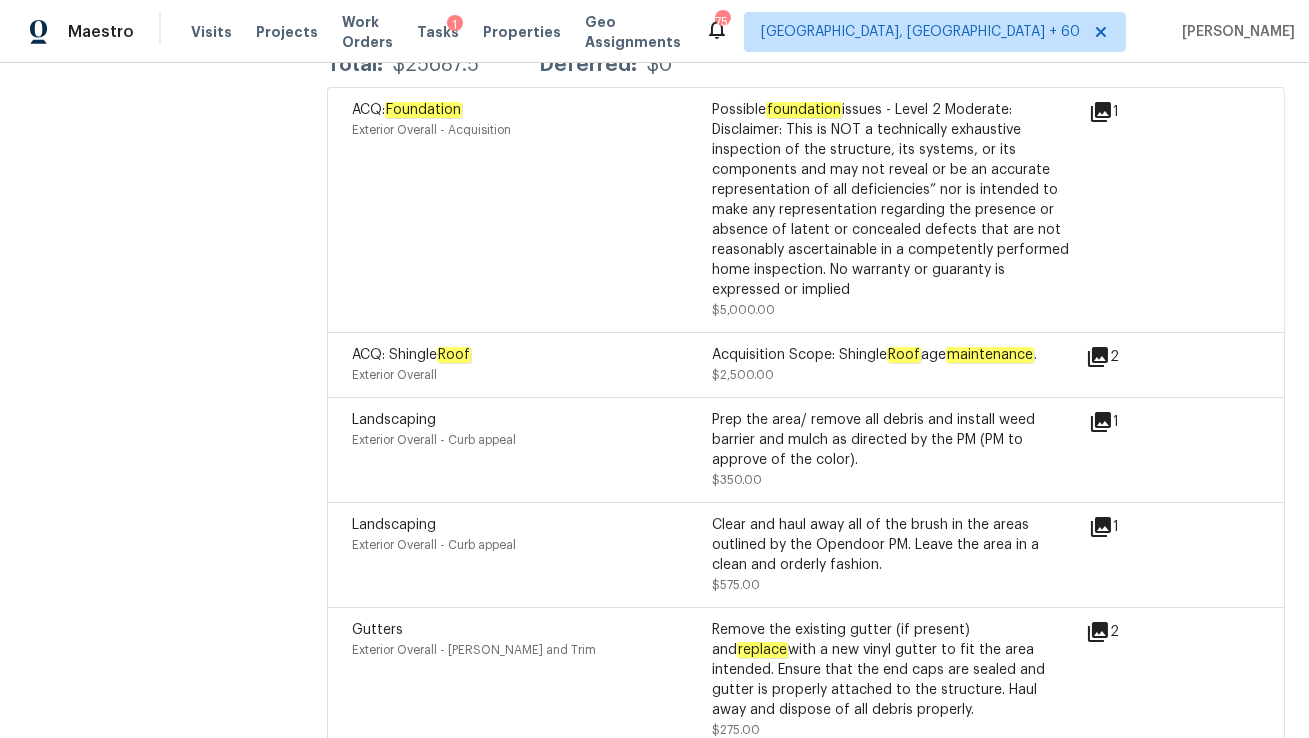 scroll, scrollTop: 5444, scrollLeft: 0, axis: vertical 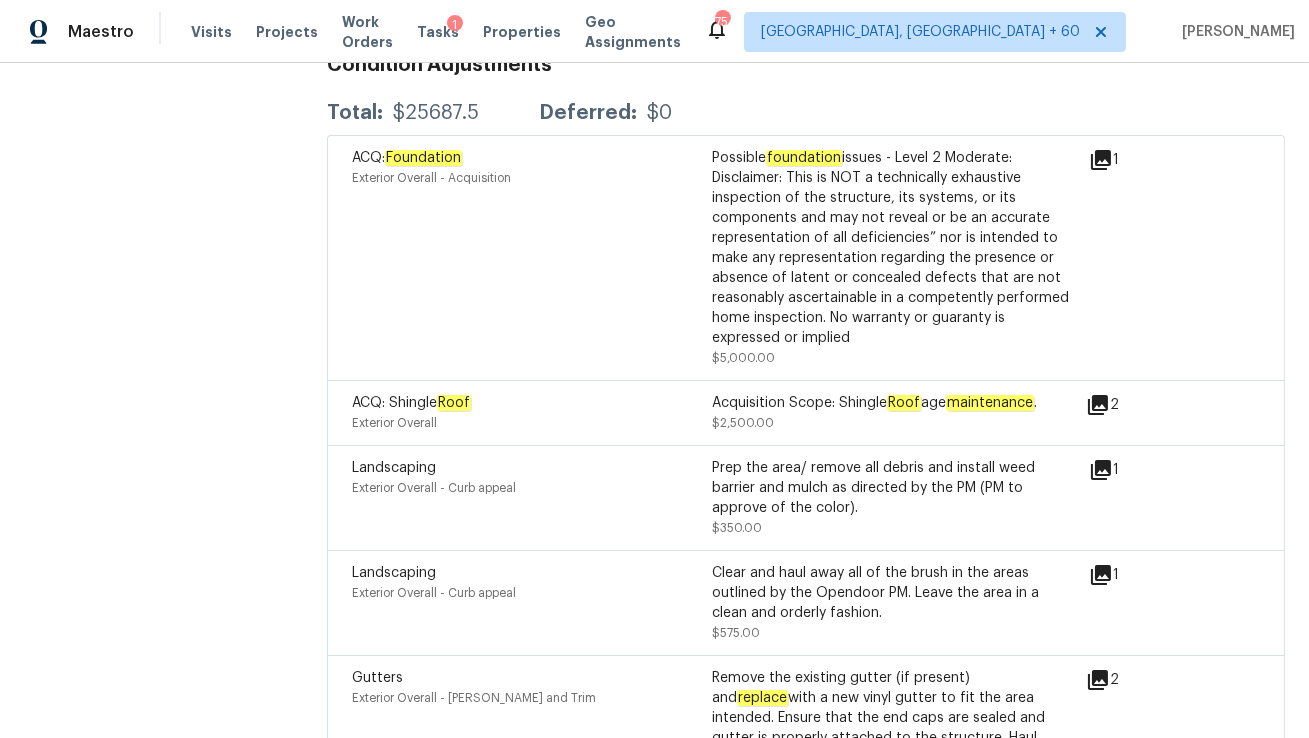 click 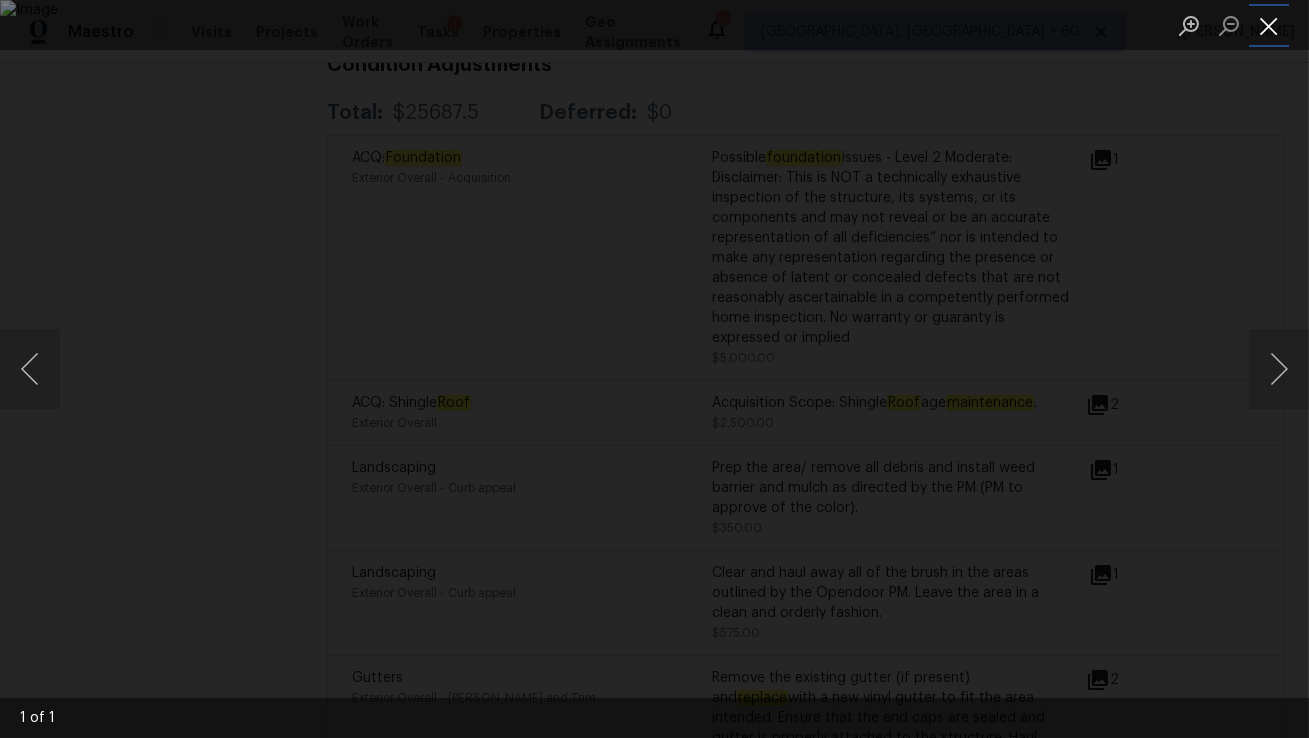 click at bounding box center (1269, 25) 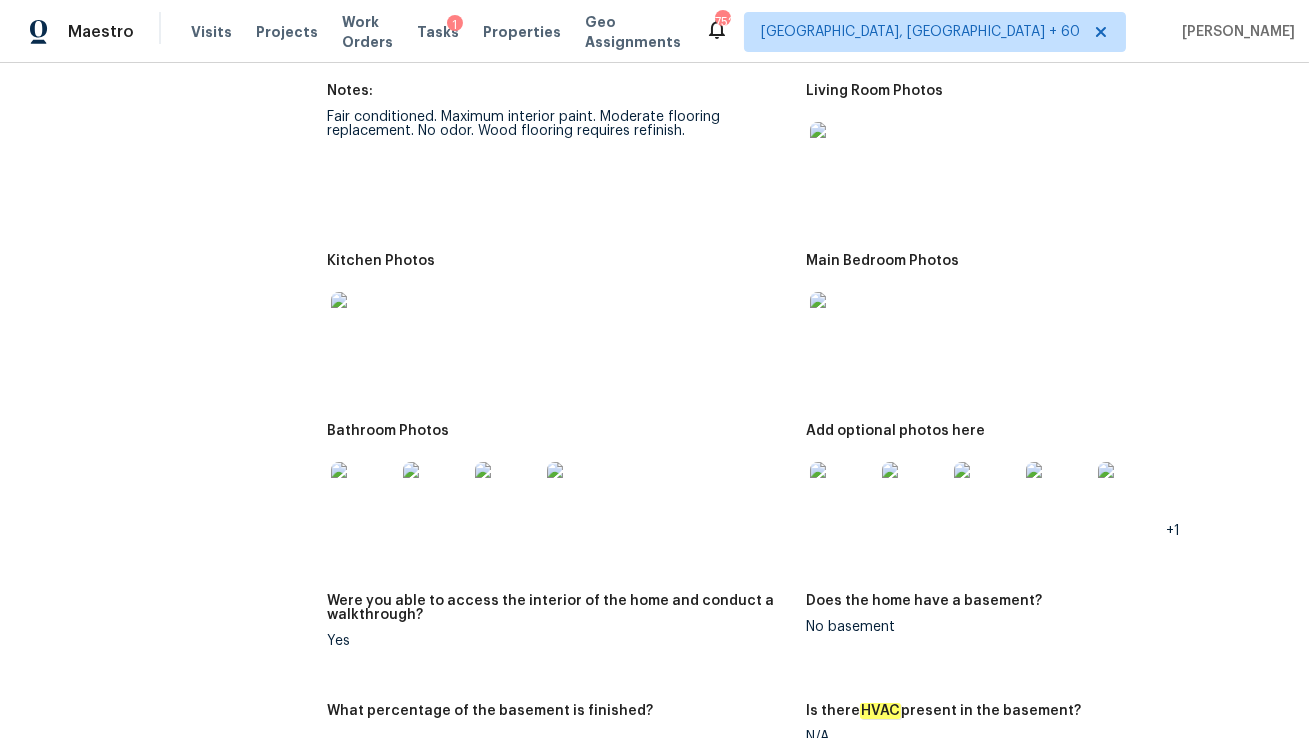 scroll, scrollTop: 2700, scrollLeft: 0, axis: vertical 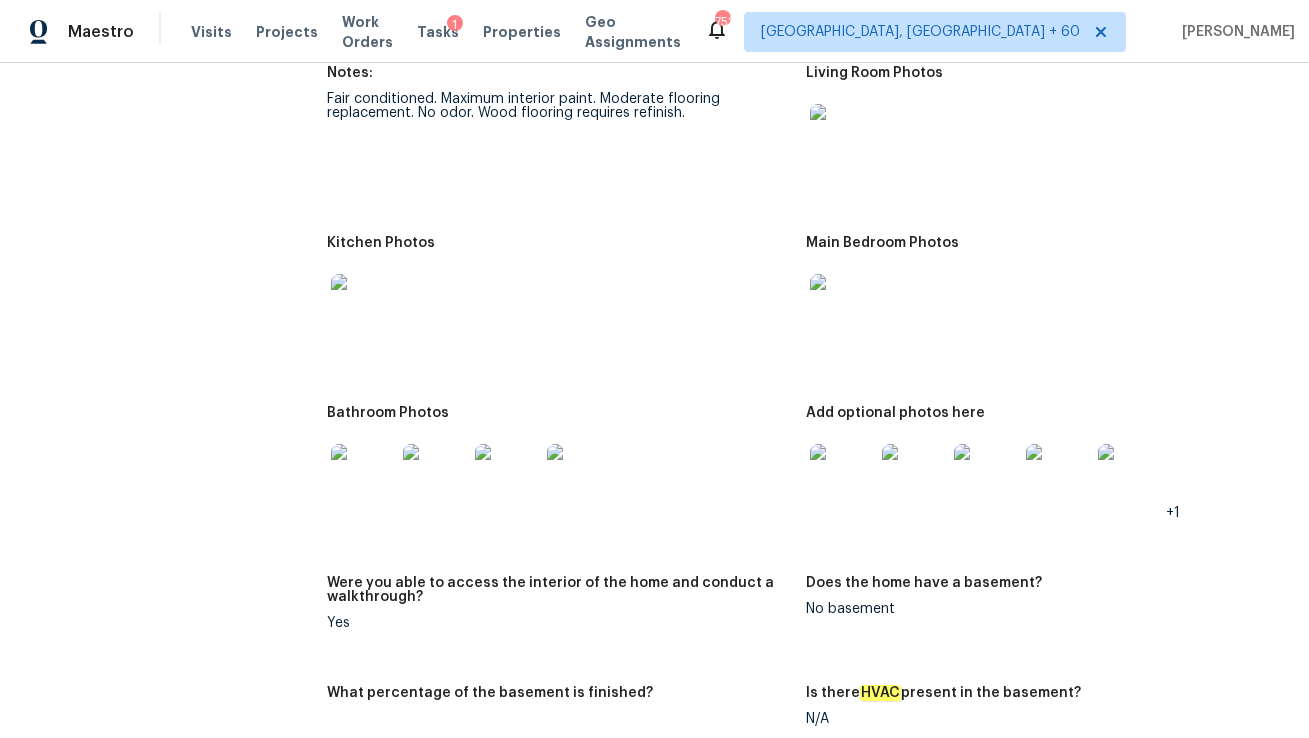 click at bounding box center [842, 476] 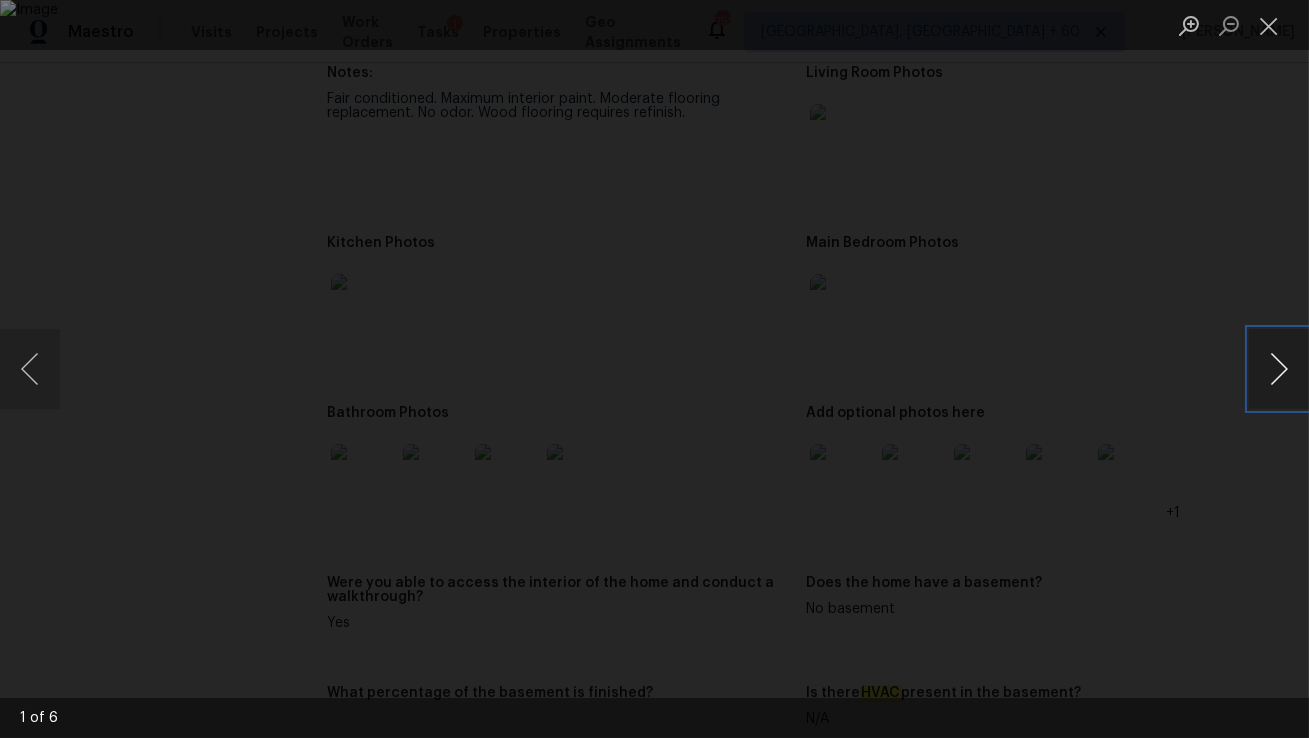 click at bounding box center [1279, 369] 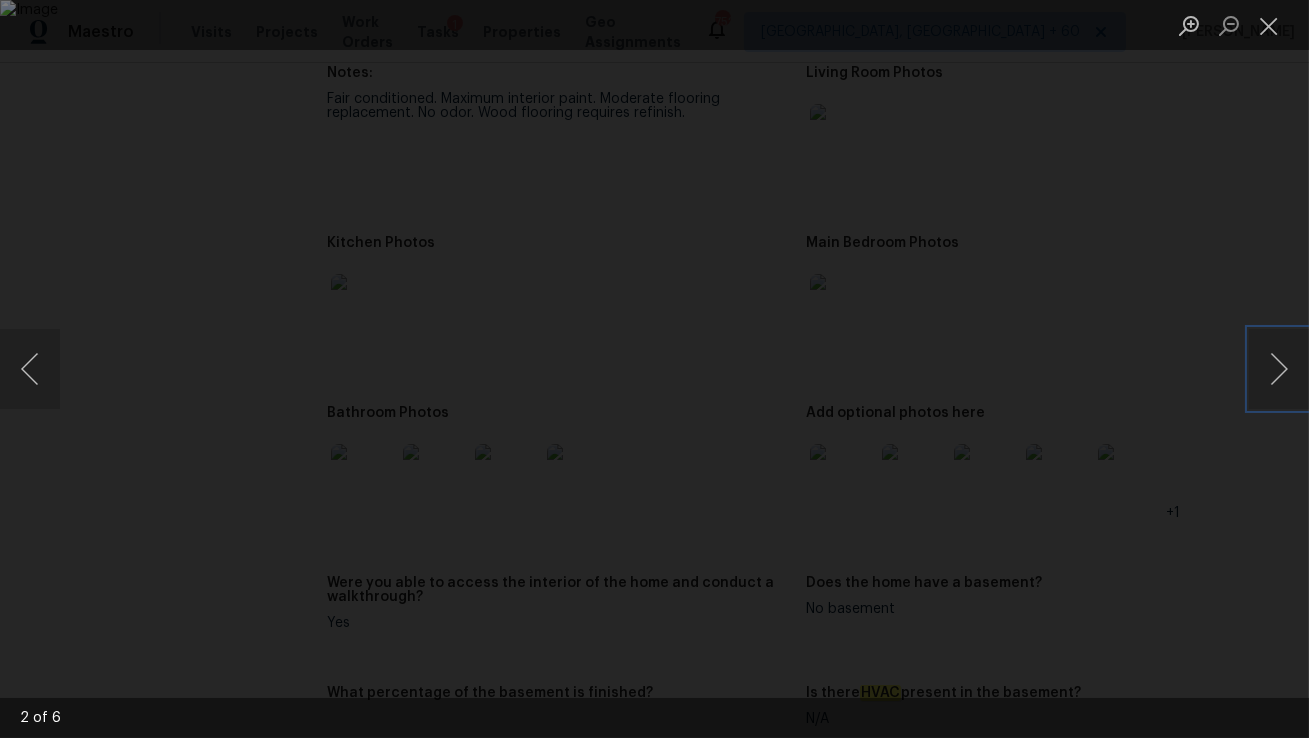 type 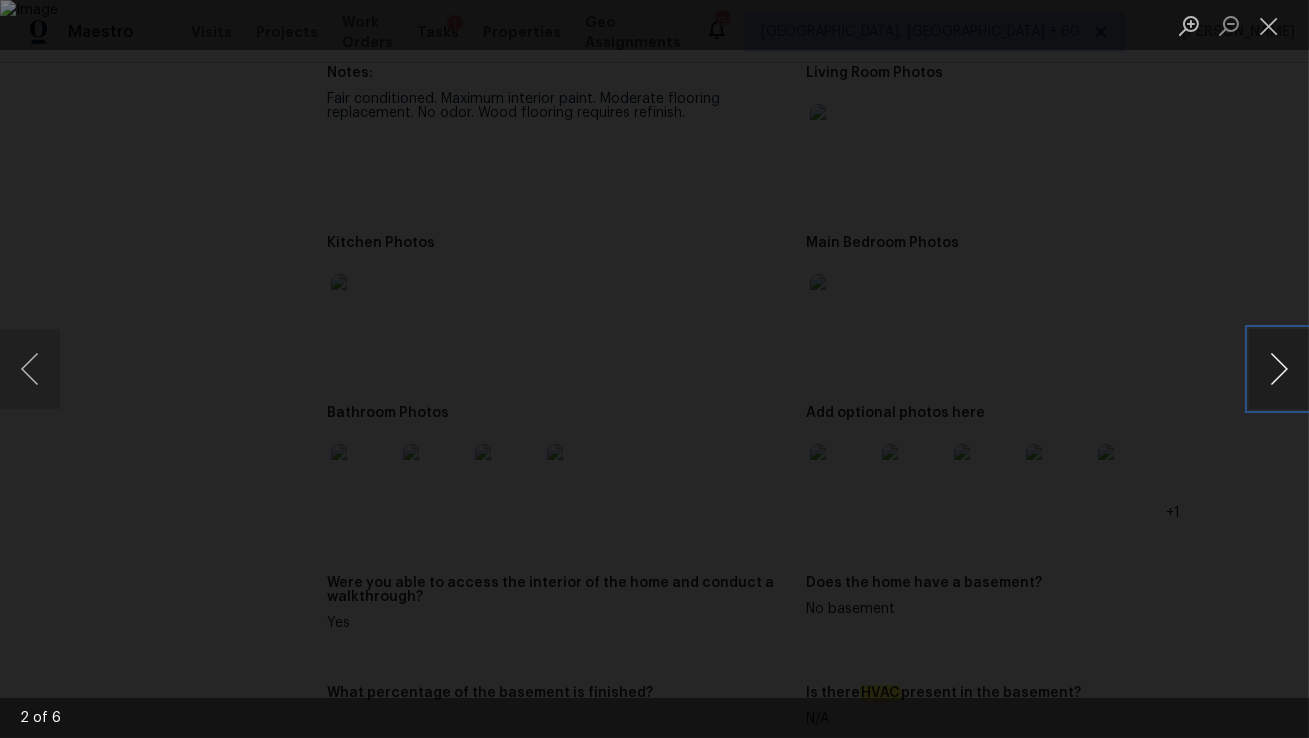click at bounding box center (1279, 369) 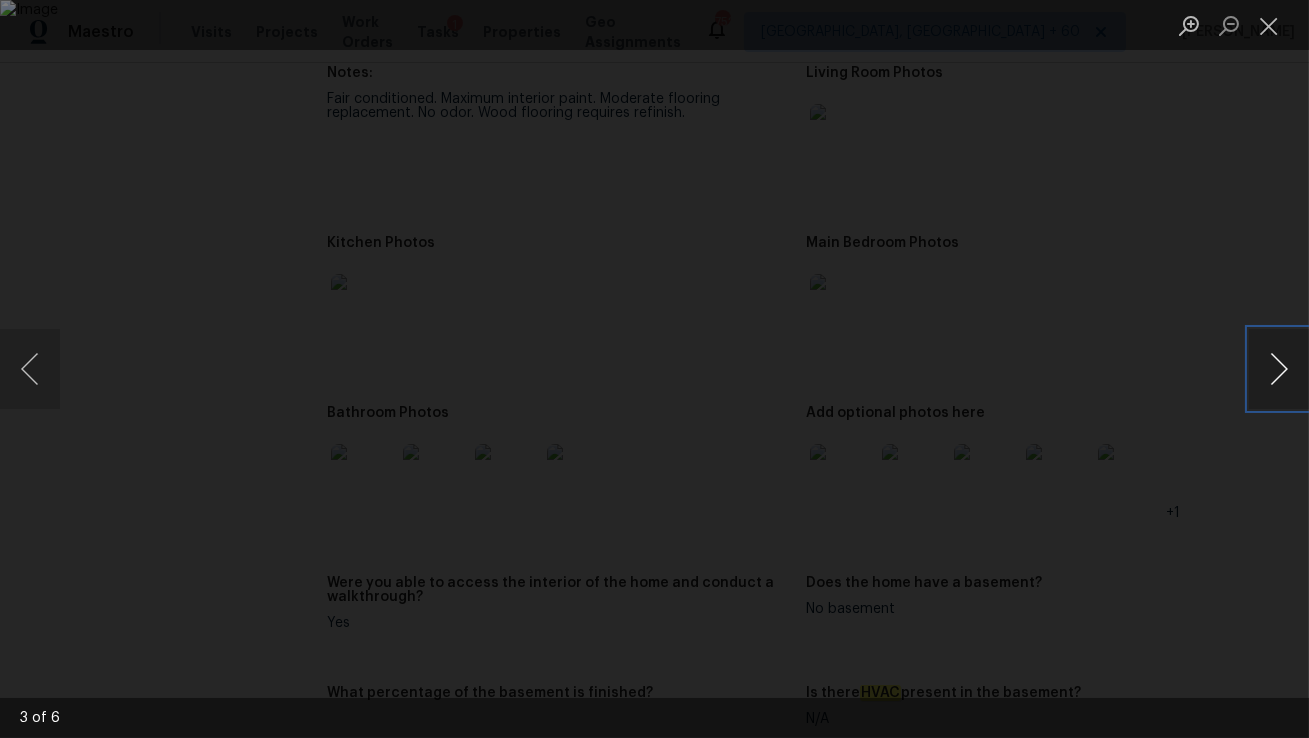 click at bounding box center (1279, 369) 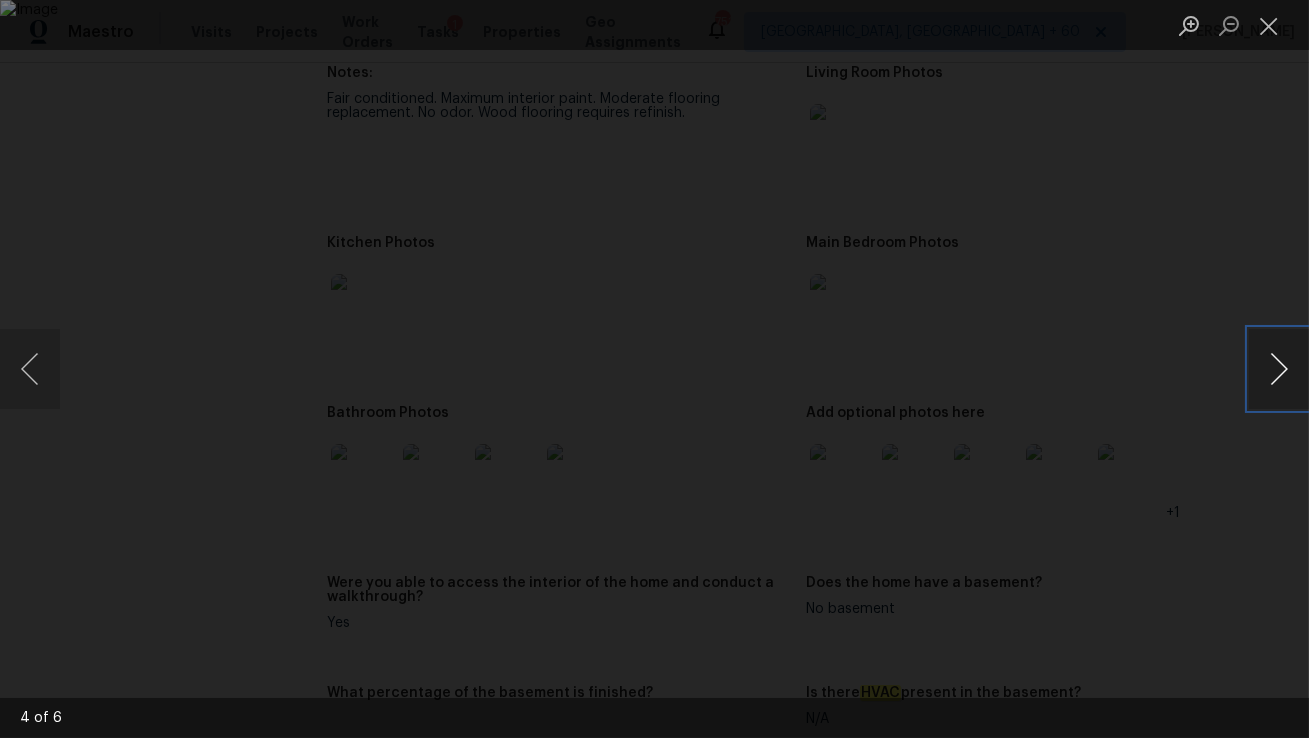 click at bounding box center (1279, 369) 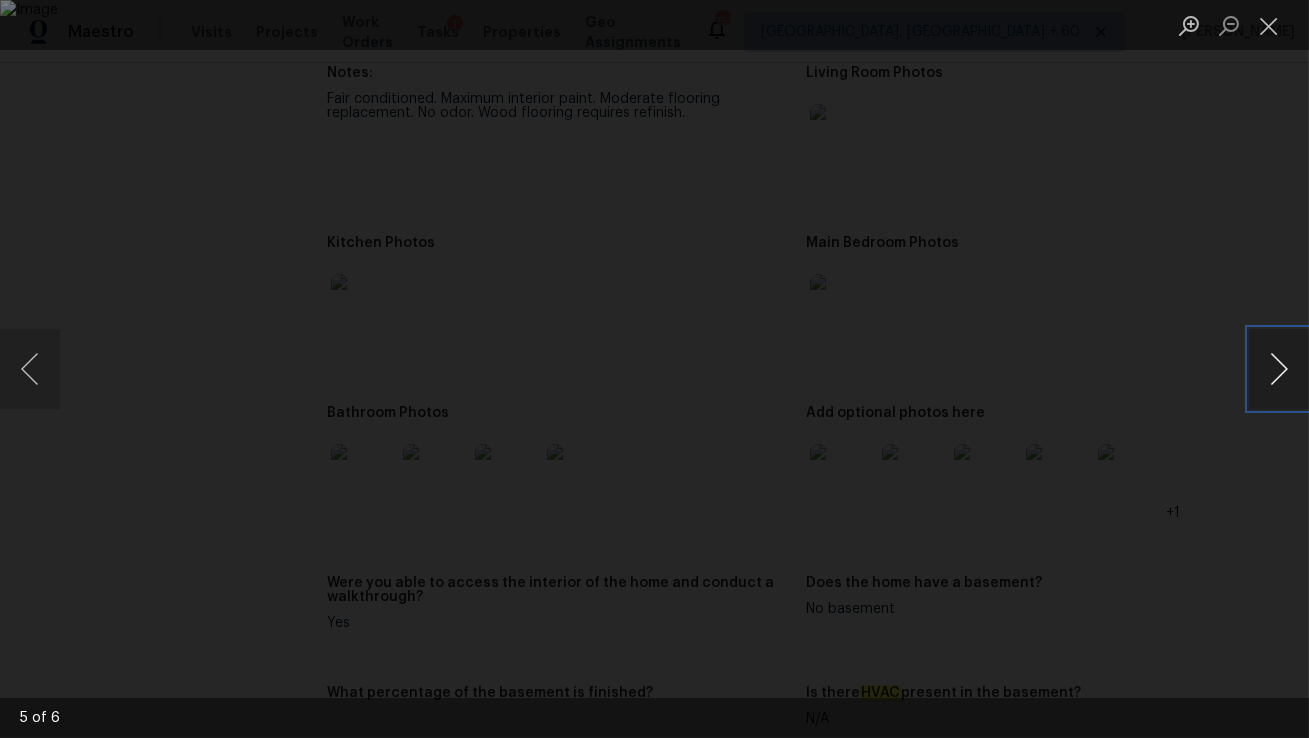 click at bounding box center [1279, 369] 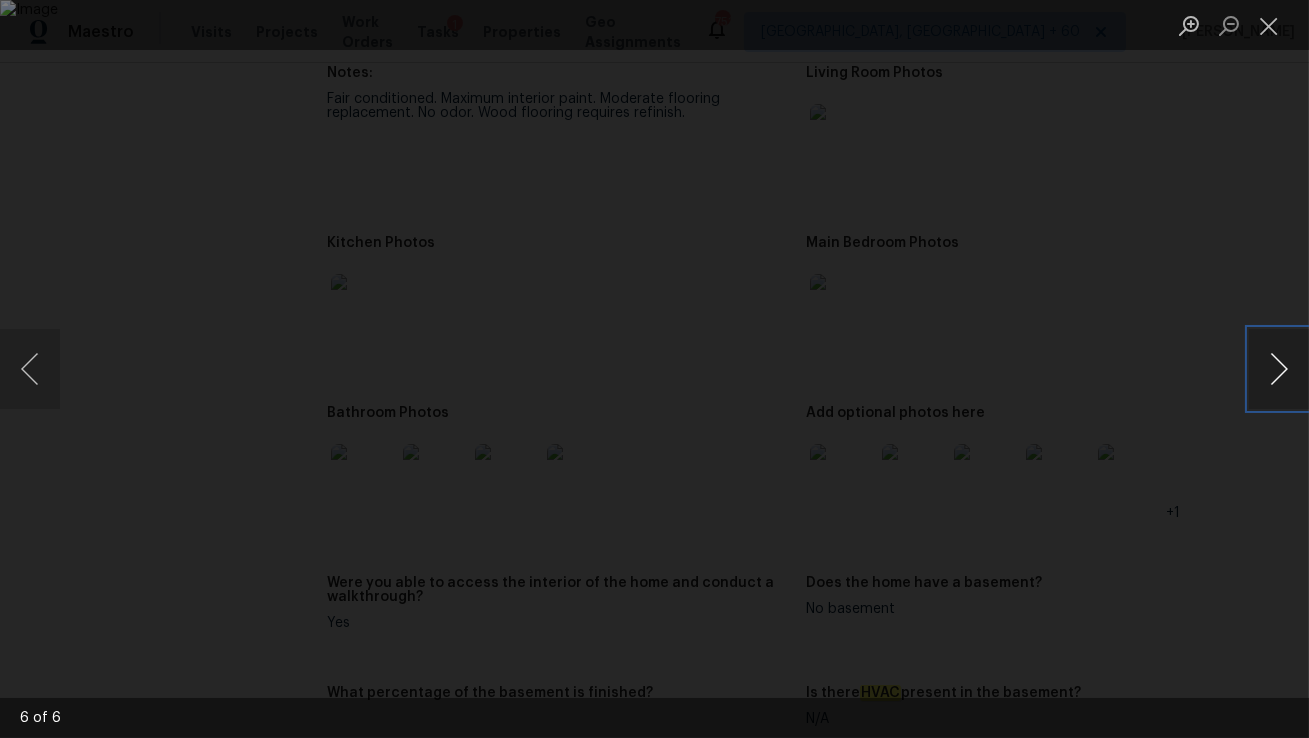 click at bounding box center (1279, 369) 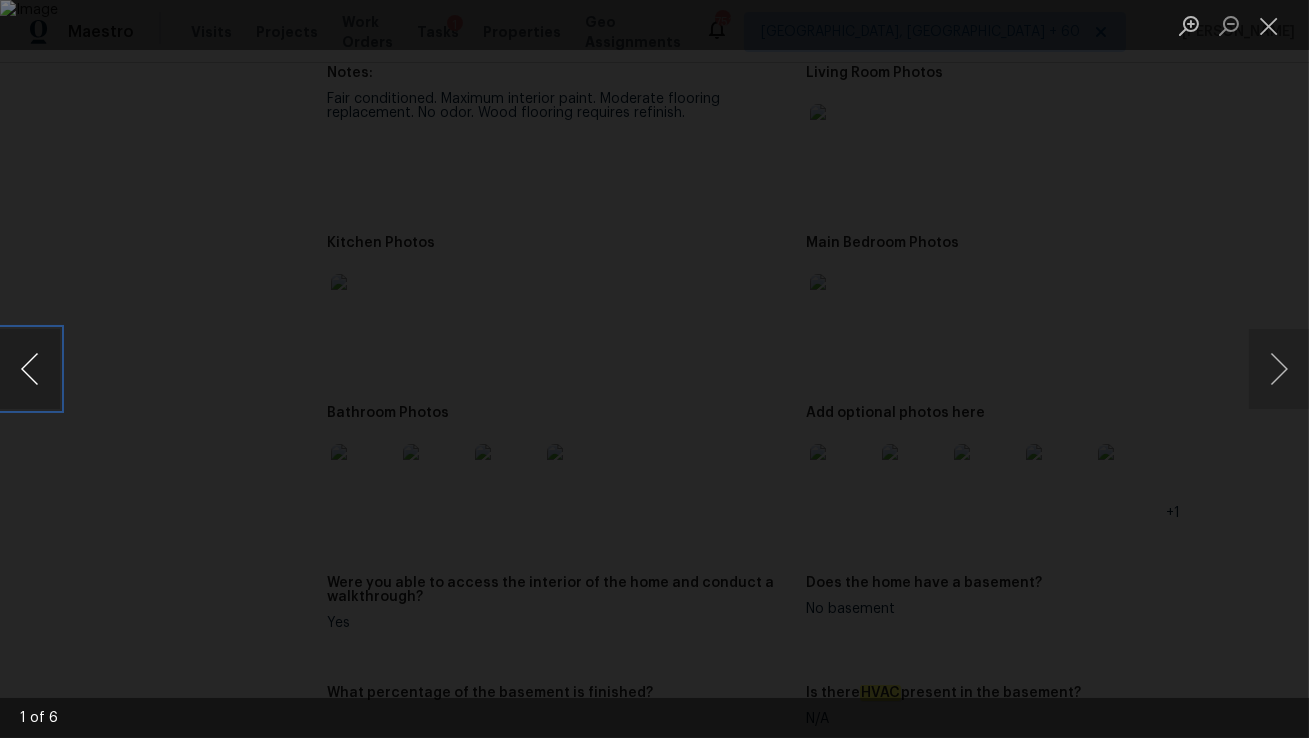 click at bounding box center (30, 369) 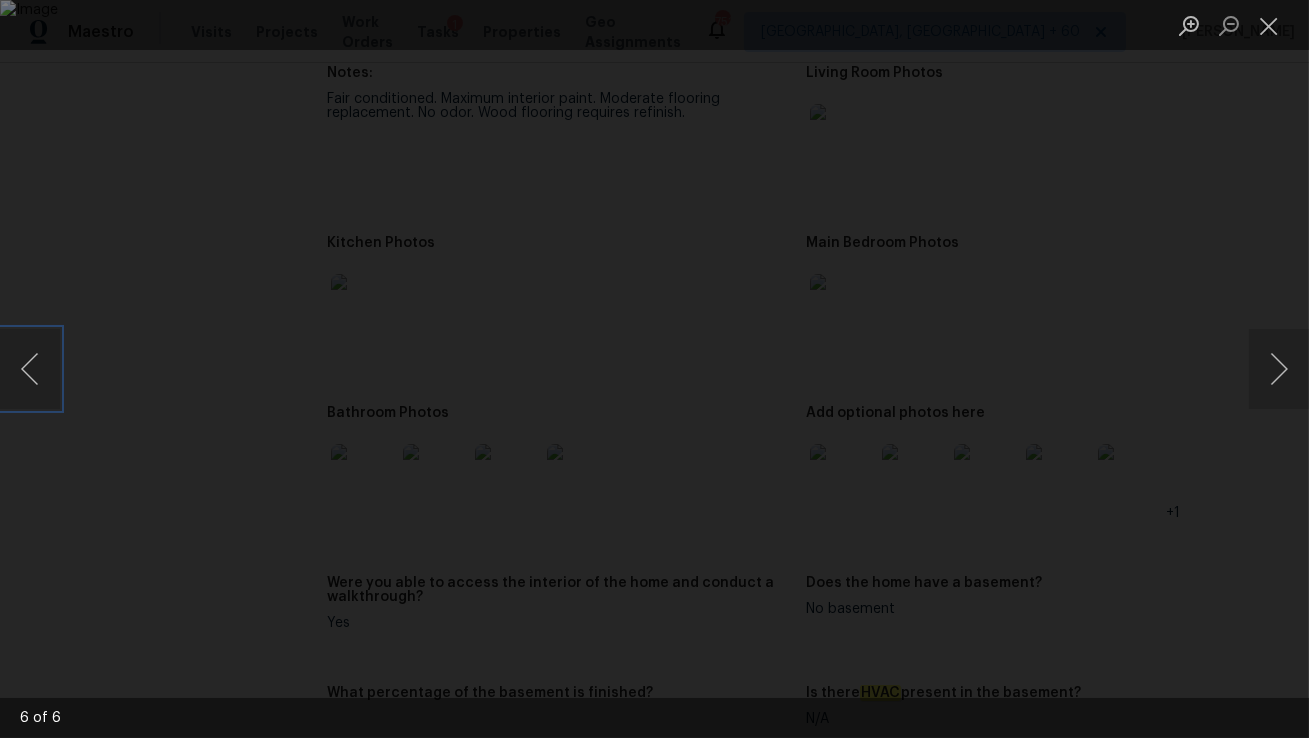 type 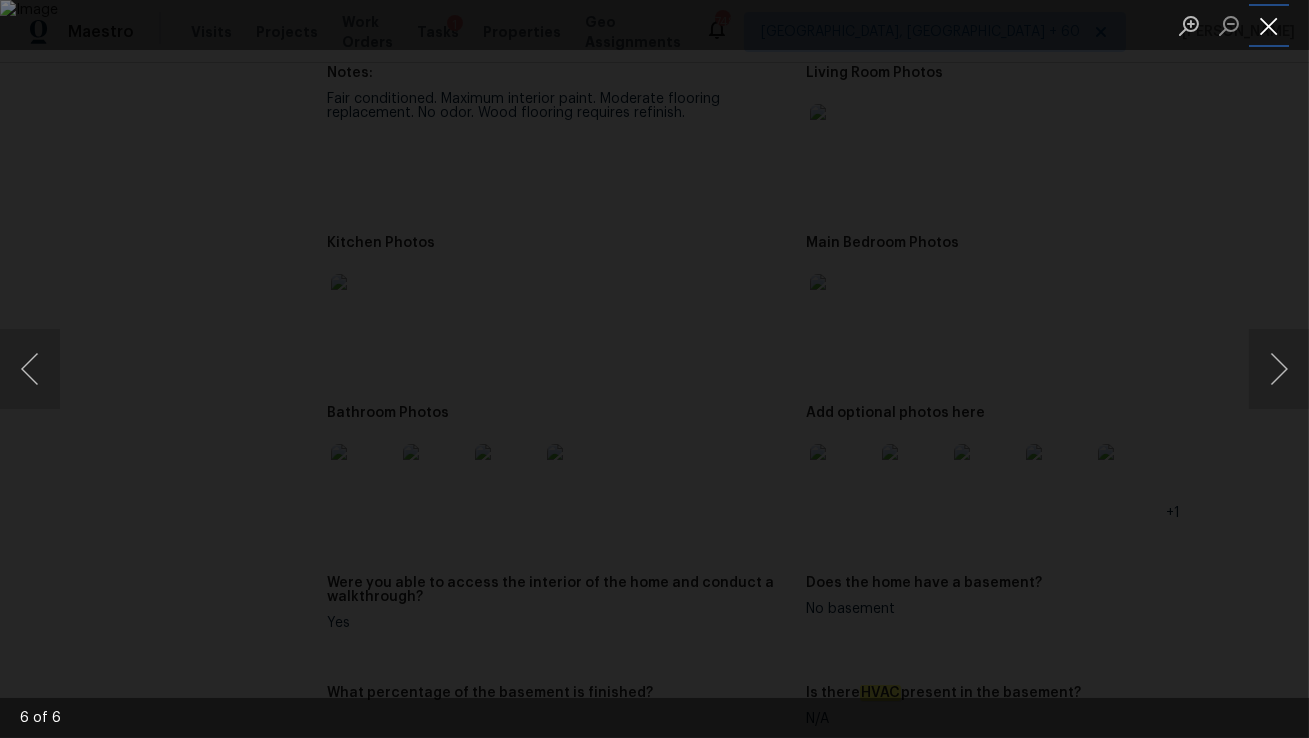 click at bounding box center [1269, 25] 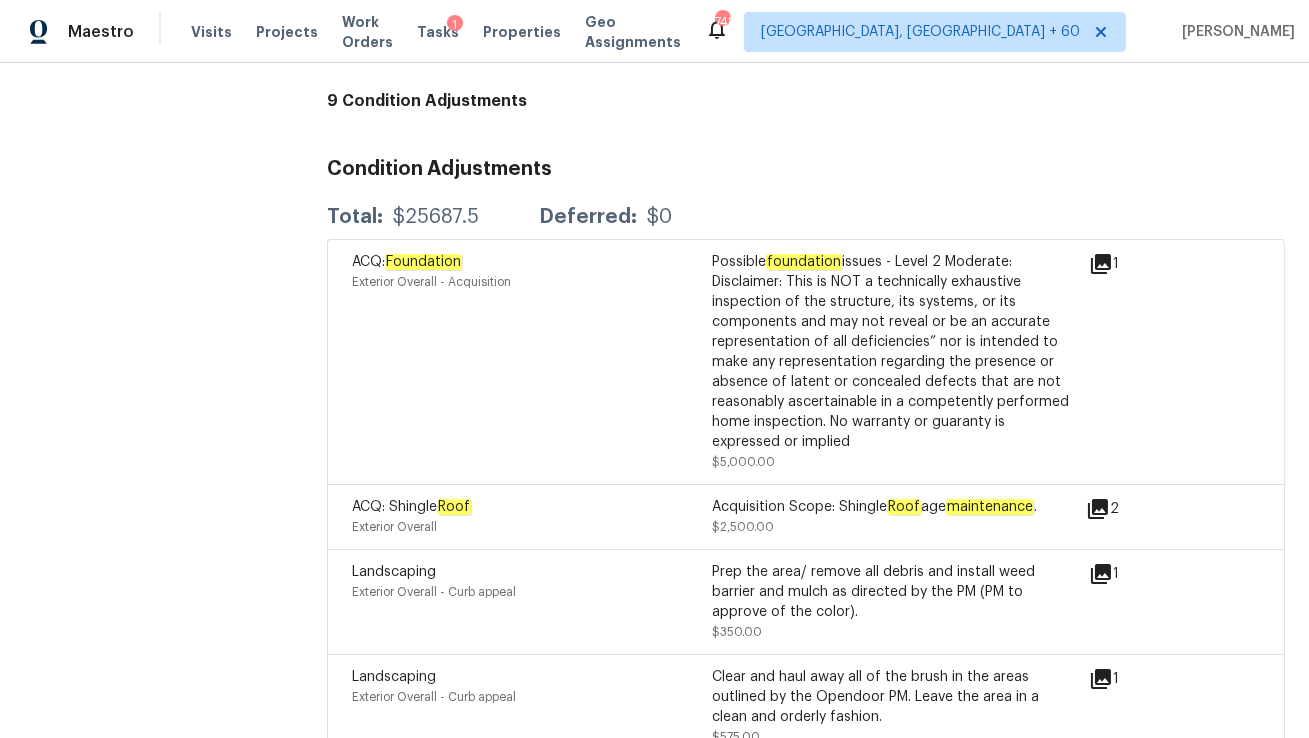 scroll, scrollTop: 5289, scrollLeft: 0, axis: vertical 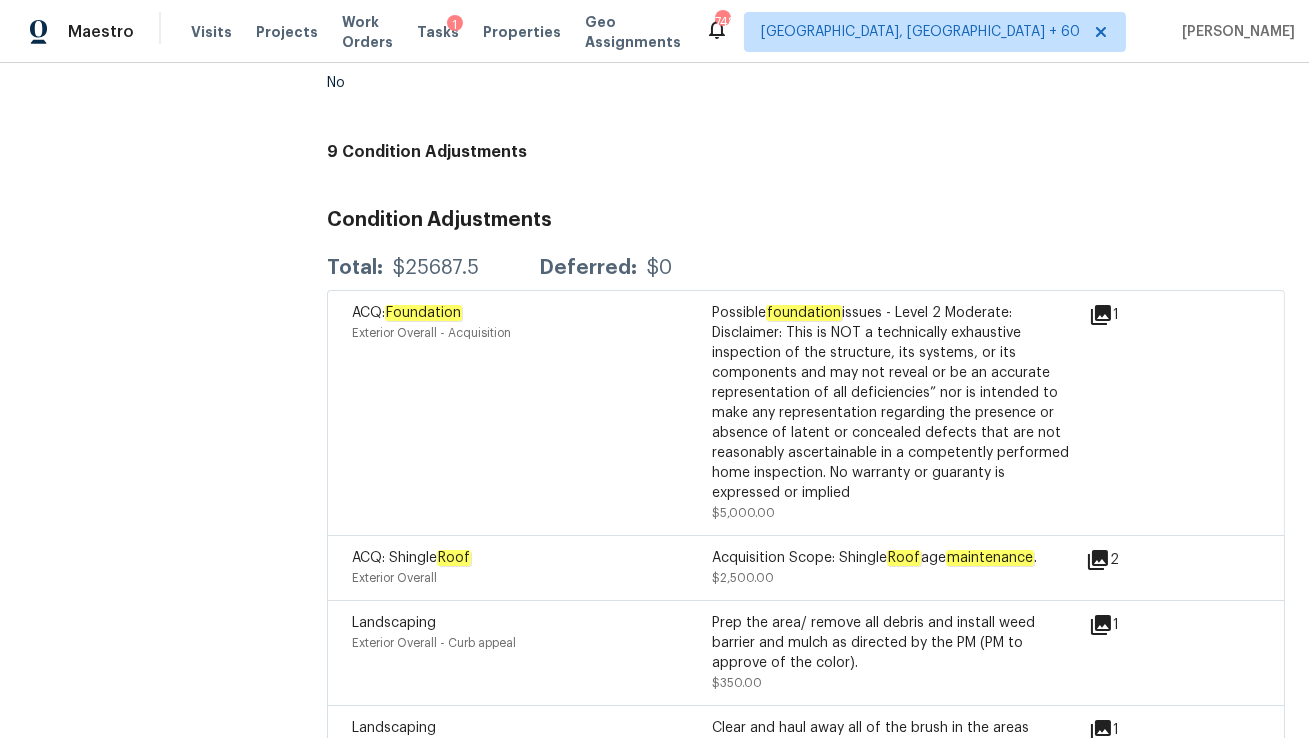 click on "Possible  foundation  issues - Level 2 Moderate: Disclaimer: This is NOT a technically exhaustive inspection of the structure, its systems, or its components and may not reveal or be an accurate representation of all deficiencies” nor is intended to make any representation regarding the presence or absence of latent or concealed defects that are not reasonably ascertainable in a competently performed home inspection. No warranty or guaranty is expressed or implied" at bounding box center (892, 403) 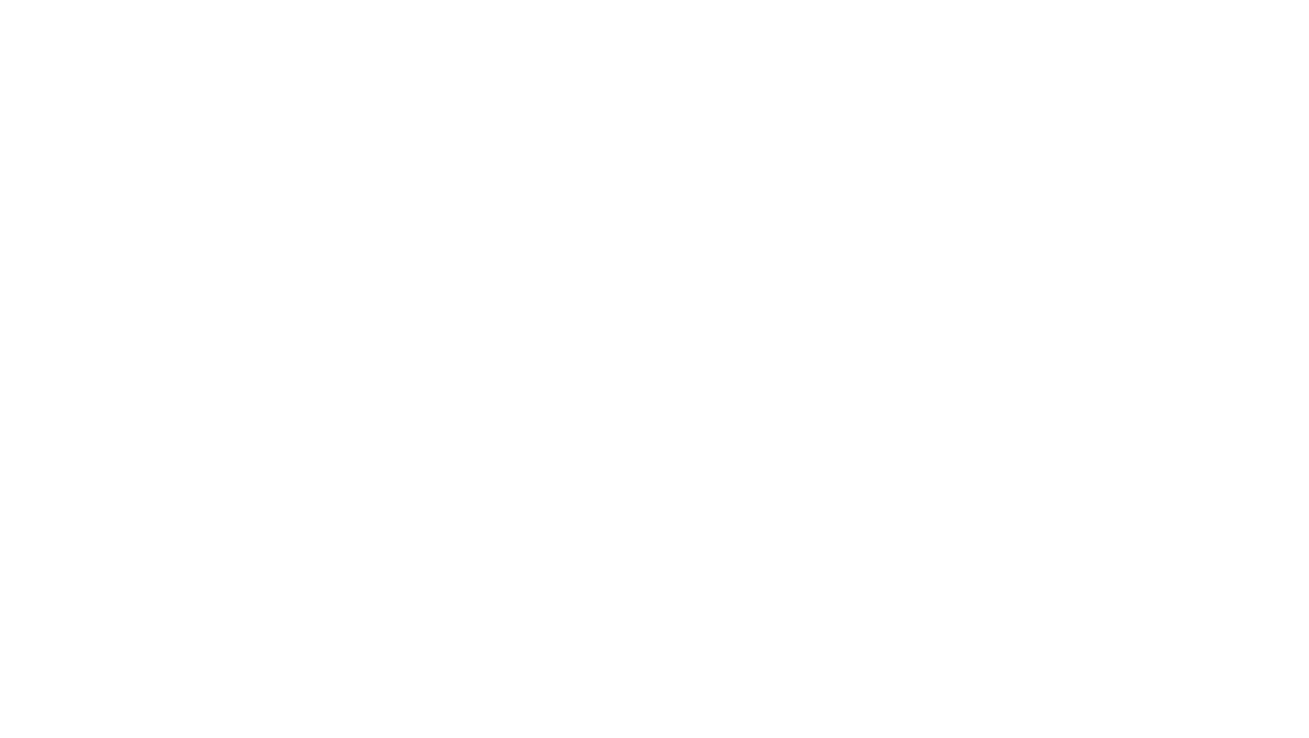 scroll, scrollTop: 0, scrollLeft: 0, axis: both 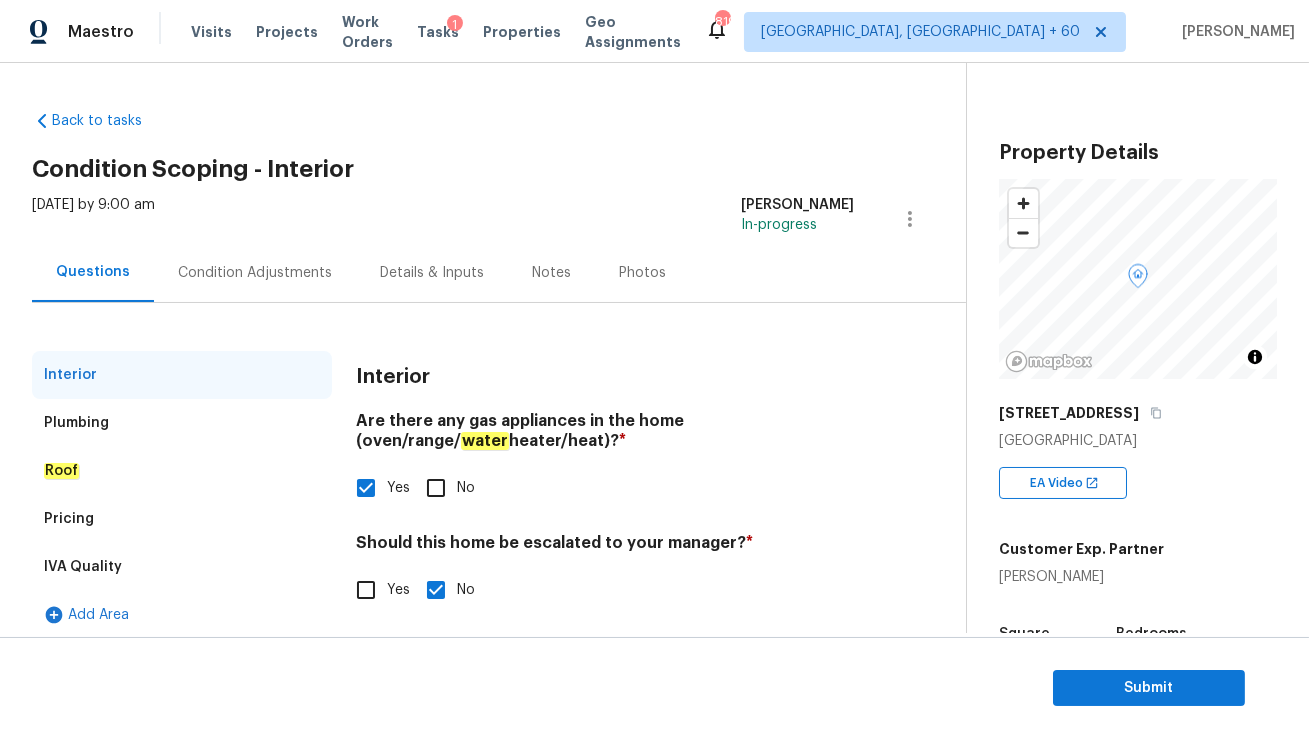 click on "Condition Adjustments" at bounding box center (255, 272) 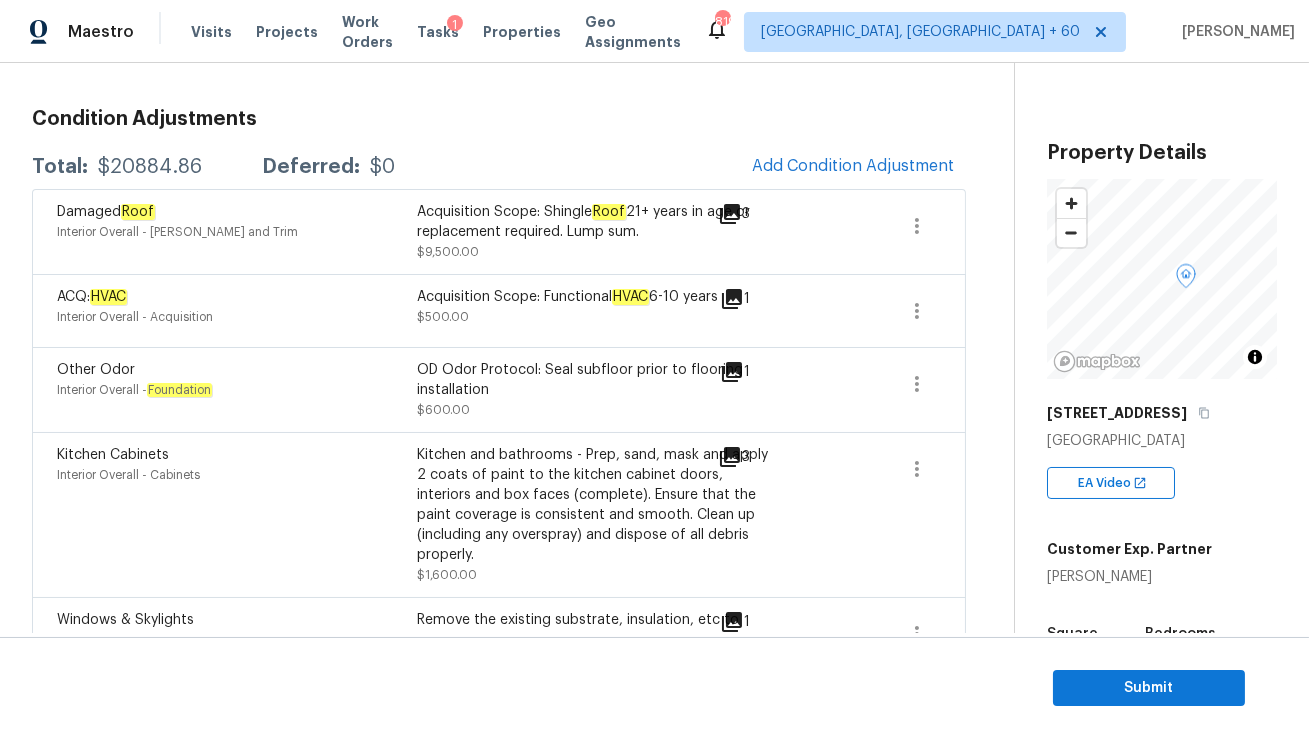 scroll, scrollTop: 276, scrollLeft: 0, axis: vertical 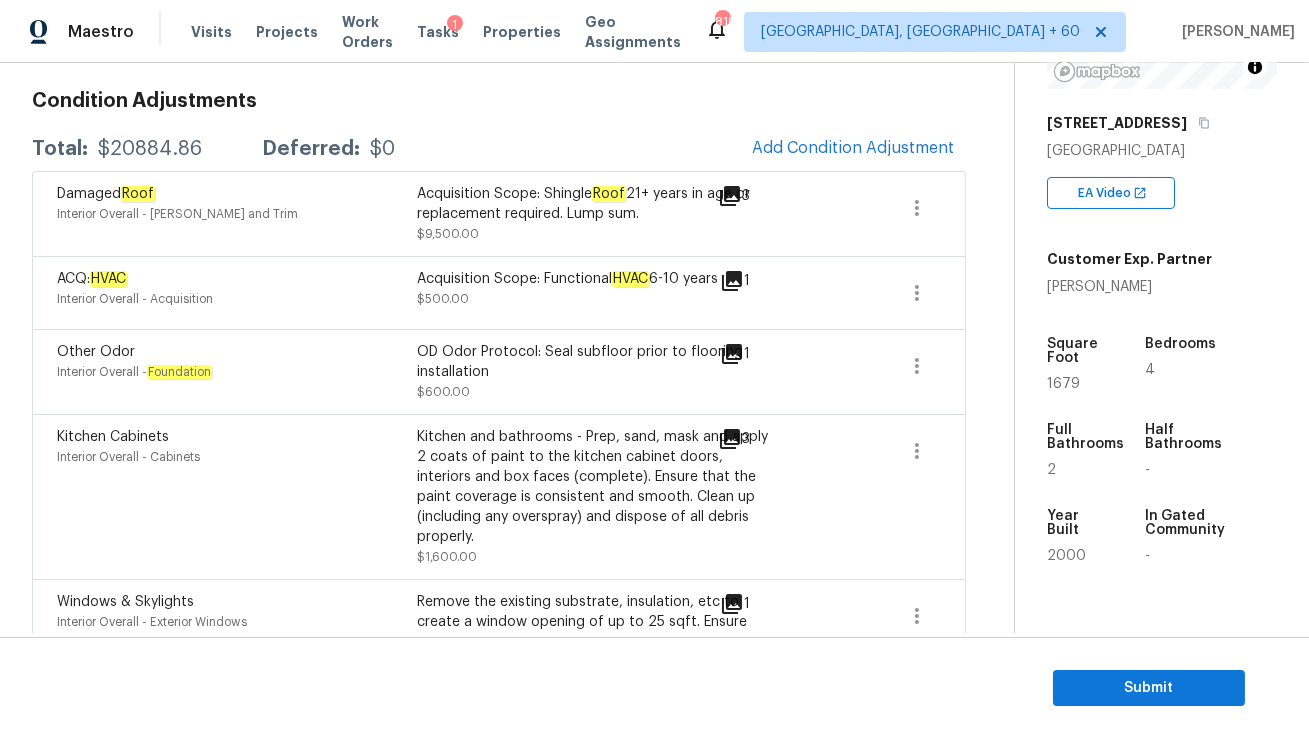 click on "1679" at bounding box center [1063, 384] 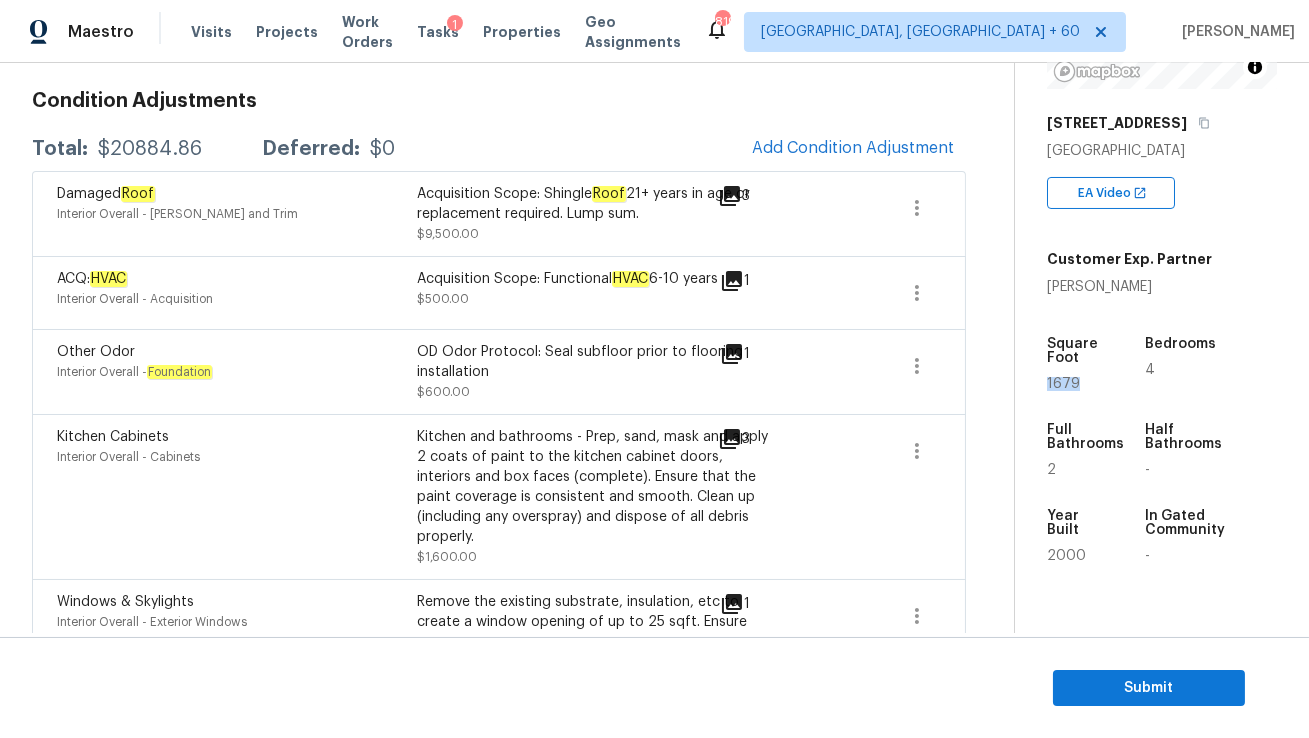 click on "1679" at bounding box center [1063, 384] 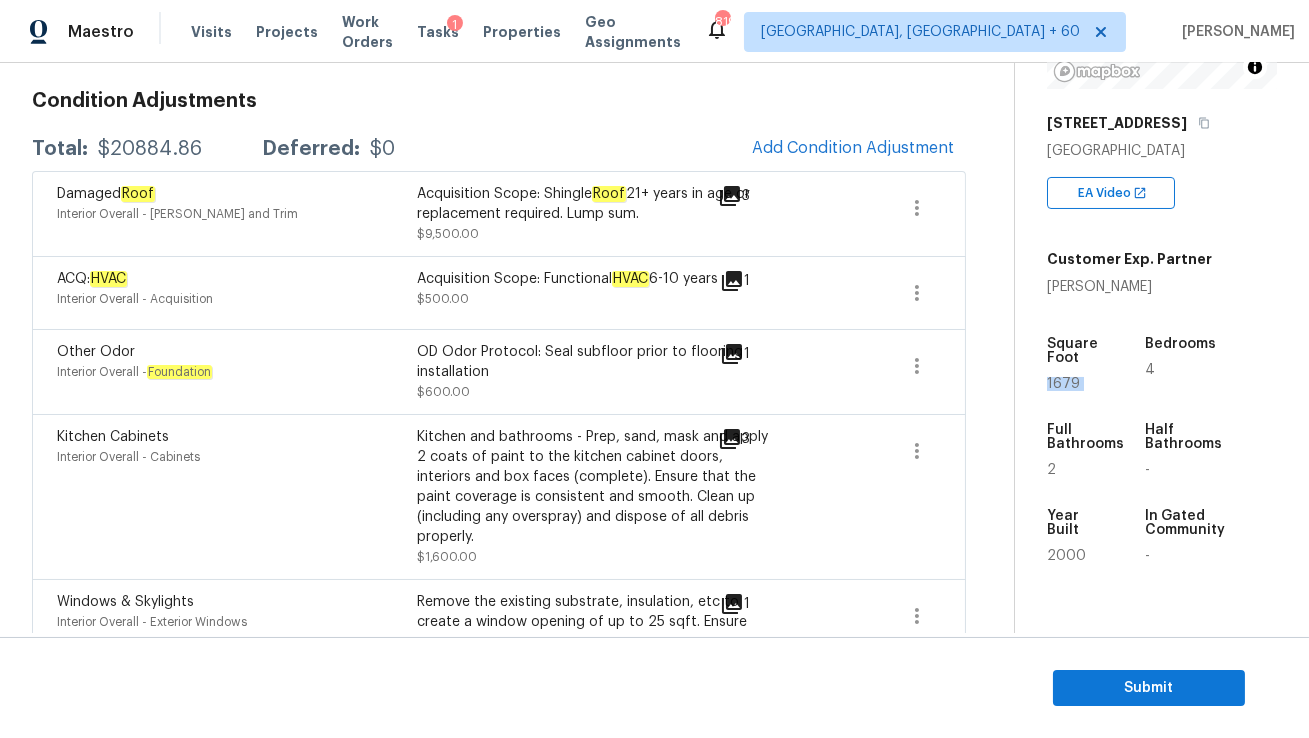 click on "1679" at bounding box center [1063, 384] 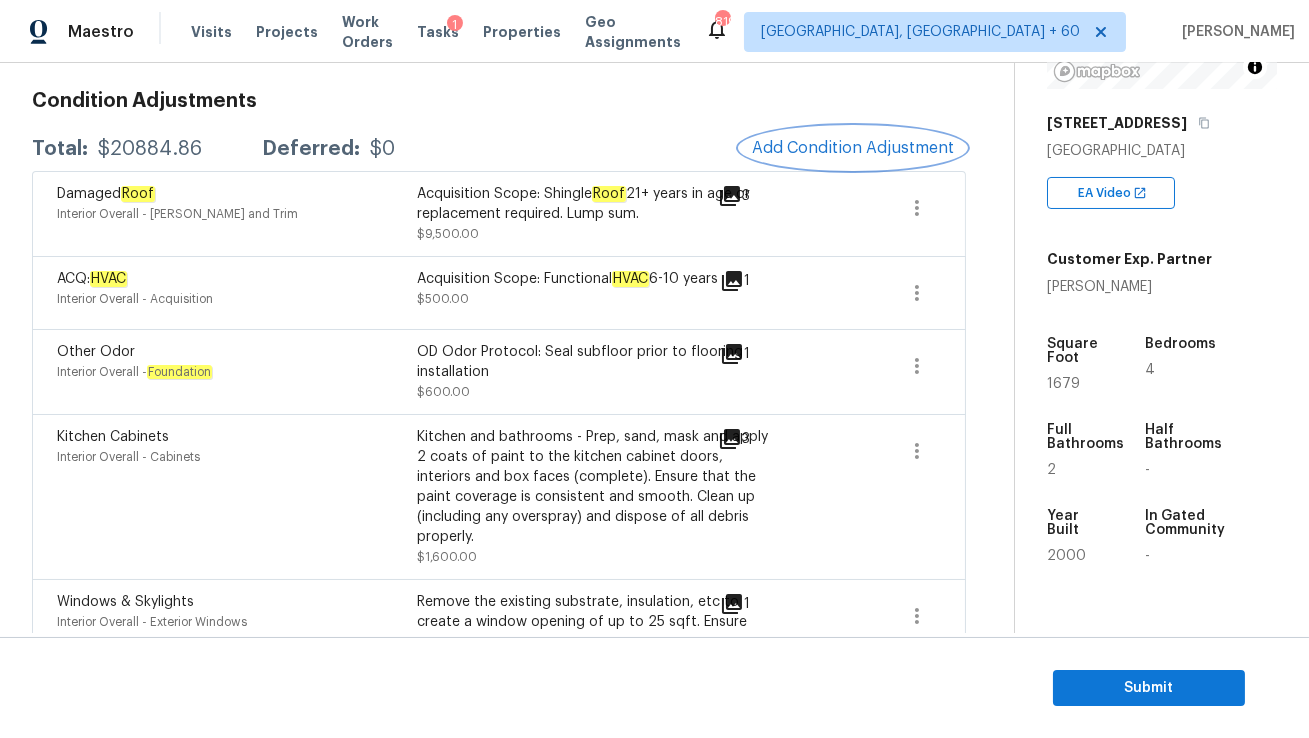 click on "Add Condition Adjustment" at bounding box center [853, 148] 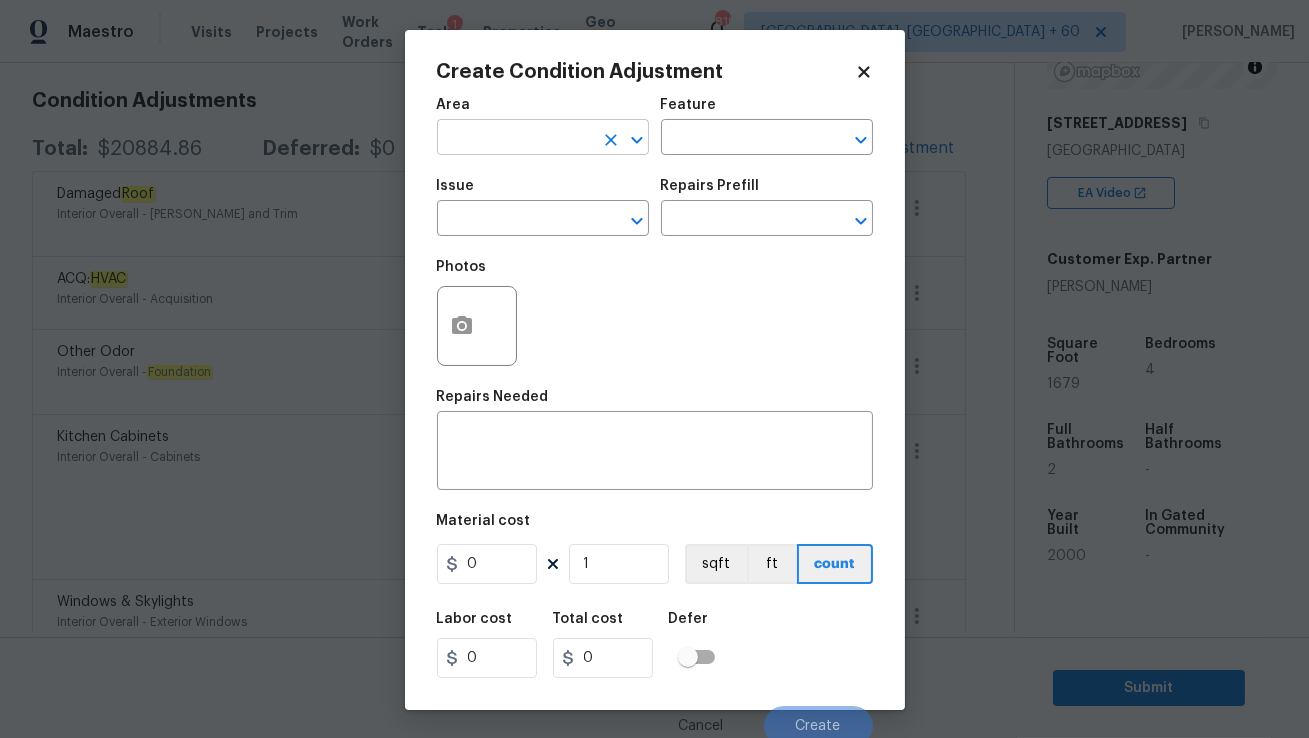 click at bounding box center (515, 139) 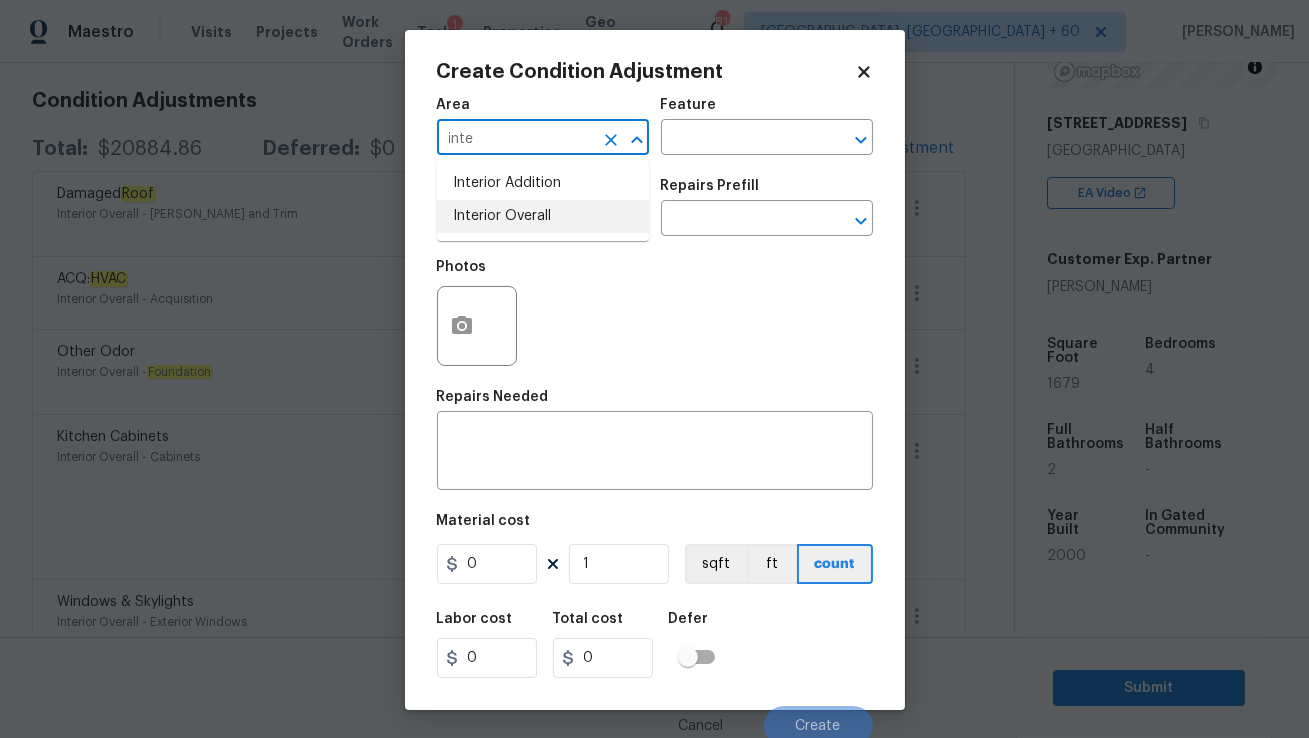 click on "Interior Overall" at bounding box center [543, 216] 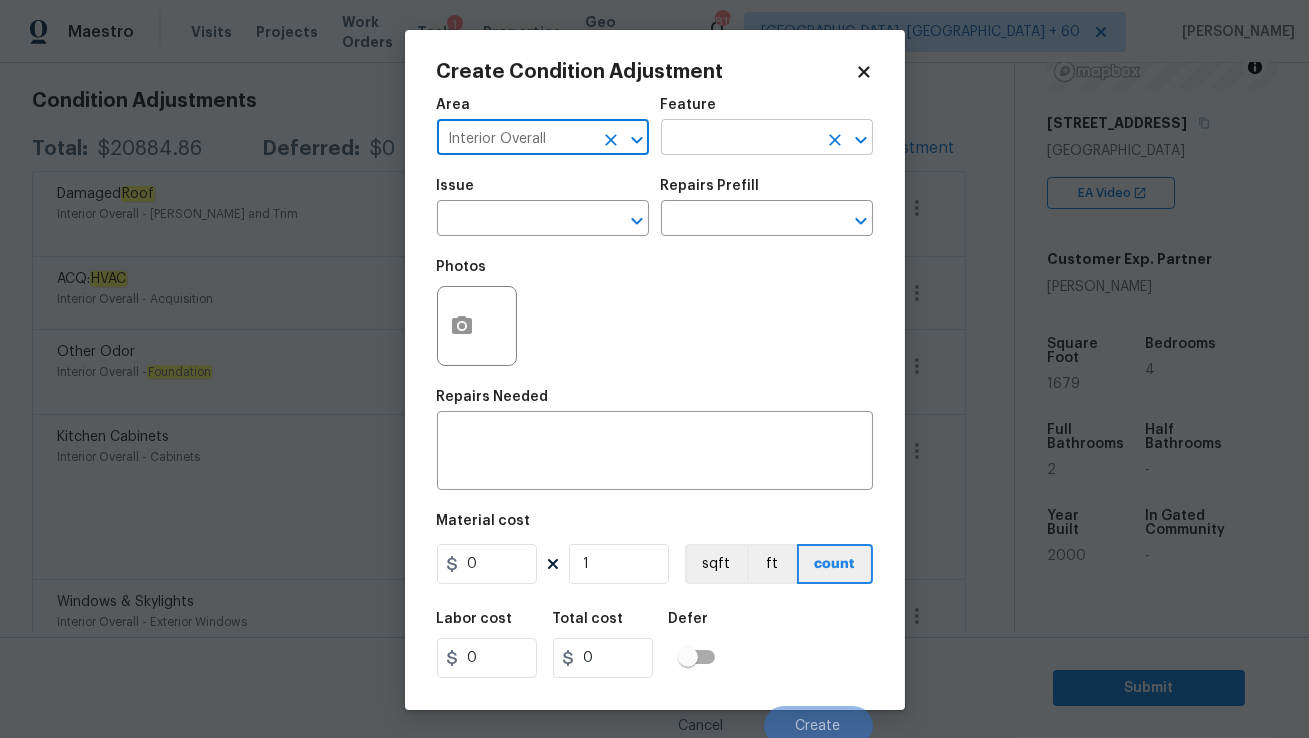 type on "Interior Overall" 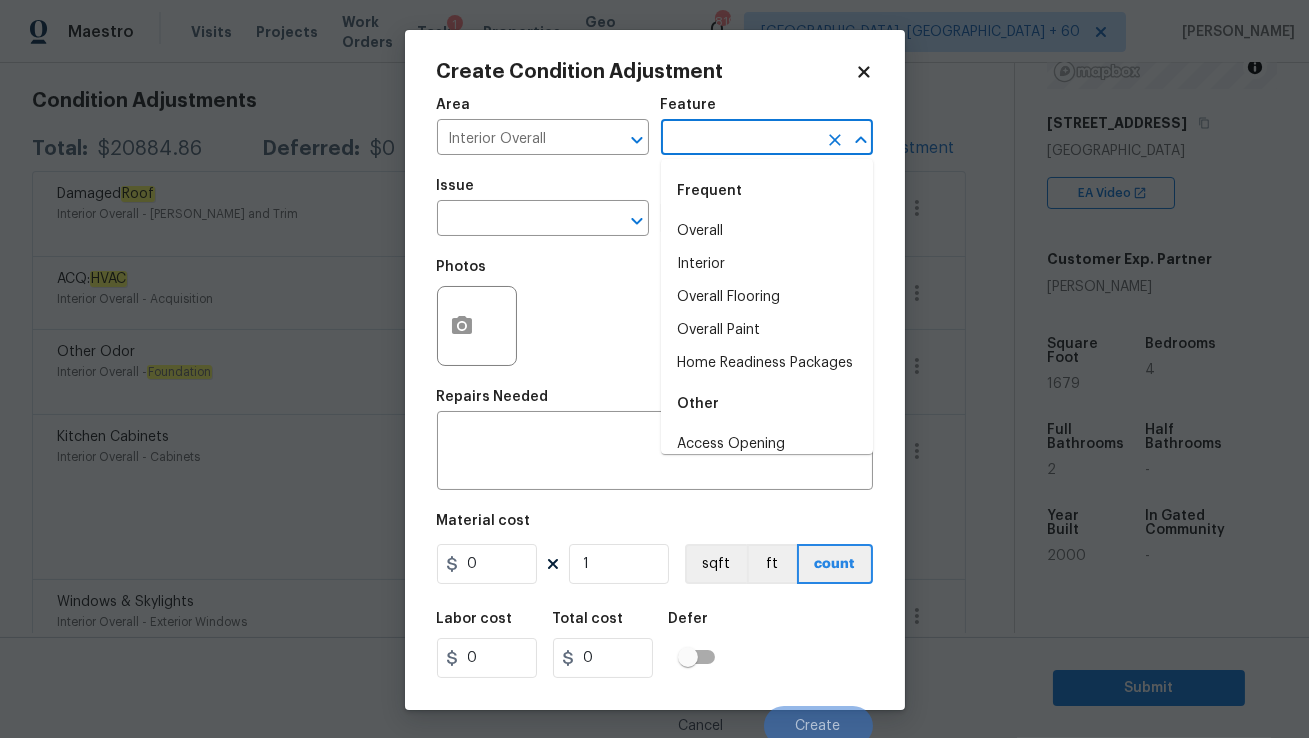 click at bounding box center [739, 139] 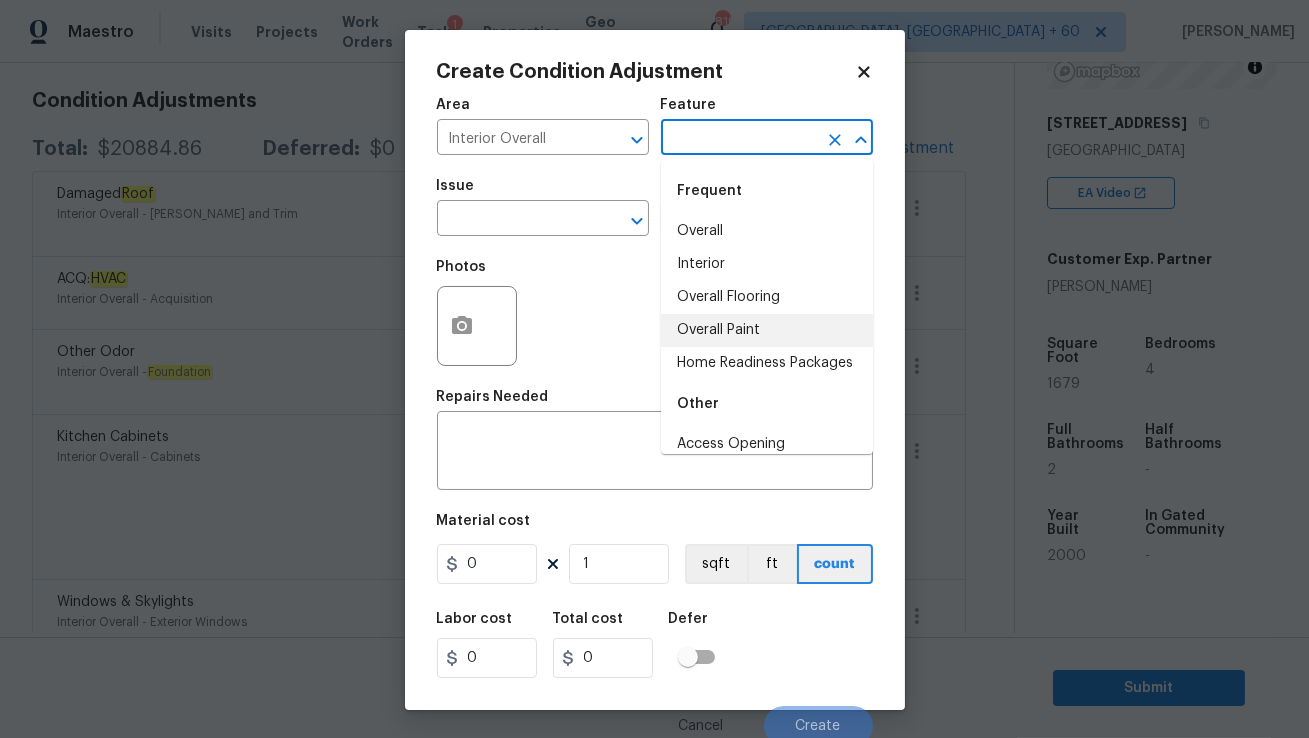 click on "Overall Paint" at bounding box center (767, 330) 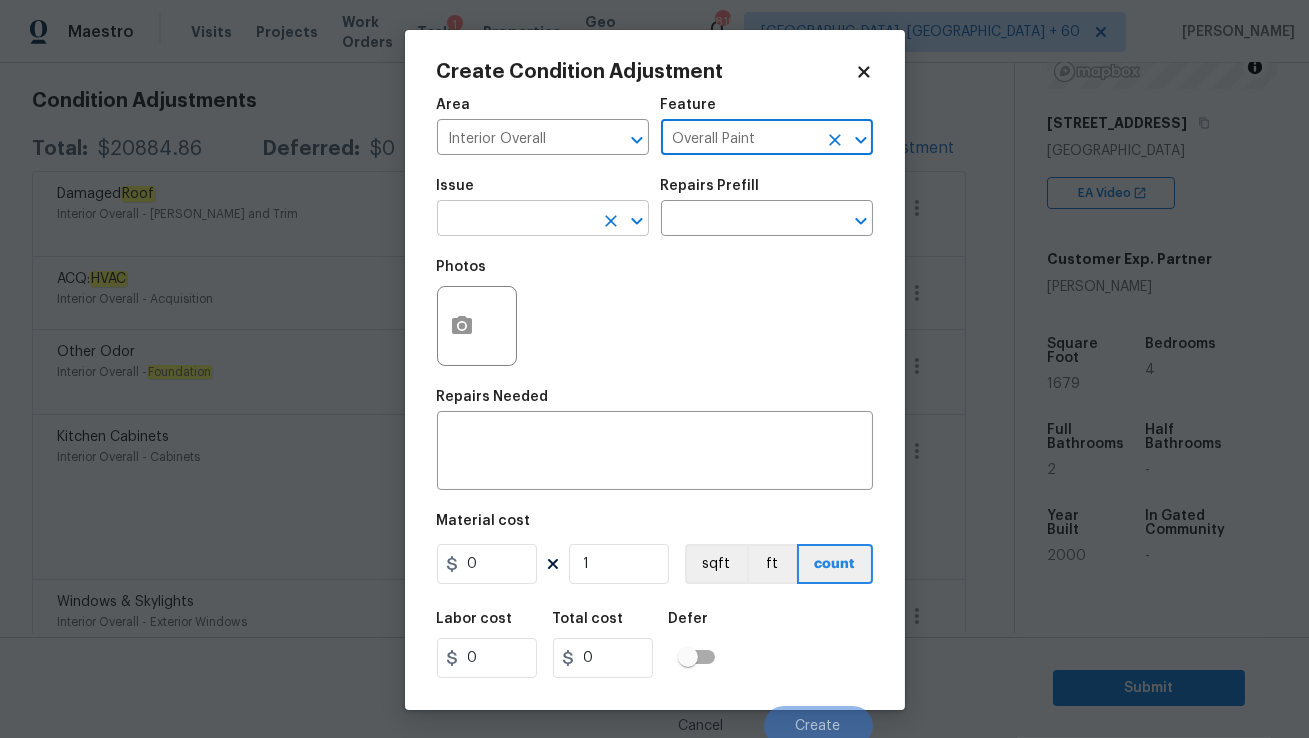 click at bounding box center (515, 220) 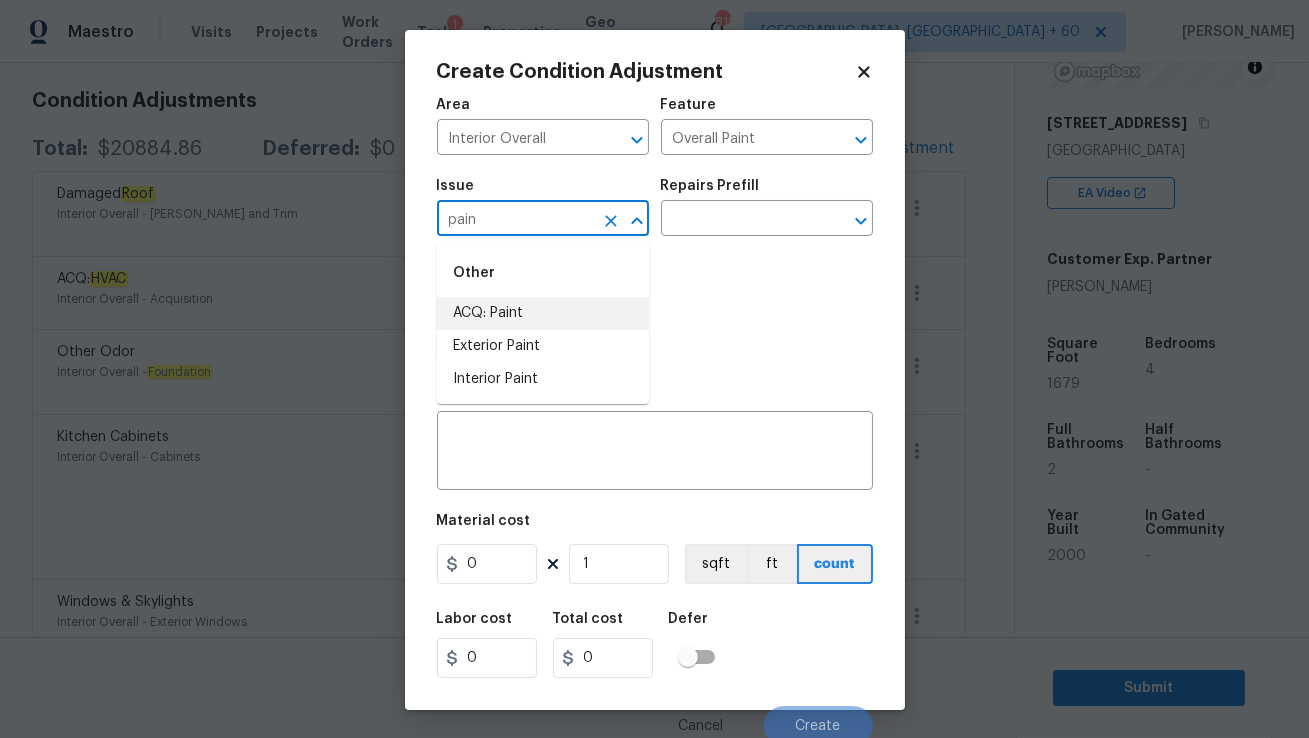 click on "ACQ: Paint" at bounding box center (543, 313) 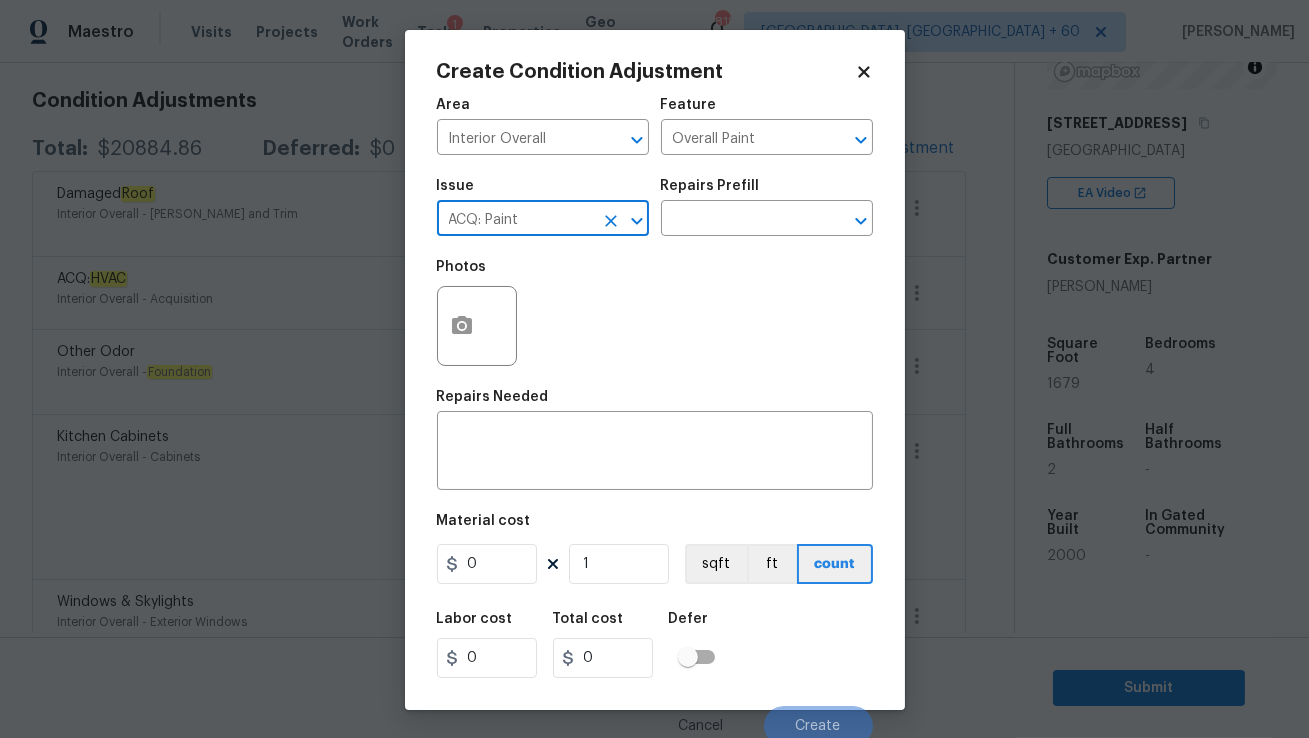 type on "ACQ: Paint" 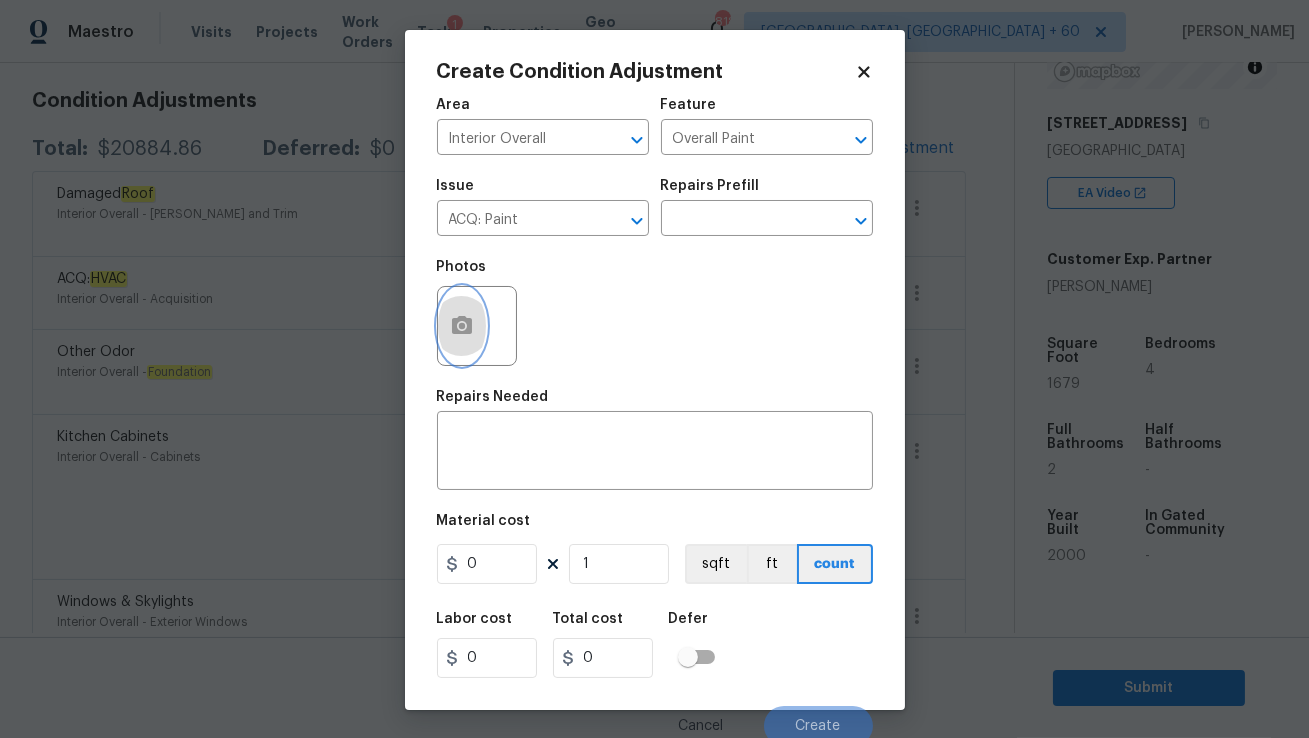 click 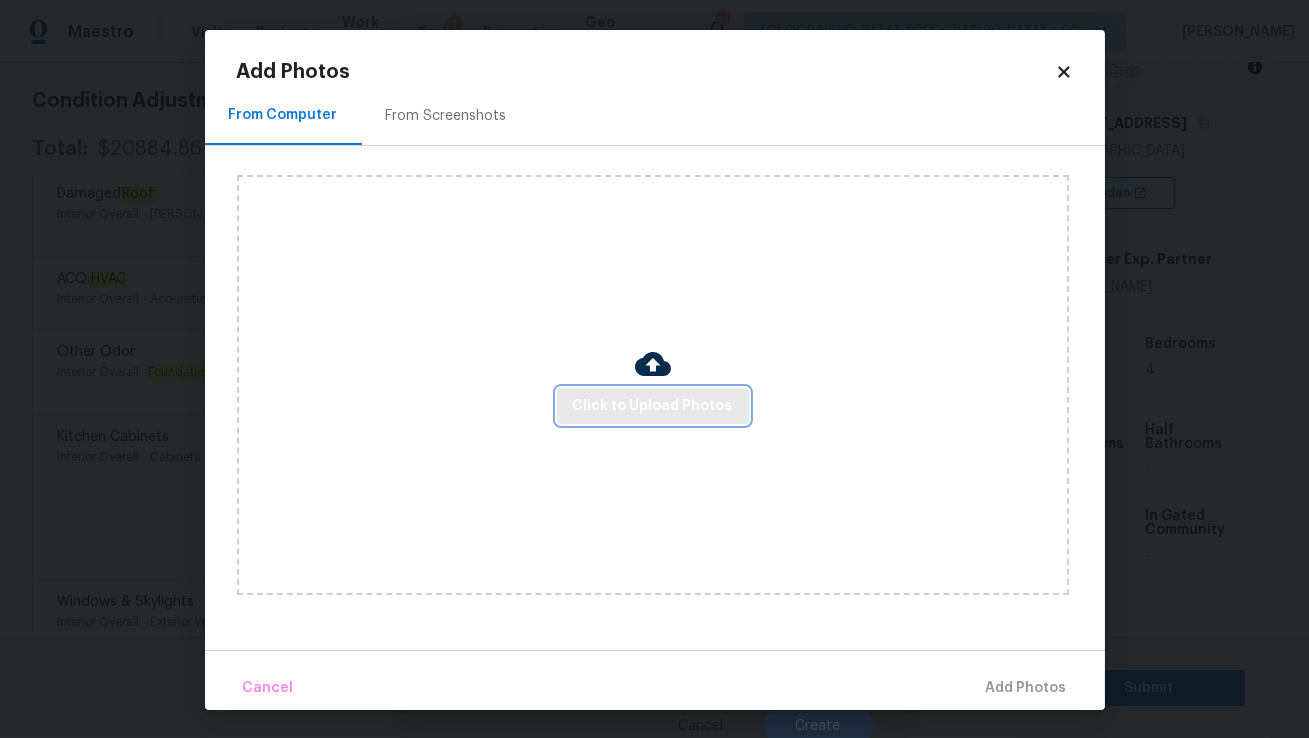 click on "Click to Upload Photos" at bounding box center (653, 406) 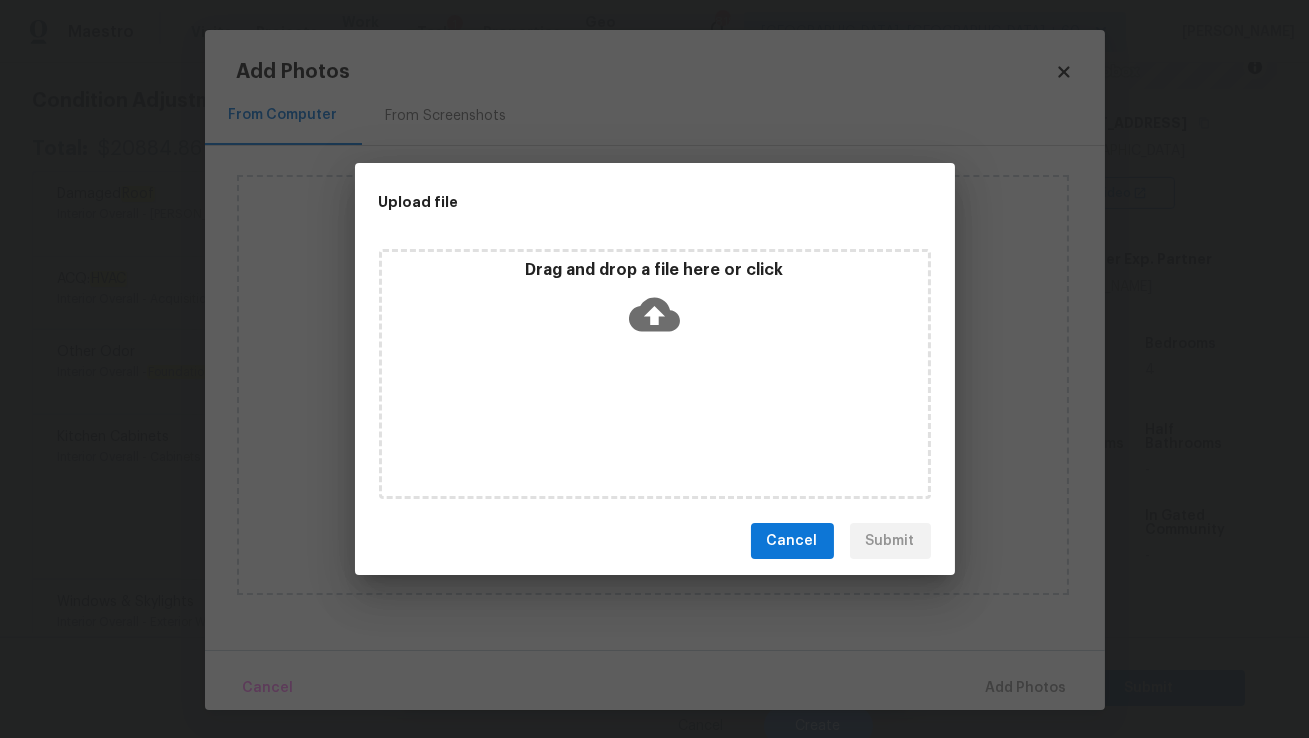 click 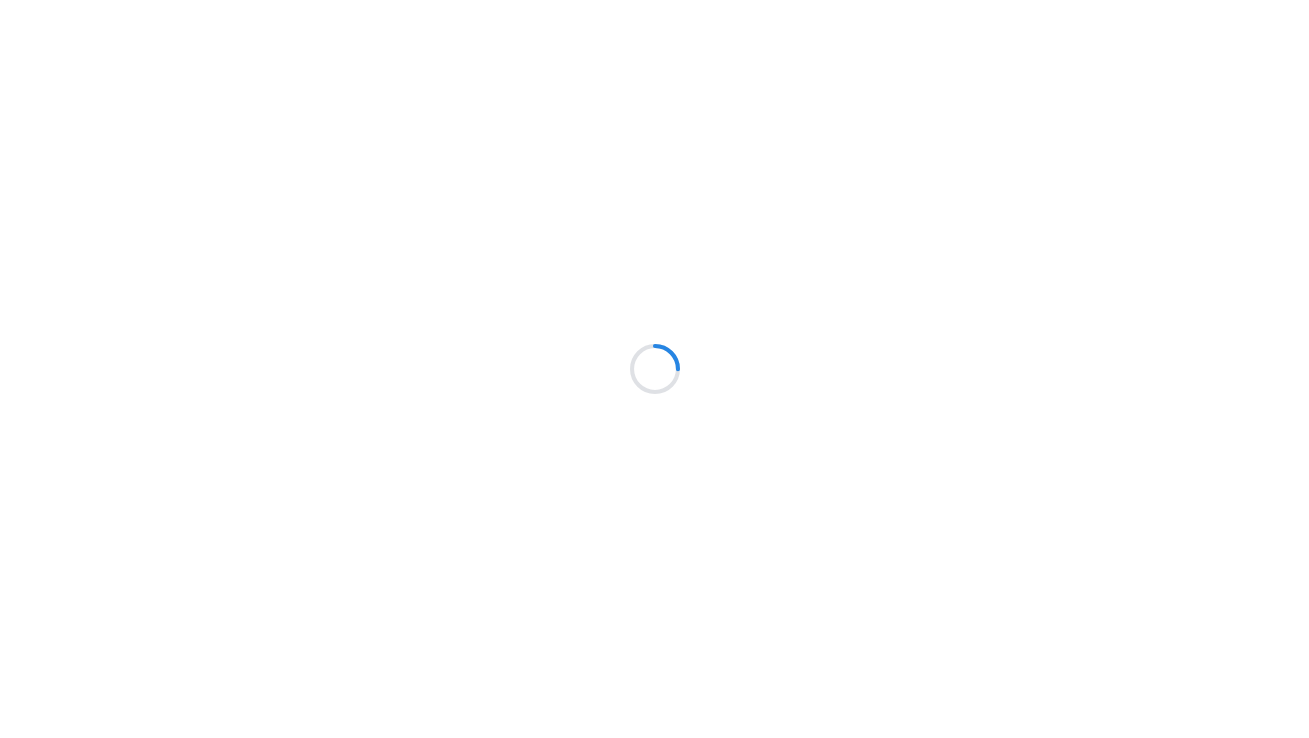 scroll, scrollTop: 0, scrollLeft: 0, axis: both 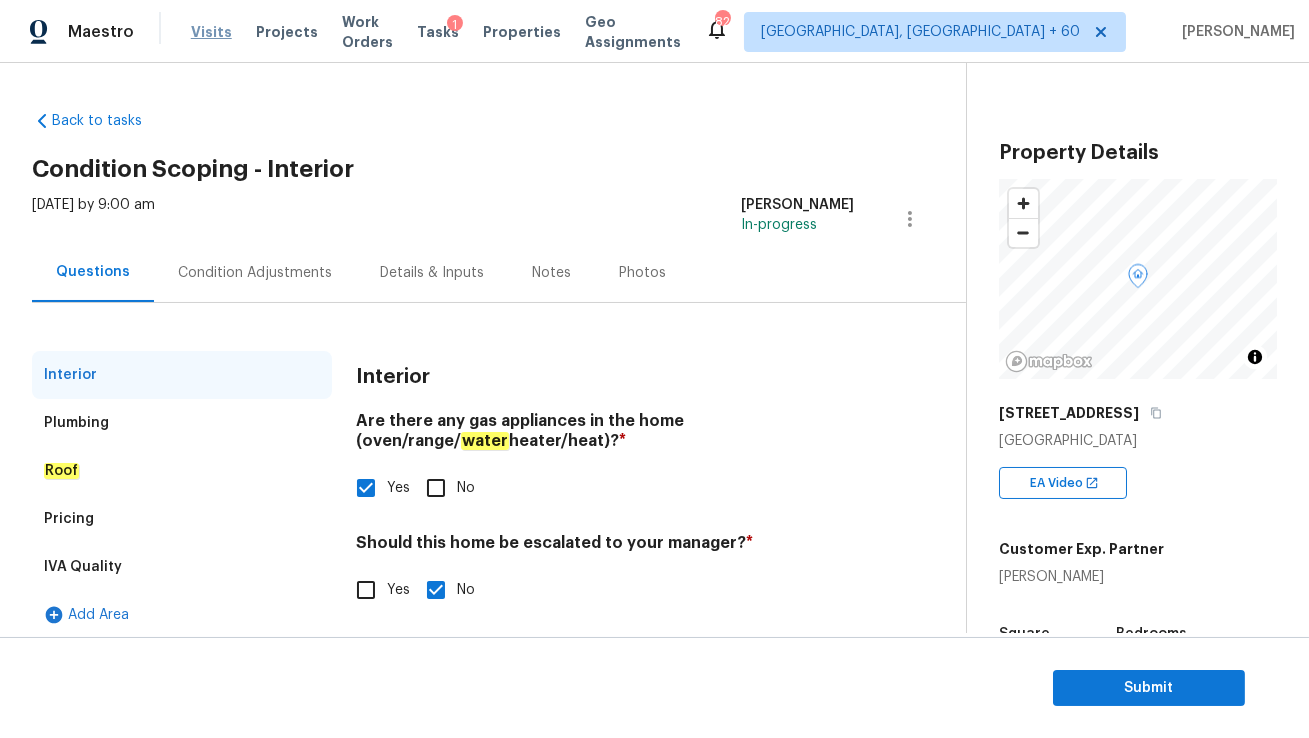 click on "Visits" at bounding box center (211, 32) 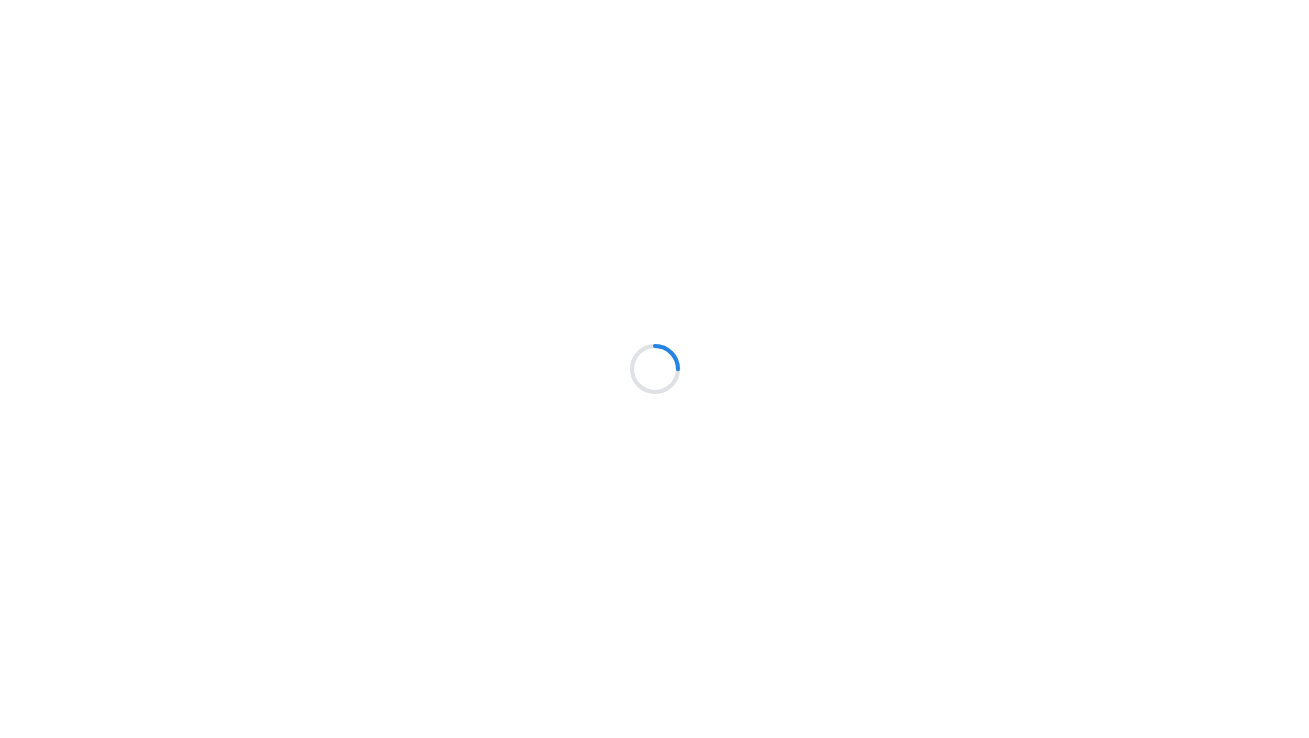 scroll, scrollTop: 0, scrollLeft: 0, axis: both 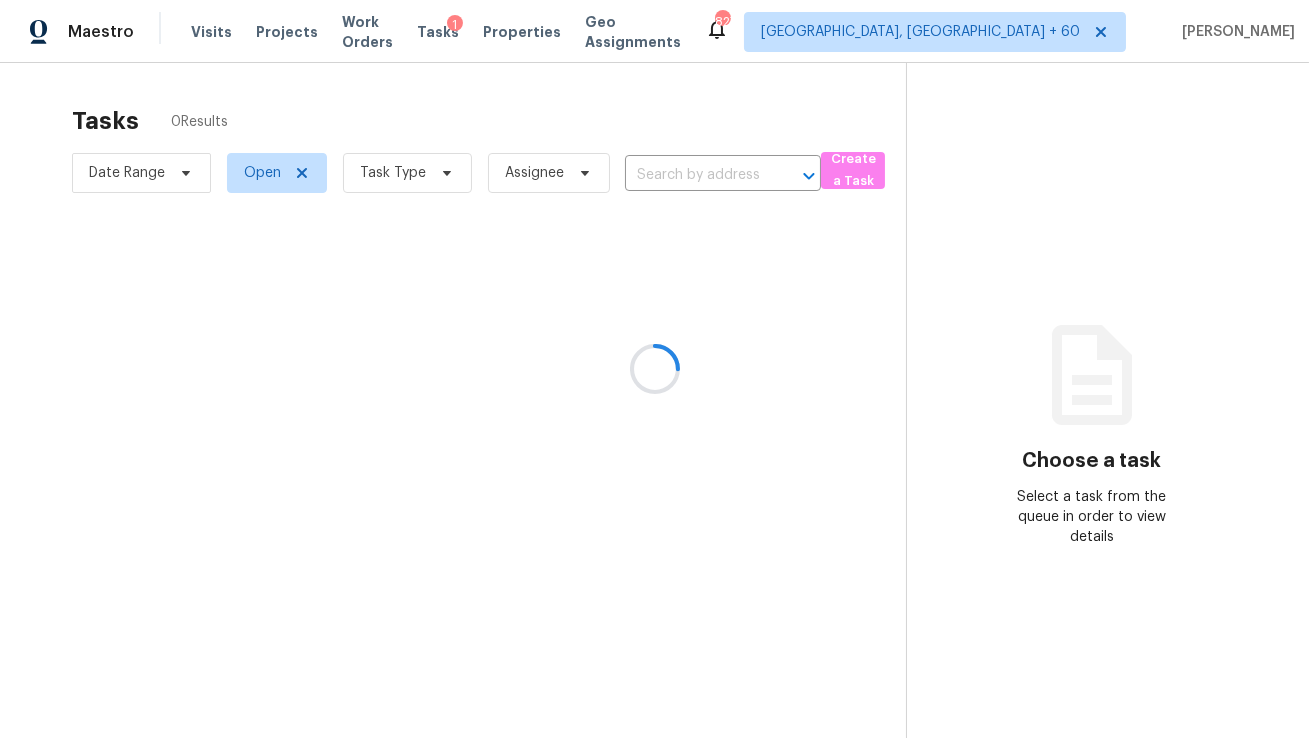 click at bounding box center (654, 369) 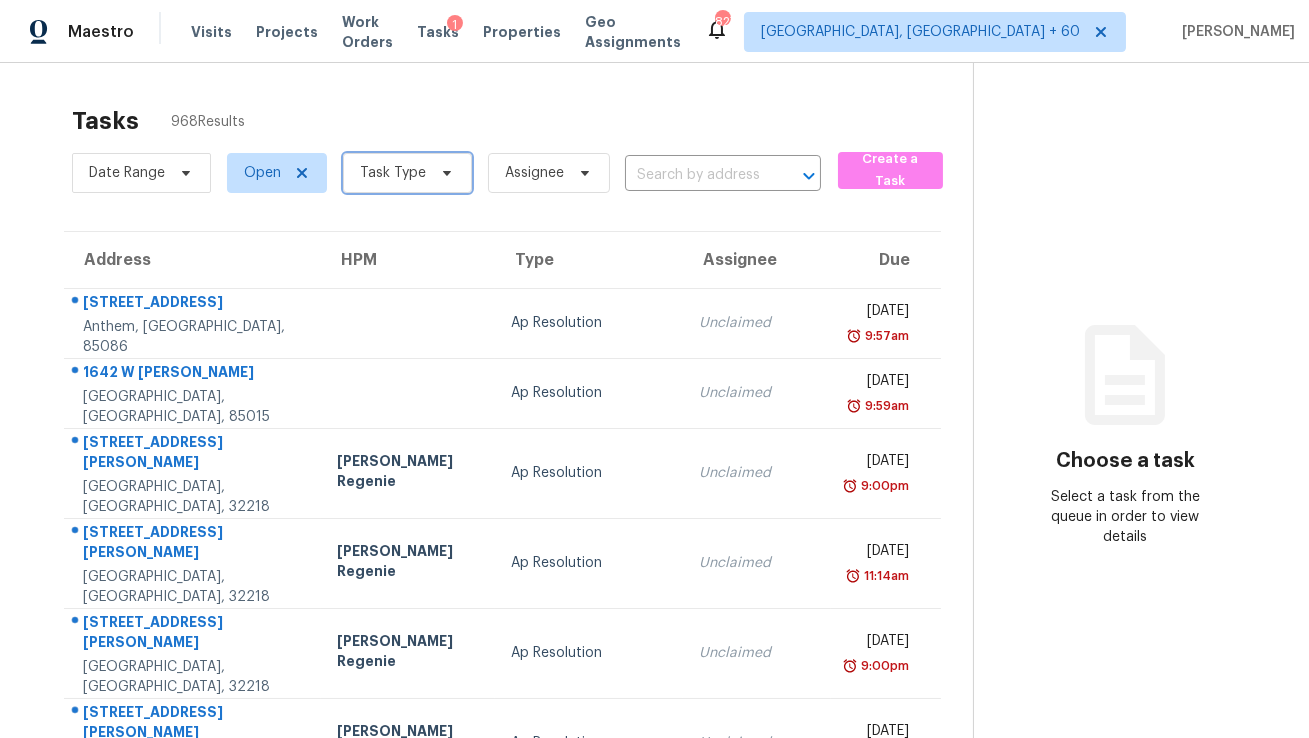 click 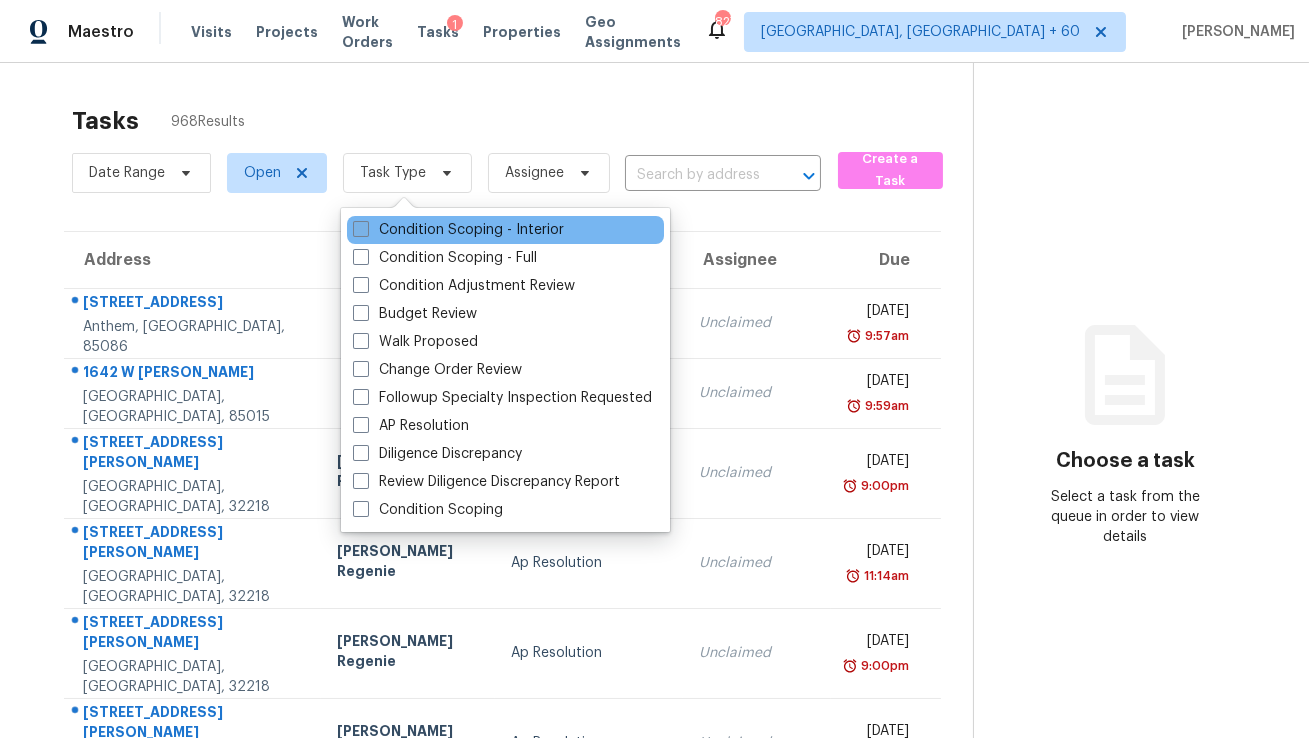 click on "Condition Scoping - Interior" at bounding box center (458, 230) 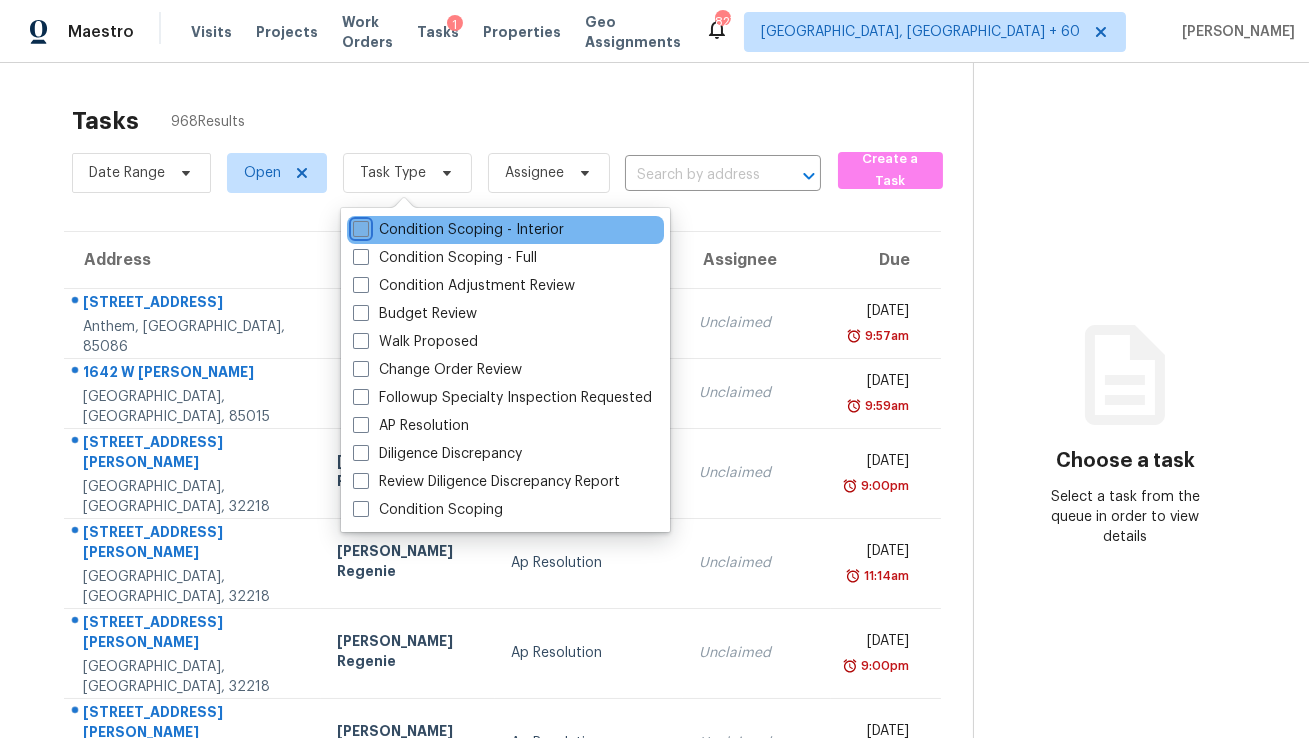click on "Condition Scoping - Interior" at bounding box center (359, 226) 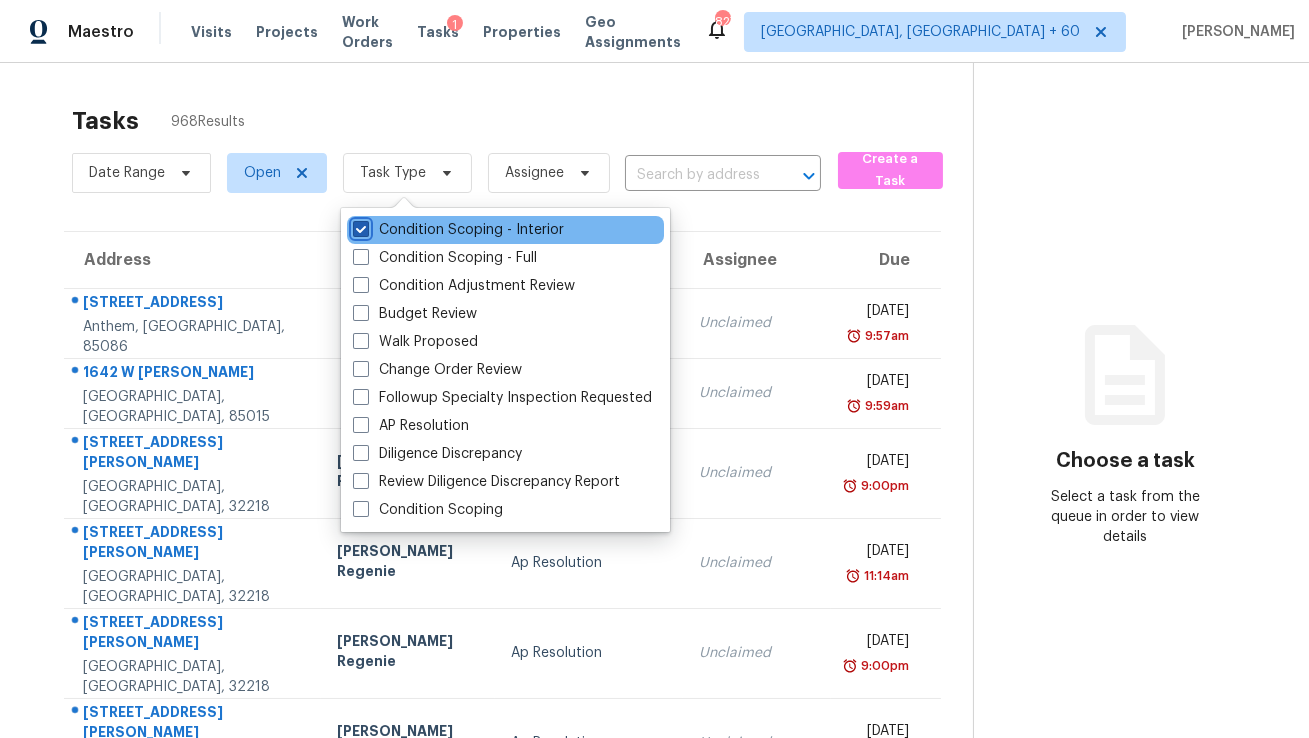 checkbox on "true" 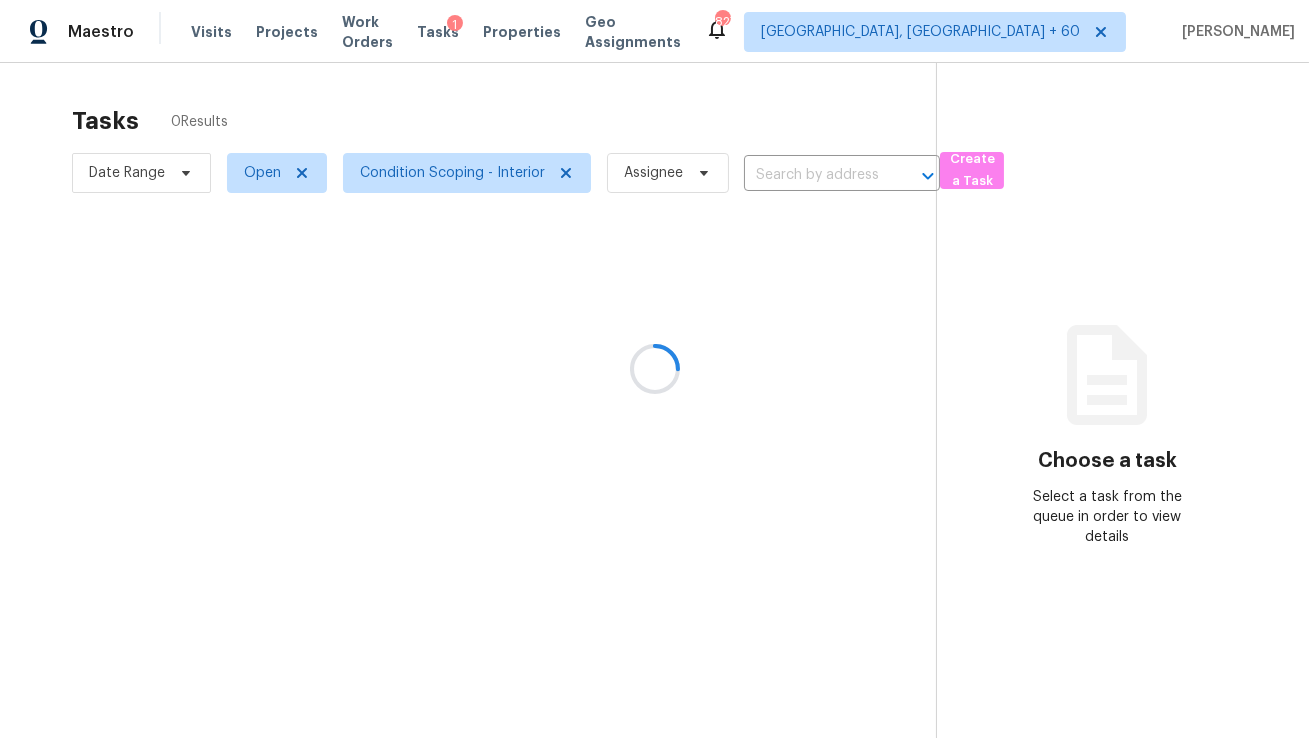 click at bounding box center [654, 369] 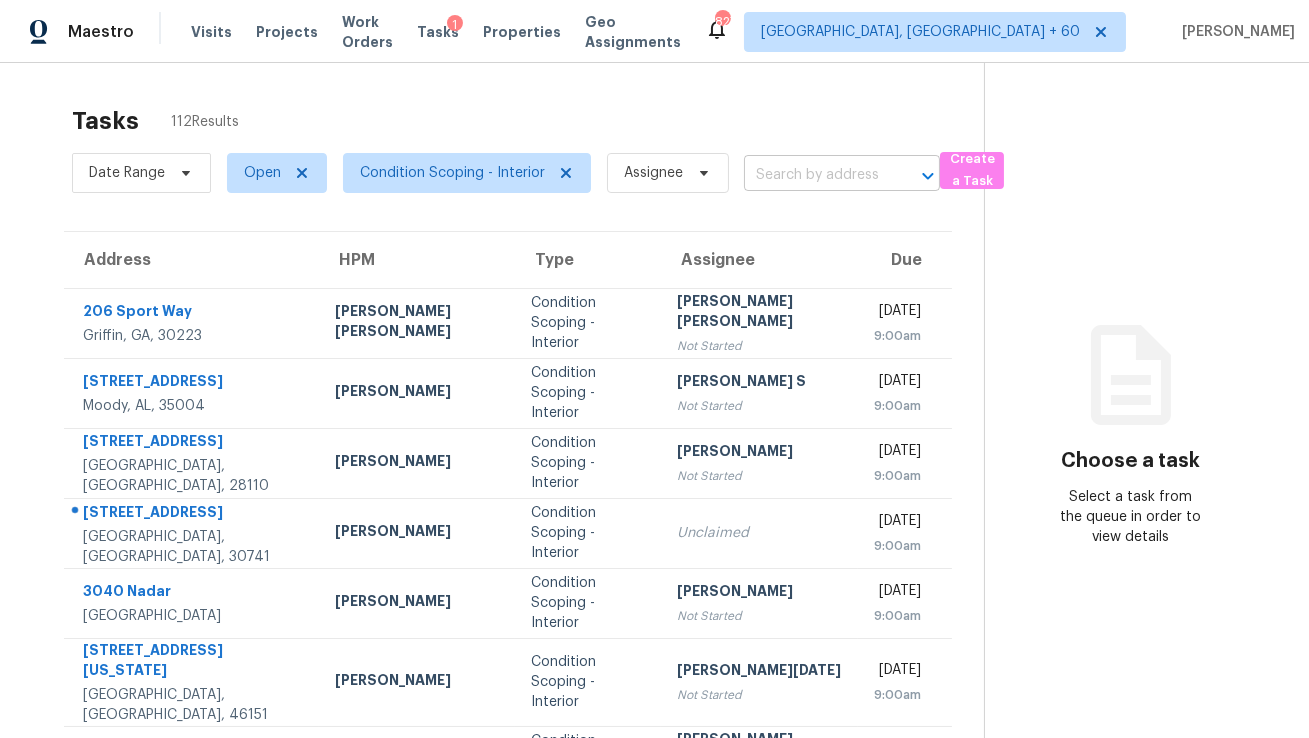 click at bounding box center (814, 175) 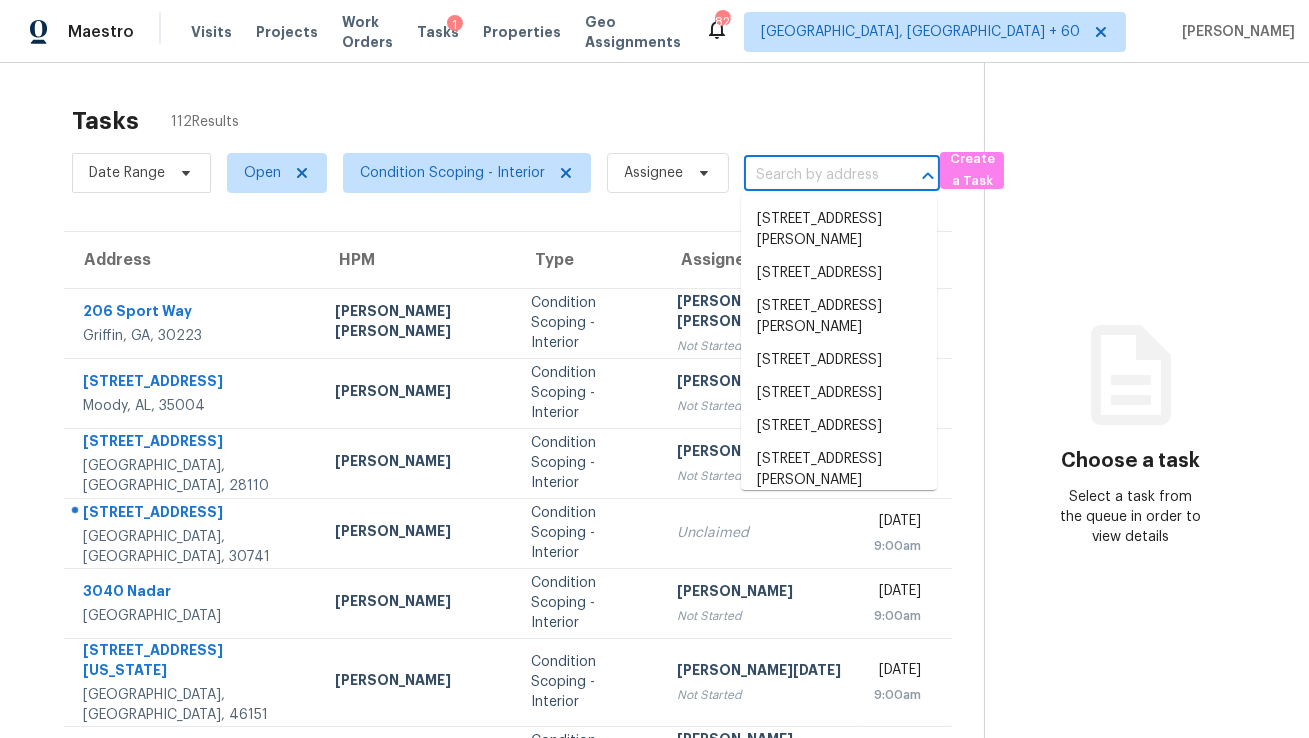 paste on "6209 Winsted Ct Glen Allen, VA, 23059" 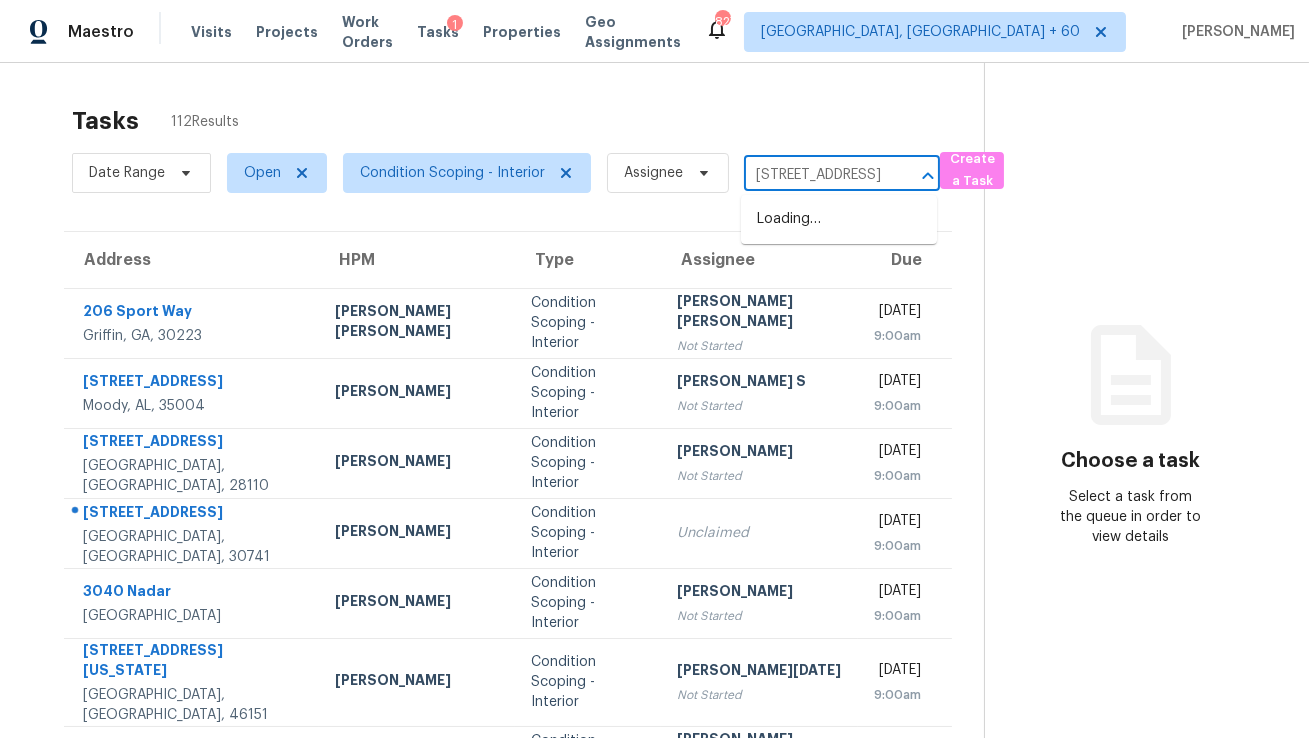 scroll, scrollTop: 0, scrollLeft: 128, axis: horizontal 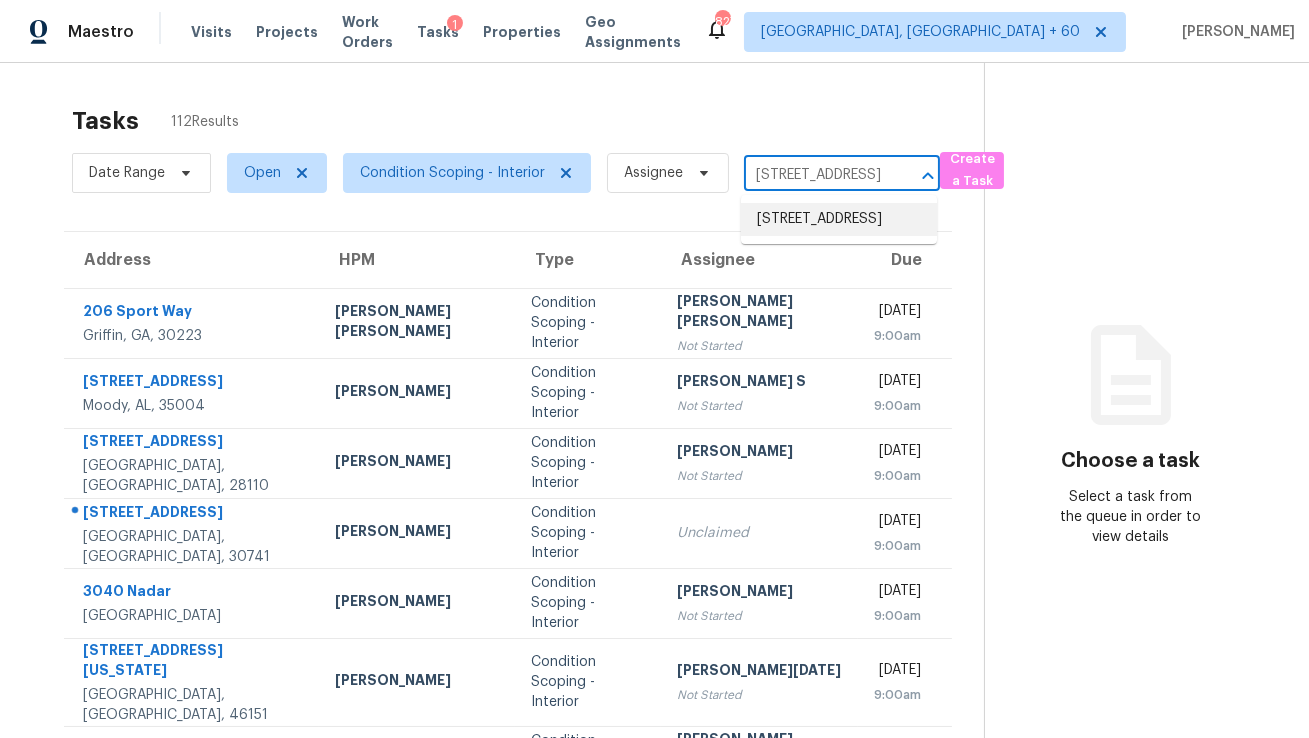 click on "6209 Winsted Ct, Glen Allen, VA 23059" at bounding box center [839, 219] 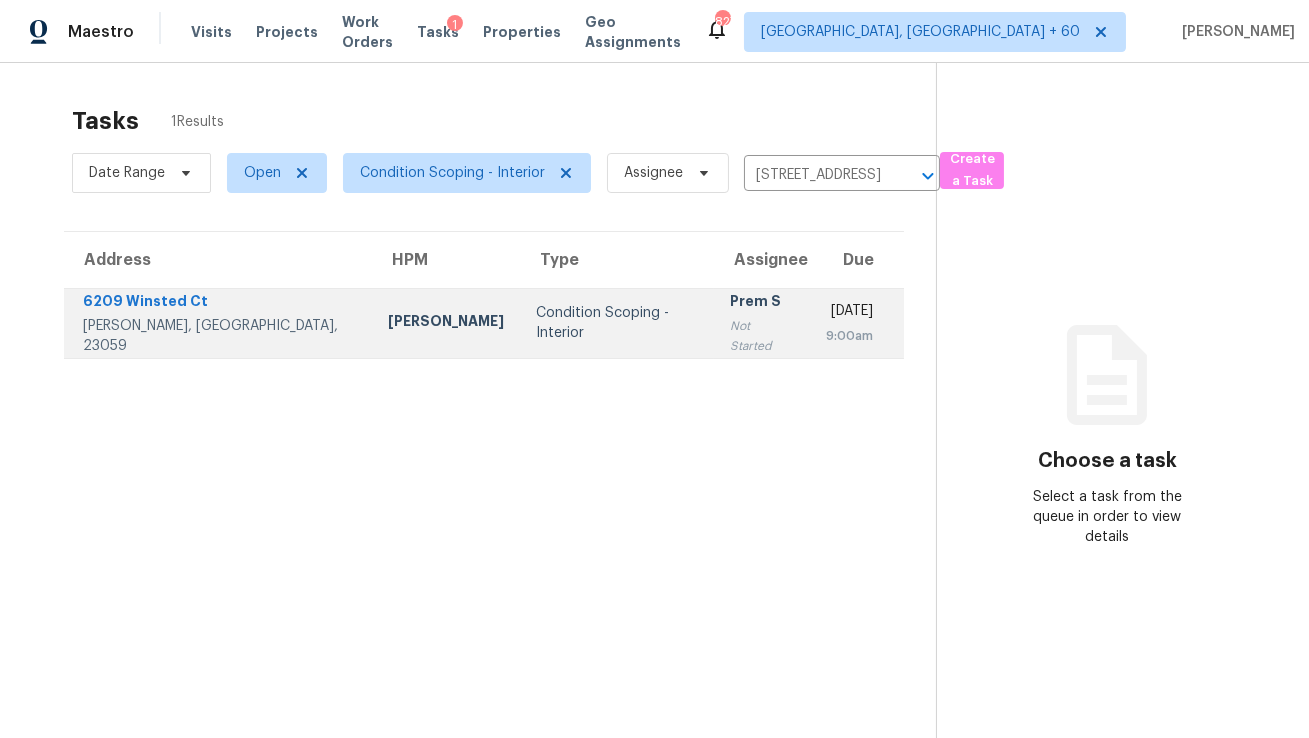 click on "Prem S Not Started" at bounding box center [762, 323] 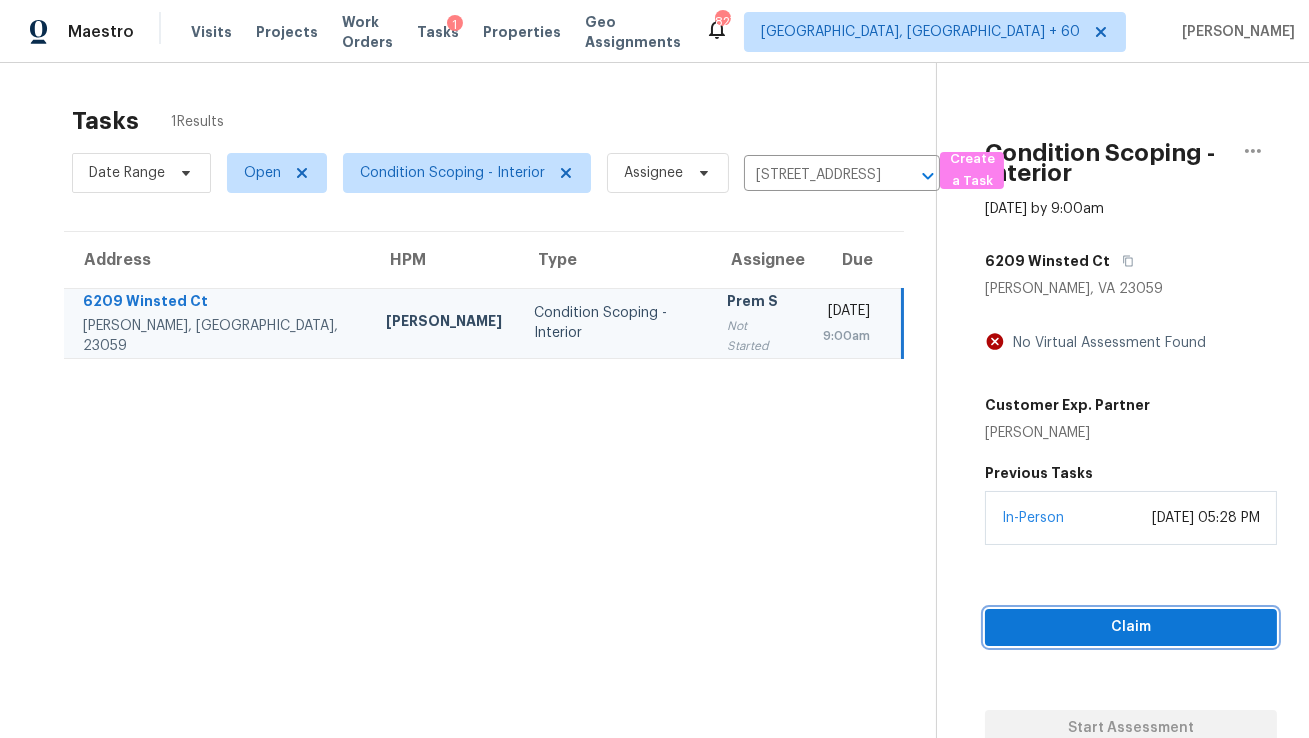 click on "Claim" at bounding box center [1131, 627] 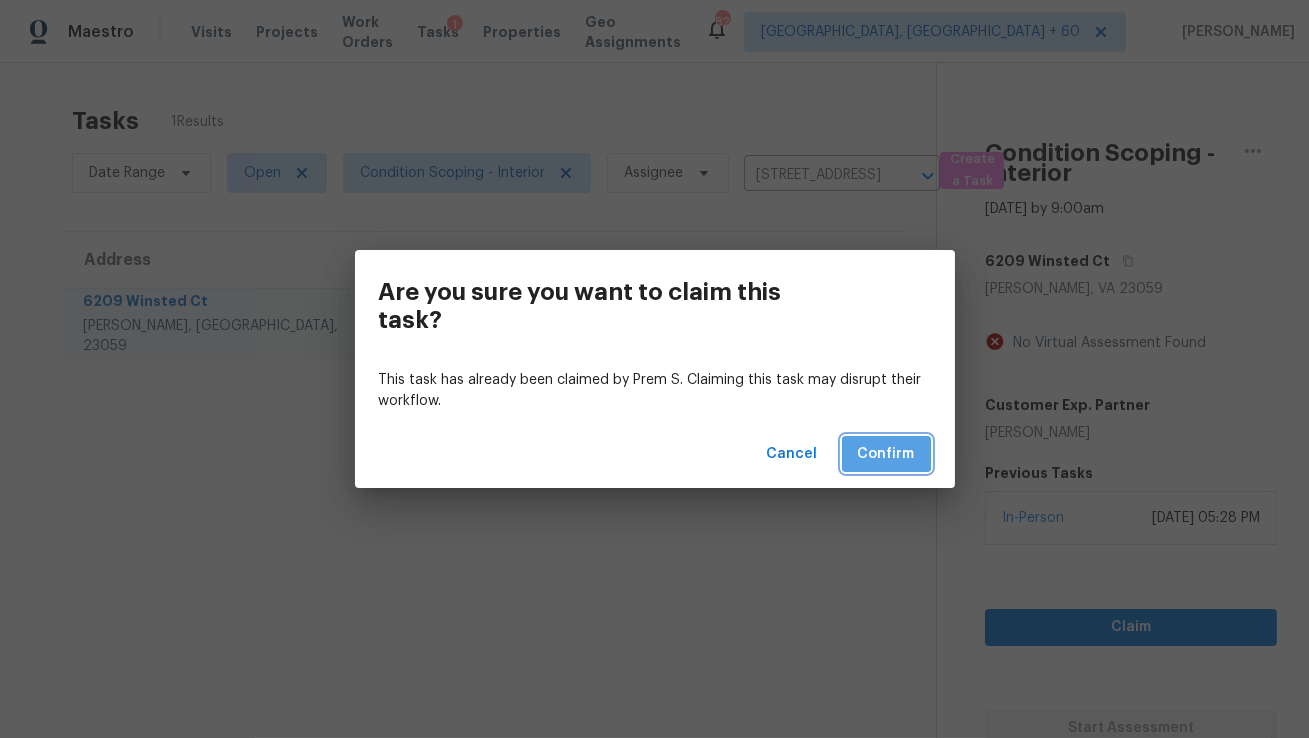 click on "Confirm" at bounding box center (886, 454) 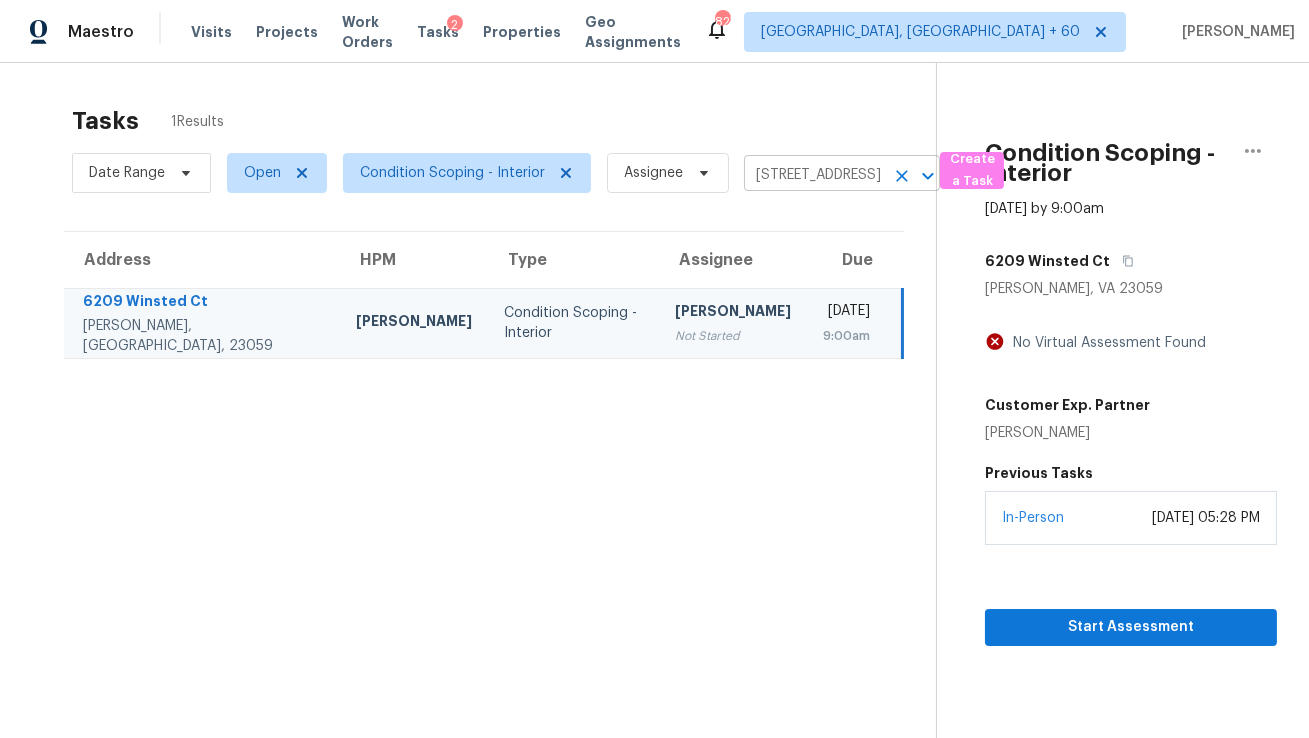 click on "6209 Winsted Ct, Glen Allen, VA 23059" at bounding box center [814, 175] 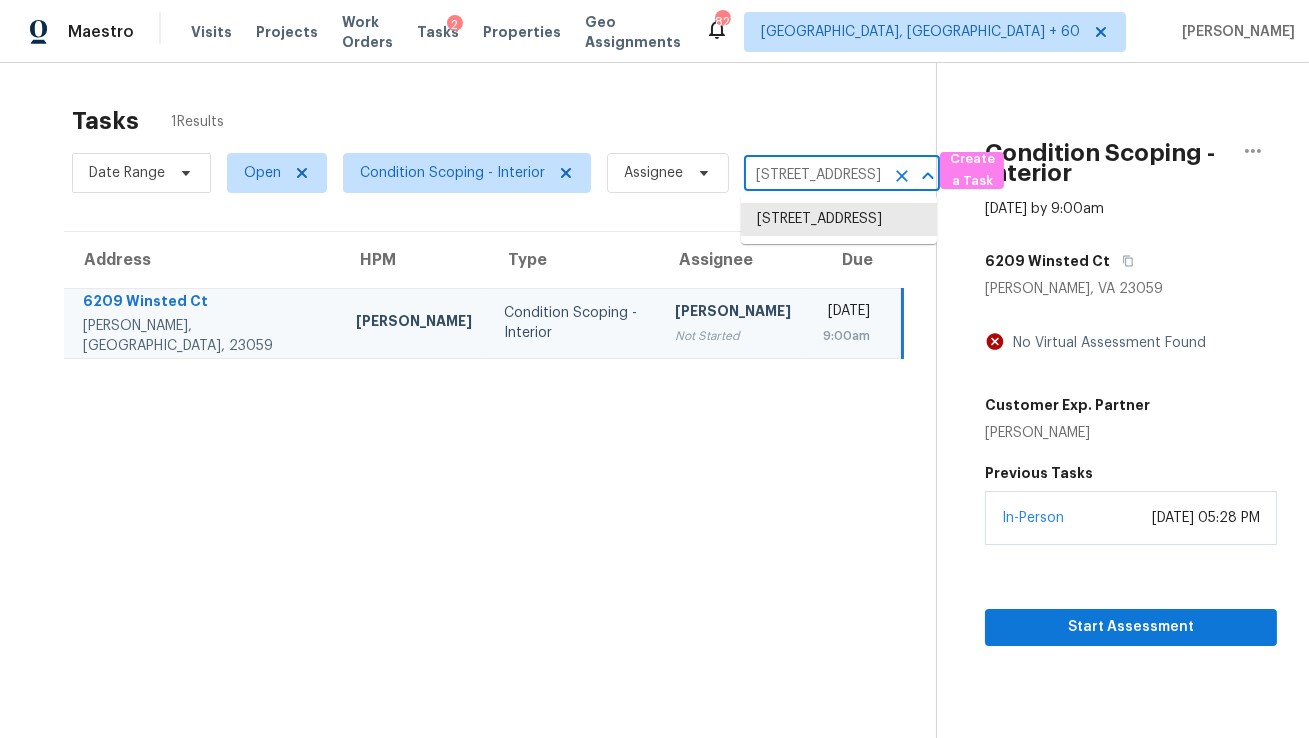 paste on "16528 Calle Pulido San Diego, CA, 92128" 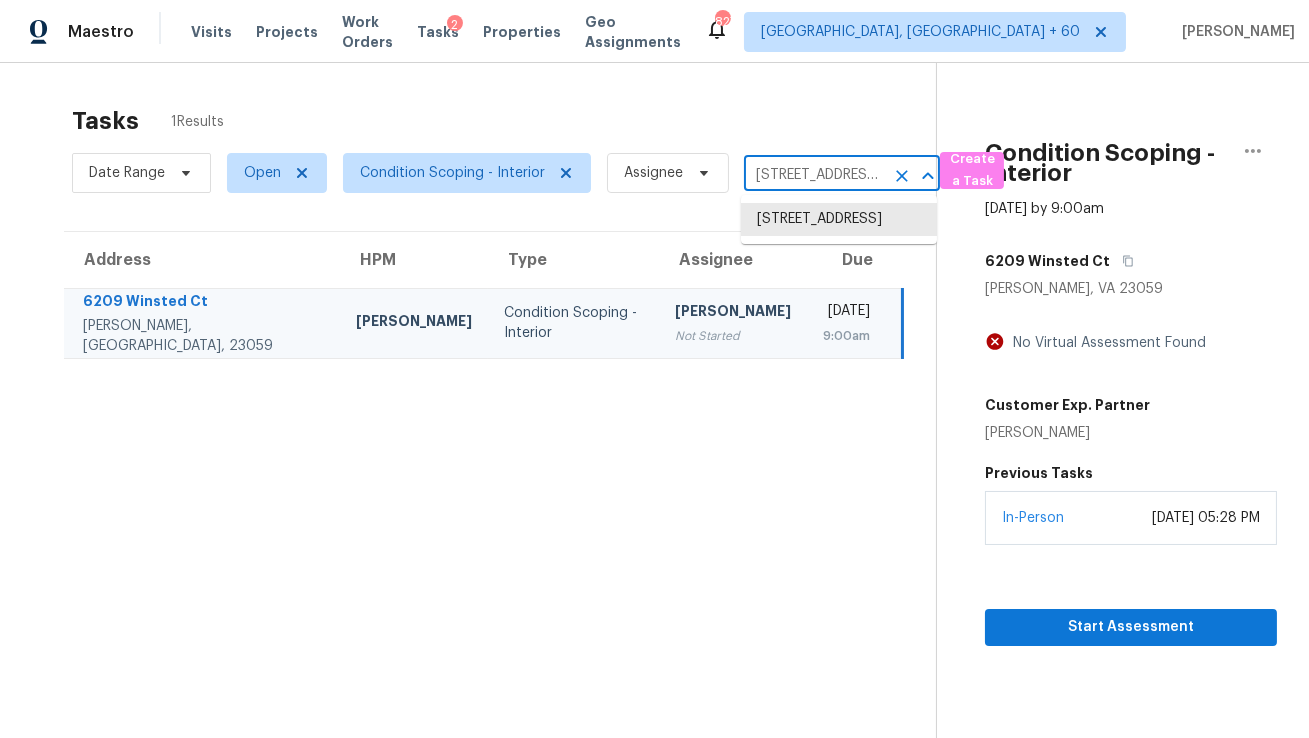 scroll, scrollTop: 0, scrollLeft: 135, axis: horizontal 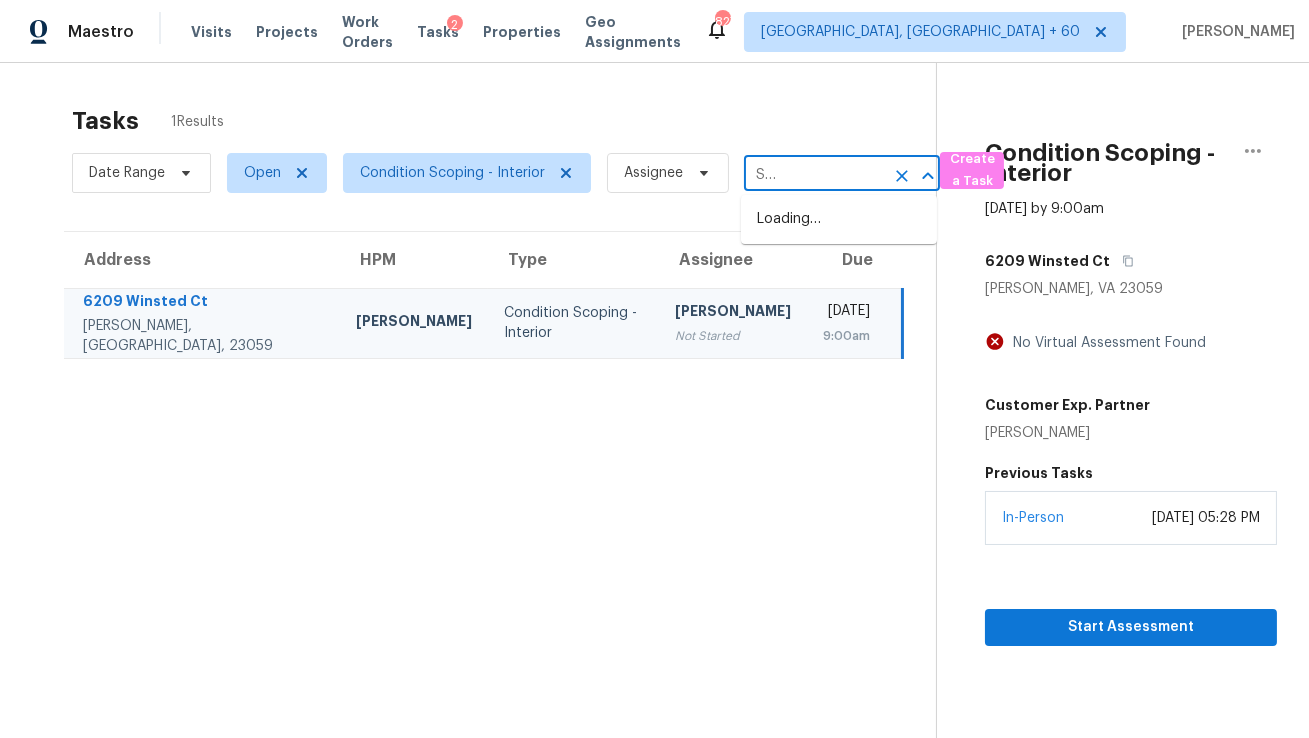 type on "16528 Calle Pulido San Diego, CA, 92128" 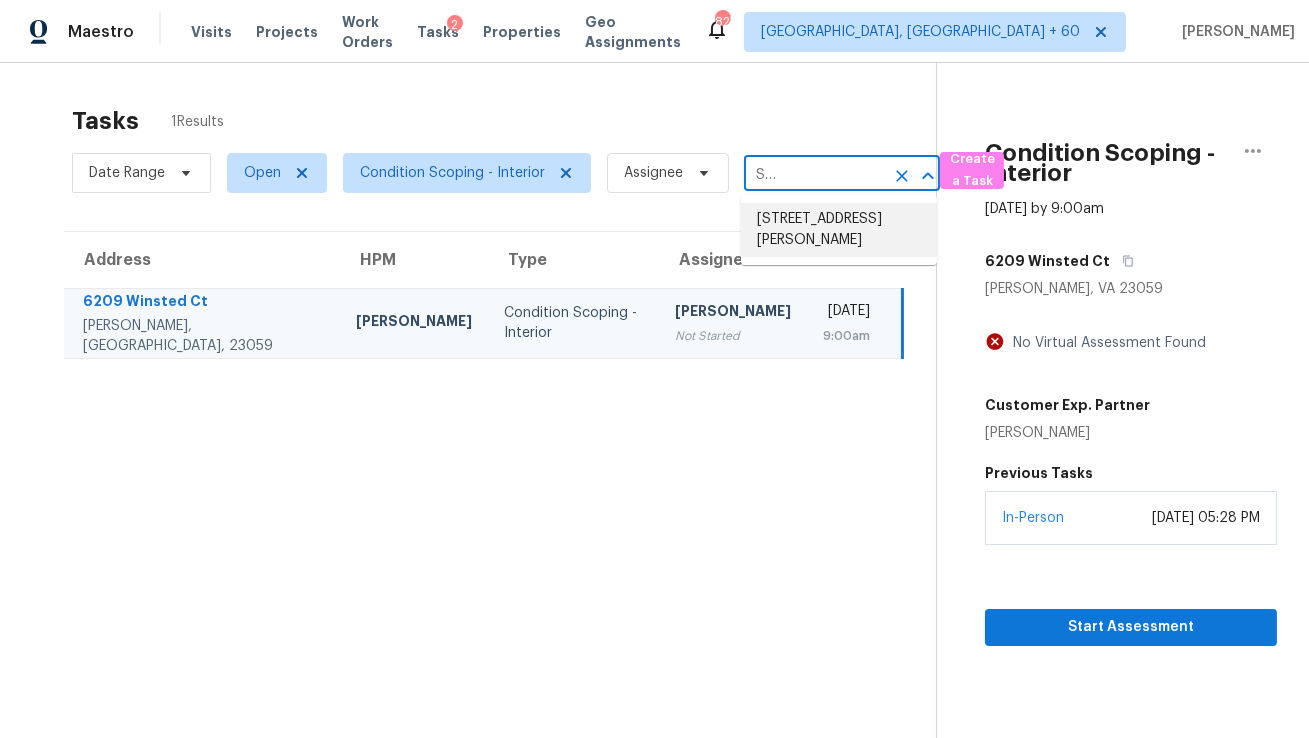 click on "16528 Calle Pulido, San Diego, CA 92128" at bounding box center [839, 230] 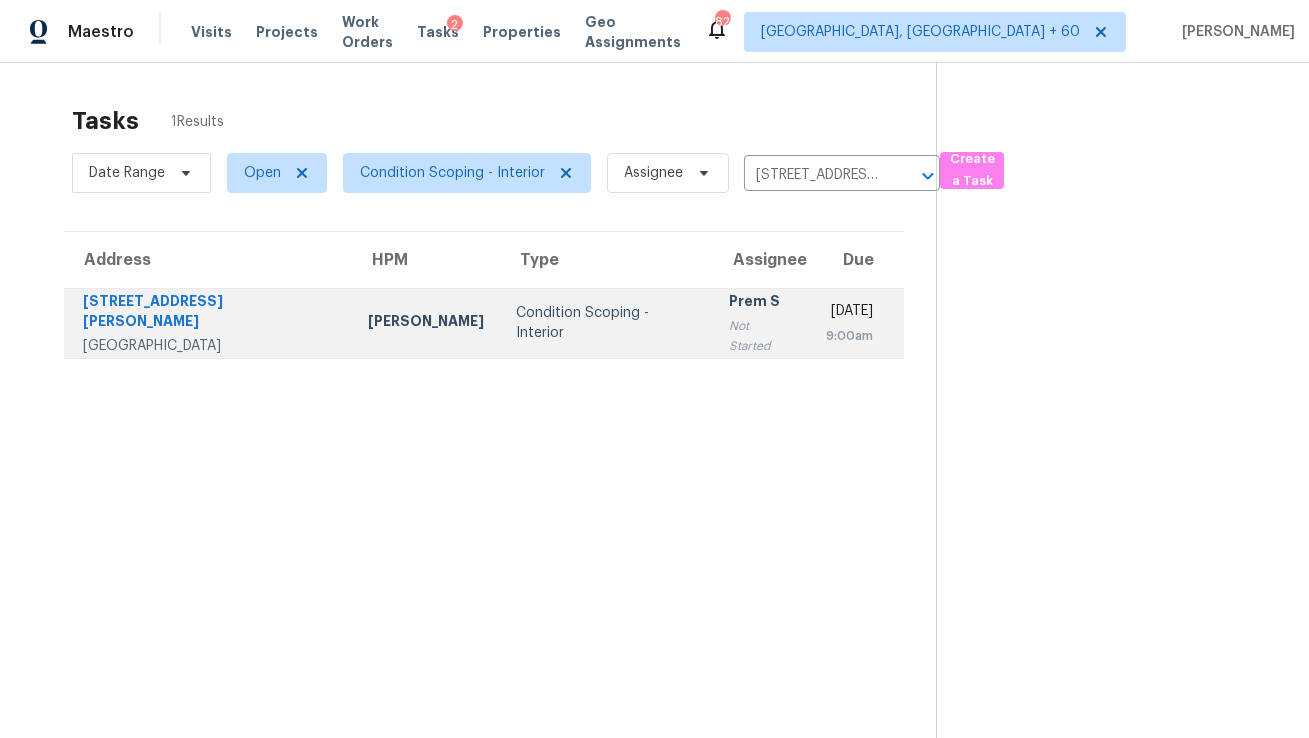 click on "9:00am" at bounding box center (849, 336) 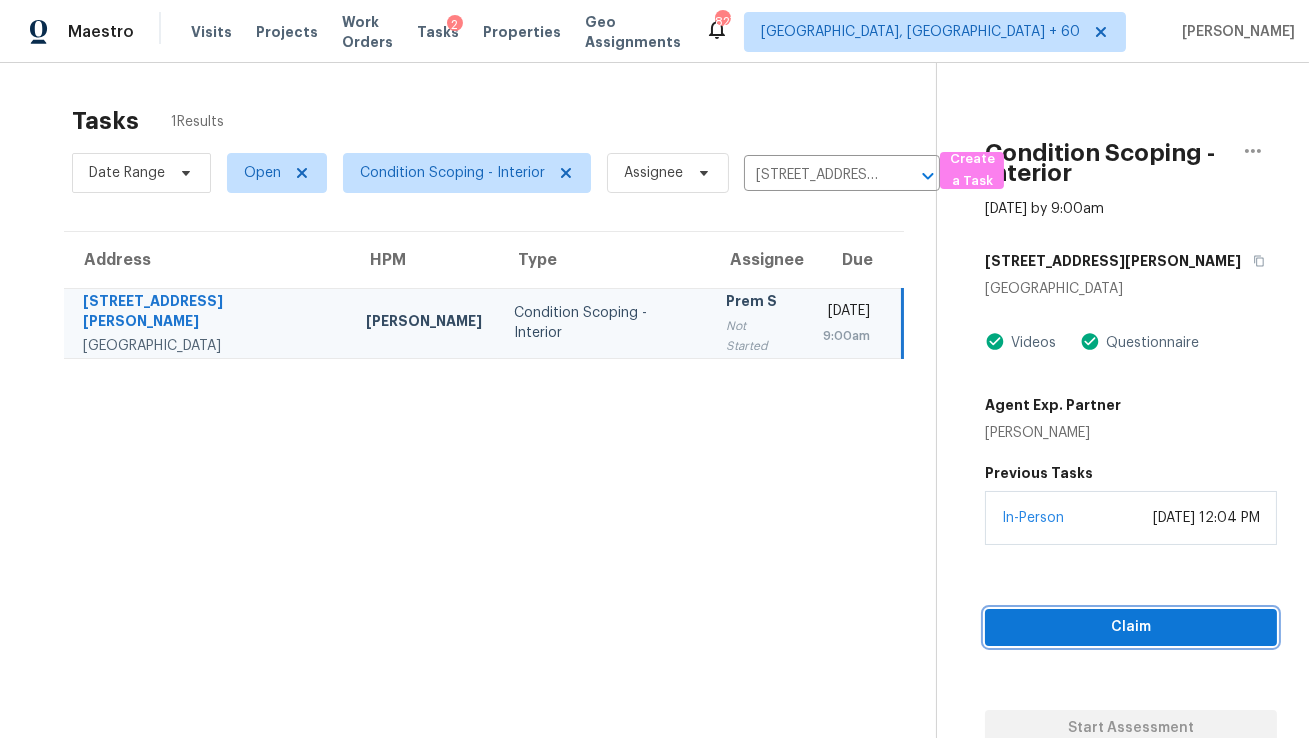 click on "Claim" at bounding box center (1131, 627) 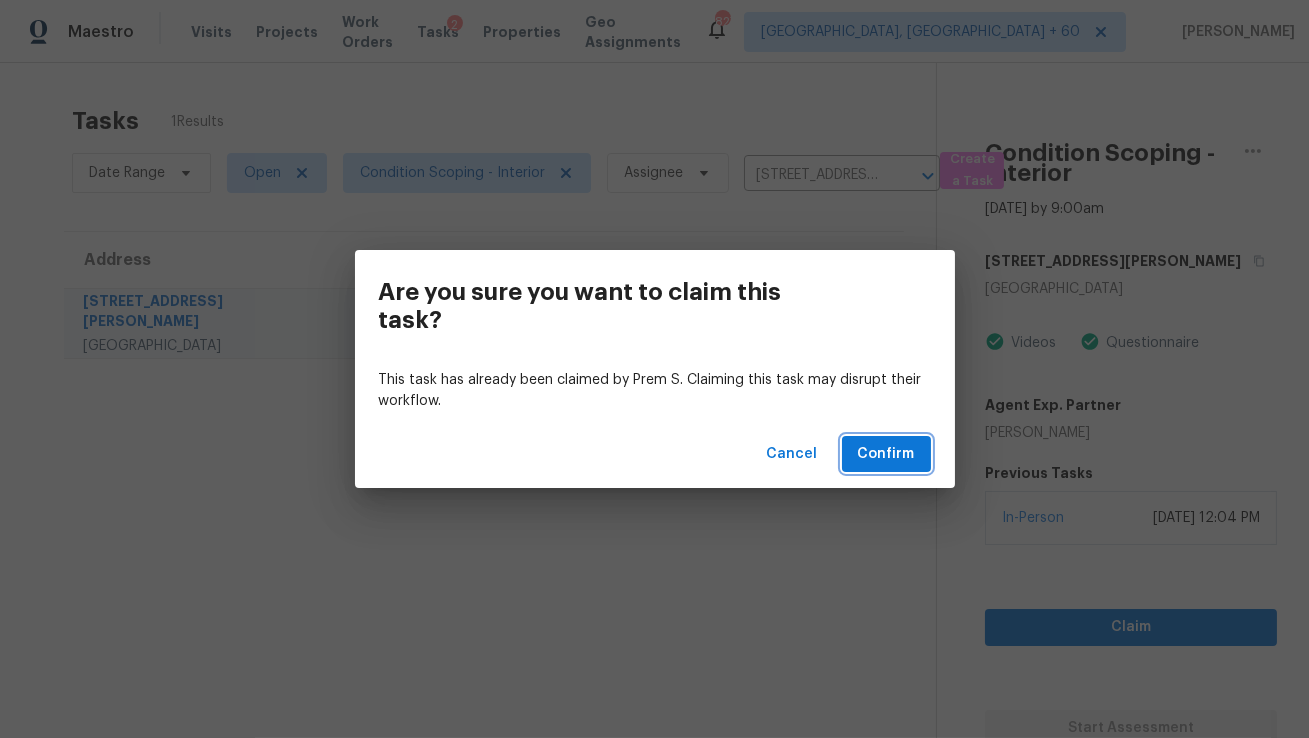 click on "Confirm" at bounding box center [886, 454] 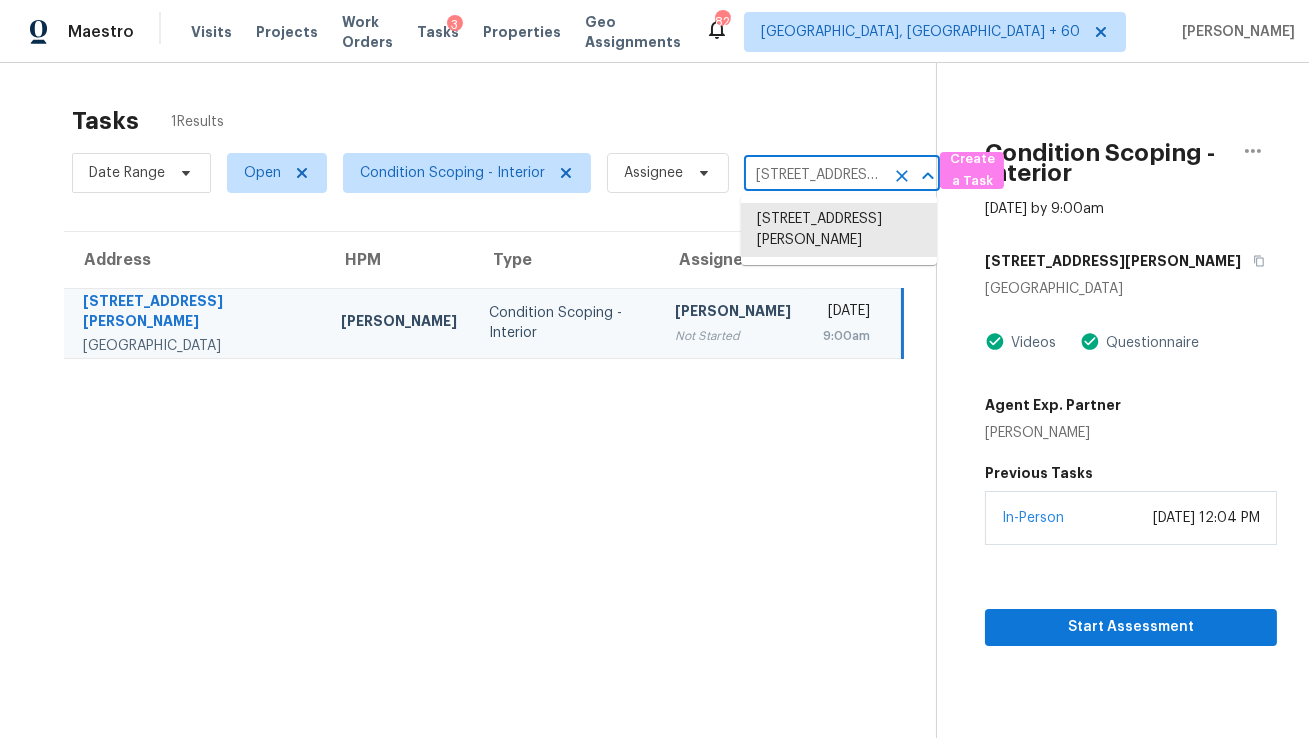 click on "16528 Calle Pulido, San Diego, CA 92128" at bounding box center (814, 175) 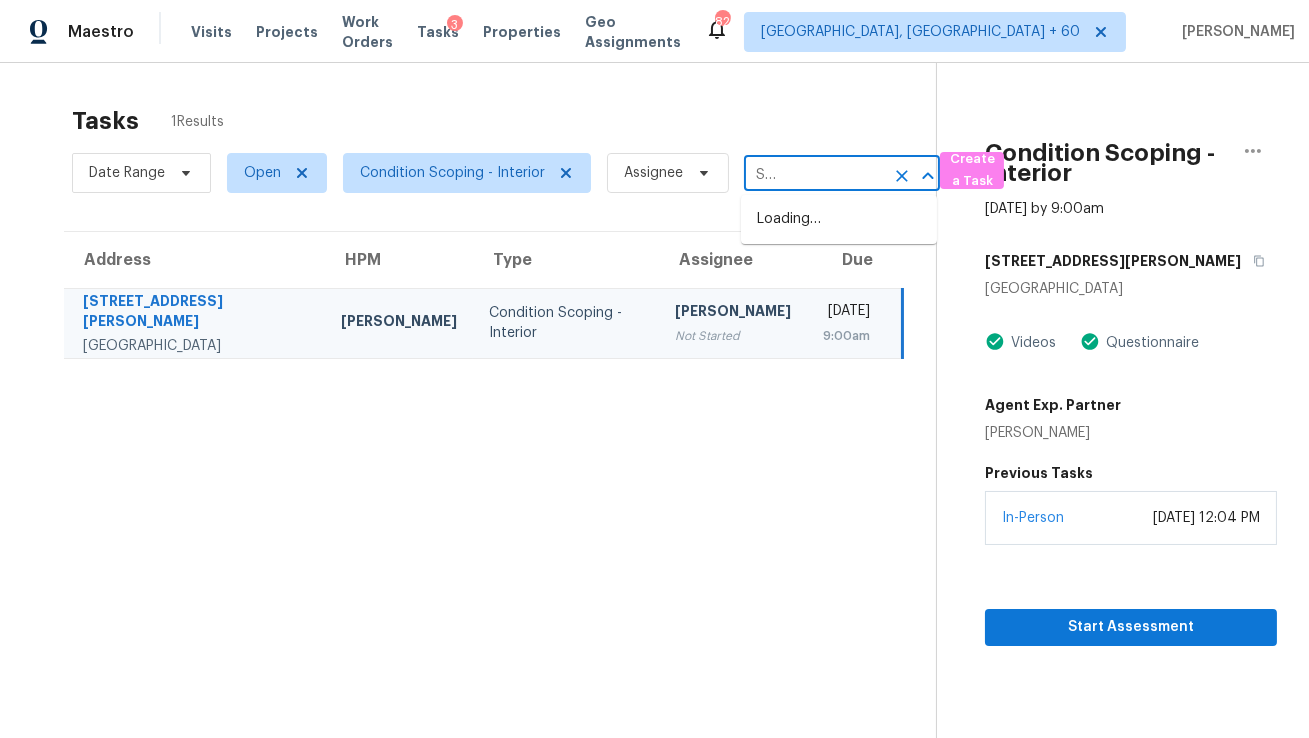 type on "1952B Porter Rd Nashville, TN, 37206" 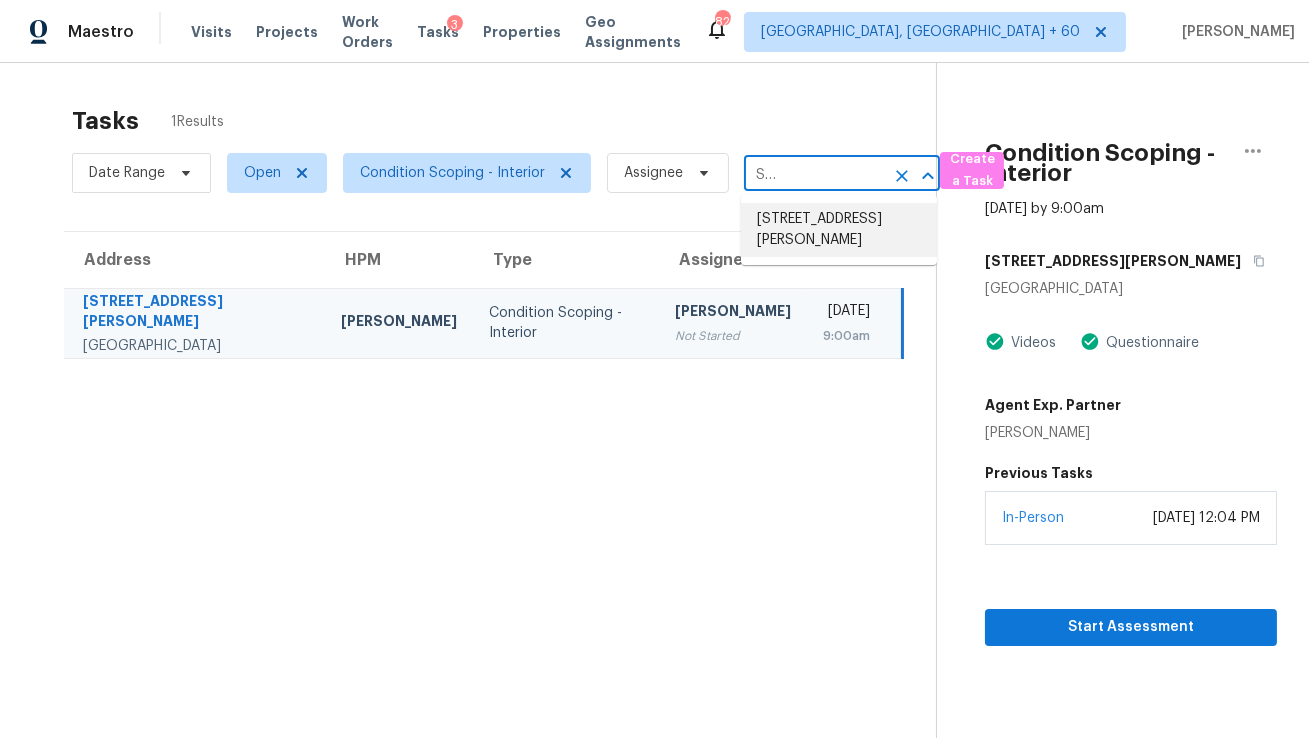 click on "1952B Porter Rd, Nashville, TN 37206" at bounding box center (839, 230) 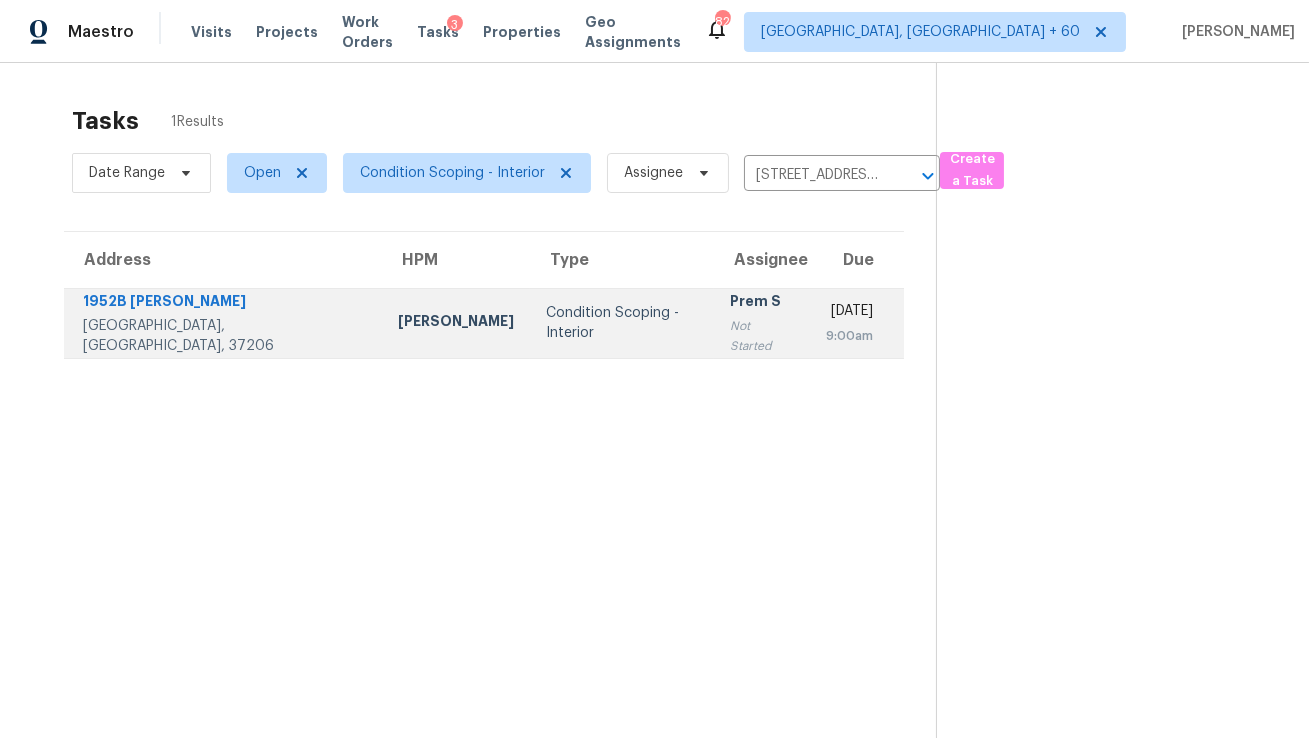 click on "9:00am" at bounding box center (849, 336) 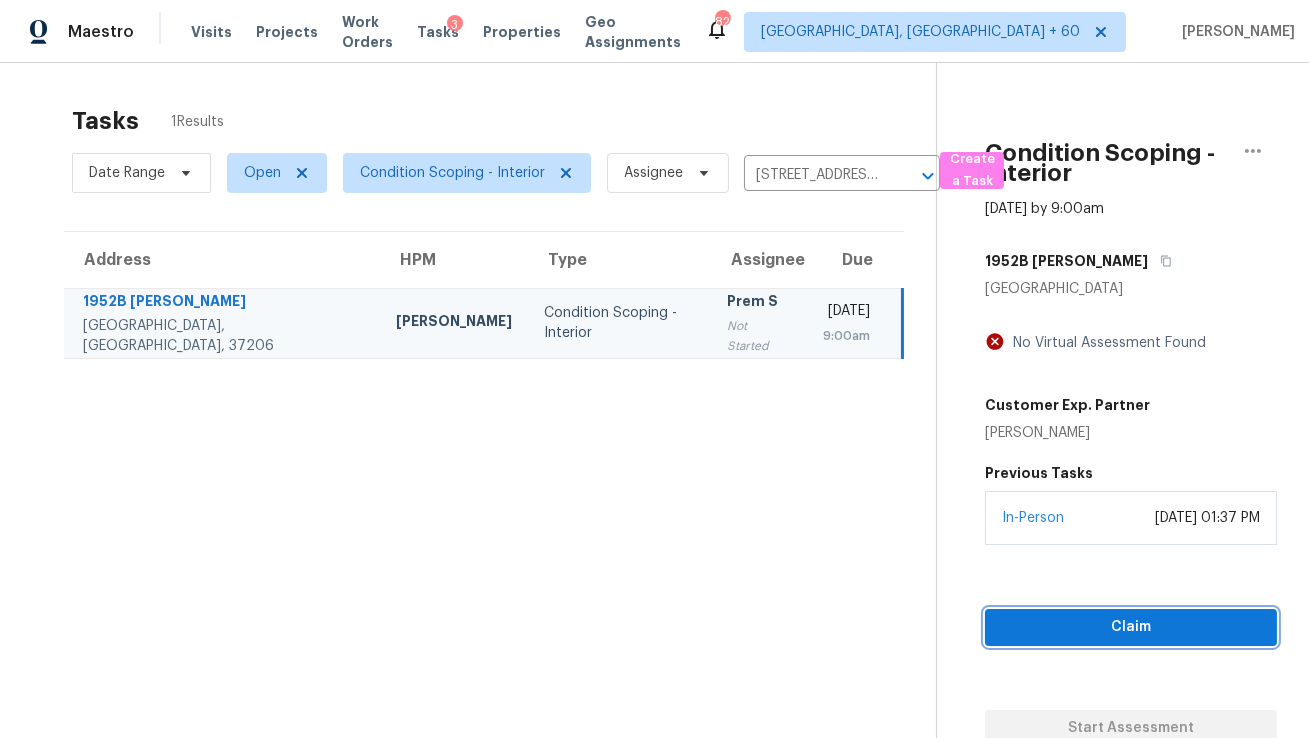 click on "Claim" at bounding box center [1131, 627] 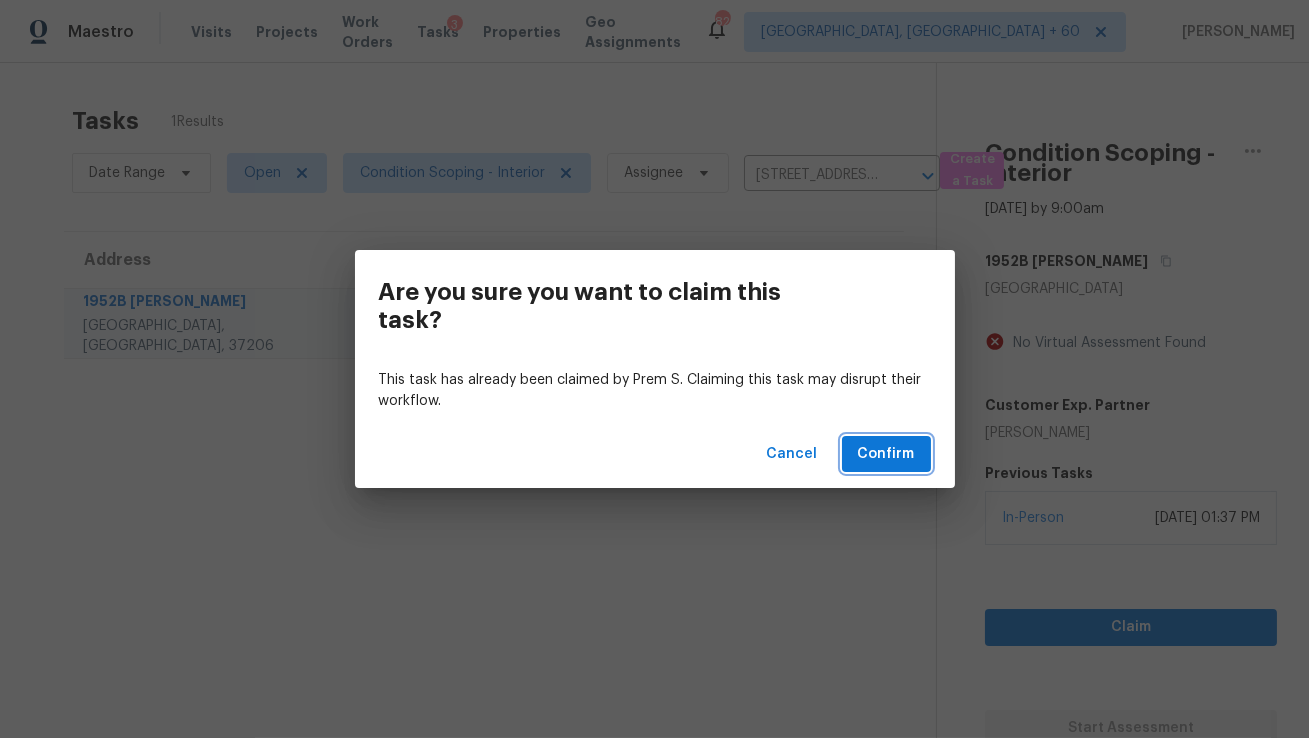 click on "Confirm" at bounding box center [886, 454] 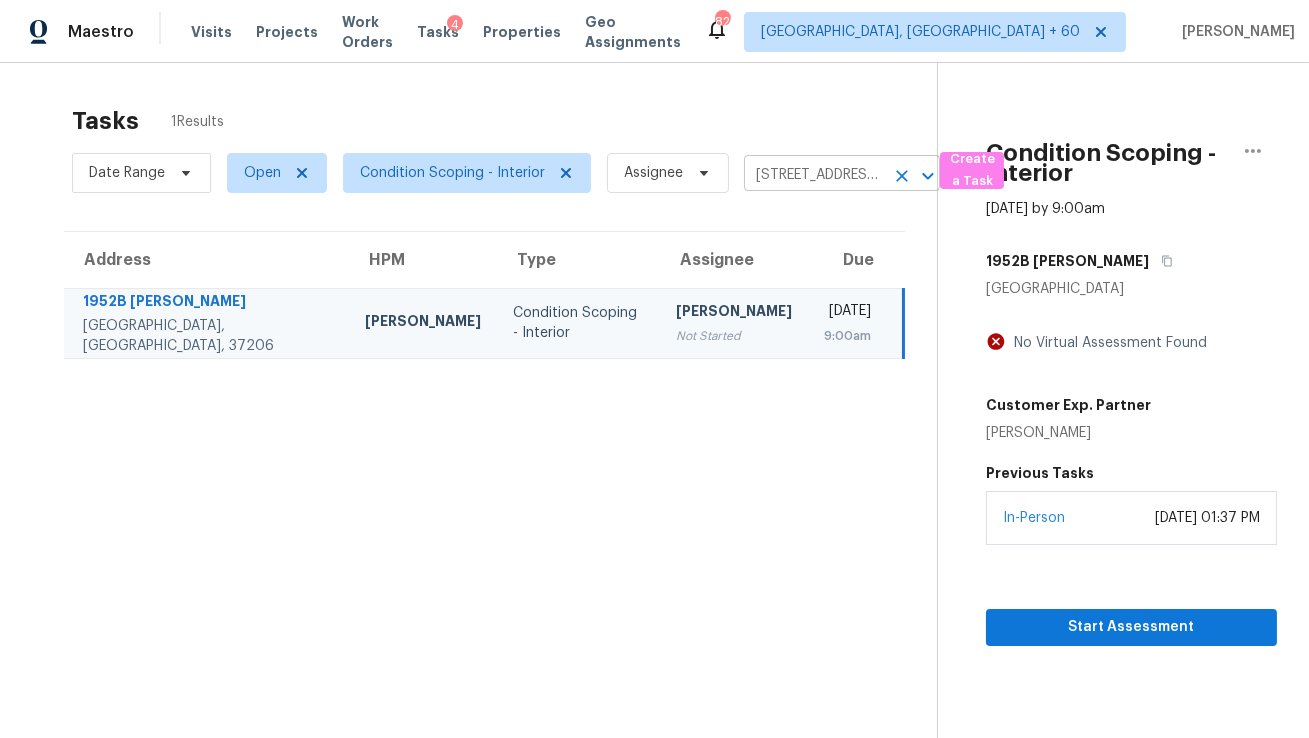 click on "1952B Porter Rd, Nashville, TN 37206" at bounding box center (814, 175) 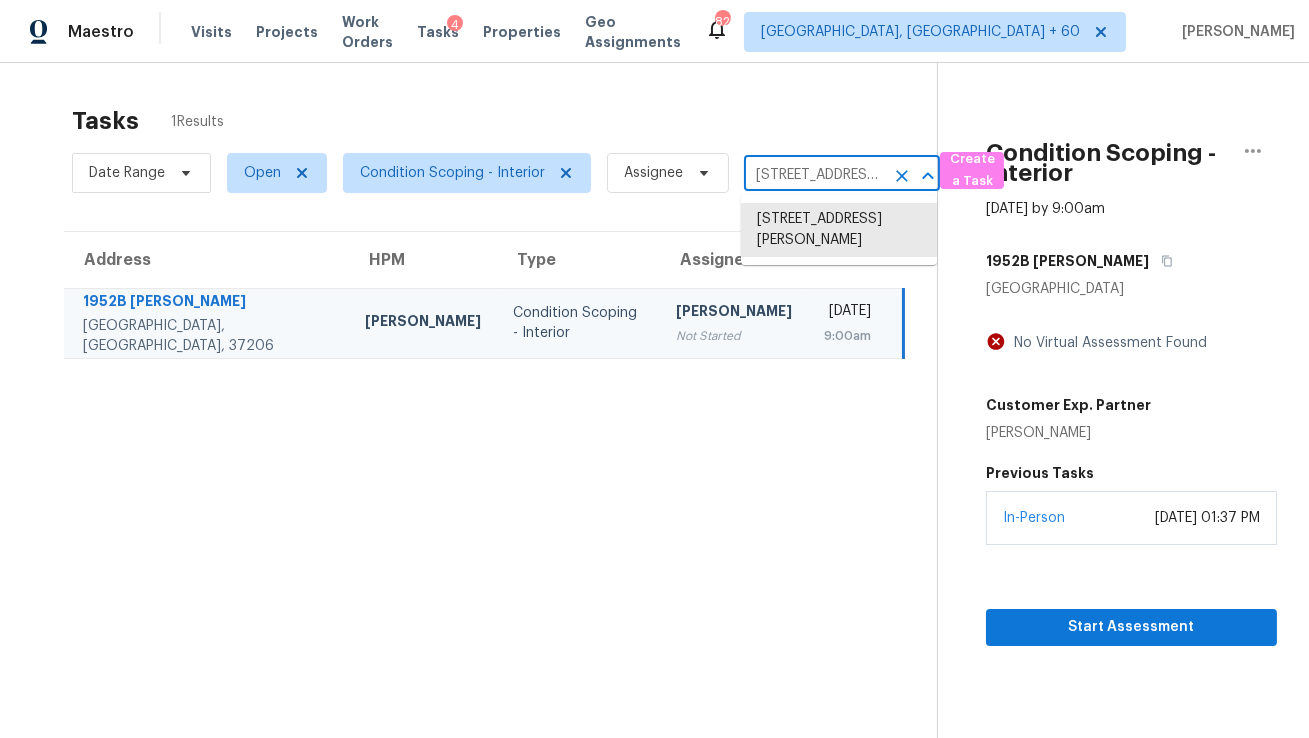 paste on "9654 Black Walnut Dr Clermont, FL, 34715" 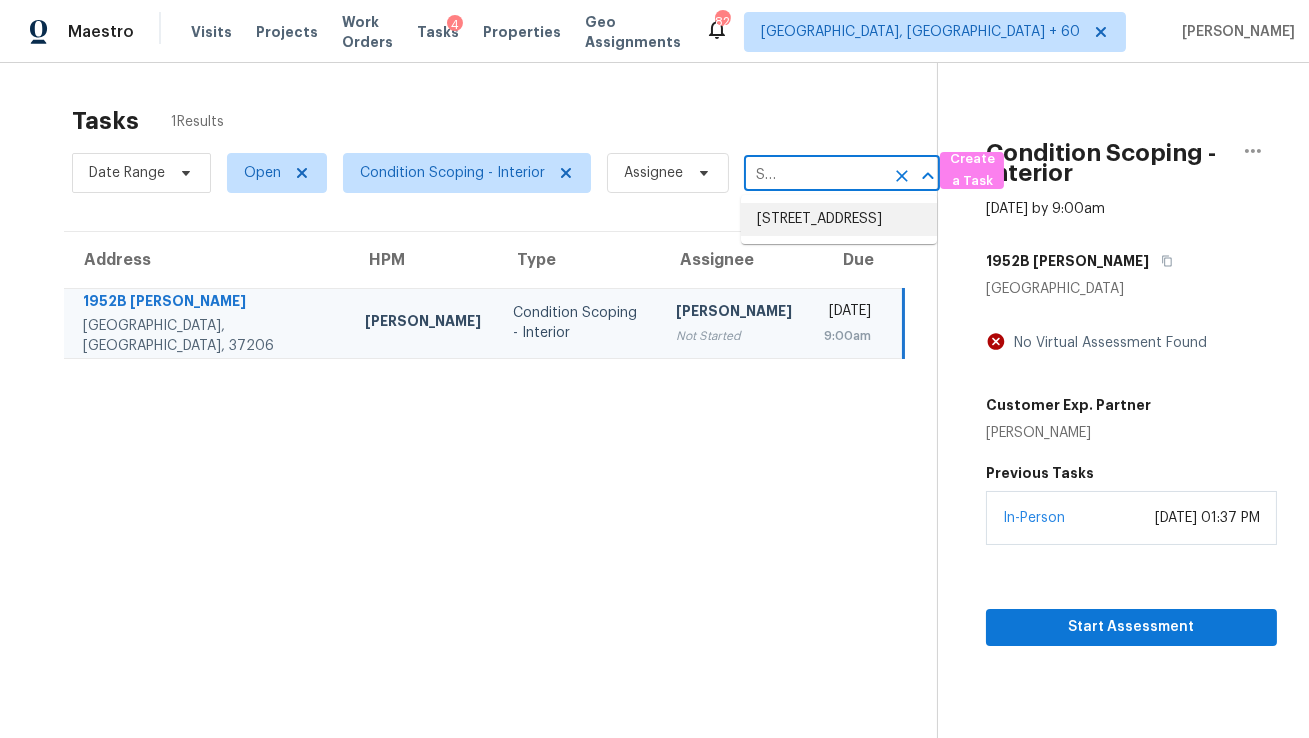 click on "9654 Black Walnut Dr, Clermont, FL 34715" at bounding box center [839, 219] 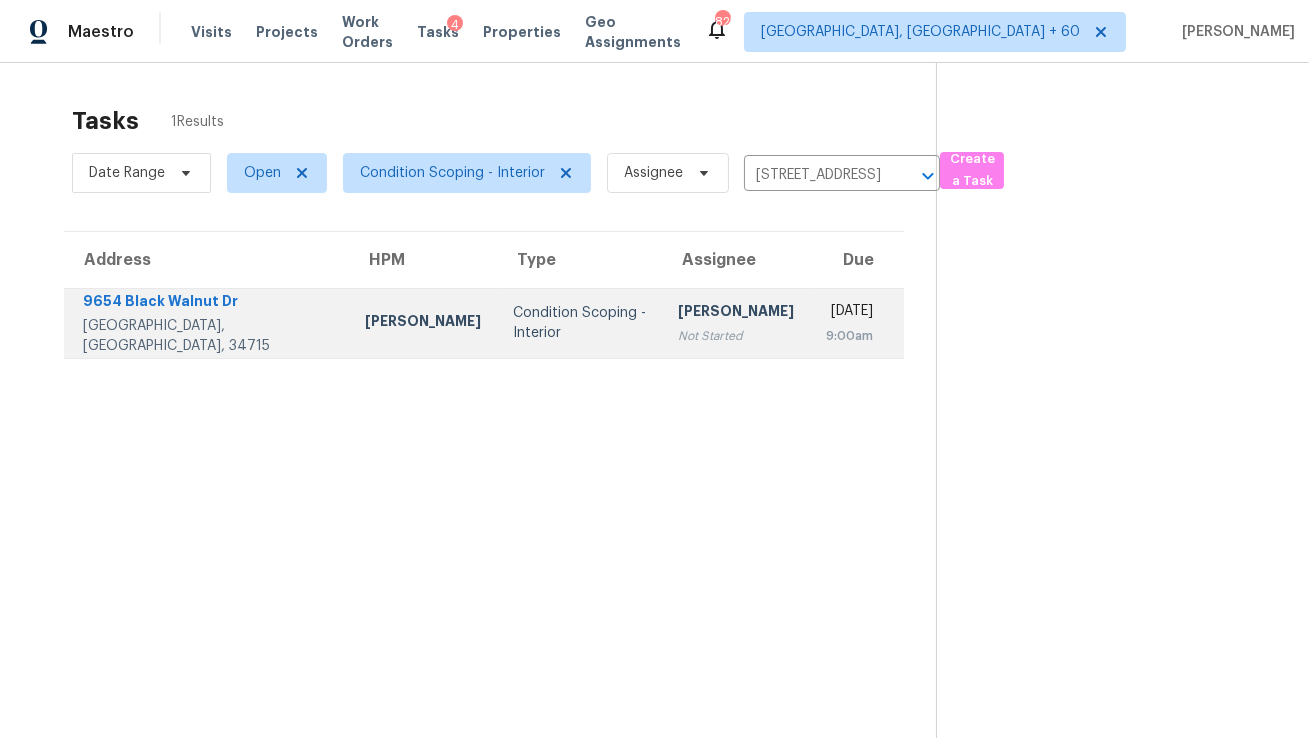 click on "[DATE]" at bounding box center (849, 313) 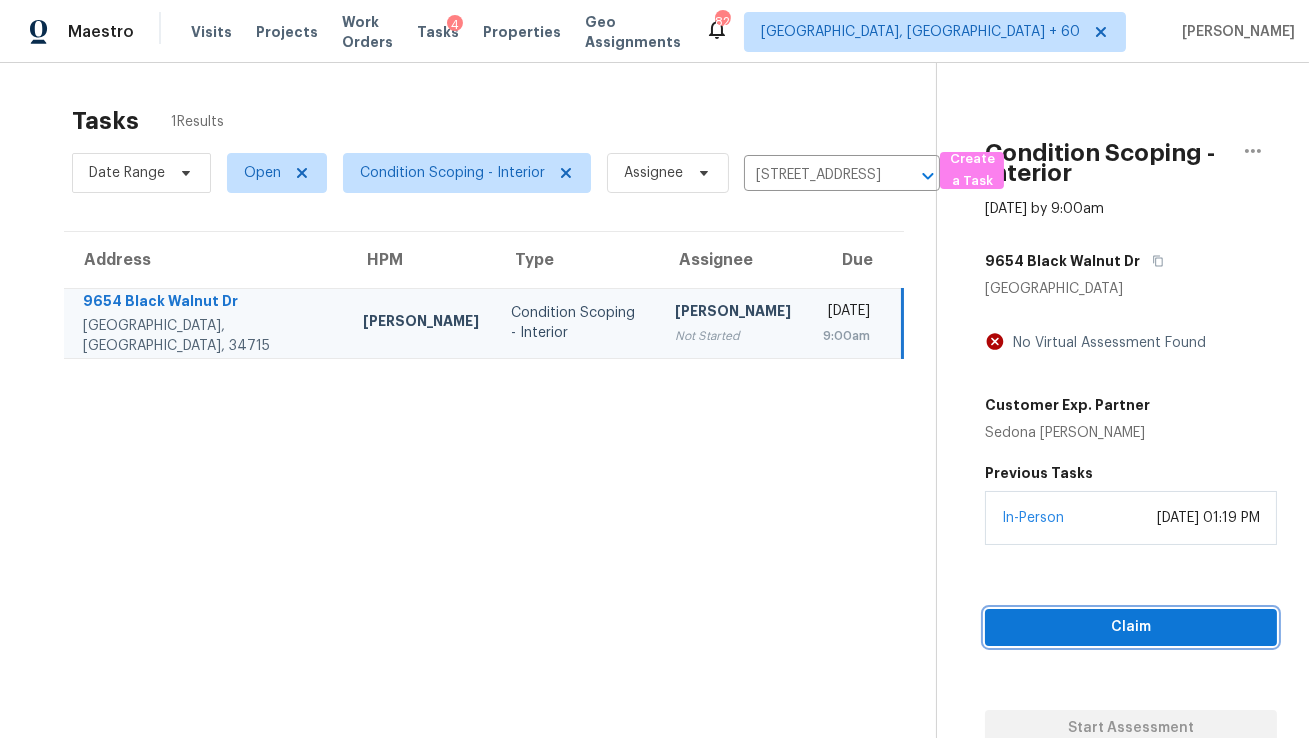 click on "Claim" at bounding box center [1131, 627] 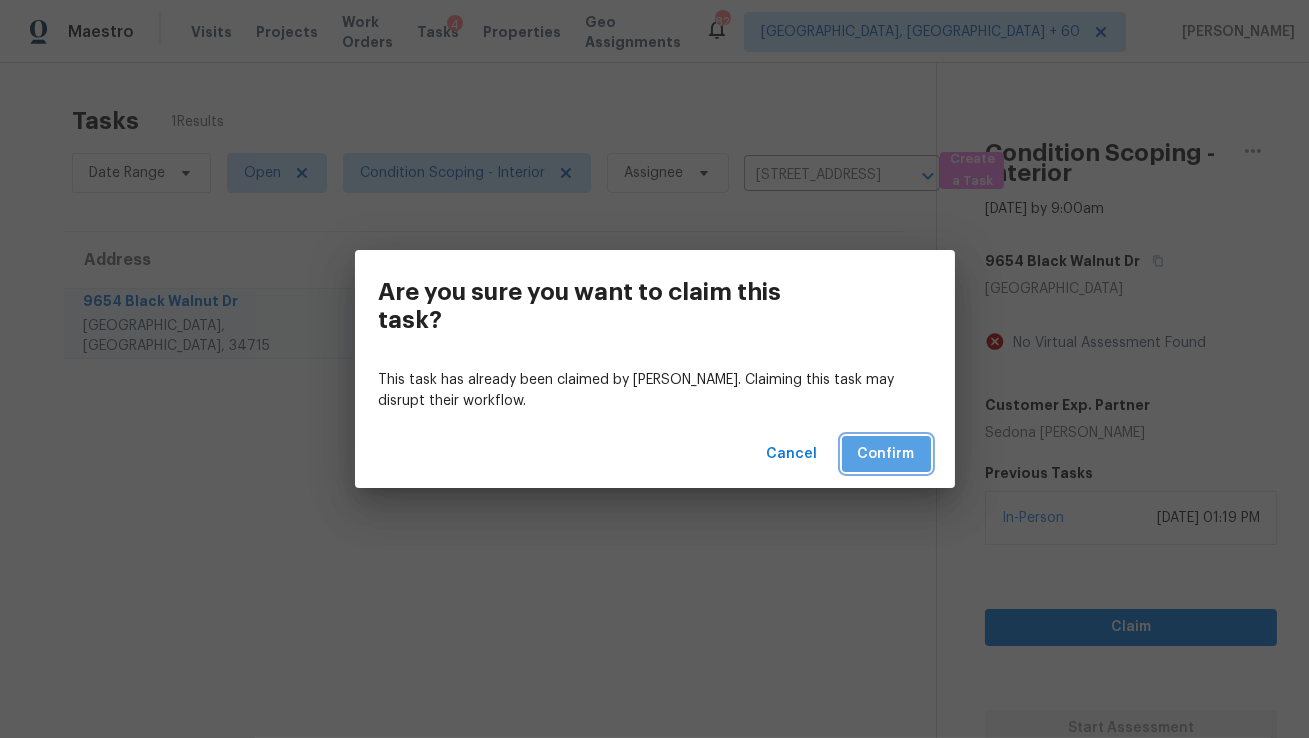 click on "Confirm" at bounding box center (886, 454) 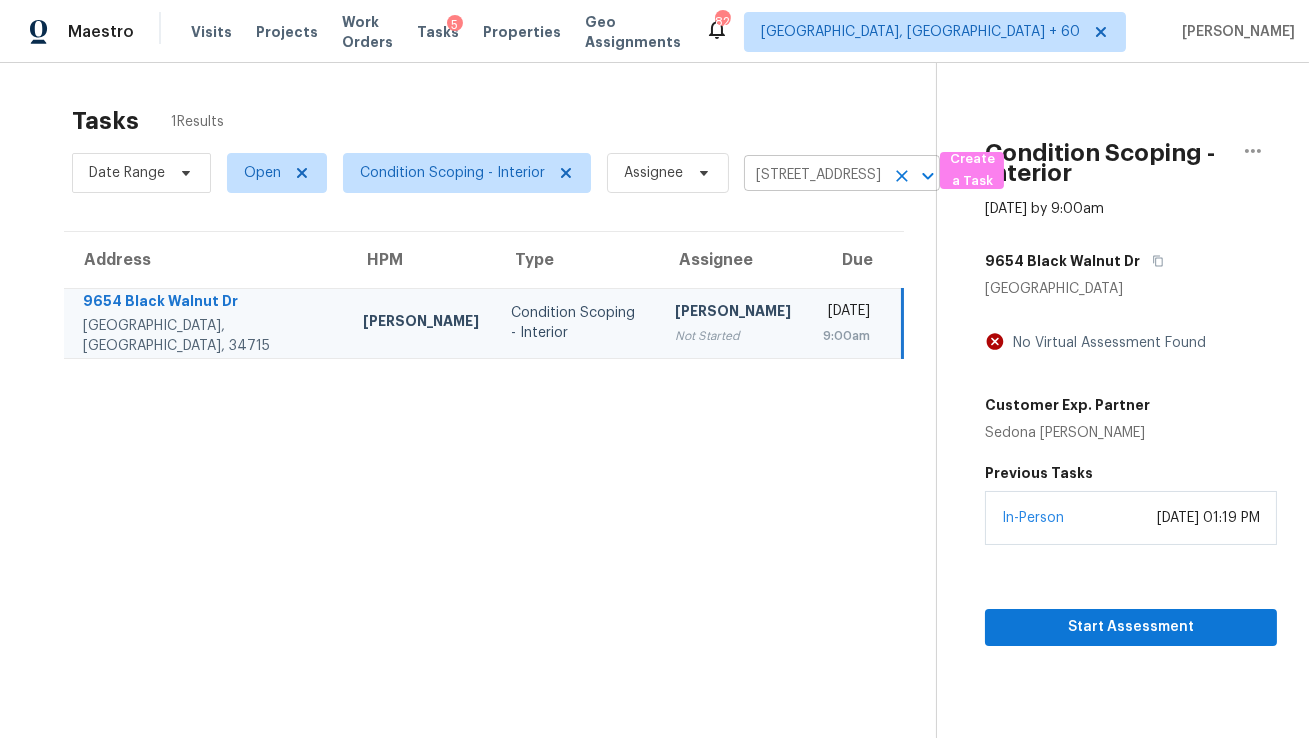 click on "9654 Black Walnut Dr, Clermont, FL 34715" at bounding box center (814, 175) 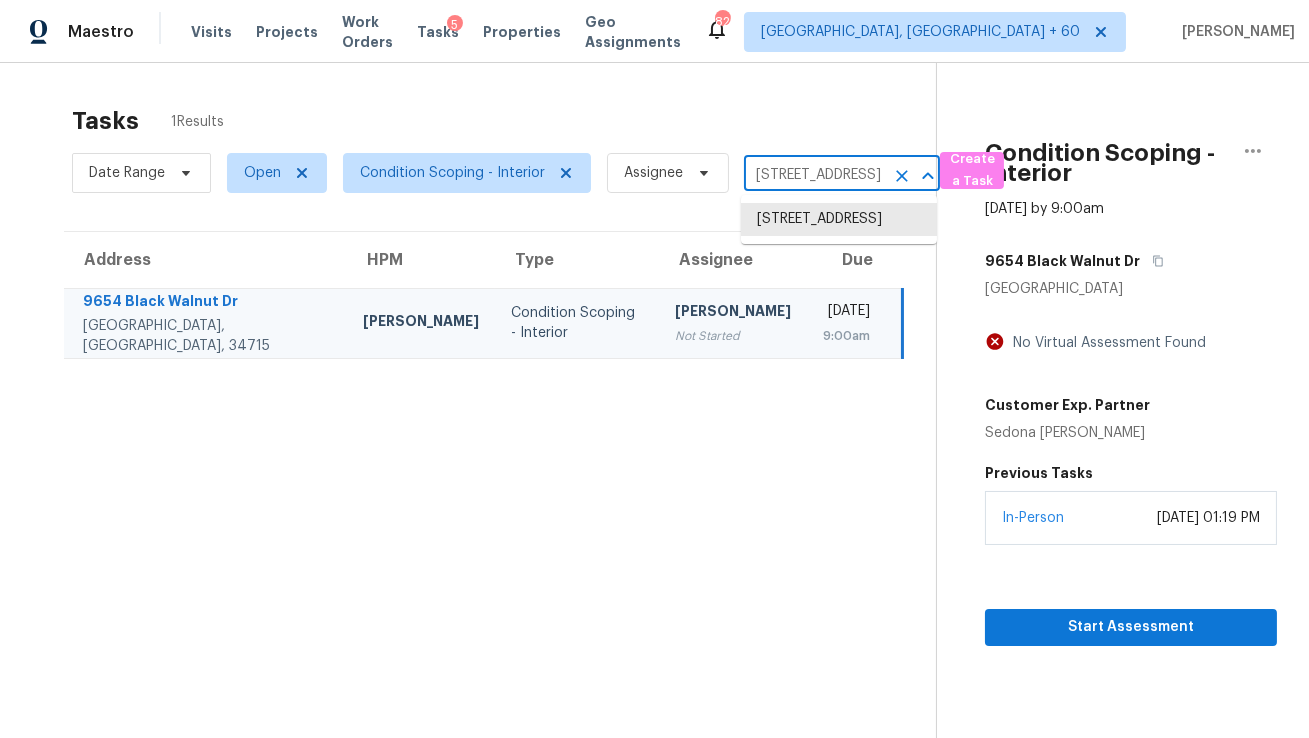 paste on "3040 Nadar, Grand Prairie, TX 75054" 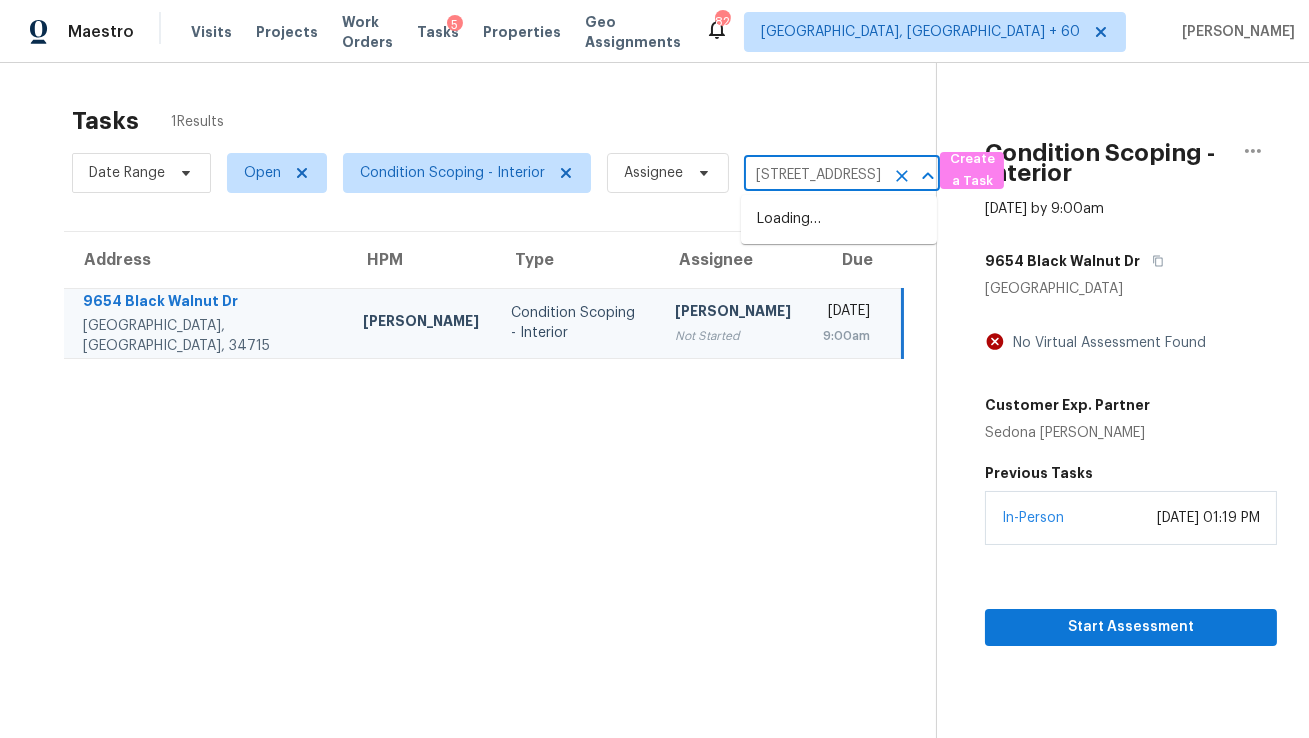 type on "3040 Nadar, Grand Prairie, TX 75054" 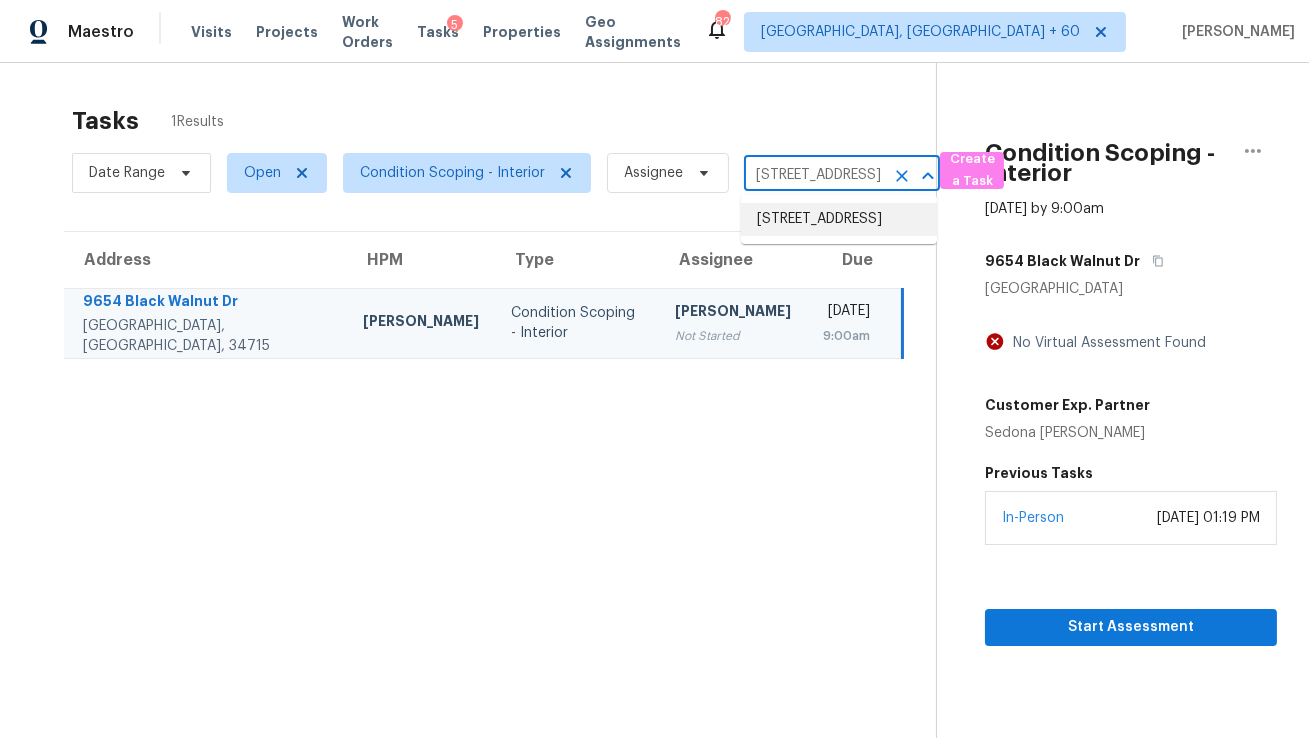 click on "3040 Nadar, Grand Prairie, TX 75054" at bounding box center (839, 219) 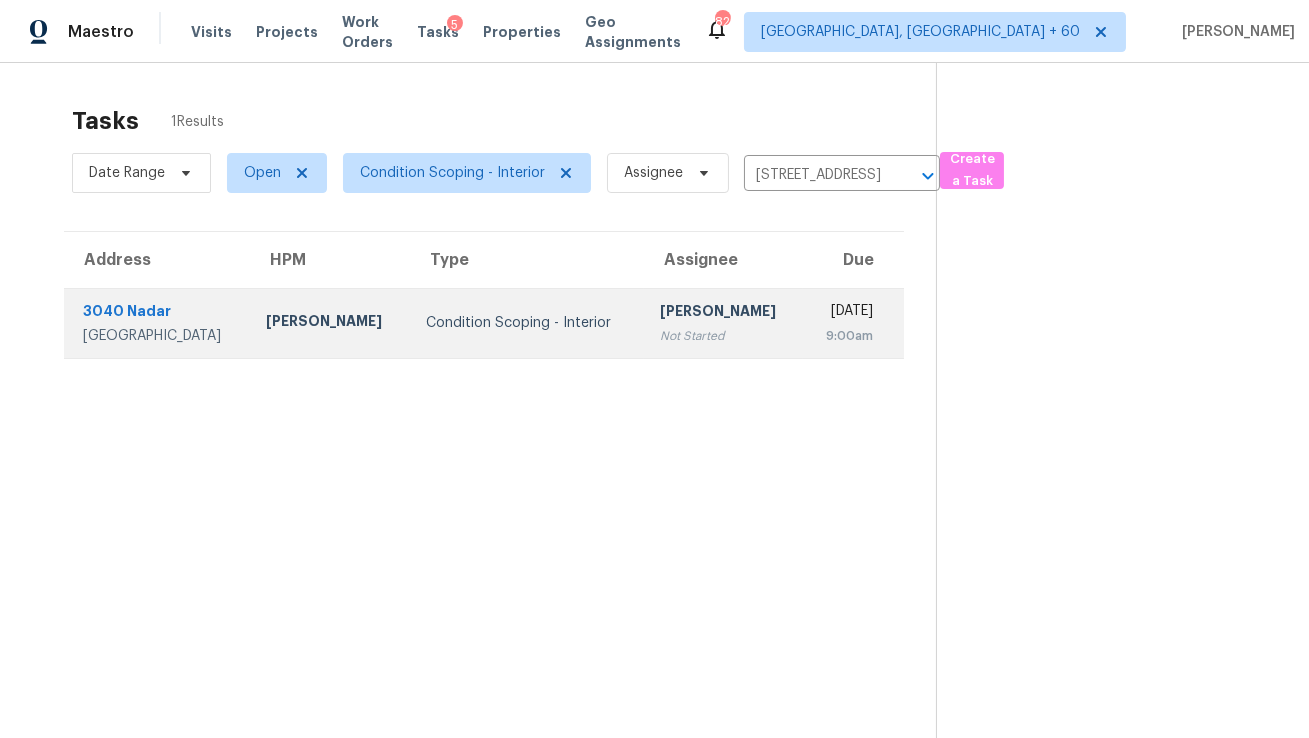 click on "9:00am" at bounding box center [846, 336] 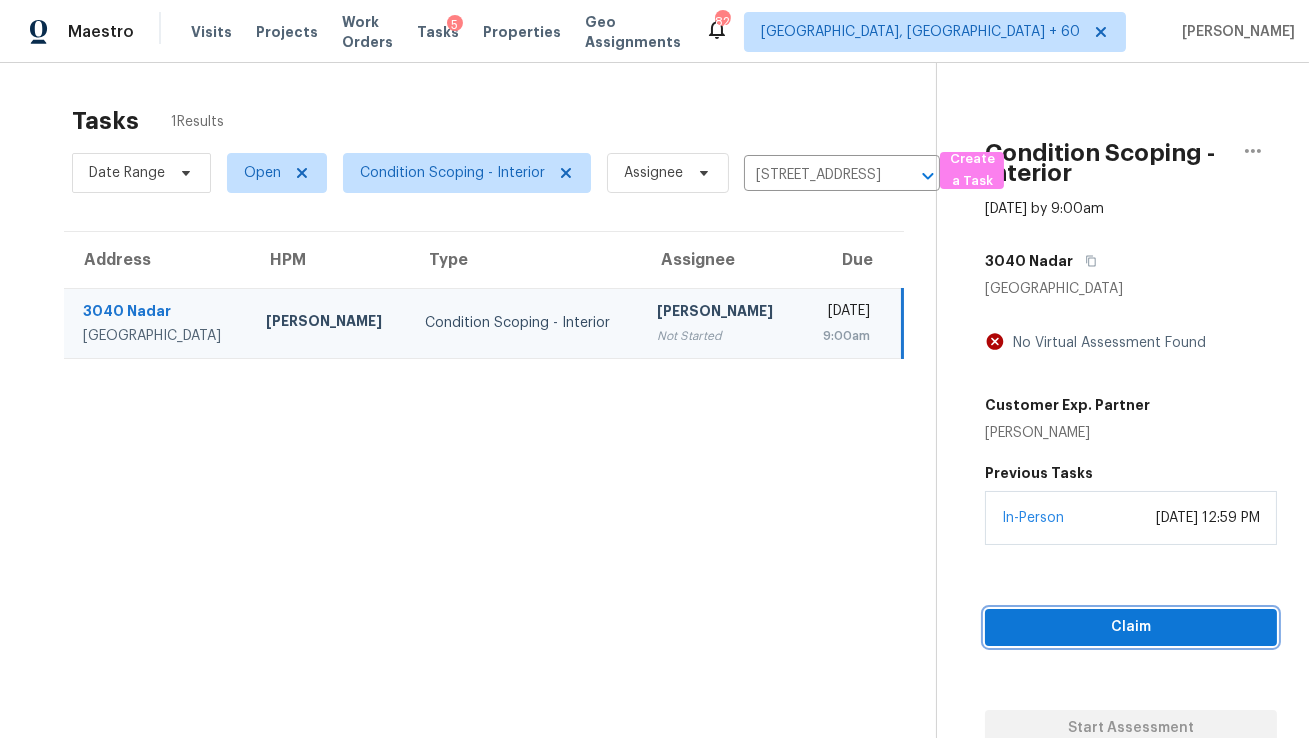 click on "Claim" at bounding box center [1131, 627] 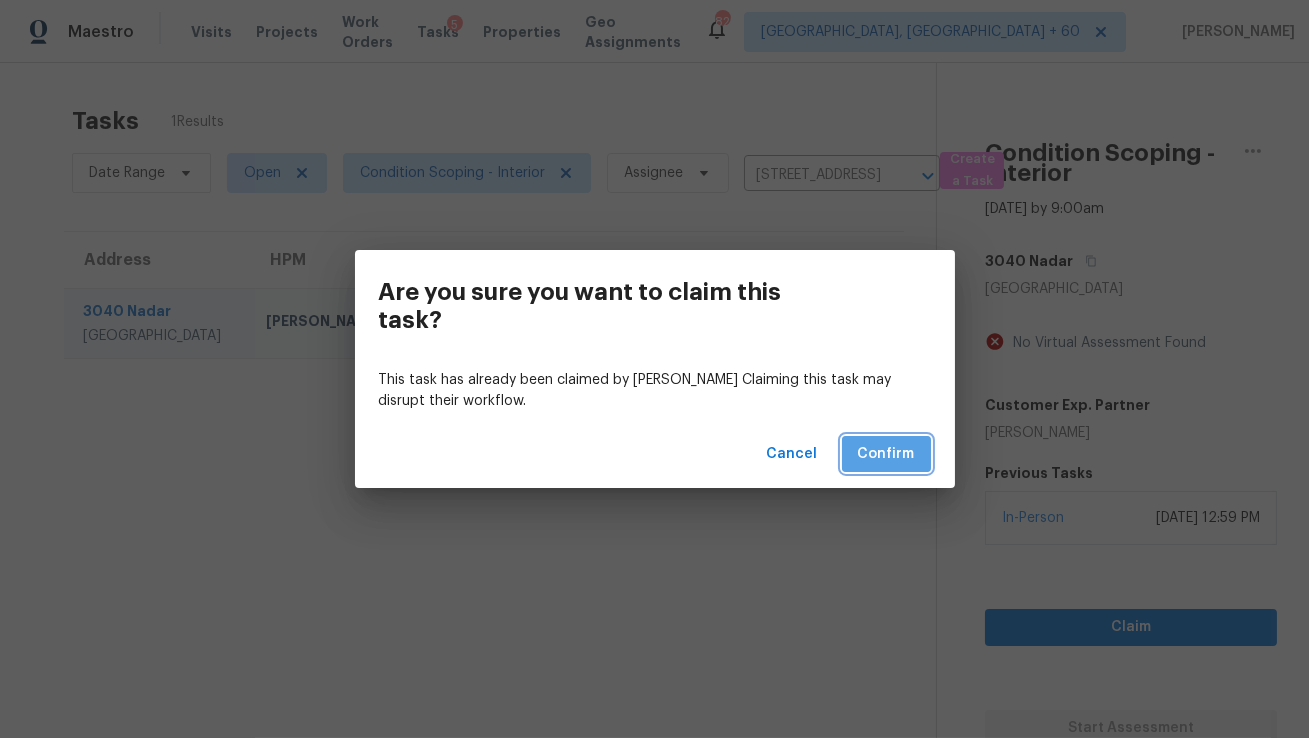 click on "Confirm" at bounding box center [886, 454] 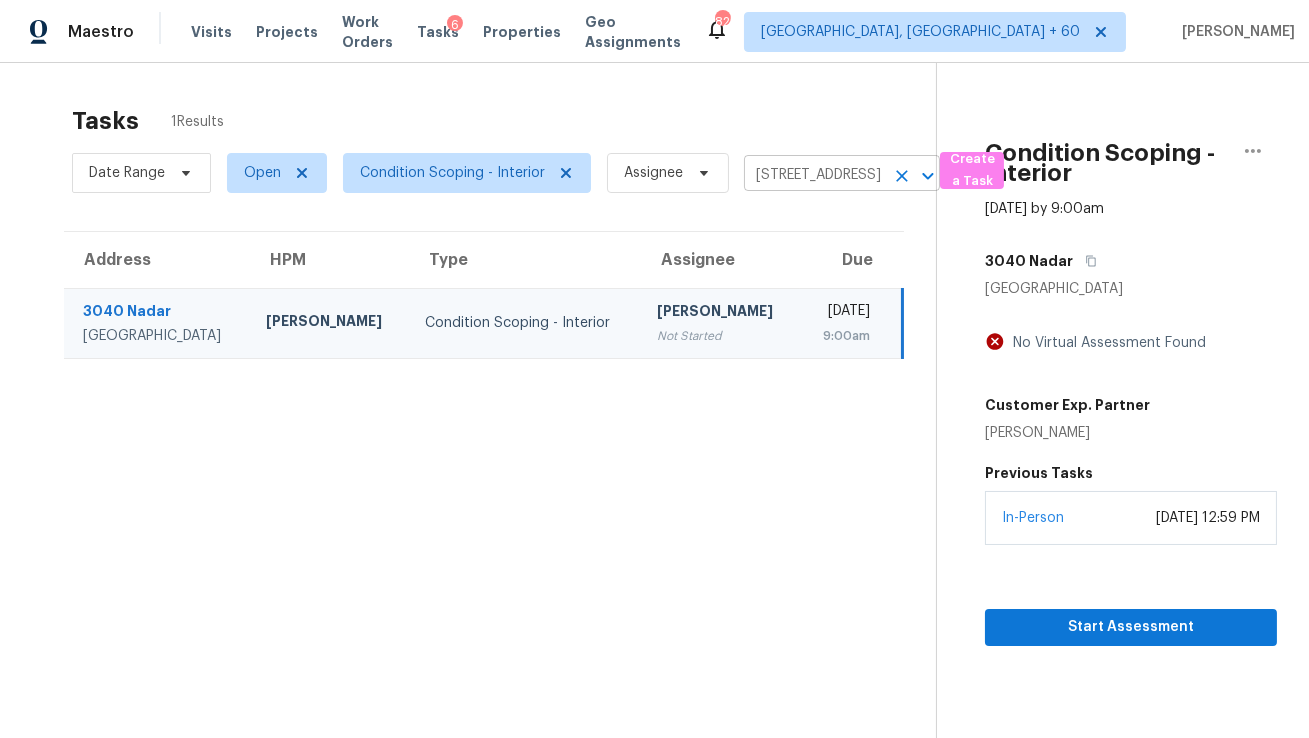 click on "3040 Nadar, Grand Prairie, TX 75054" at bounding box center [814, 175] 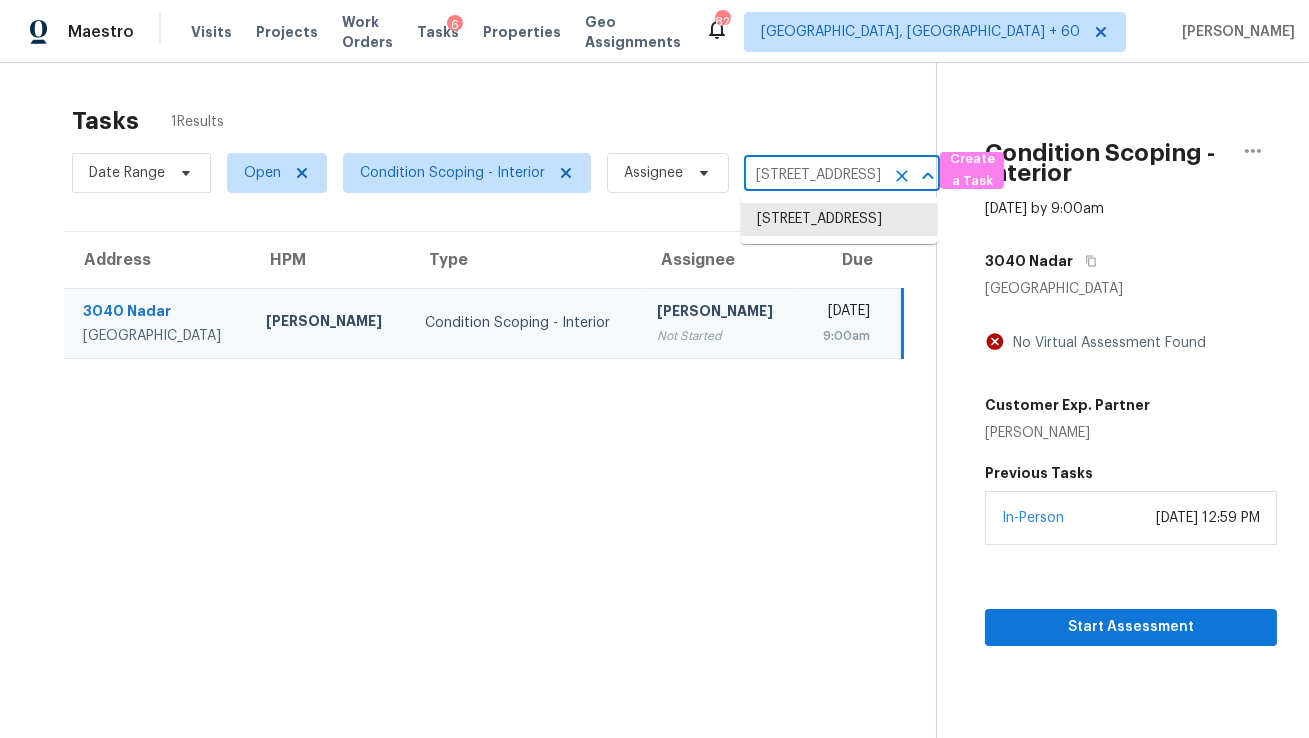 paste on "7104 Rose Quartz Ct Fort Worth, TX, 76132" 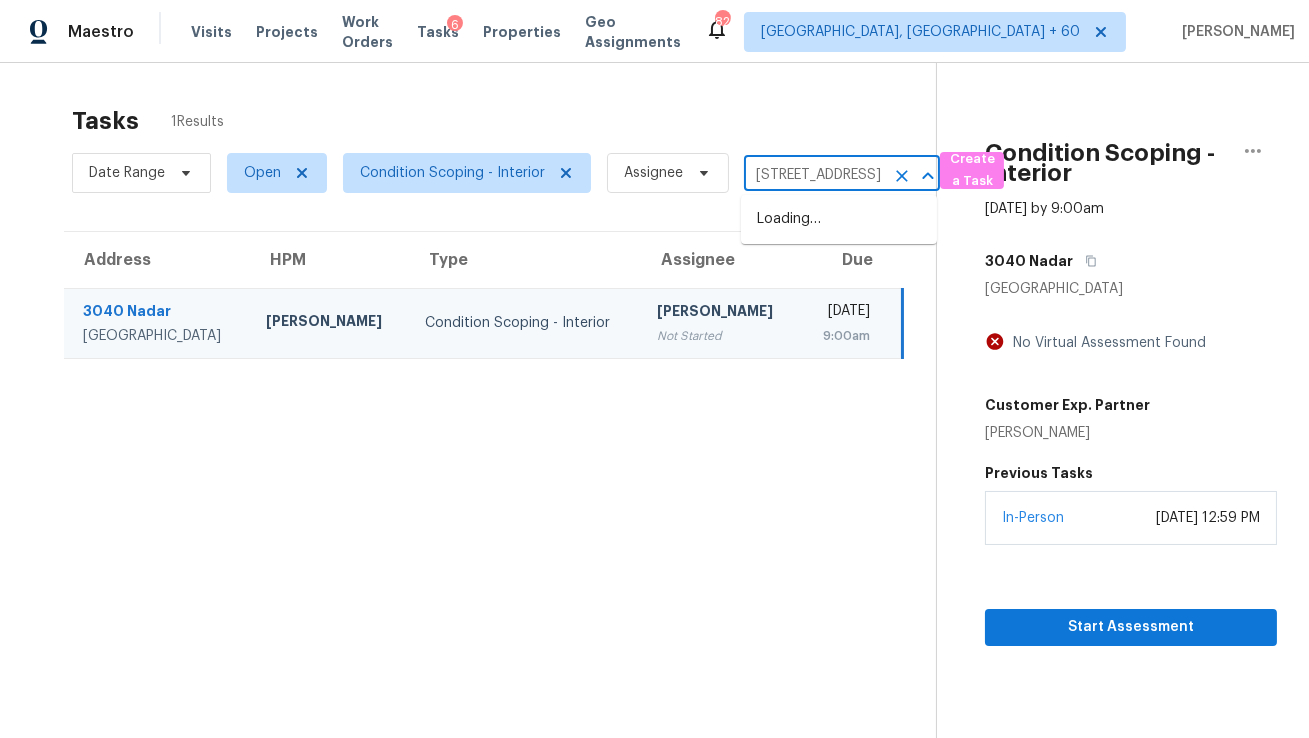 type on "7104 Rose Quartz Ct Fort Worth, TX, 76132" 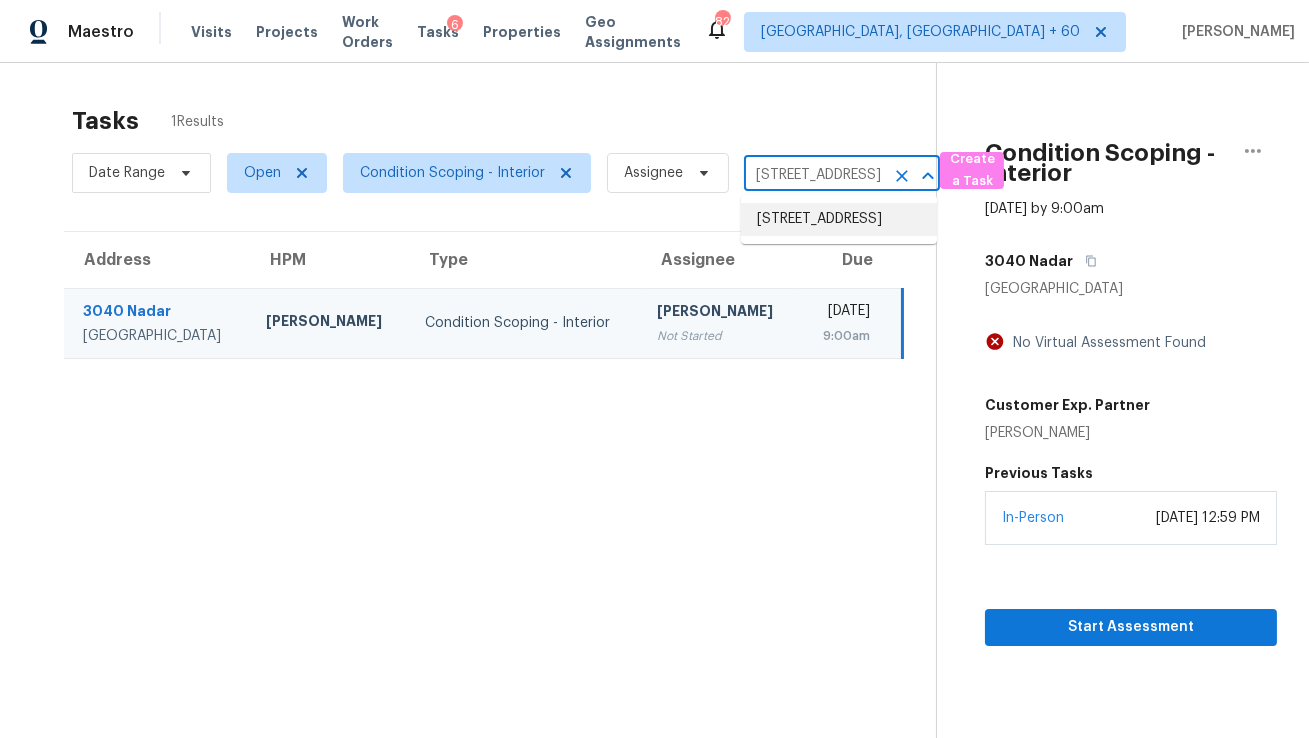 click on "7104 Rose Quartz Ct, Fort Worth, TX 76132" at bounding box center (839, 219) 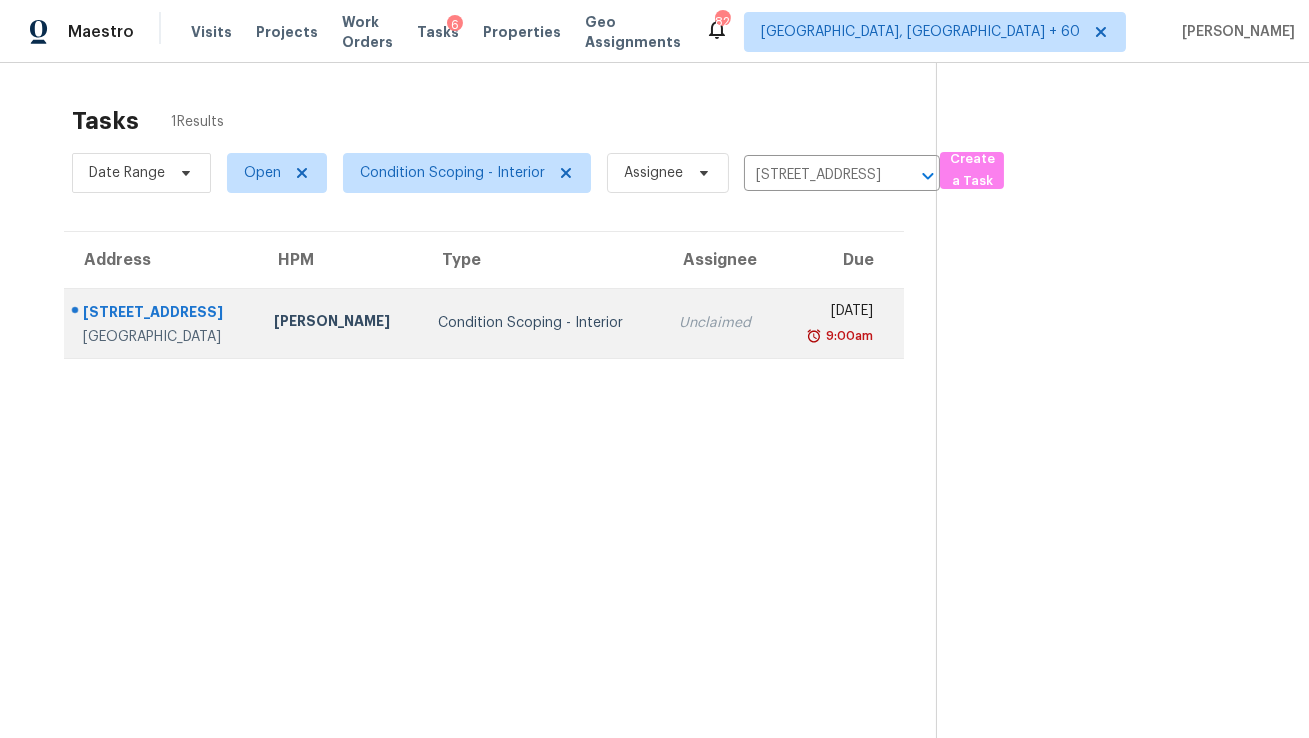 click on "Unclaimed" at bounding box center (720, 323) 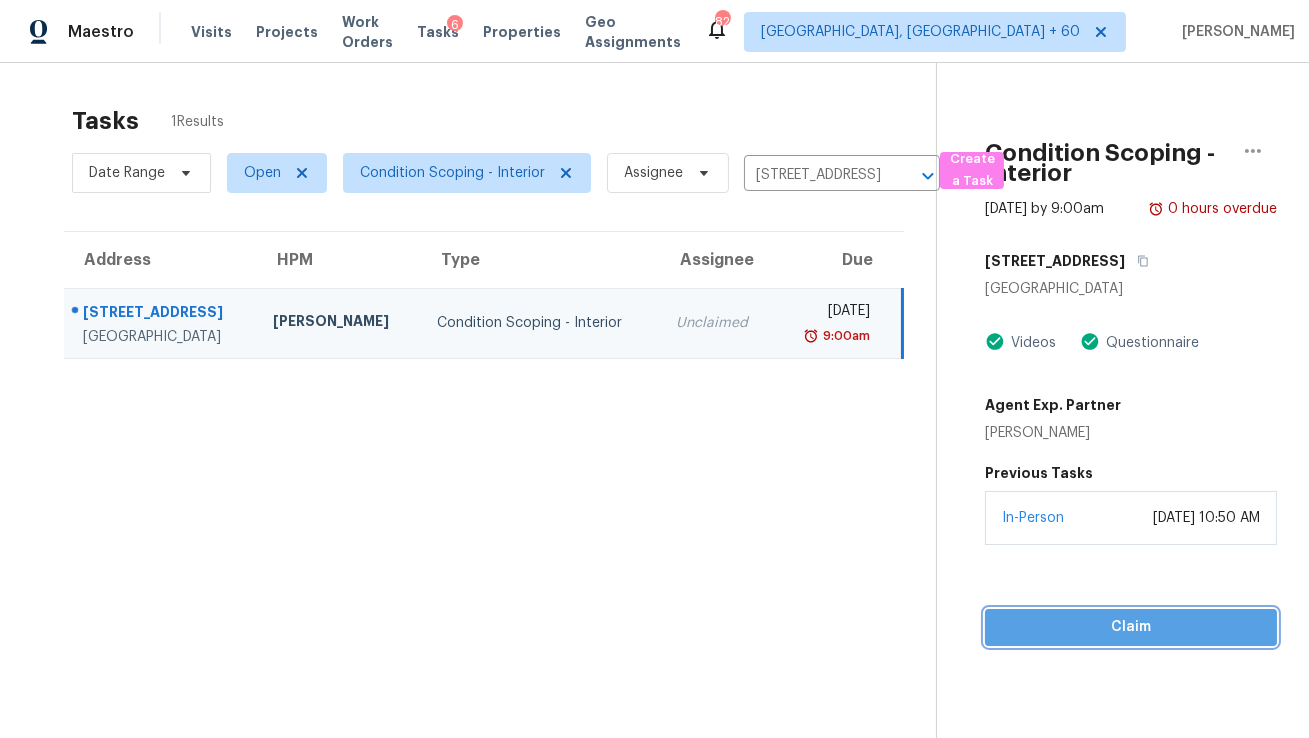 click on "Claim" at bounding box center [1131, 627] 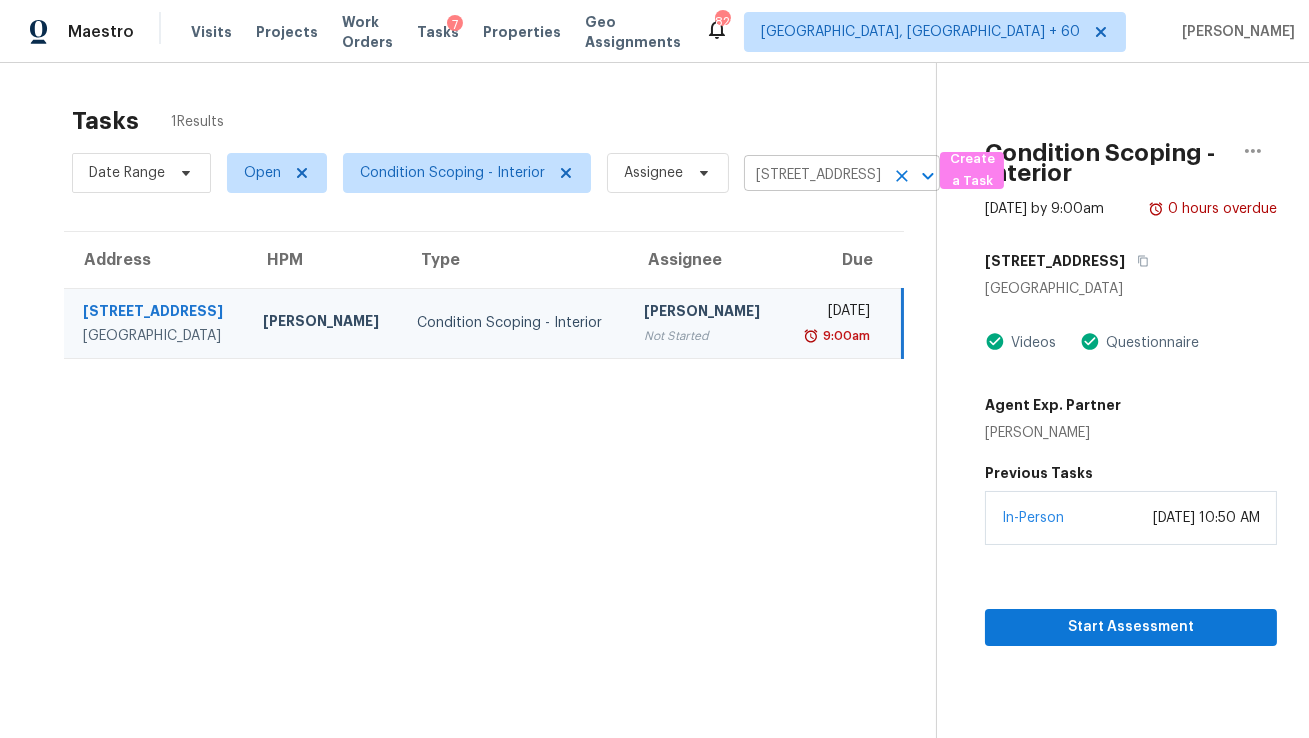 click on "7104 Rose Quartz Ct, Fort Worth, TX 76132" at bounding box center [814, 175] 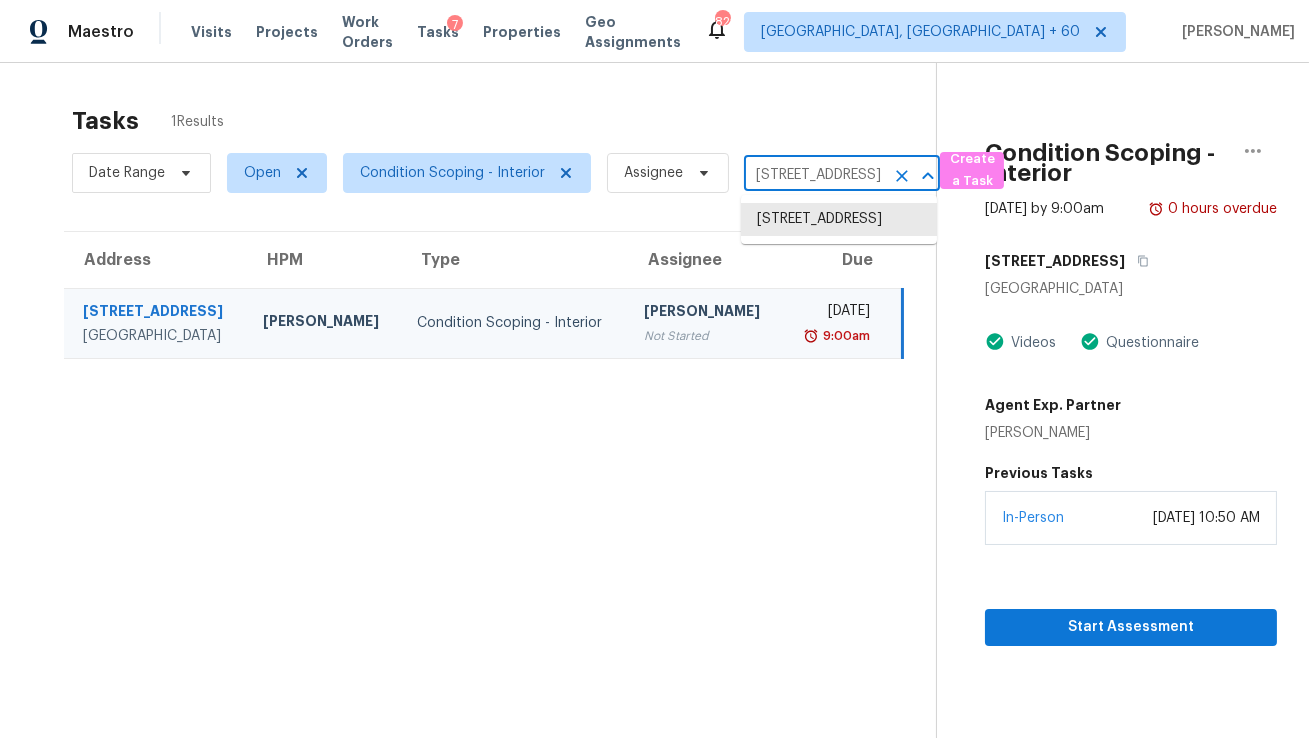 paste on "1017 Spruce St Lockhart, TX, 78644" 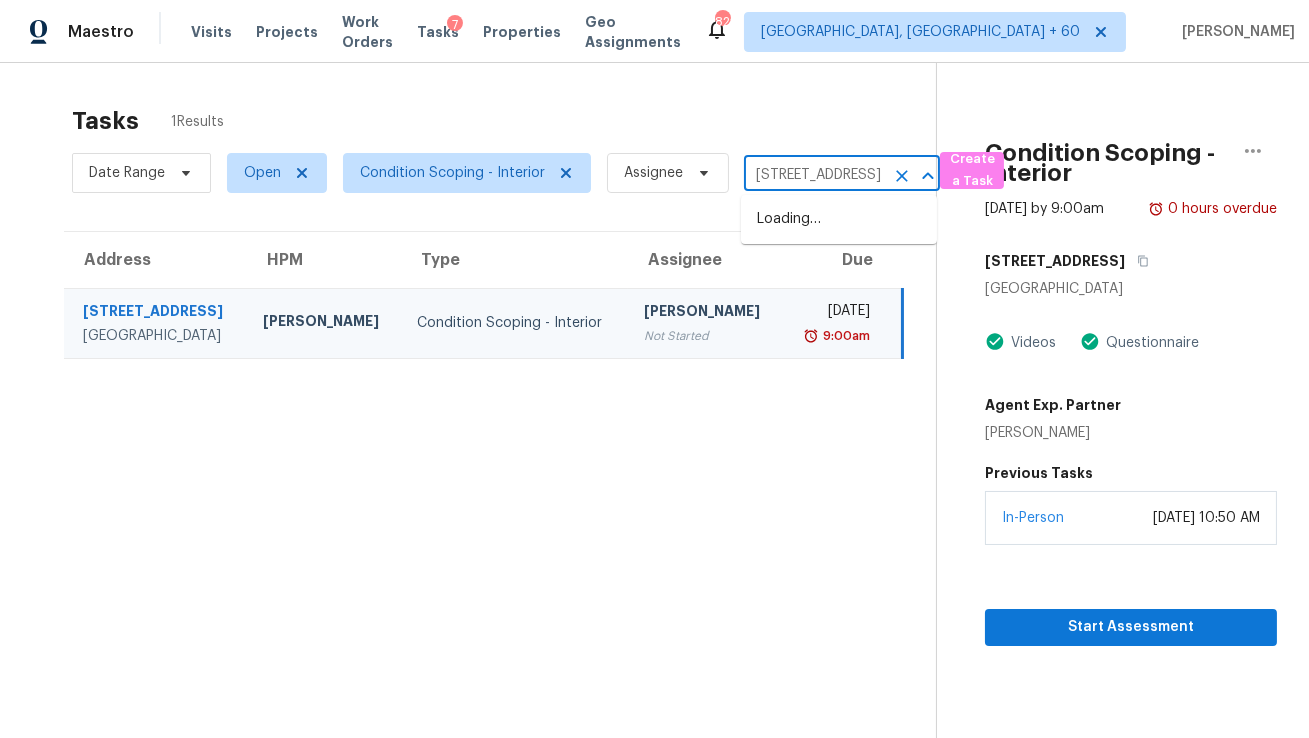 scroll, scrollTop: 0, scrollLeft: 102, axis: horizontal 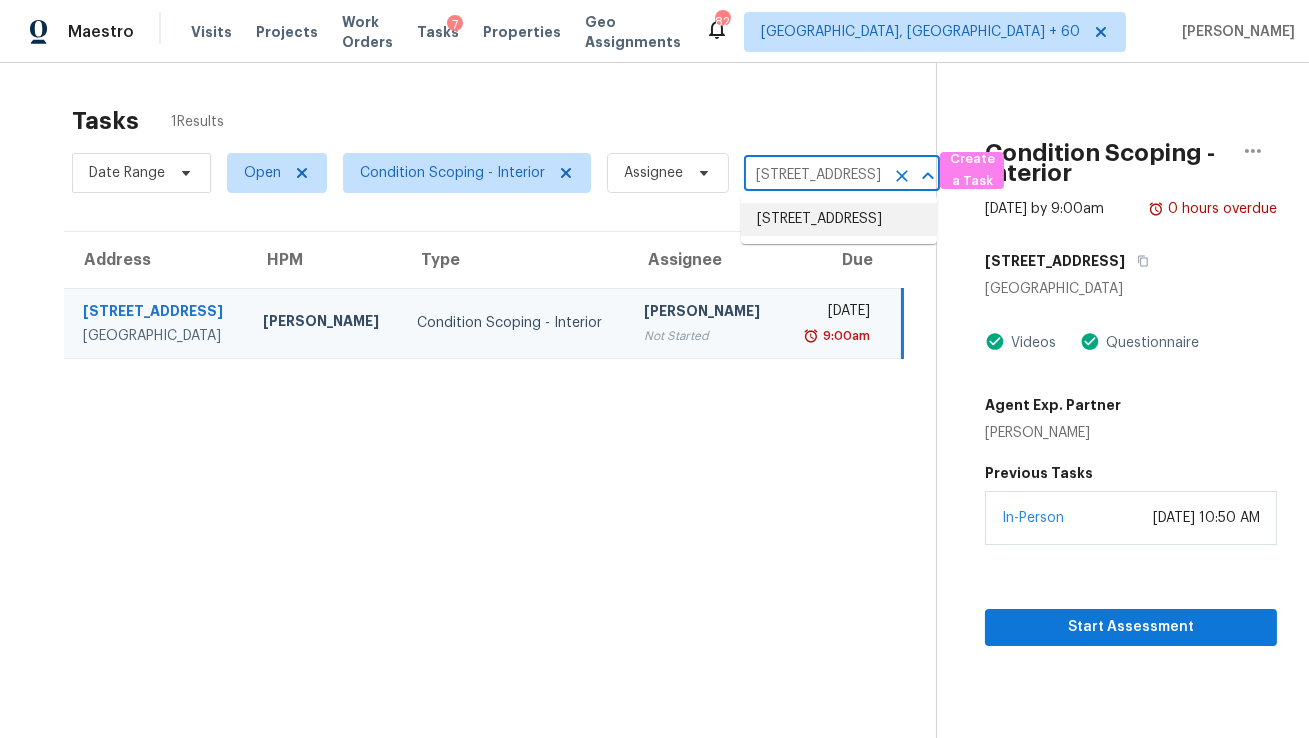 click on "[STREET_ADDRESS]" at bounding box center [839, 219] 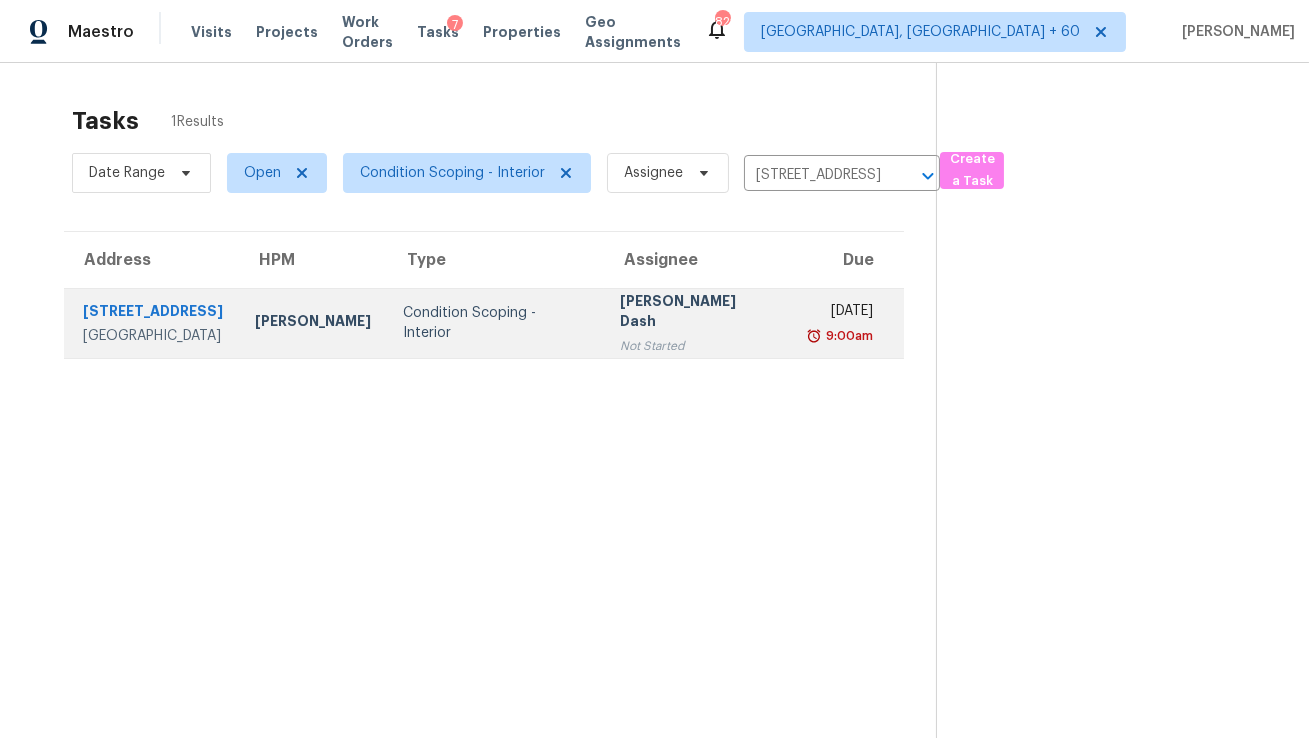 click on "Soumya Ranjan Dash Not Started" at bounding box center [697, 323] 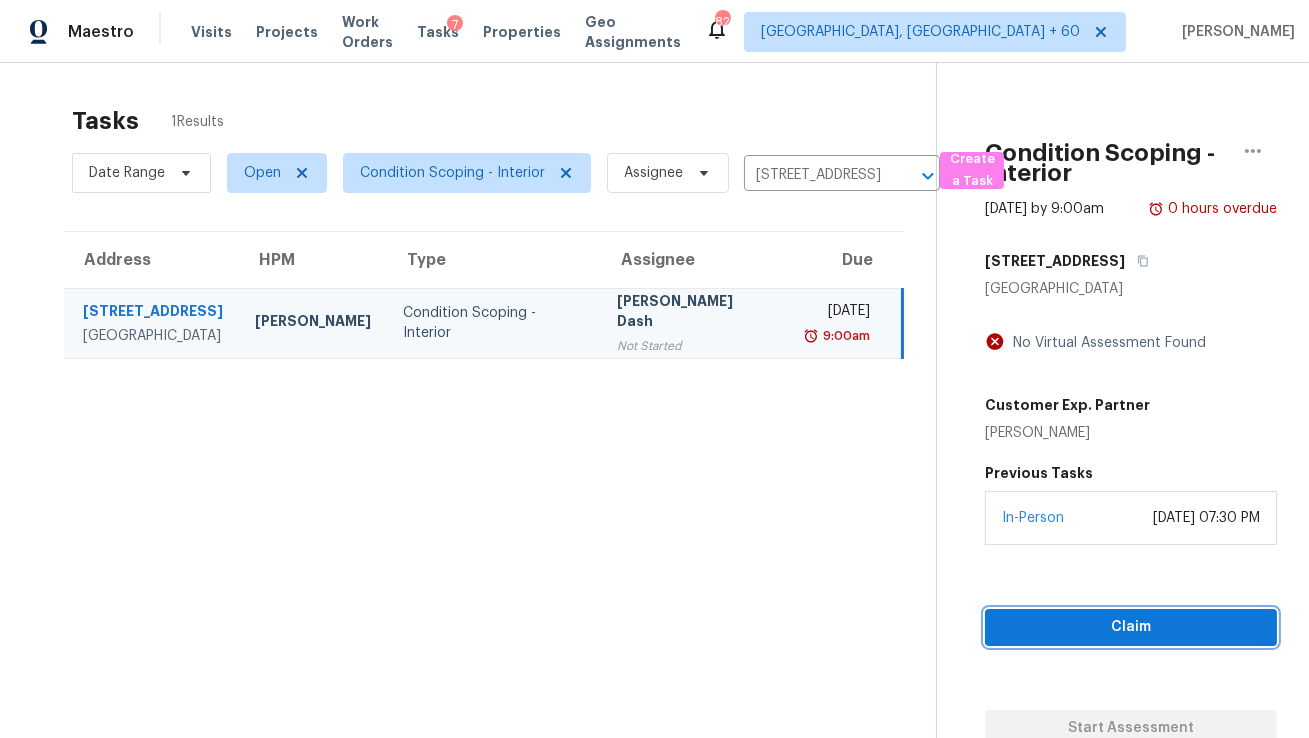click on "Claim" at bounding box center [1131, 627] 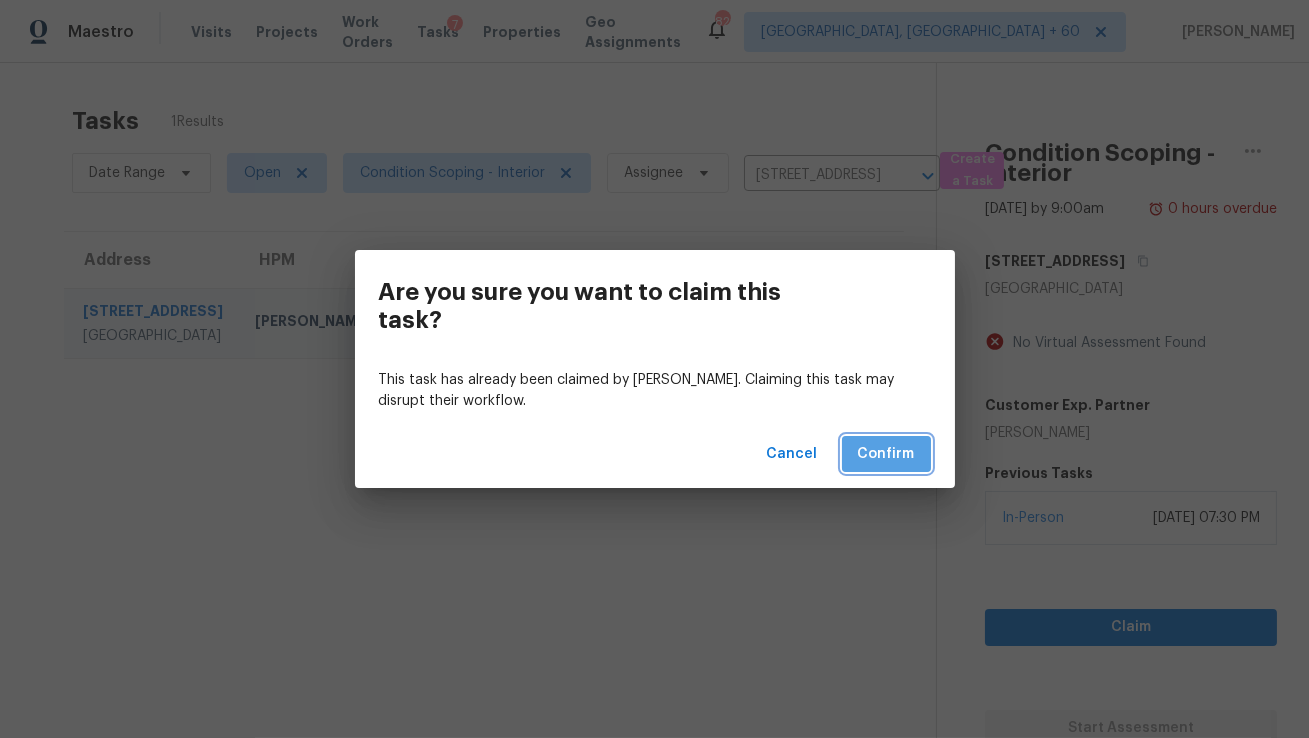 click on "Confirm" at bounding box center [886, 454] 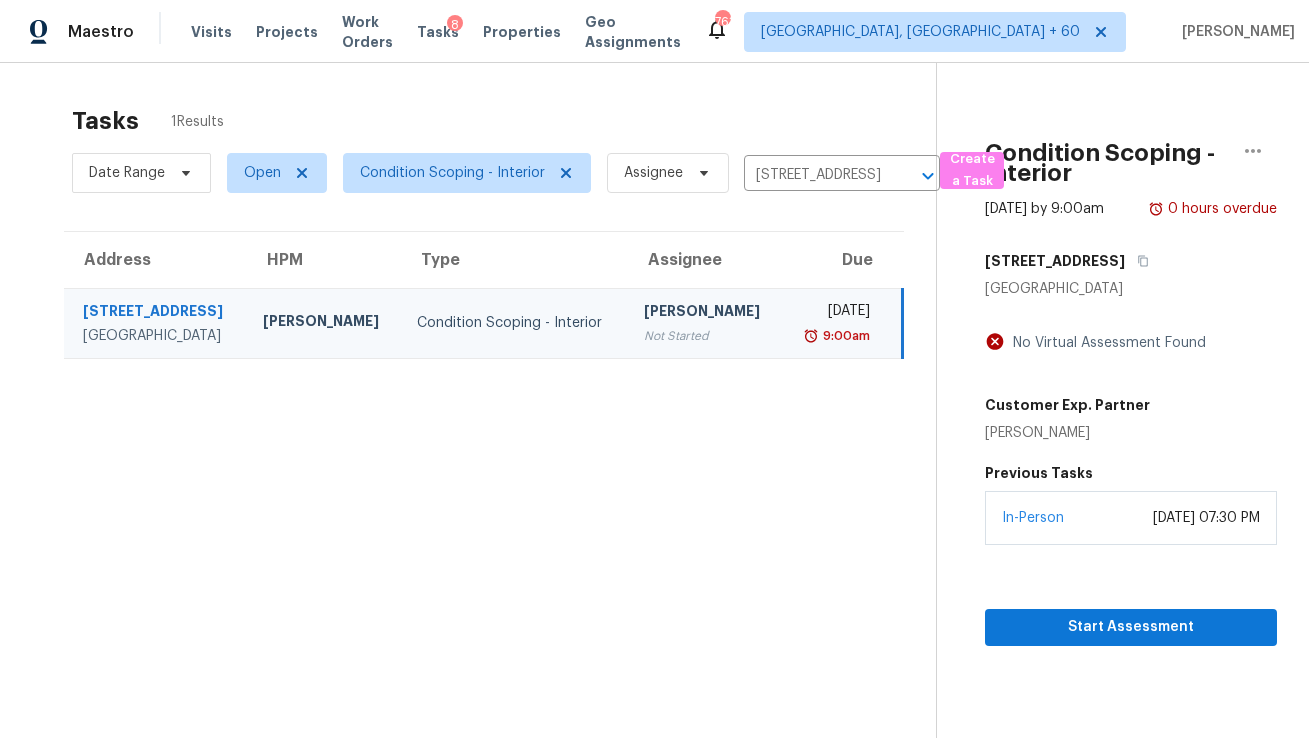 scroll, scrollTop: 0, scrollLeft: 0, axis: both 